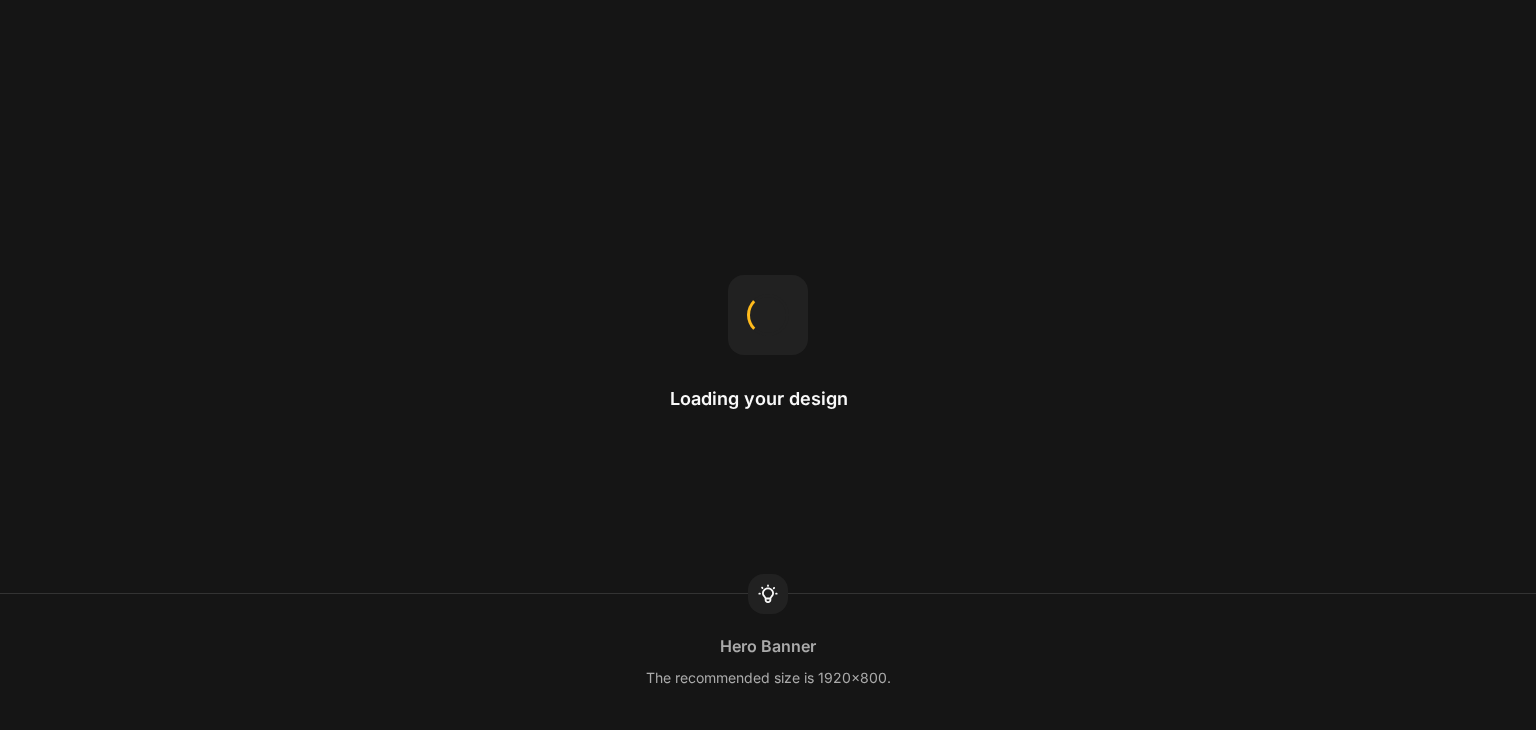 scroll, scrollTop: 0, scrollLeft: 0, axis: both 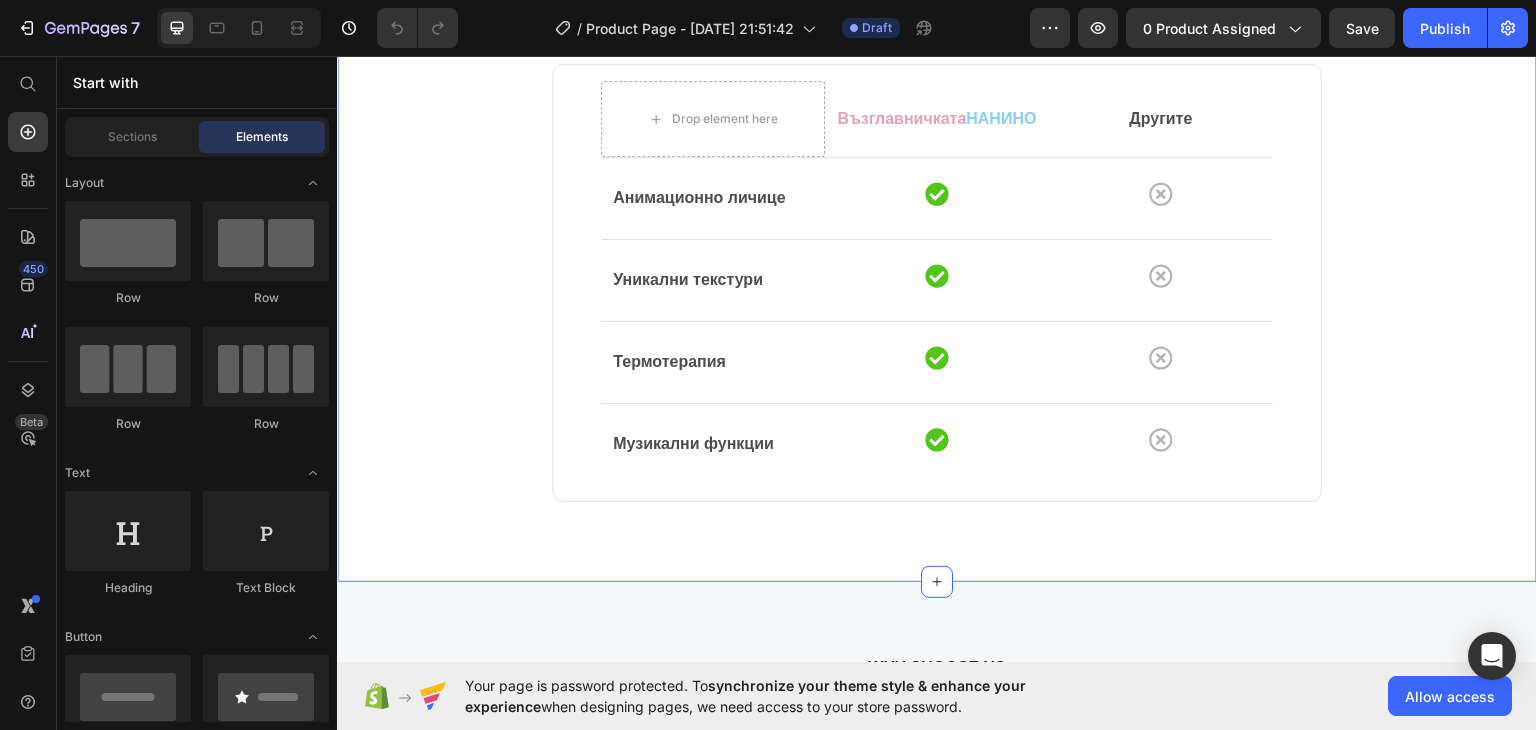 click 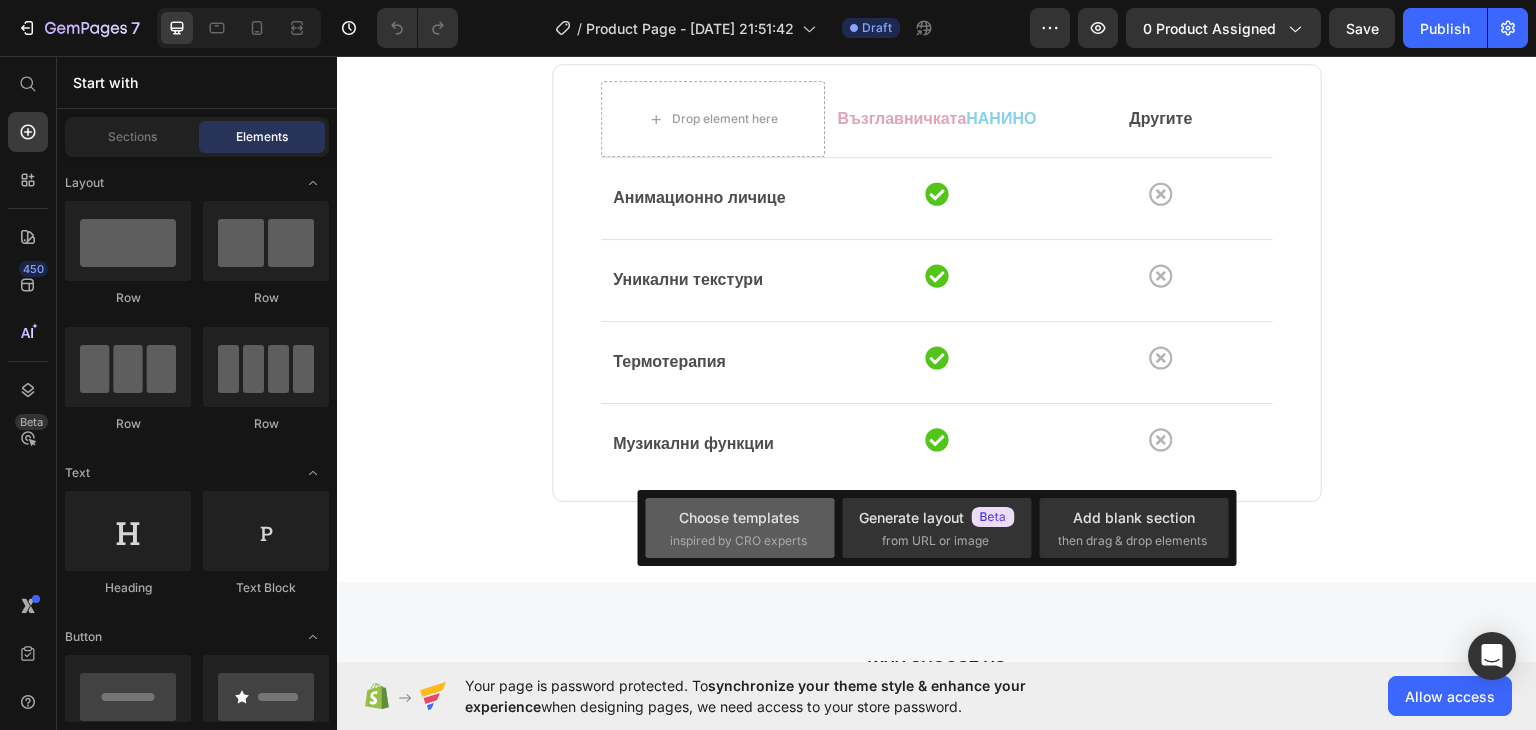 click on "Choose templates" at bounding box center [739, 517] 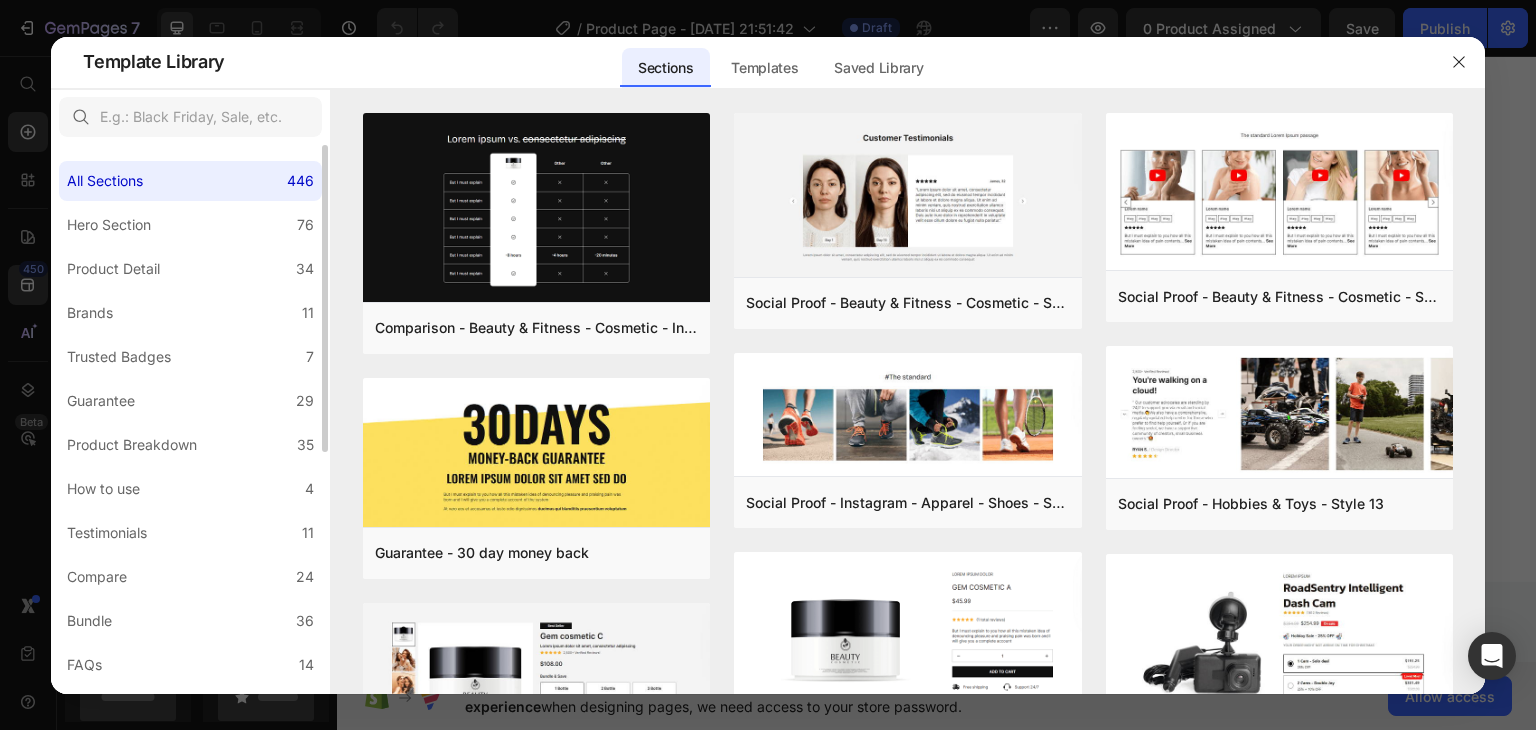 scroll, scrollTop: 400, scrollLeft: 0, axis: vertical 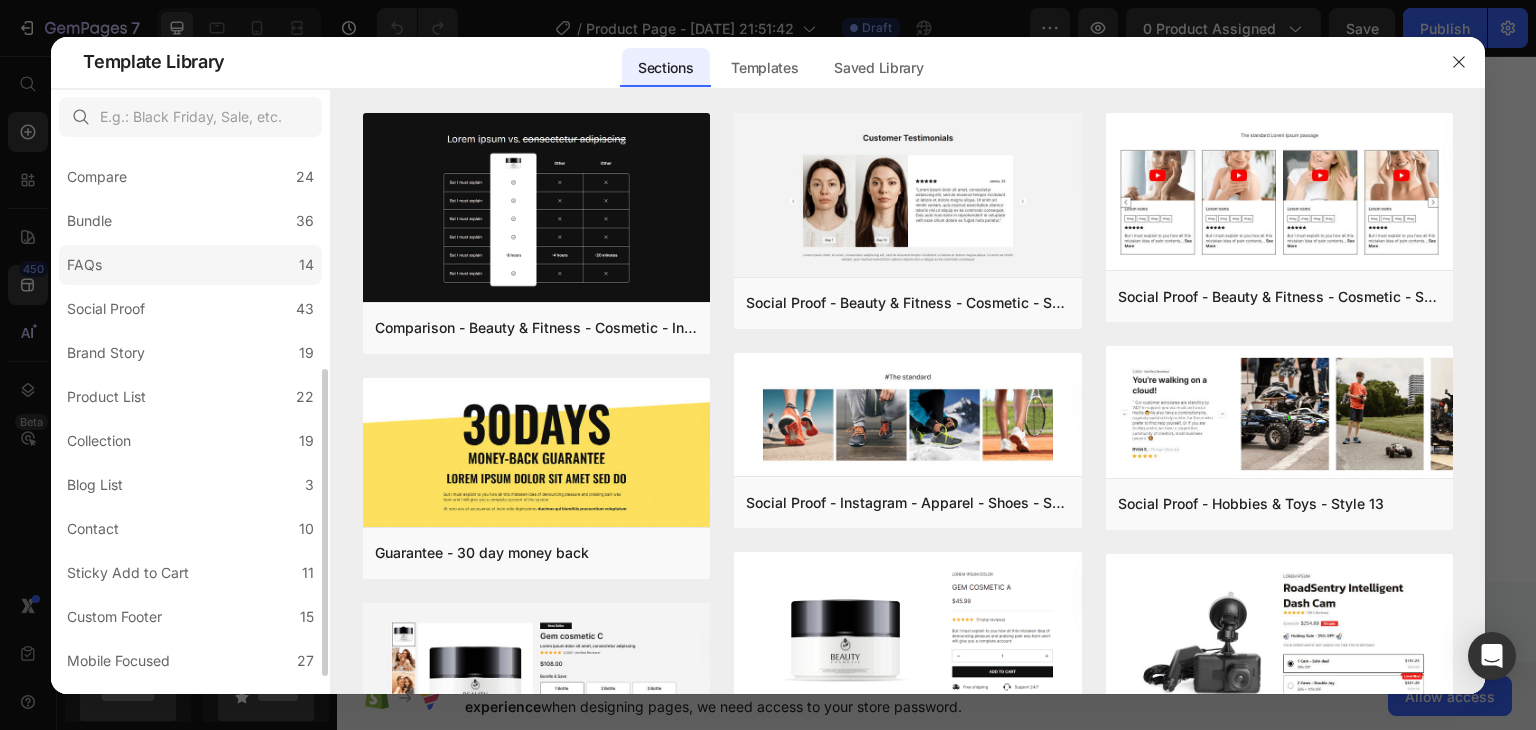 click on "FAQs" at bounding box center (88, 265) 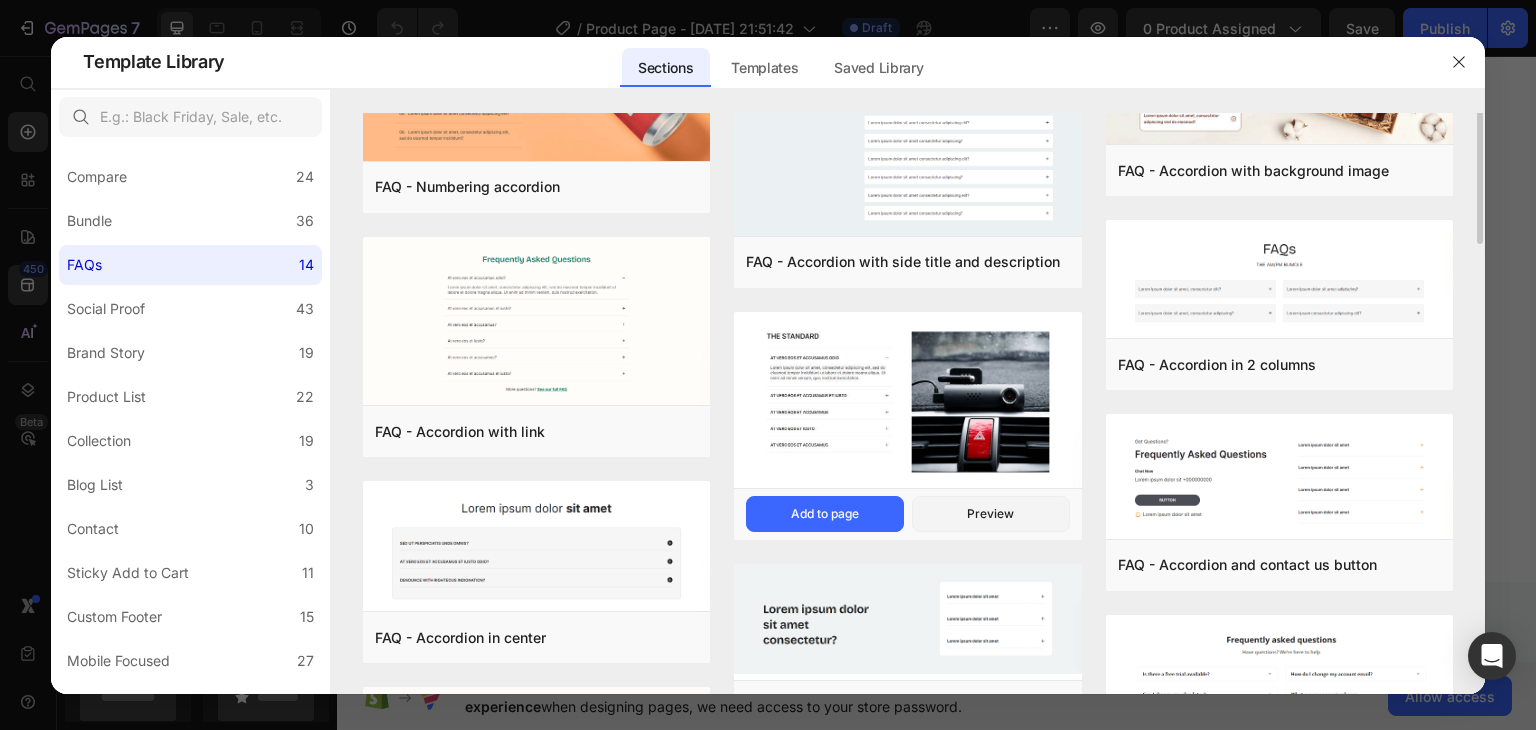 scroll, scrollTop: 0, scrollLeft: 0, axis: both 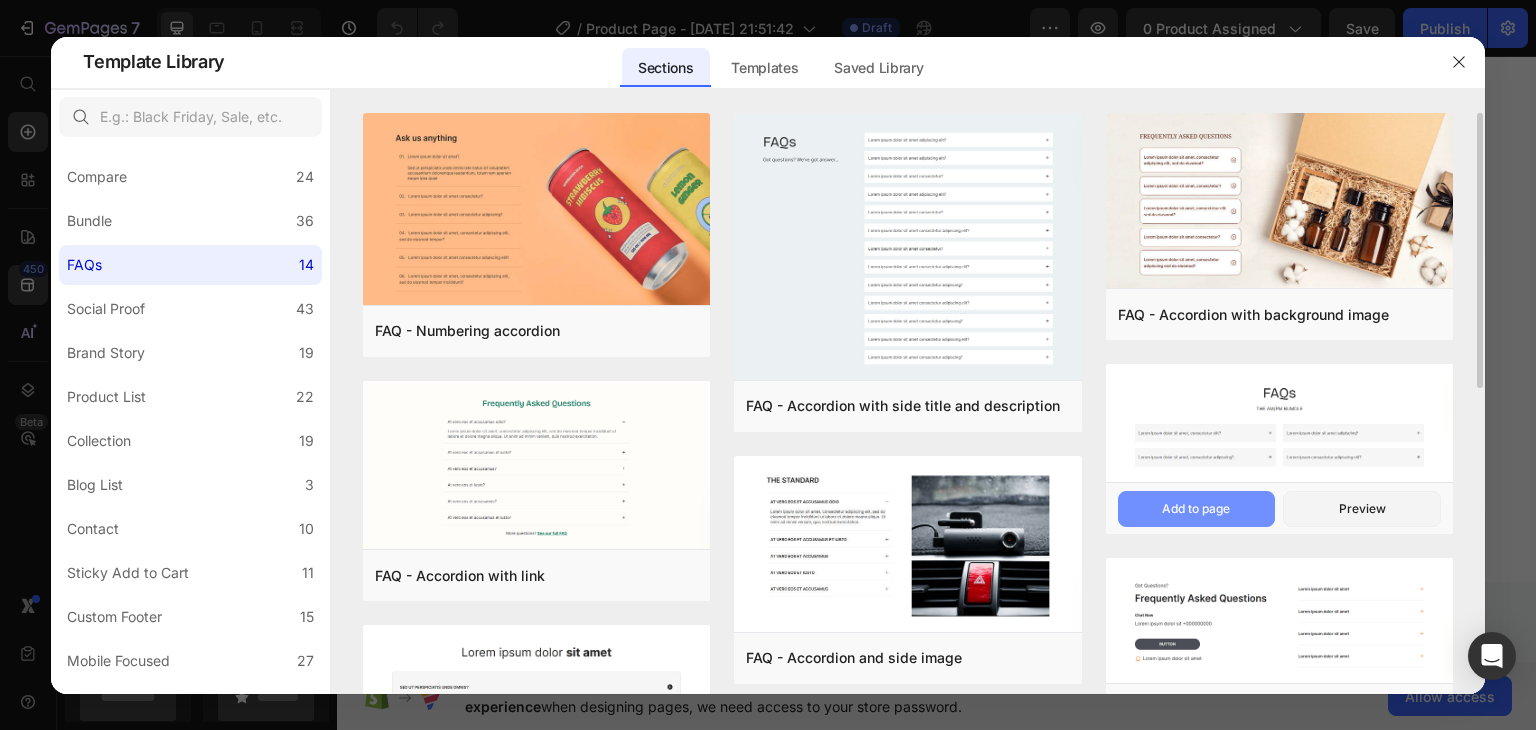 click on "Add to page" at bounding box center (1196, 509) 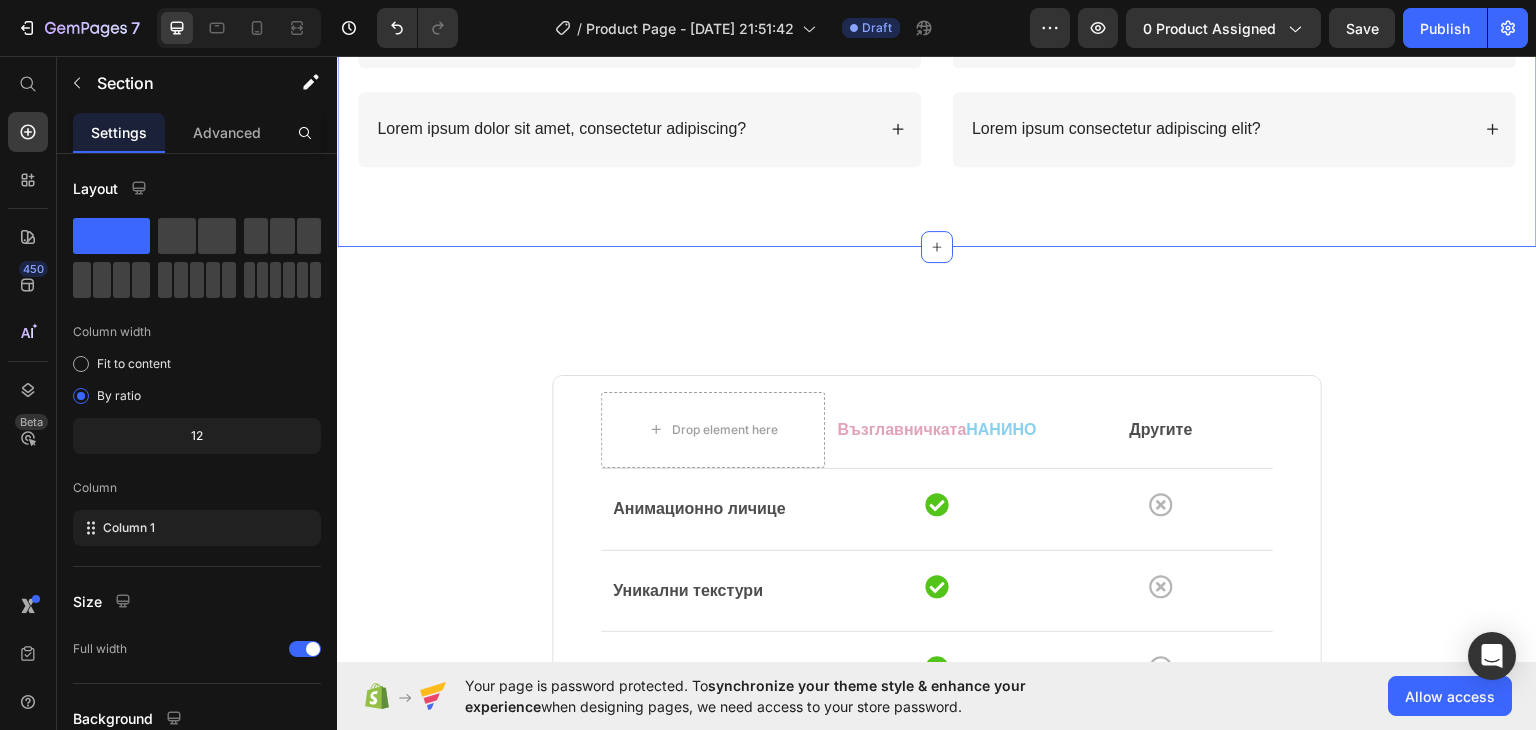 scroll, scrollTop: 4202, scrollLeft: 0, axis: vertical 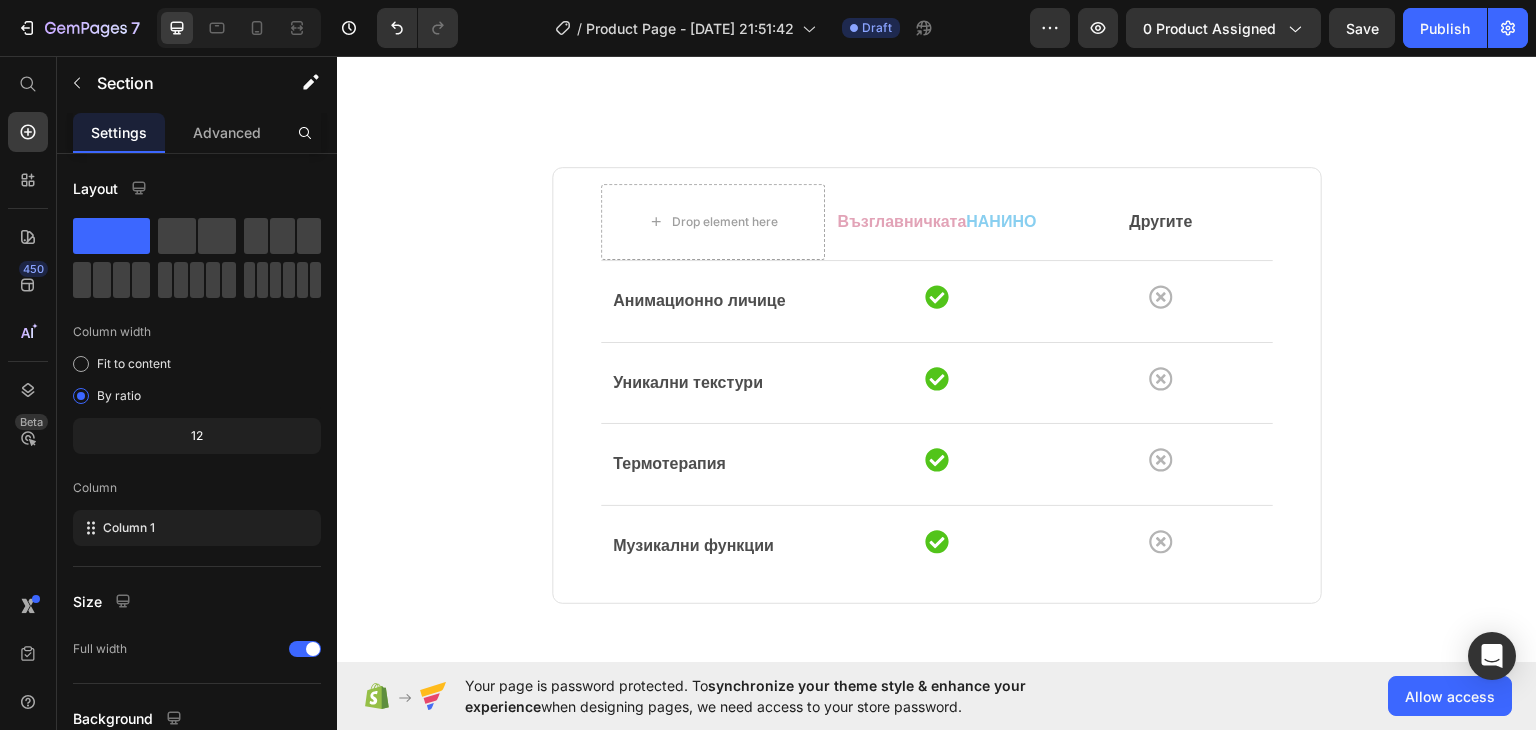 click on "FAQs" at bounding box center [937, -348] 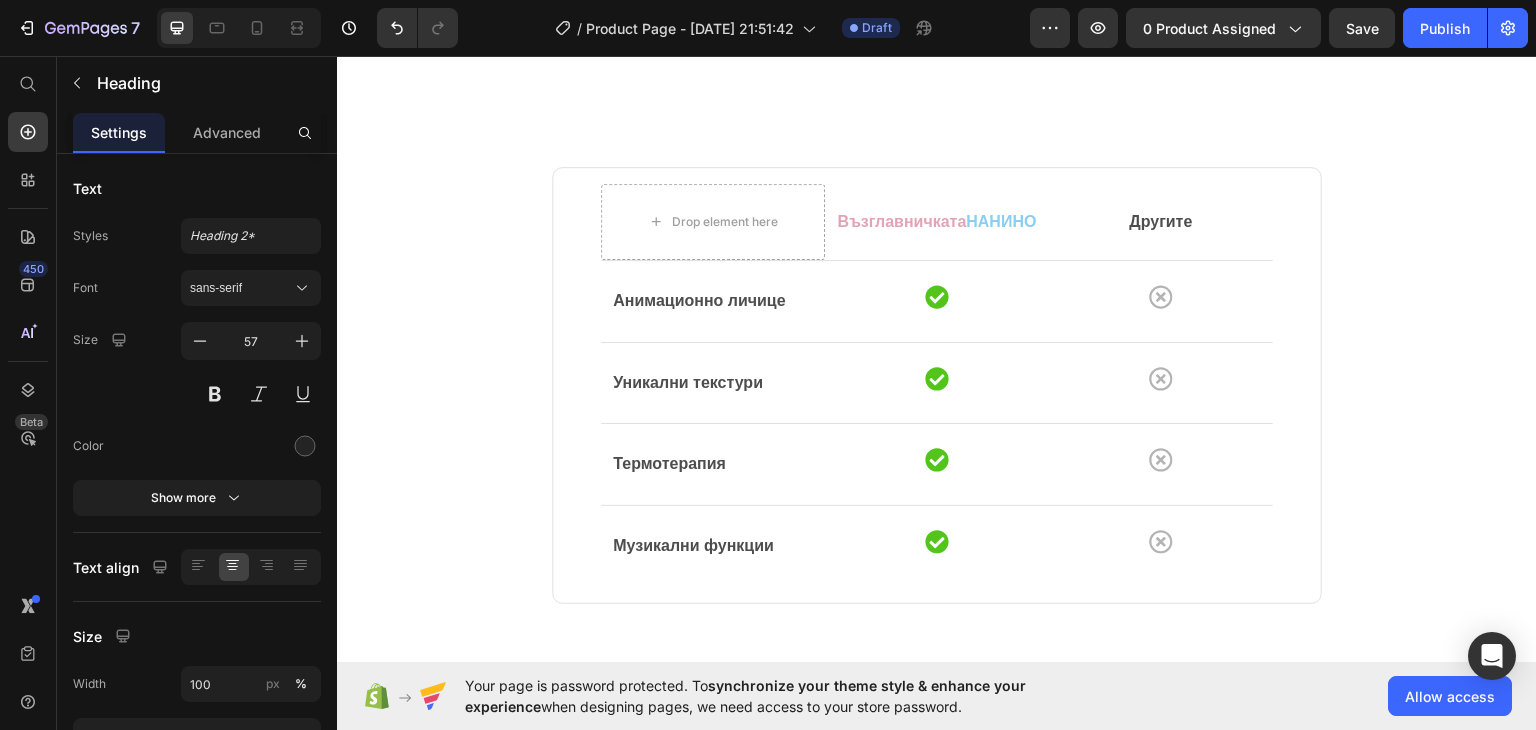 click on "FAQs" at bounding box center (937, -348) 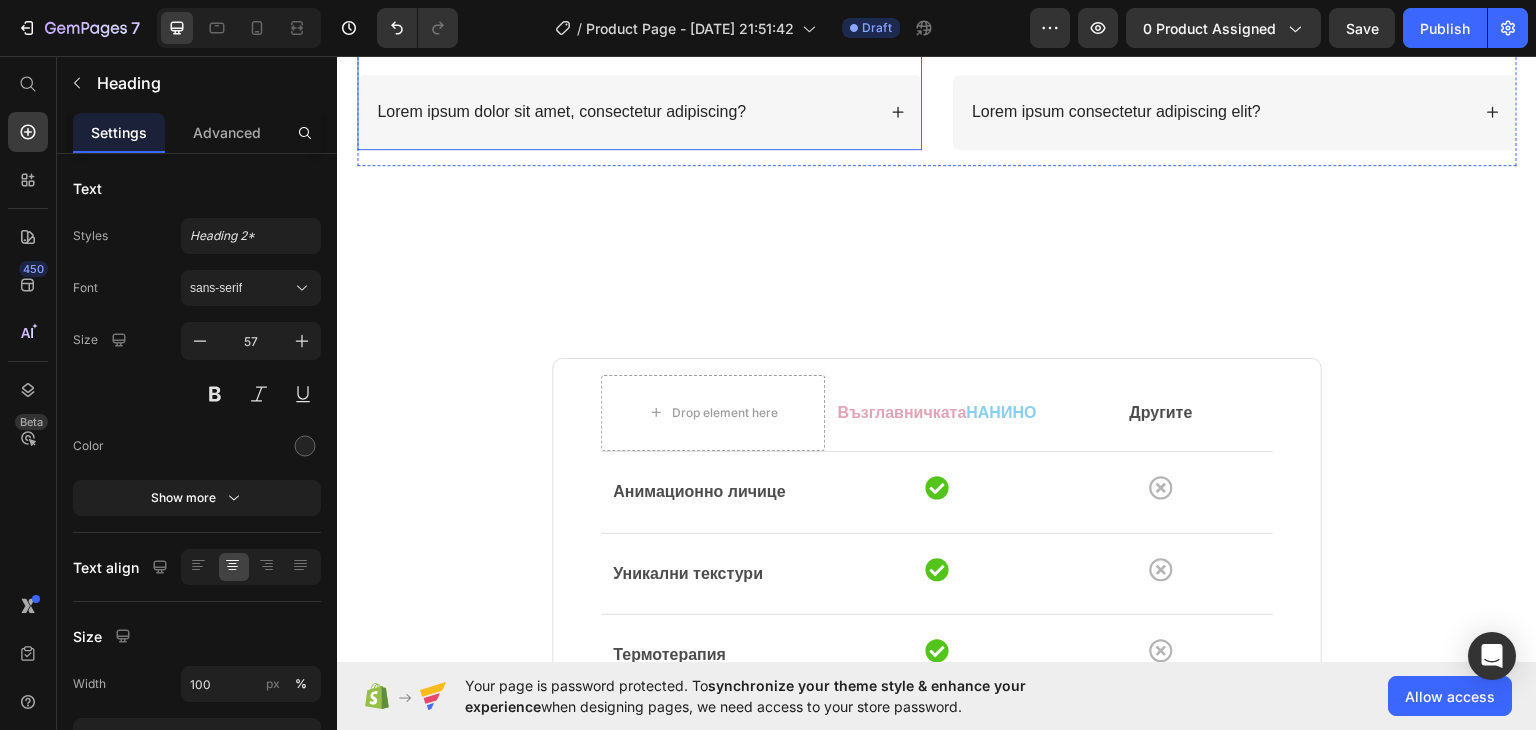 scroll, scrollTop: 4002, scrollLeft: 0, axis: vertical 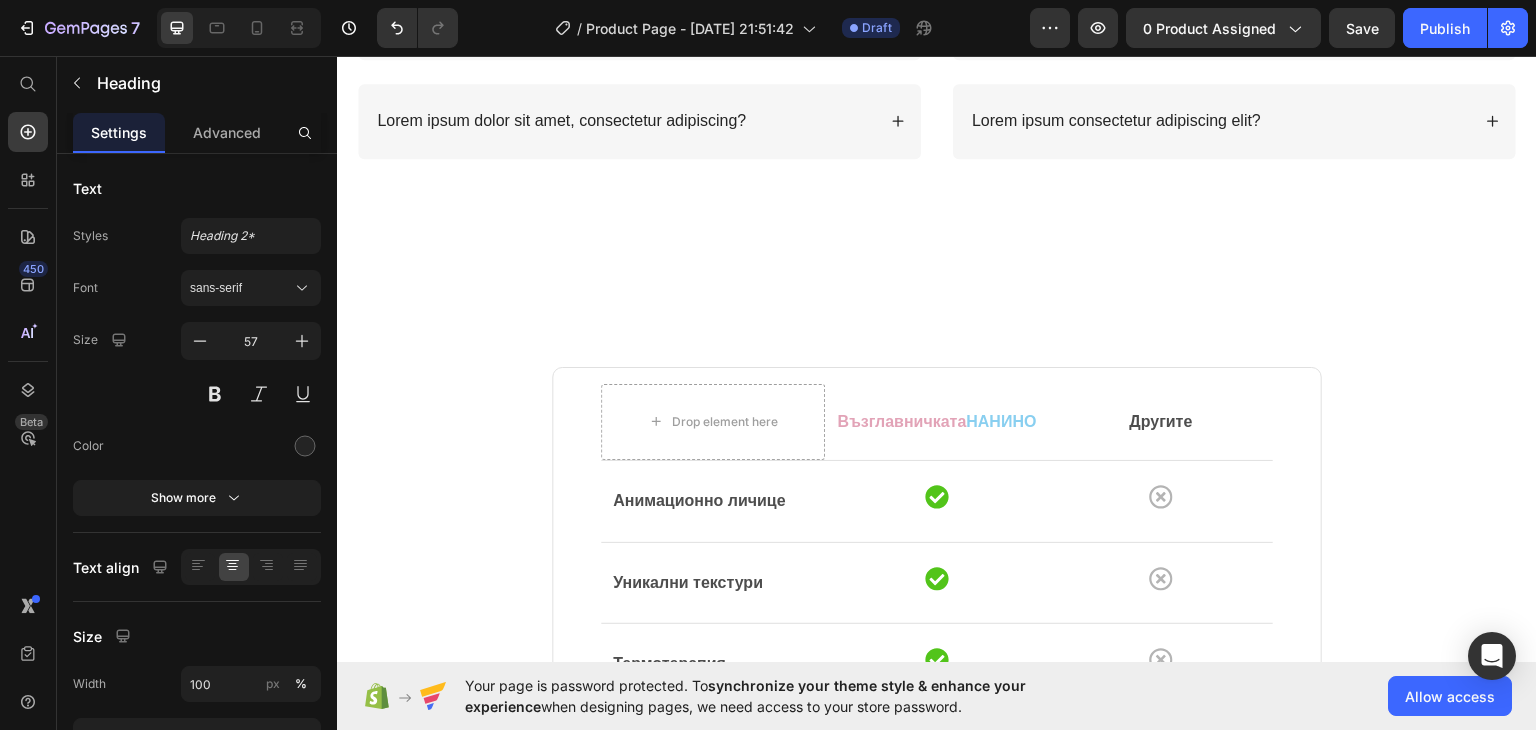 click on "Често Задавани Въпроси" at bounding box center (937, -148) 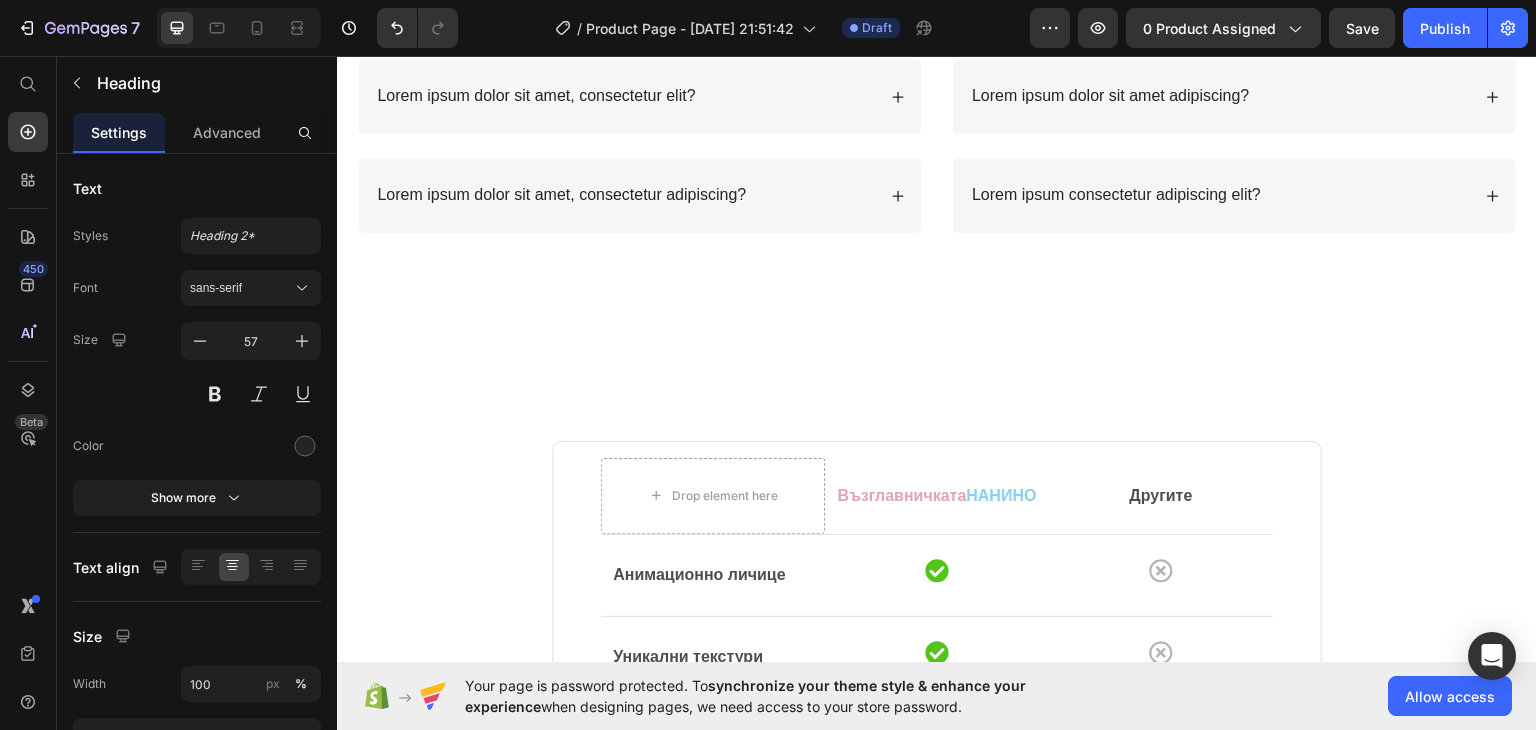 click on "[DEMOGRAPHIC_DATA] въпроси? Ние имаме отговори" at bounding box center [937, -111] 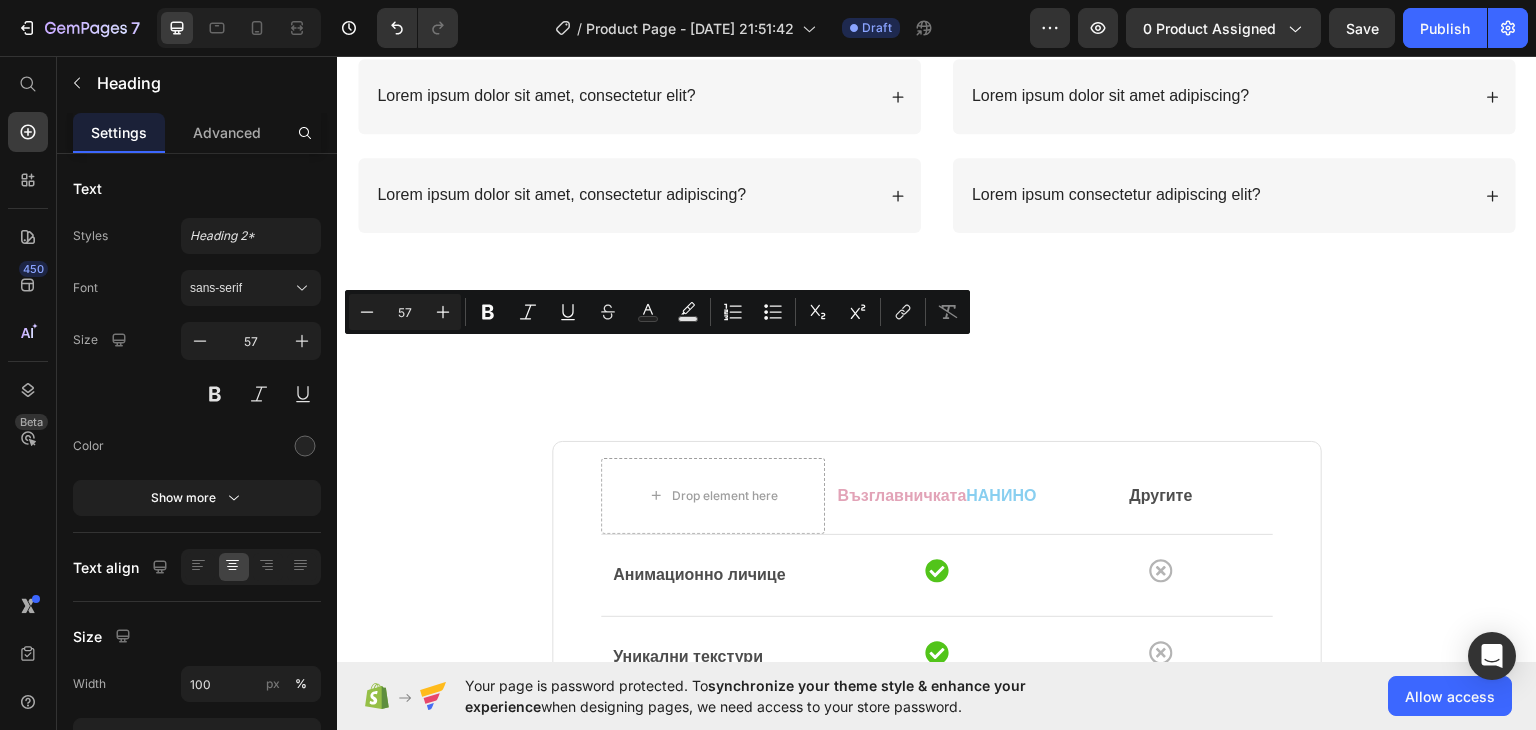 drag, startPoint x: 861, startPoint y: 375, endPoint x: 450, endPoint y: 357, distance: 411.39398 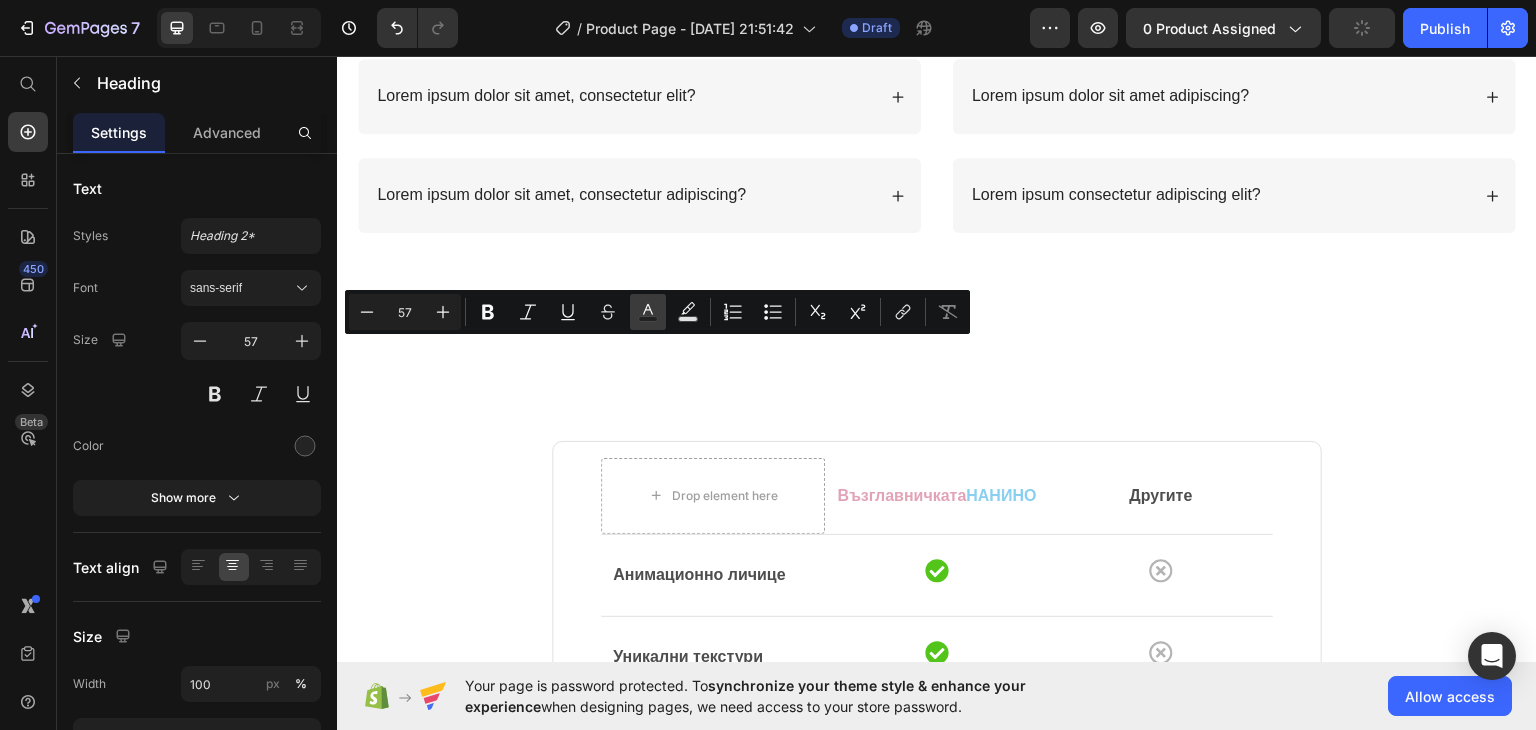 click on "Text Color" at bounding box center [648, 312] 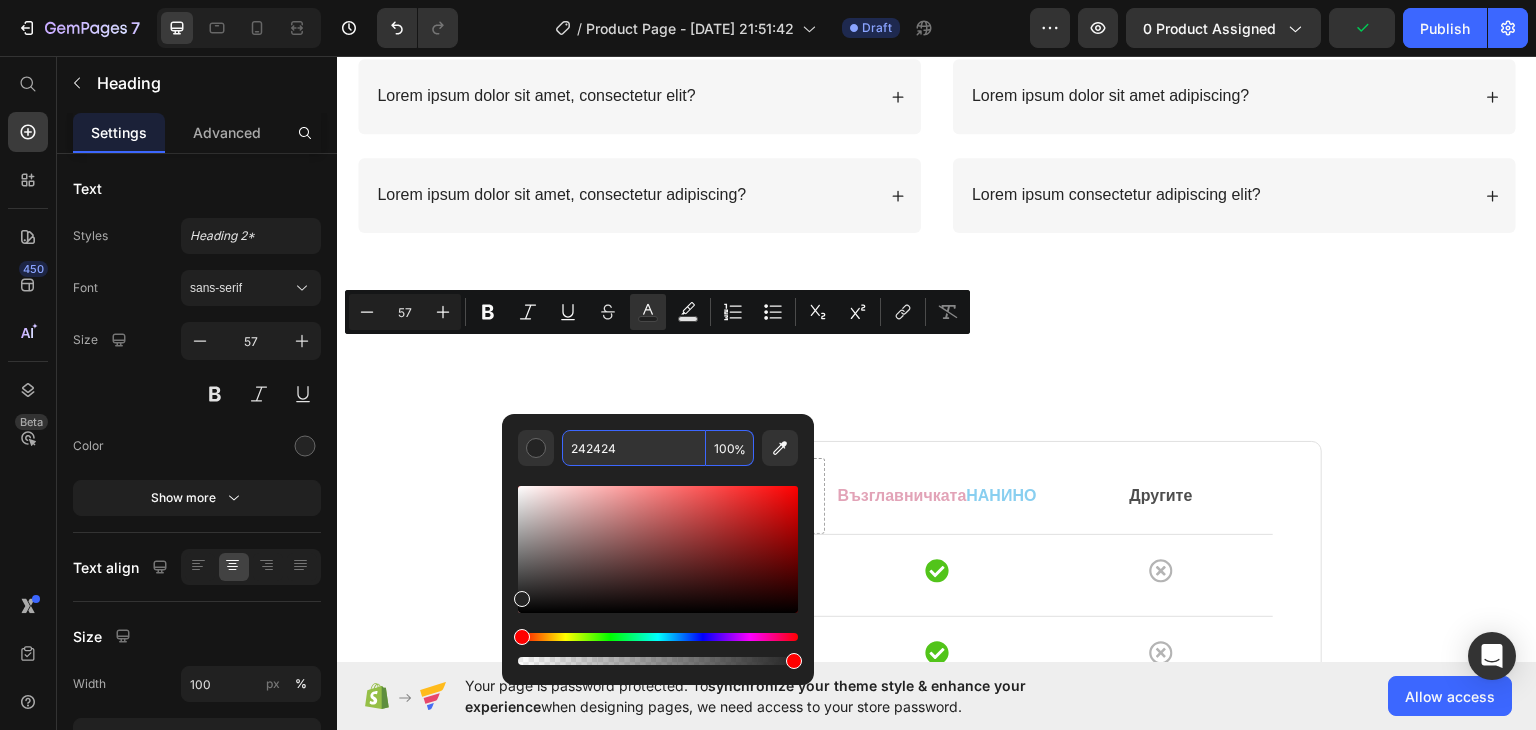 click on "242424" at bounding box center [634, 448] 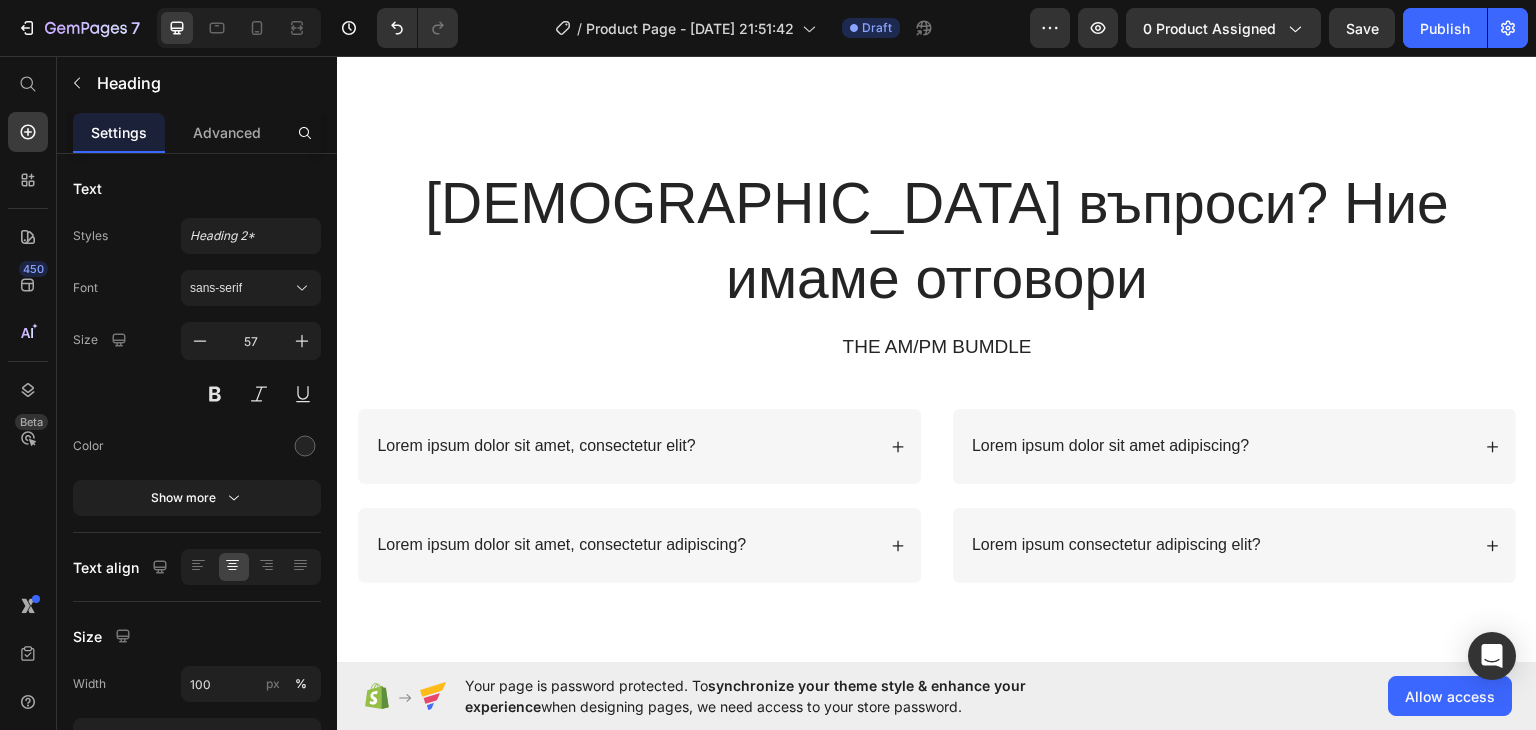 scroll, scrollTop: 3702, scrollLeft: 0, axis: vertical 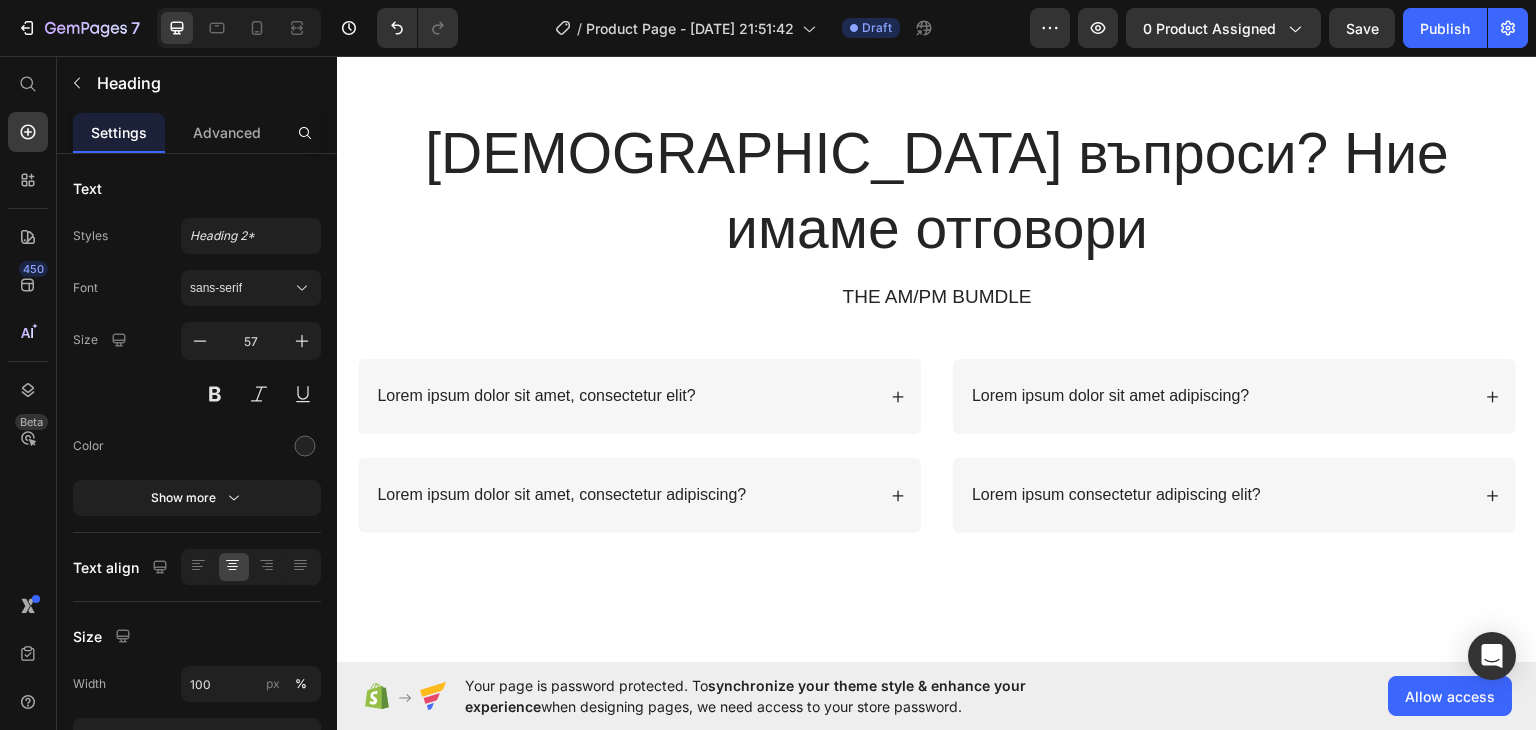 click on "Уникални" at bounding box center [1090, -260] 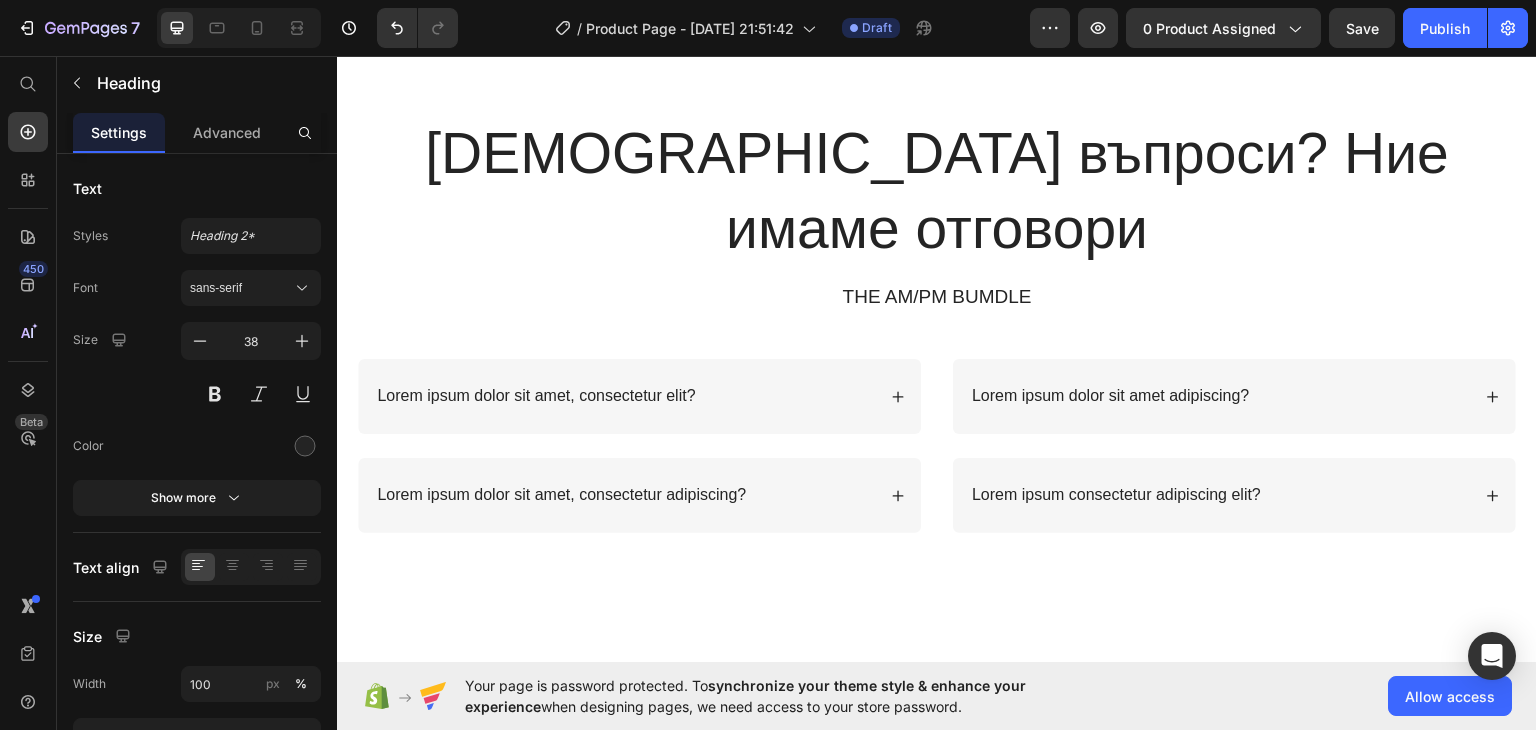 click on "Уникални  текстури" at bounding box center (1260, -259) 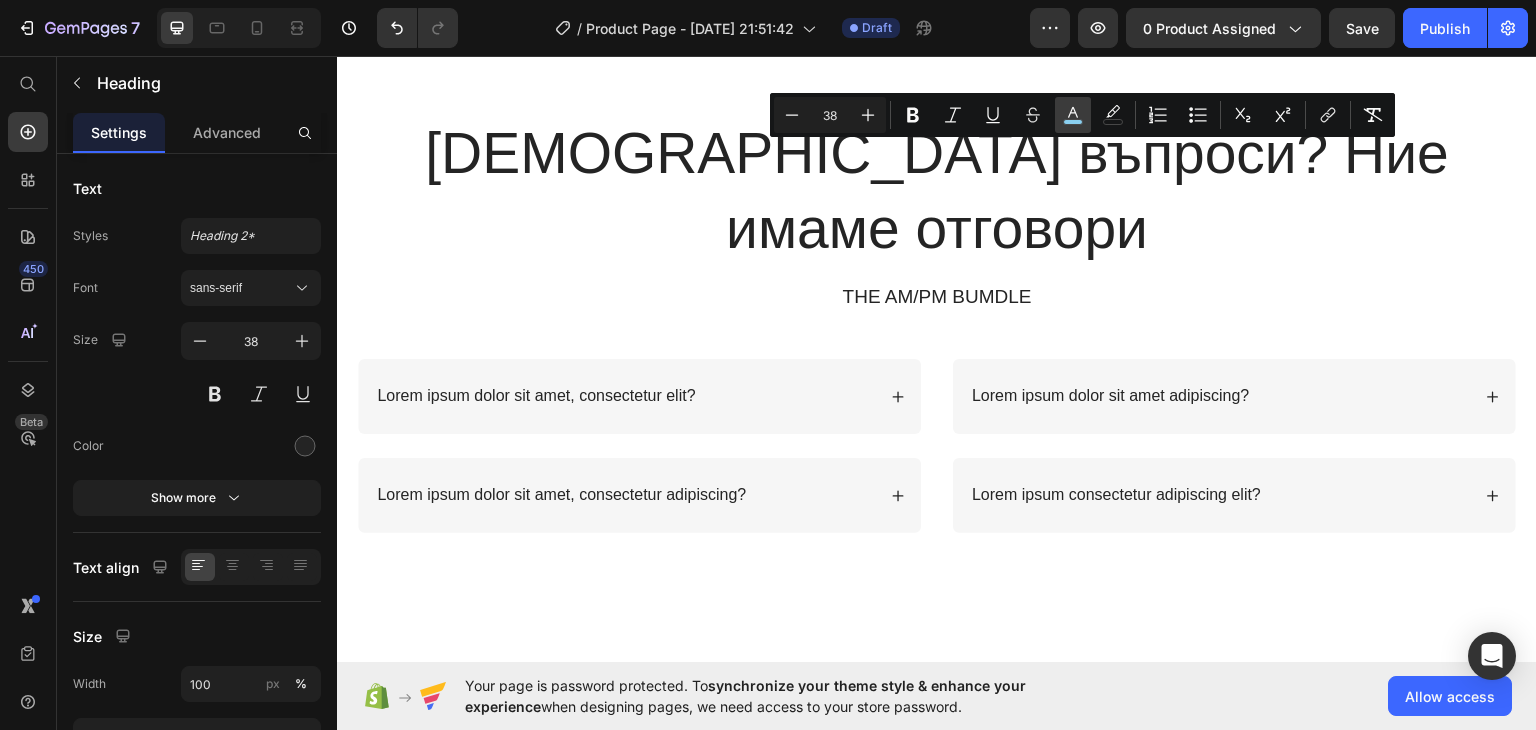 click 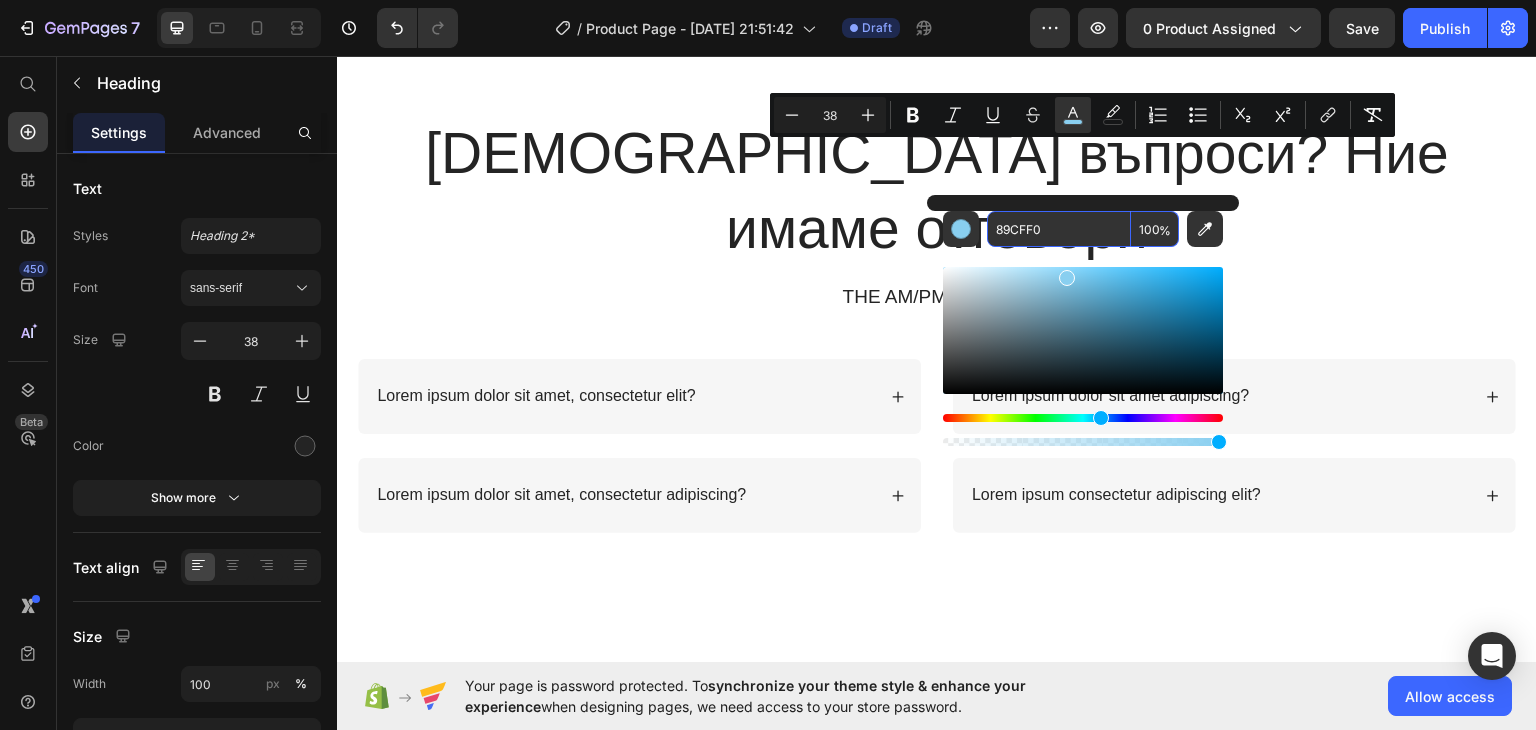 click on "89CFF0" at bounding box center [1059, 229] 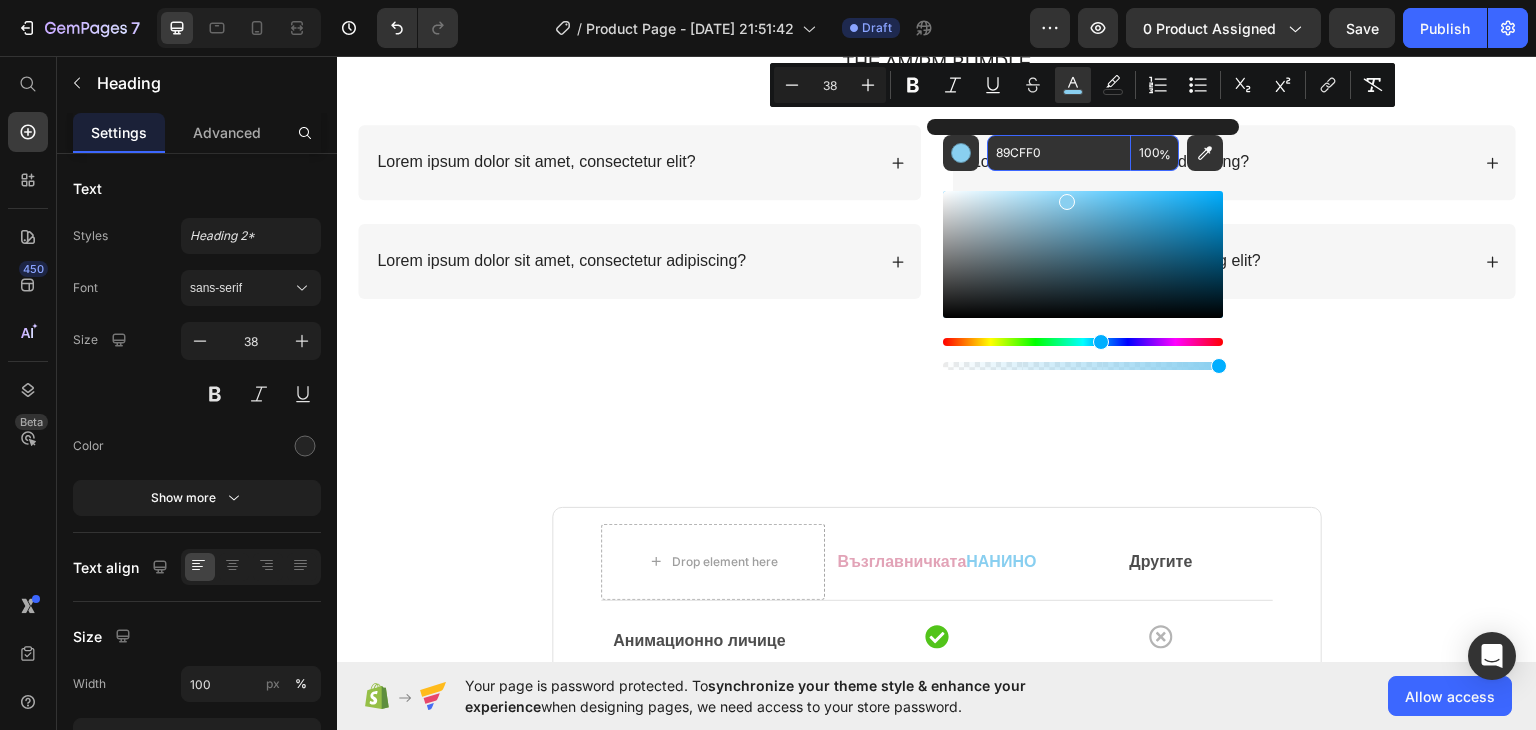 scroll, scrollTop: 4102, scrollLeft: 0, axis: vertical 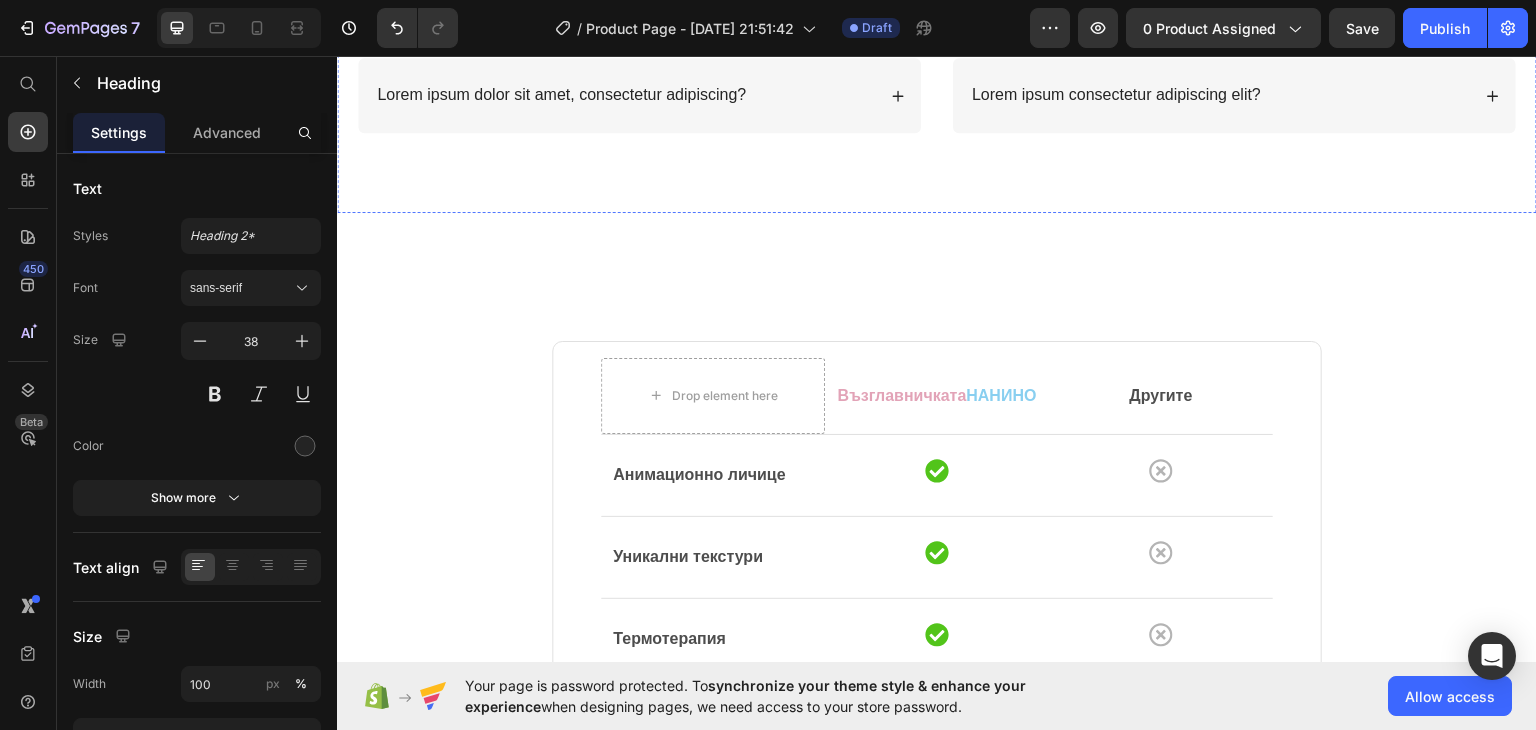 click on "[DEMOGRAPHIC_DATA] въпроси? Ние имаме отговори" at bounding box center (937, -211) 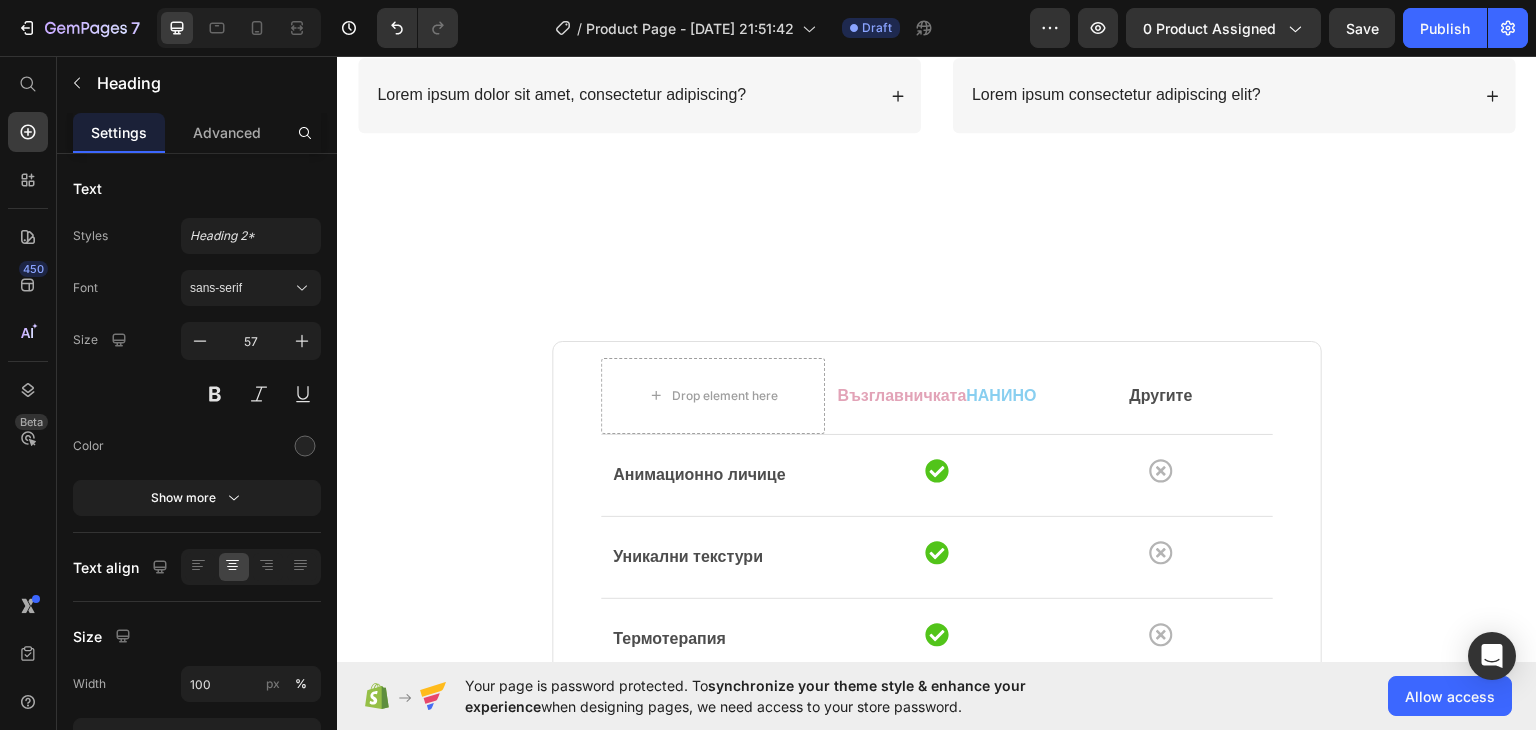 click on "[DEMOGRAPHIC_DATA] въпроси? Ние имаме отговори" at bounding box center (937, -211) 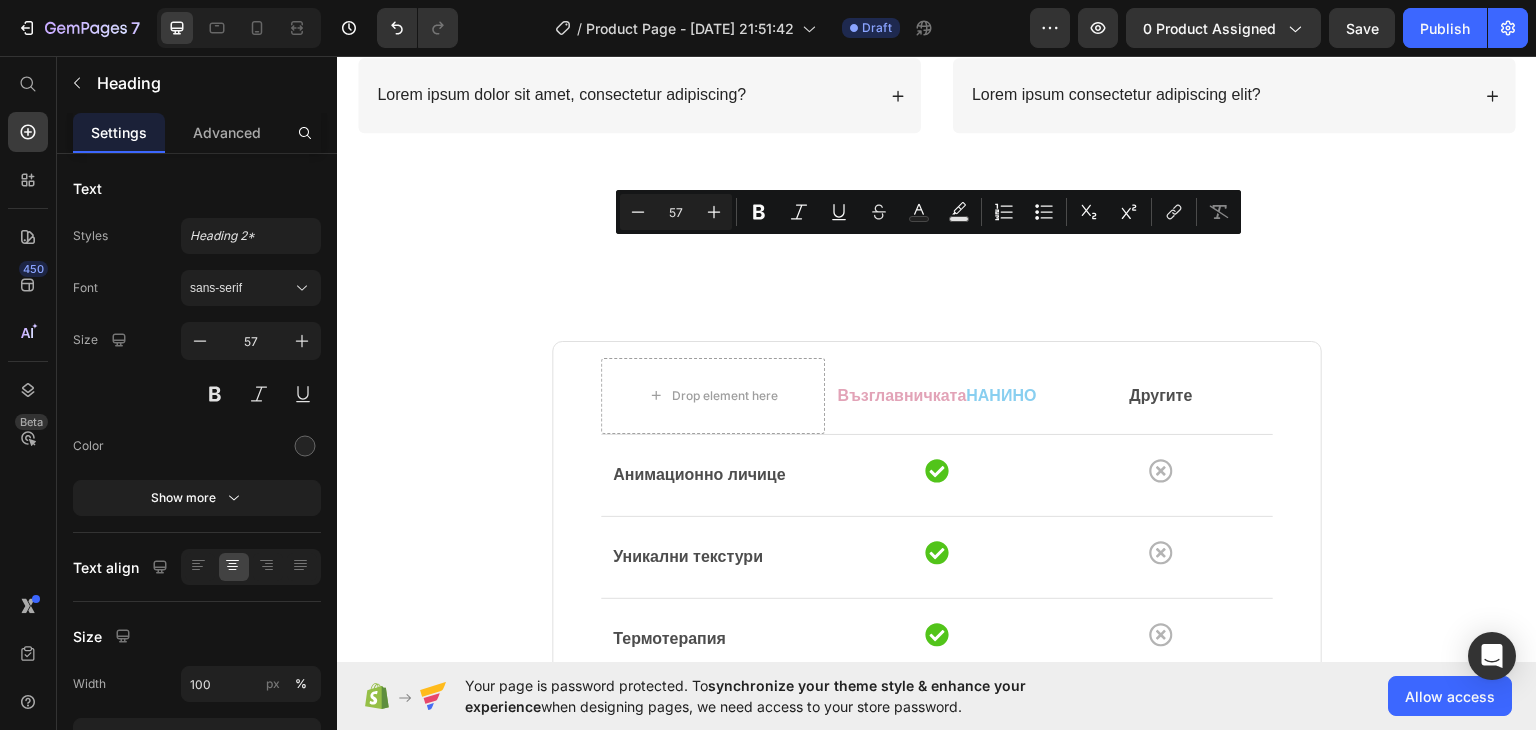 click on "[DEMOGRAPHIC_DATA] въпроси? Ние имаме отговори" at bounding box center [937, -211] 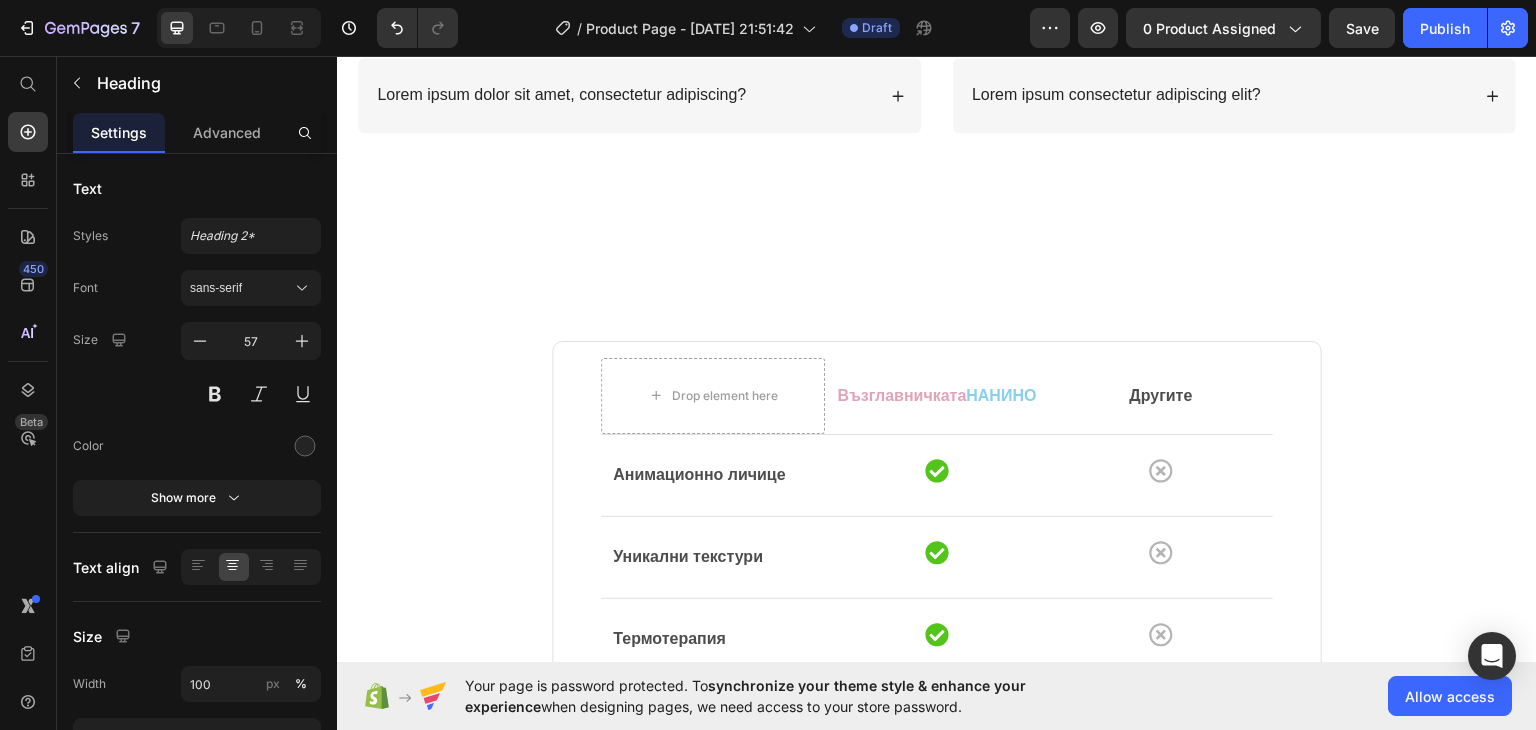drag, startPoint x: 436, startPoint y: 281, endPoint x: 854, endPoint y: 281, distance: 418 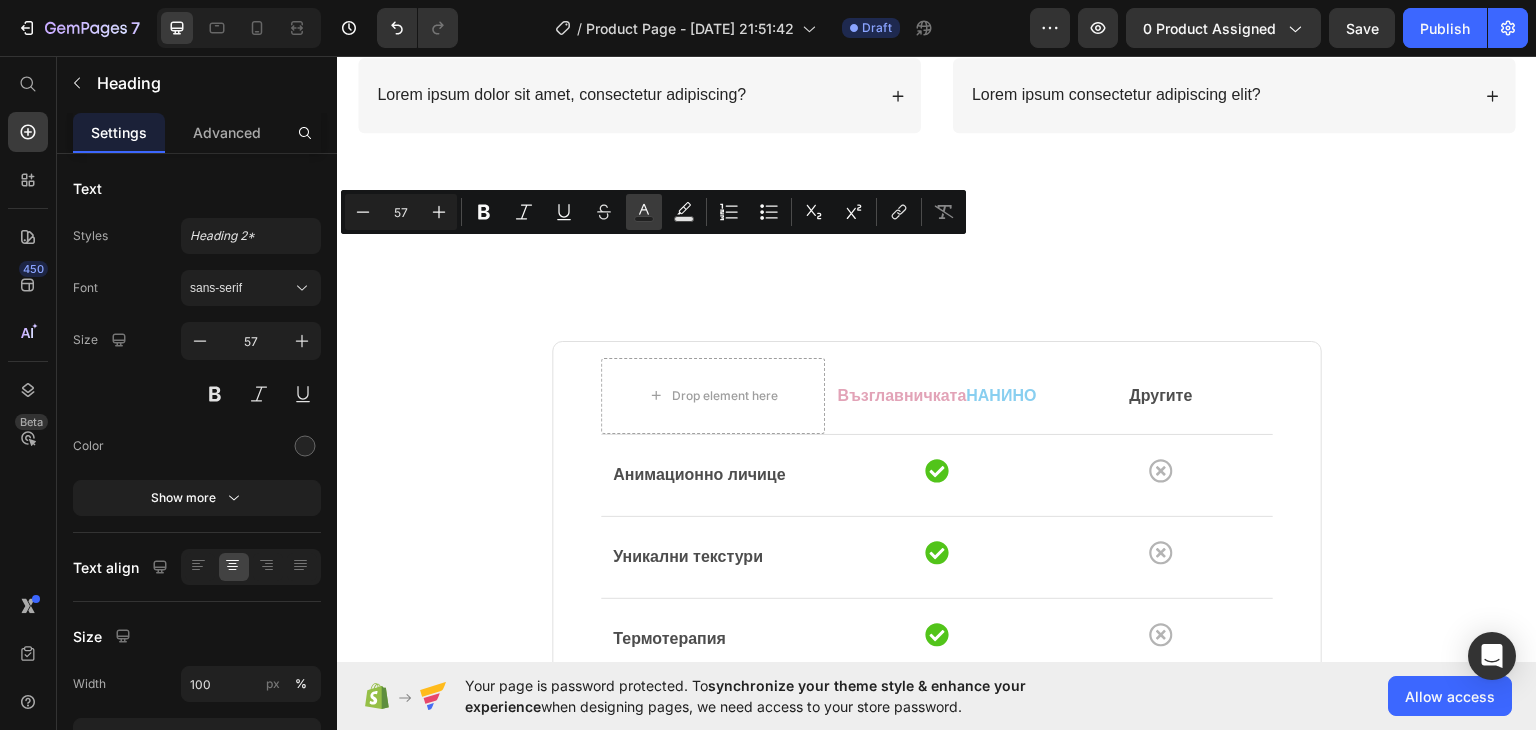 click 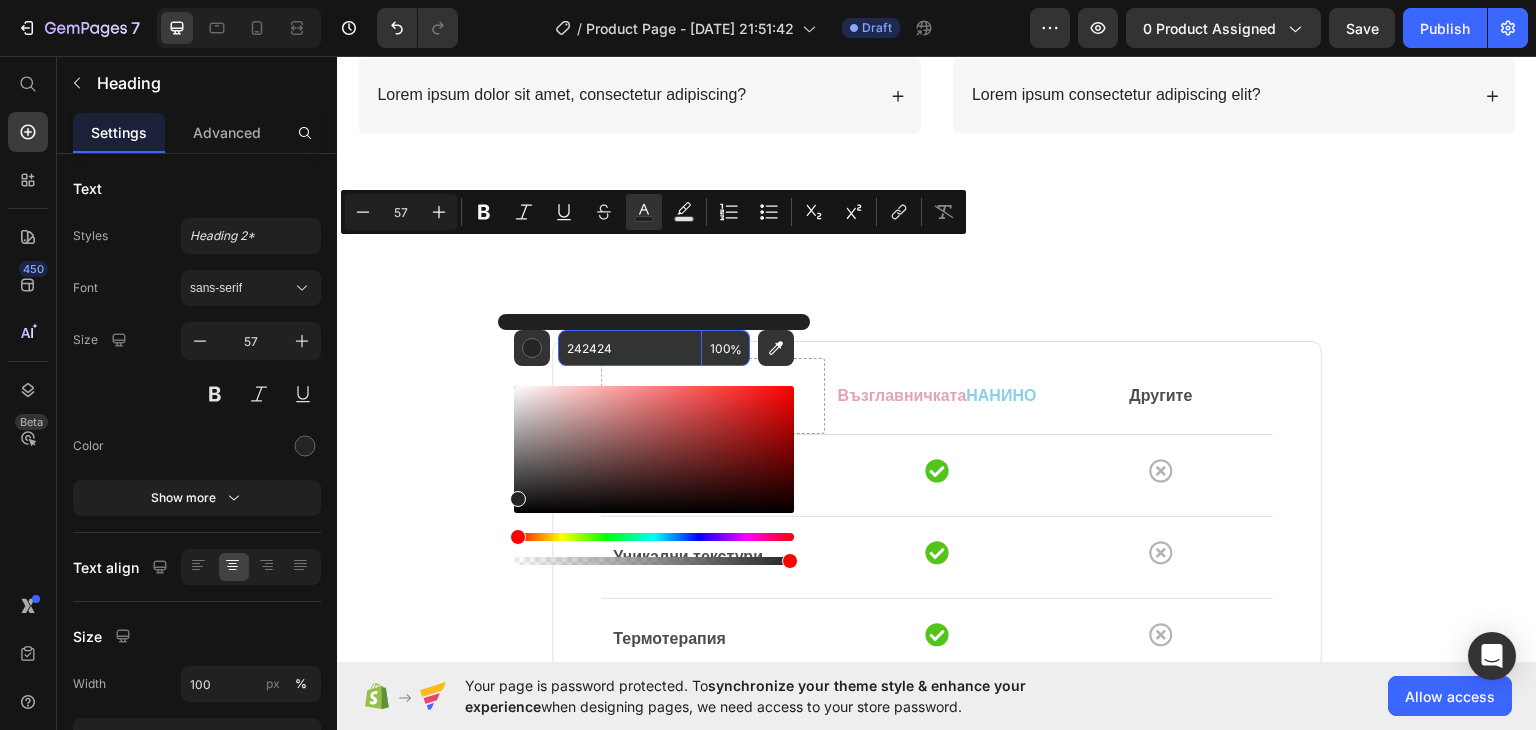 click on "242424" at bounding box center [630, 348] 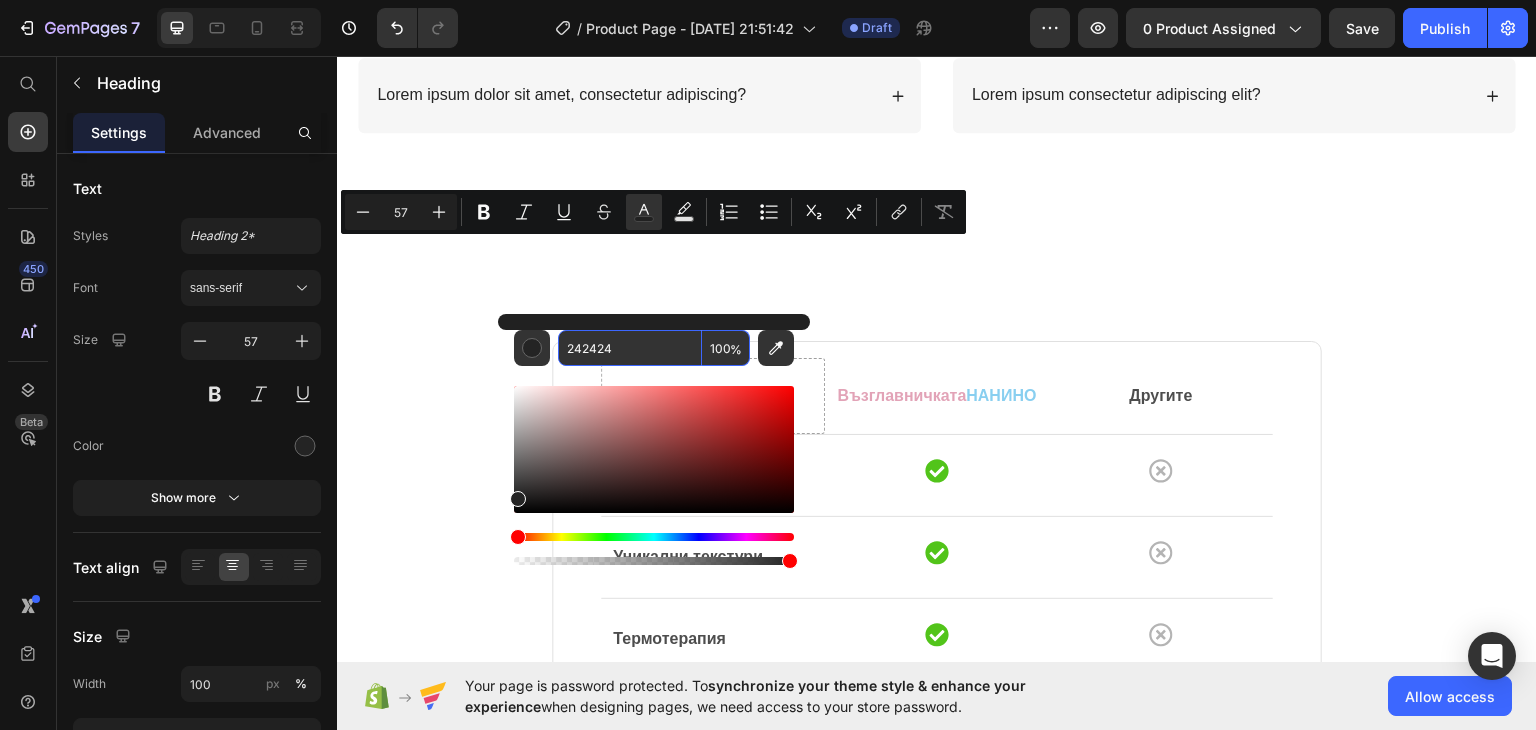 paste on "89CFF0" 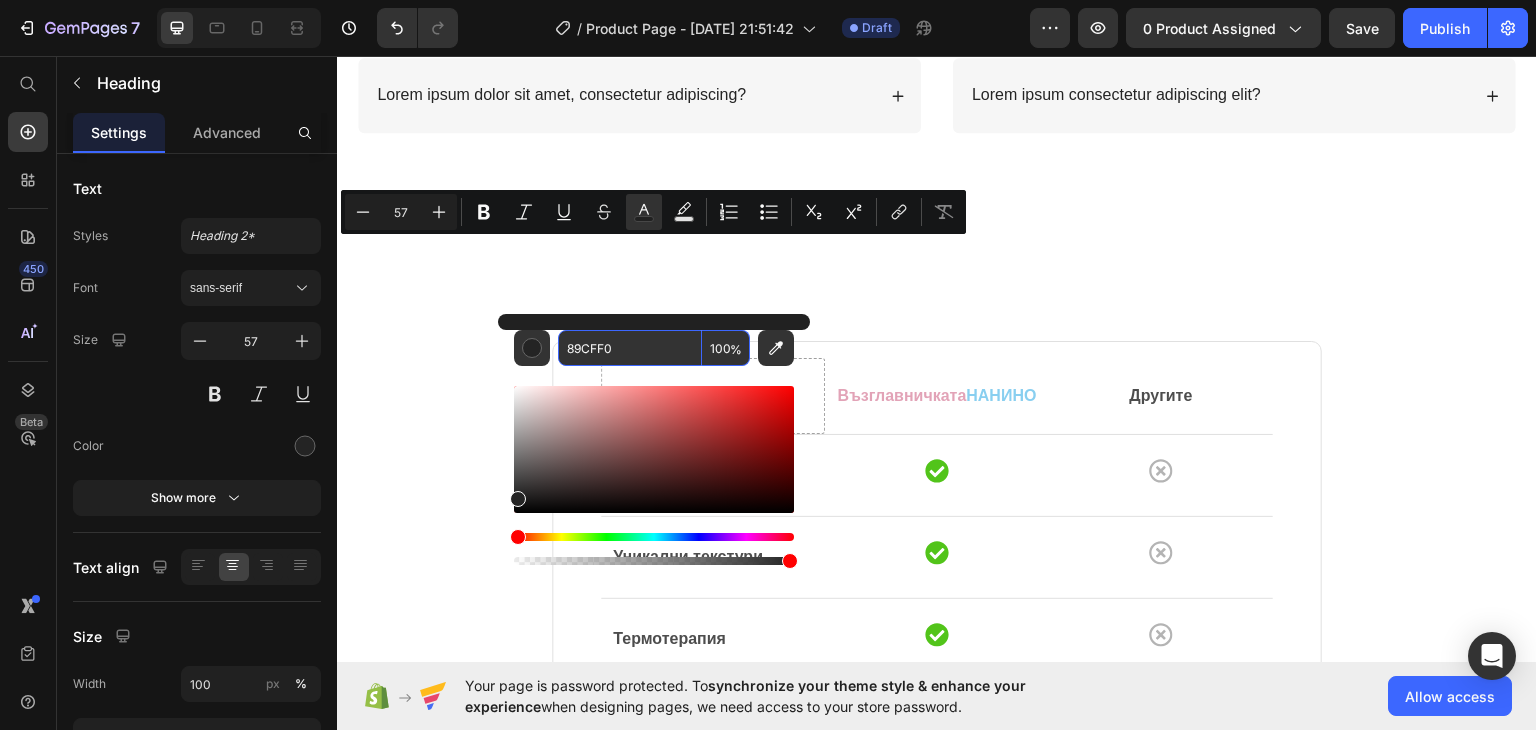 type on "89CFF0" 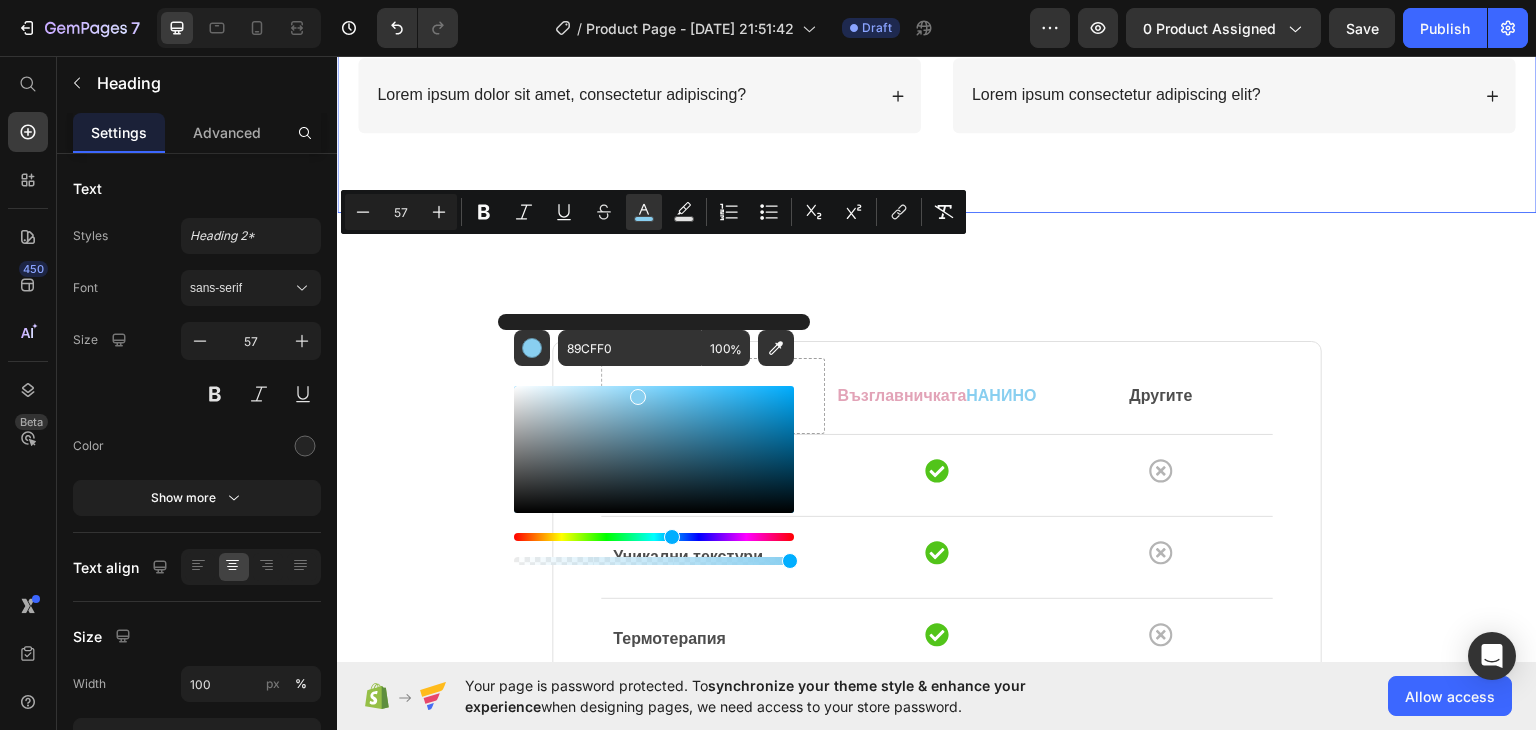 click on "[DEMOGRAPHIC_DATA] въпроси?  Ние имаме отговори Heading   16 THE AM/PM BUMDLE Text Block Row
Lorem ipsum dolor sit amet, consectetur elit?
Lorem ipsum dolor sit amet, consectetur adipiscing? Accordion
Lorem ipsum dolor sit amet adipiscing?
Lorem ipsum consectetur adipiscing elit? Accordion Row" at bounding box center [937, -62] 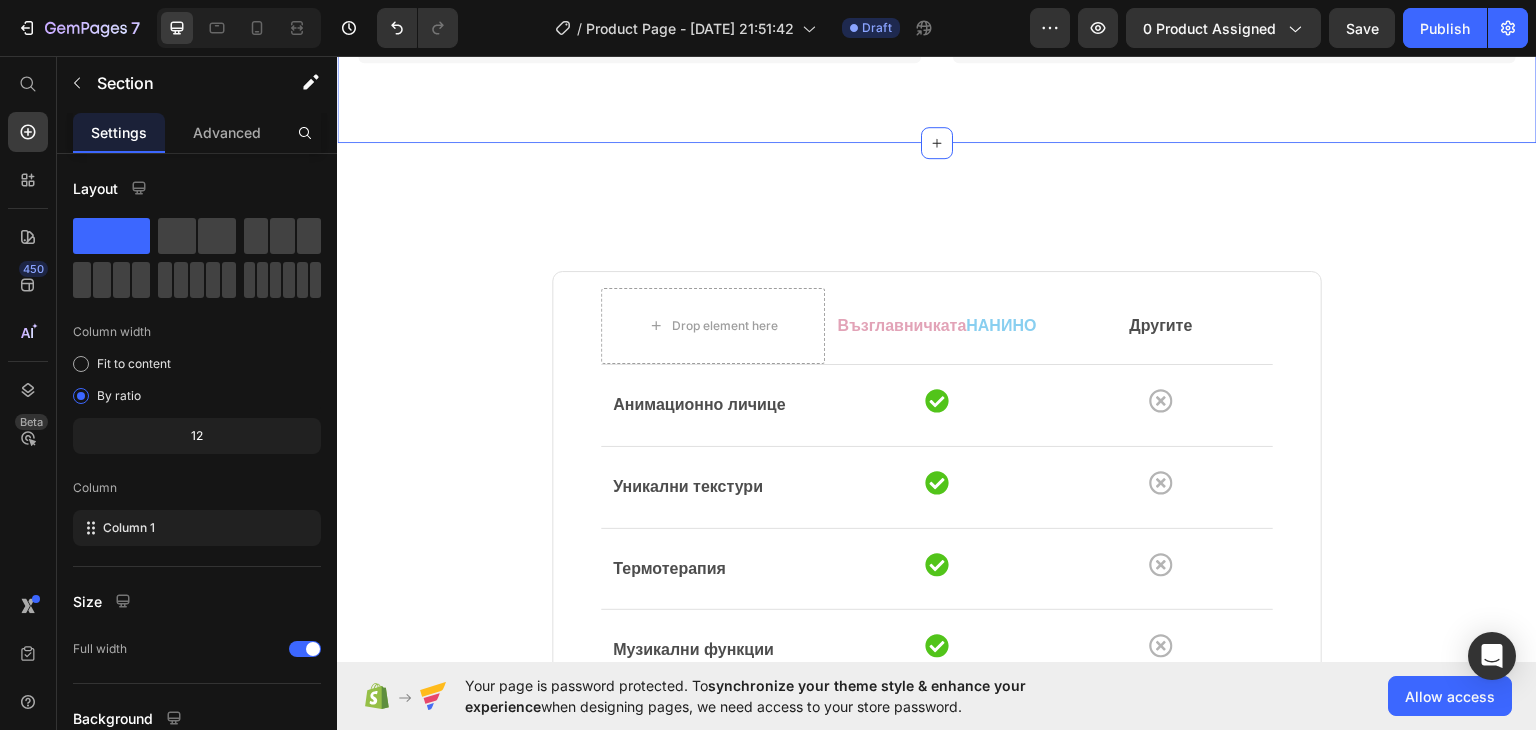 scroll, scrollTop: 4302, scrollLeft: 0, axis: vertical 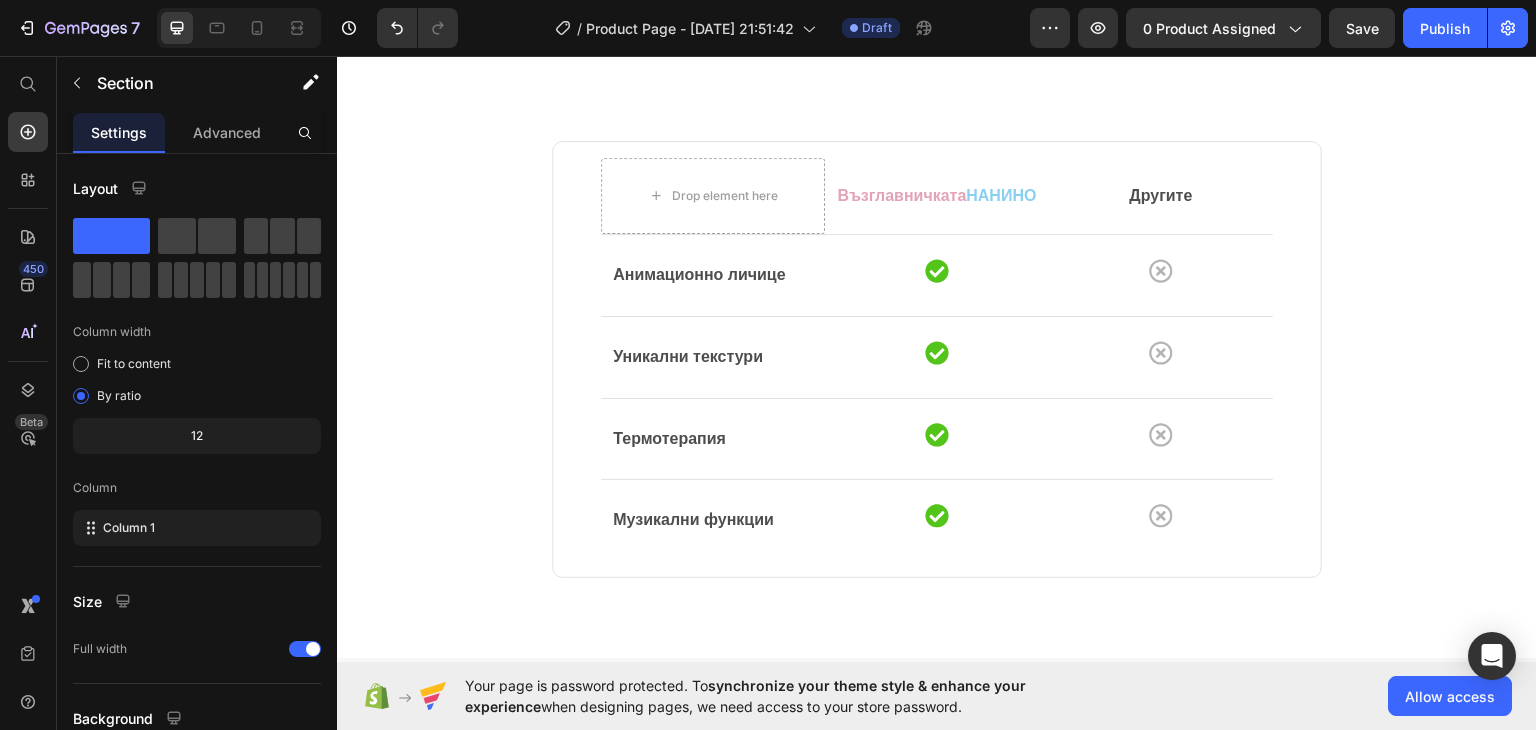 click on "Lorem ipsum dolor sit amet, consectetur elit?" at bounding box center [536, -205] 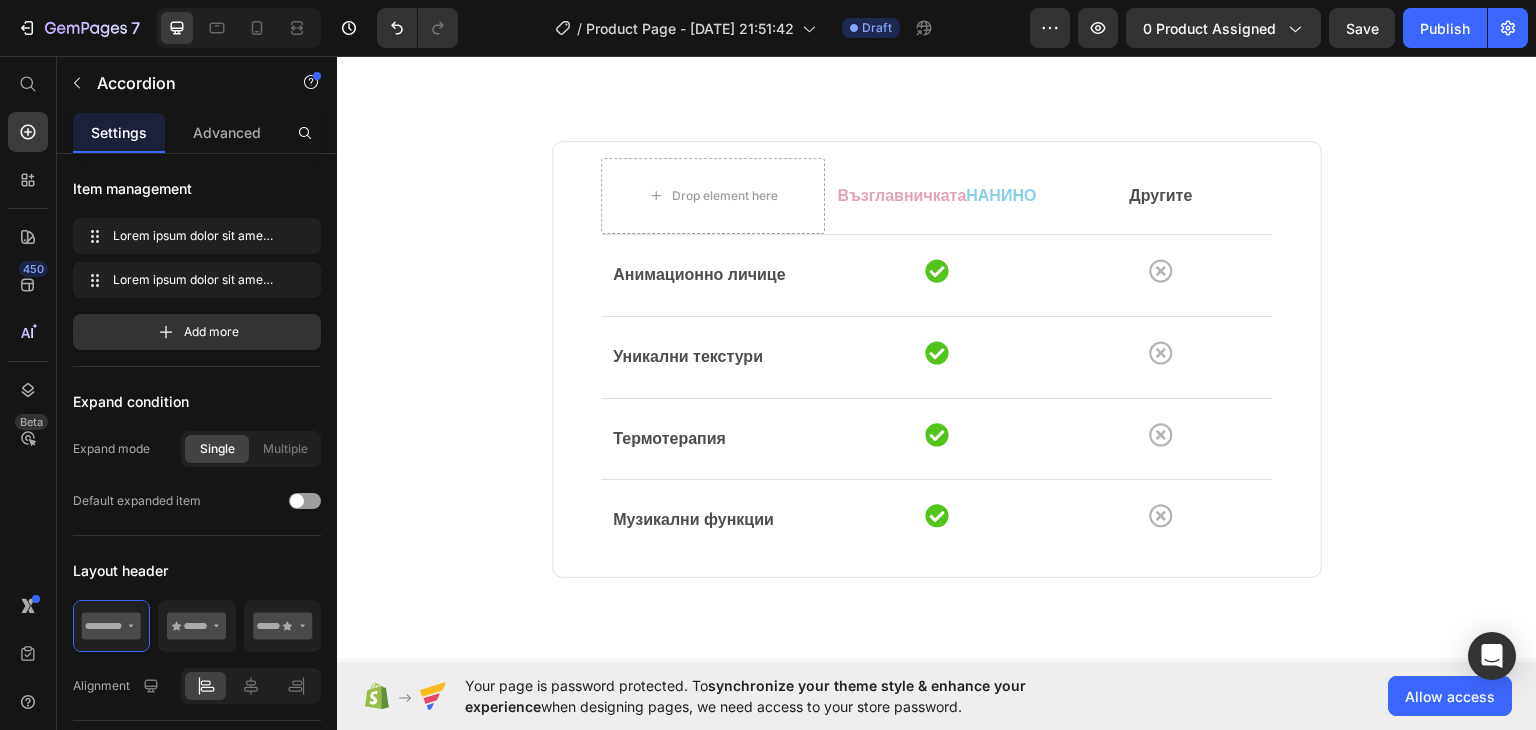 click 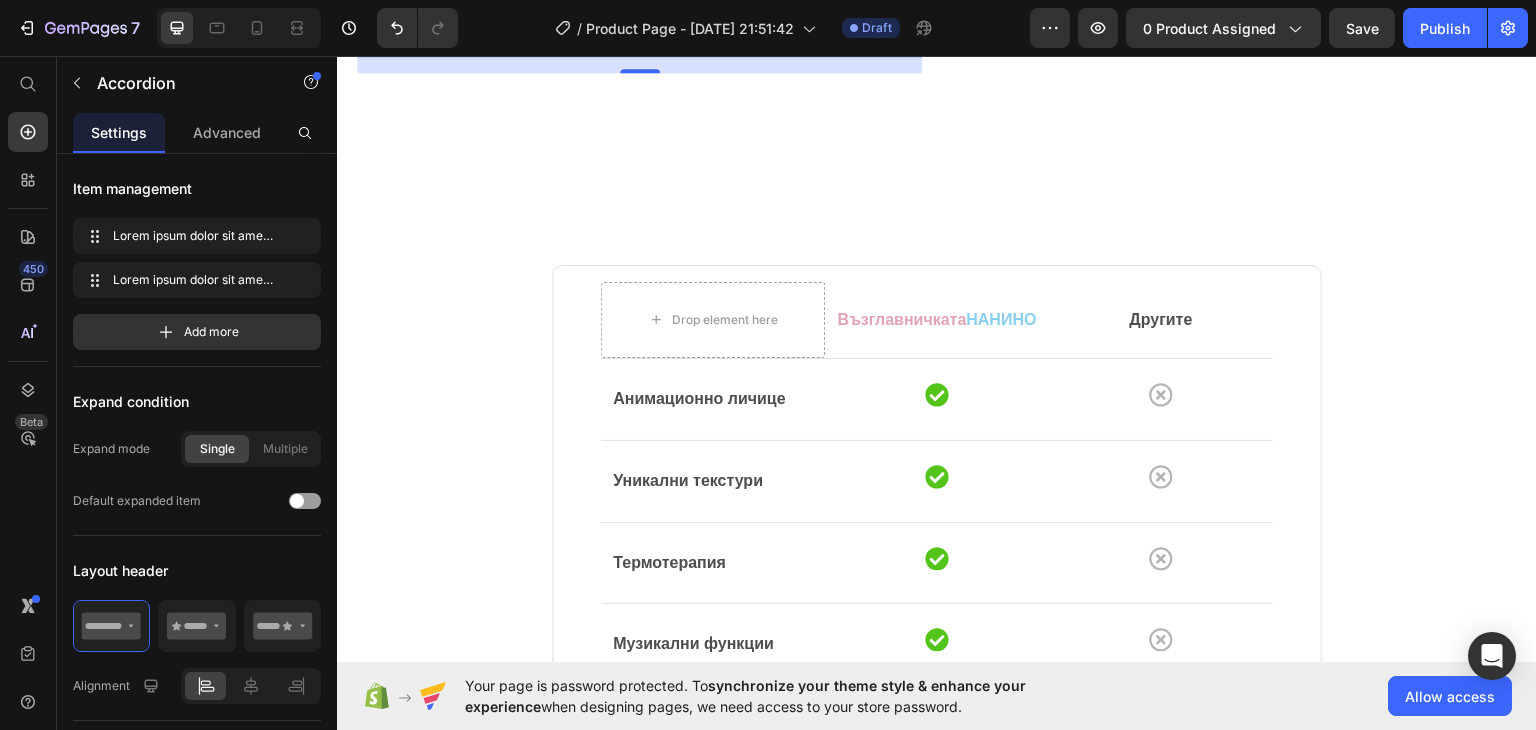 click on "Lorem ipsum dolor sit amet, consectetur elit?" at bounding box center [536, -205] 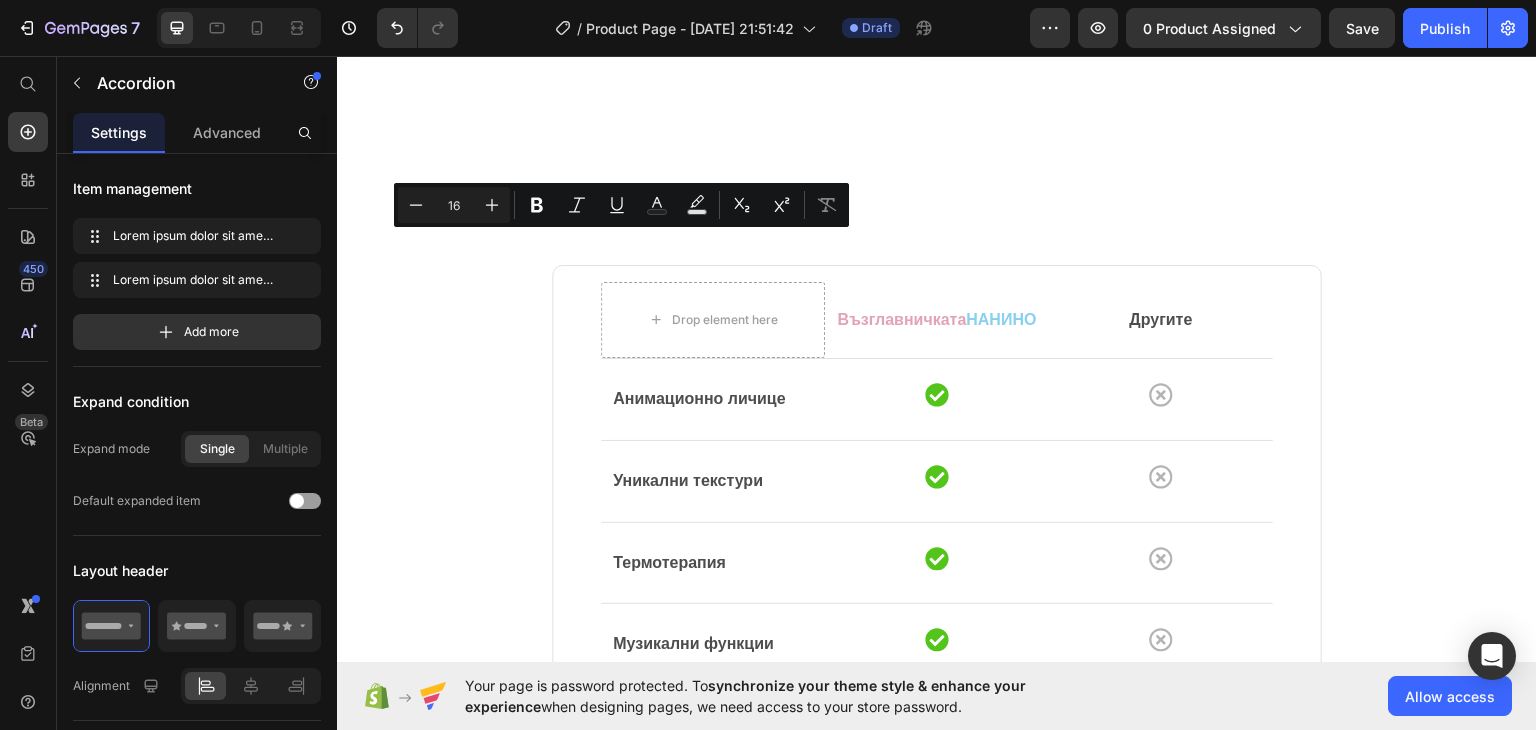 click on "Lorem ipsum dolor sit amet, consectetur elit?" at bounding box center [536, -205] 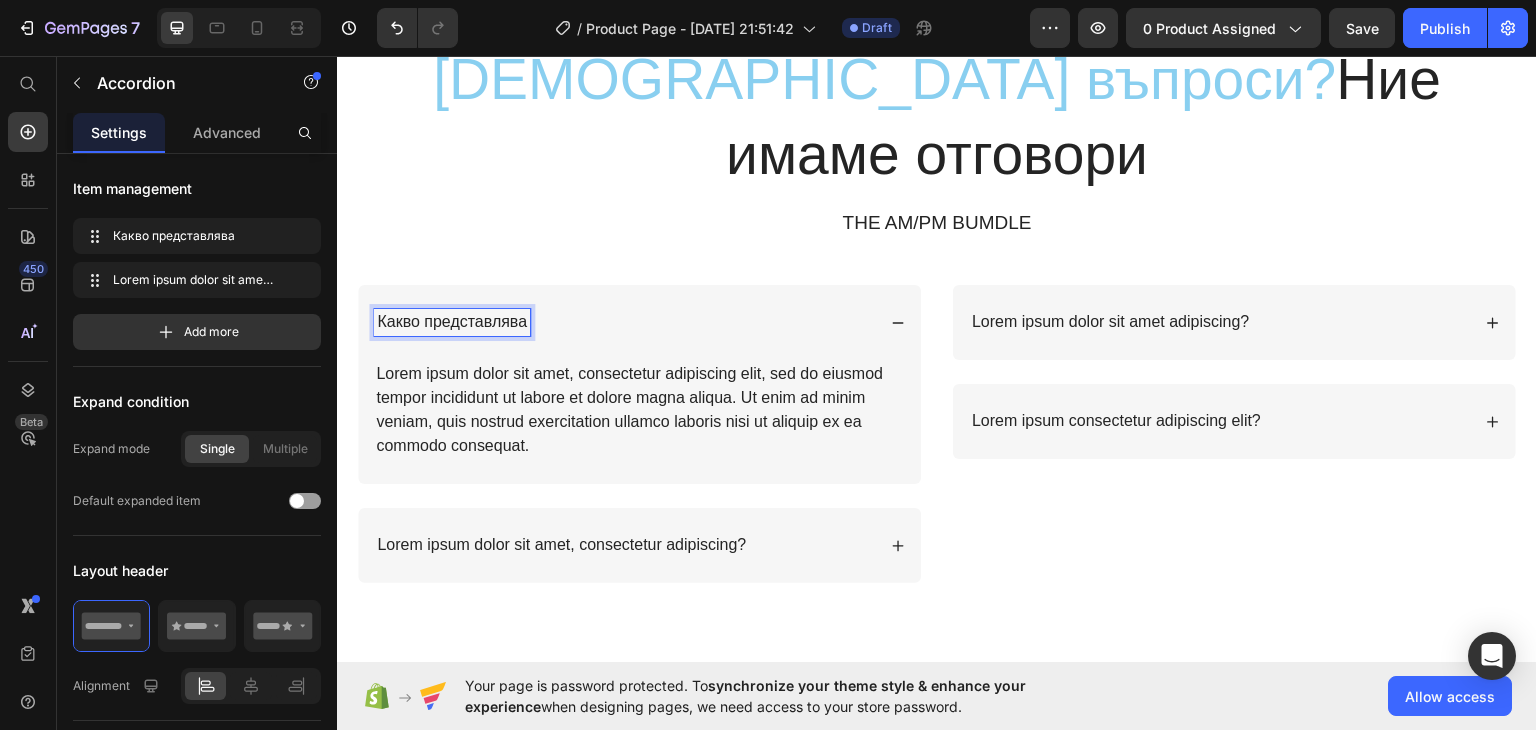 scroll, scrollTop: 3602, scrollLeft: 0, axis: vertical 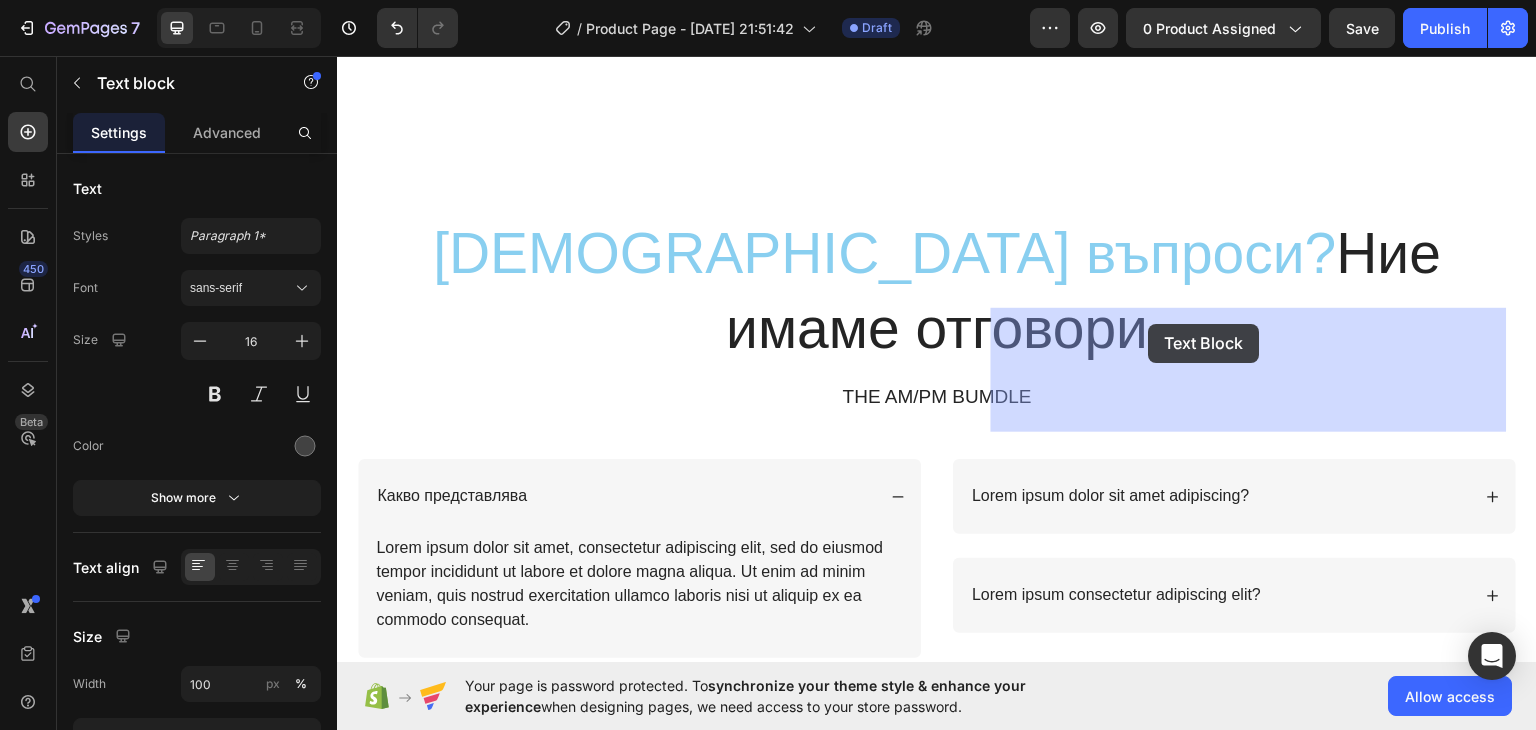 drag, startPoint x: 1109, startPoint y: 323, endPoint x: 1149, endPoint y: 323, distance: 40 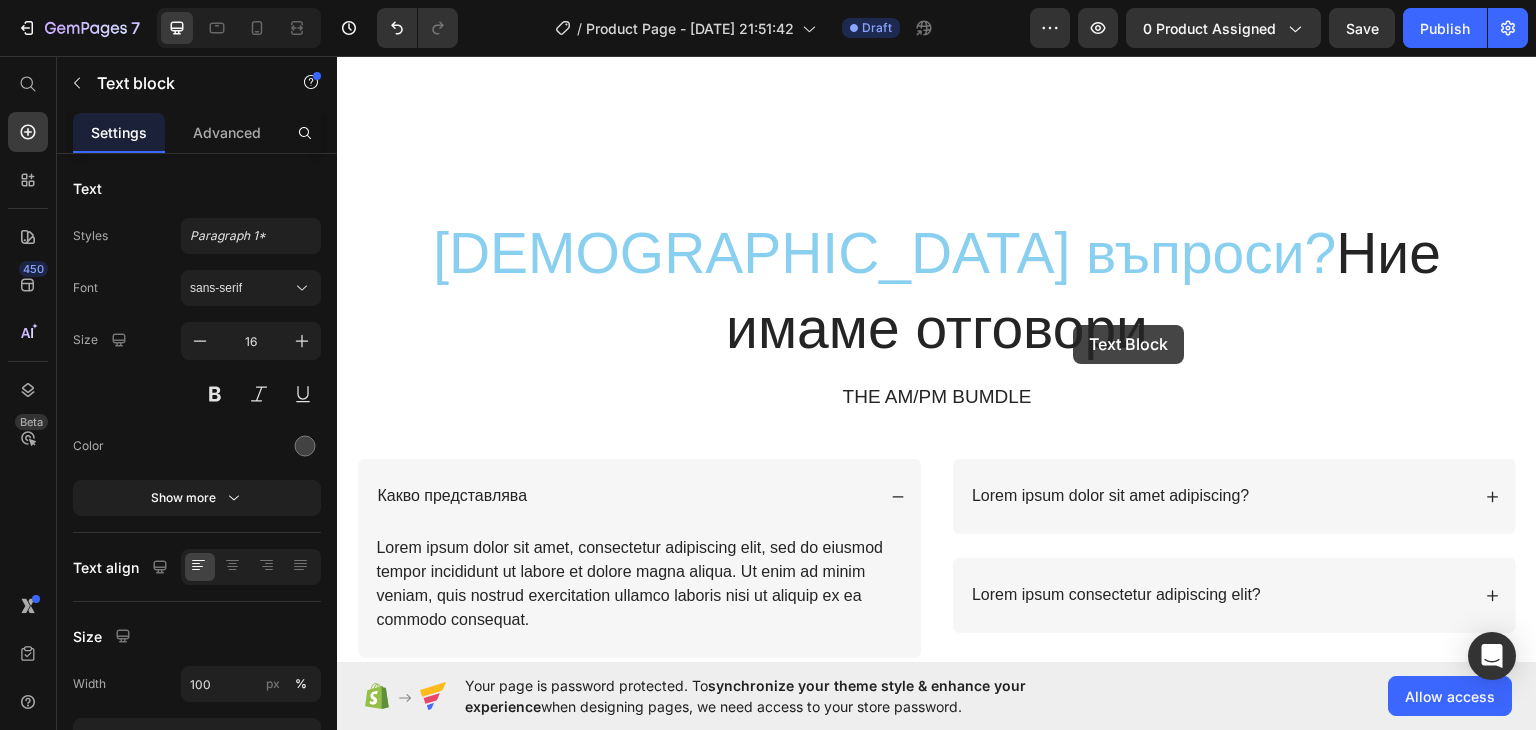 scroll, scrollTop: 3540, scrollLeft: 0, axis: vertical 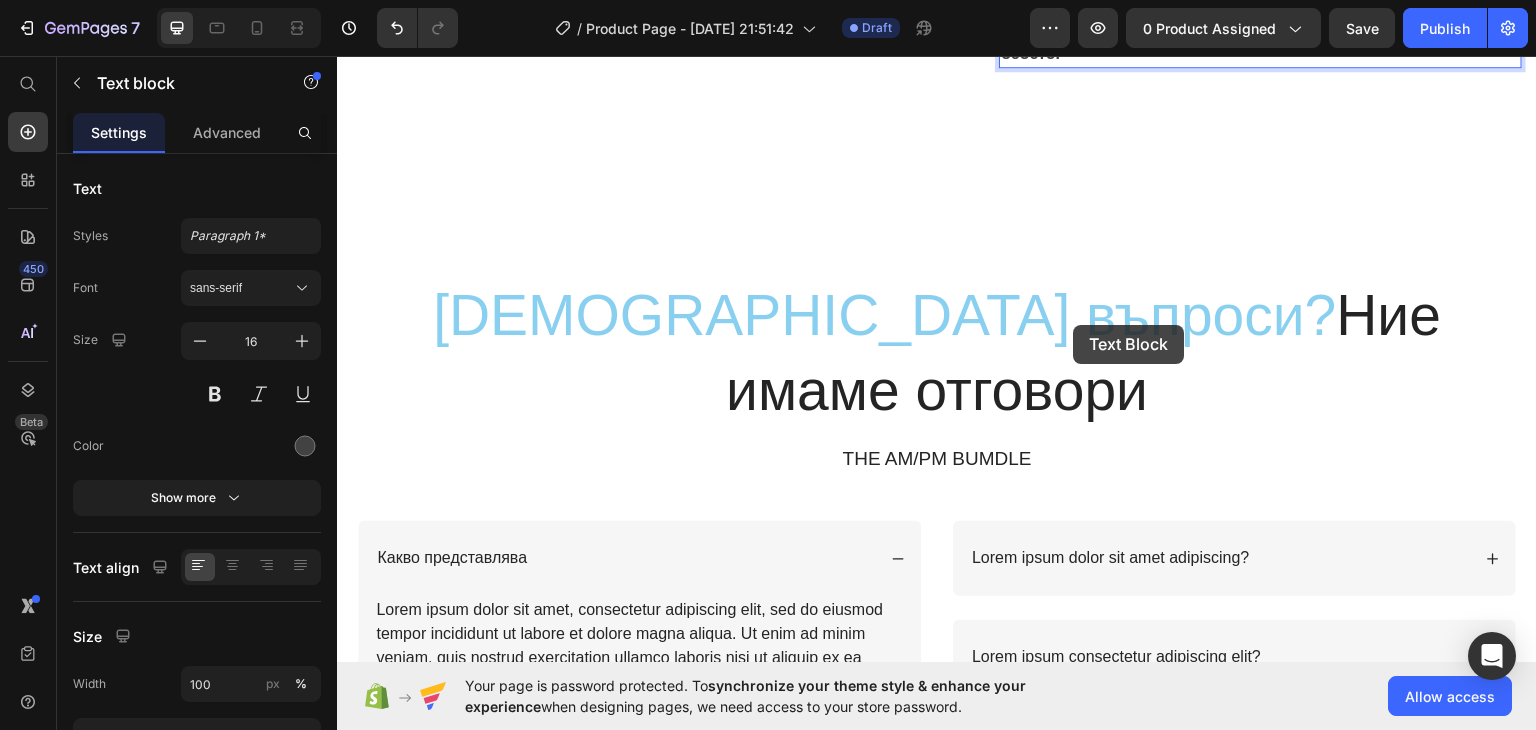 drag, startPoint x: 1149, startPoint y: 323, endPoint x: 1074, endPoint y: 324, distance: 75.00667 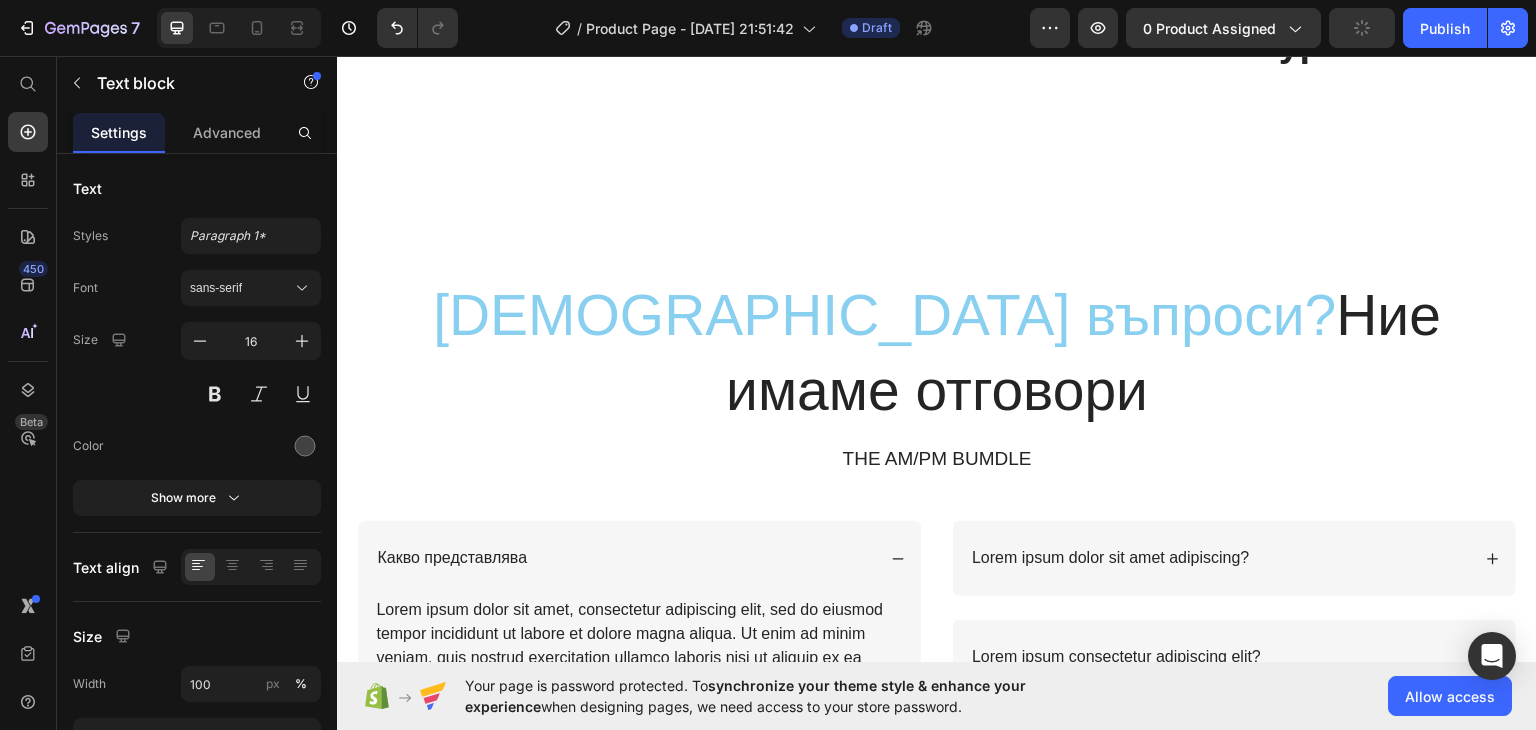drag, startPoint x: 1162, startPoint y: 319, endPoint x: 1162, endPoint y: 503, distance: 184 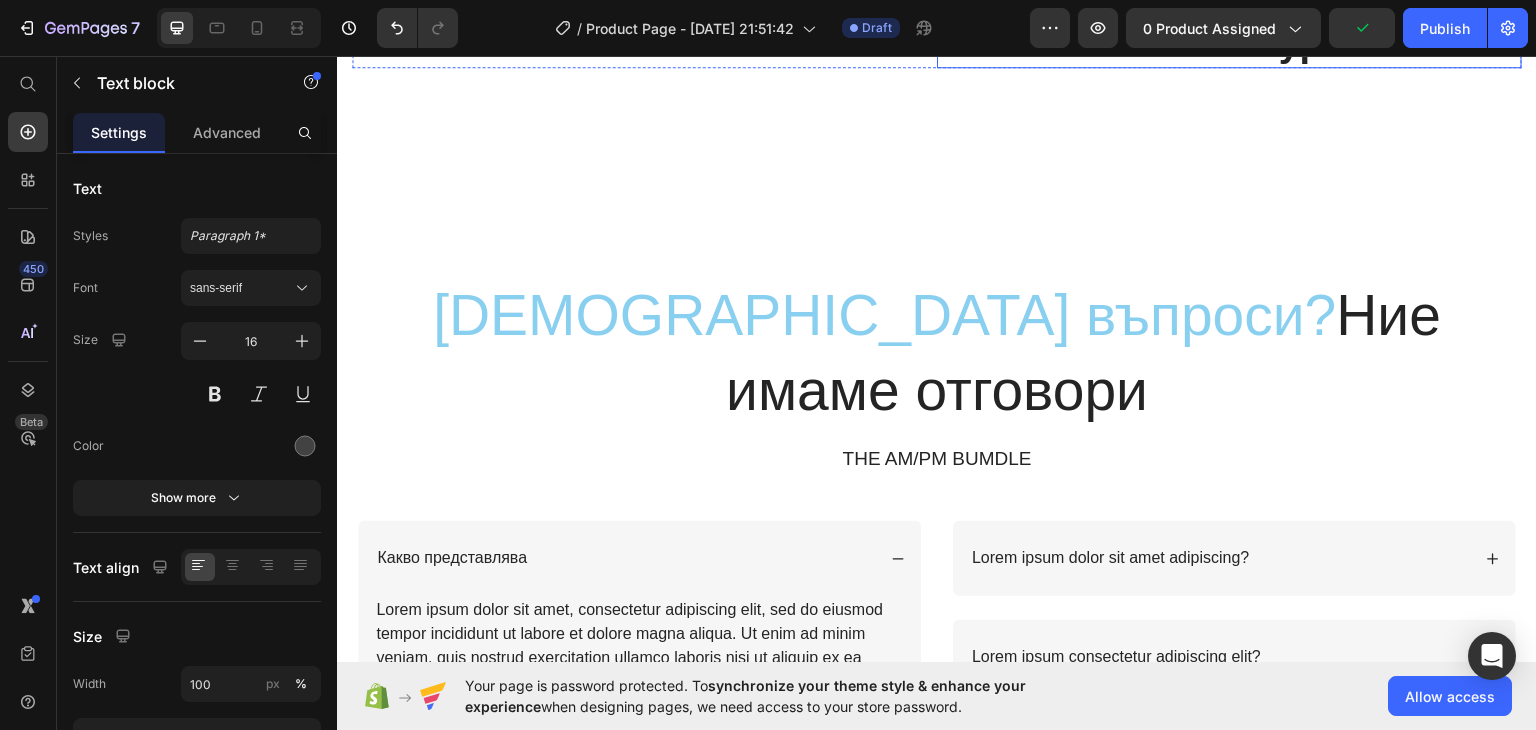 drag, startPoint x: 1187, startPoint y: 351, endPoint x: 1184, endPoint y: 495, distance: 144.03125 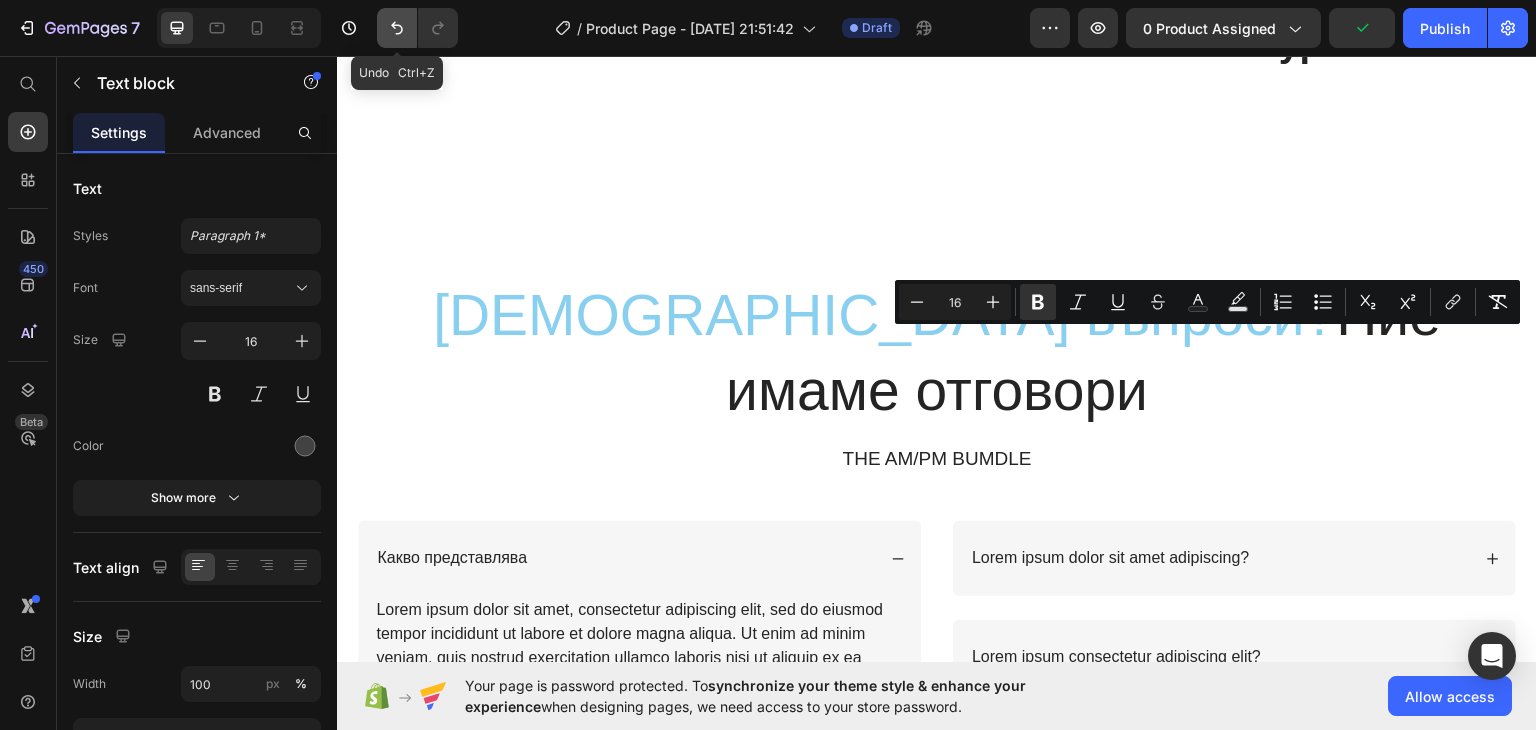 click 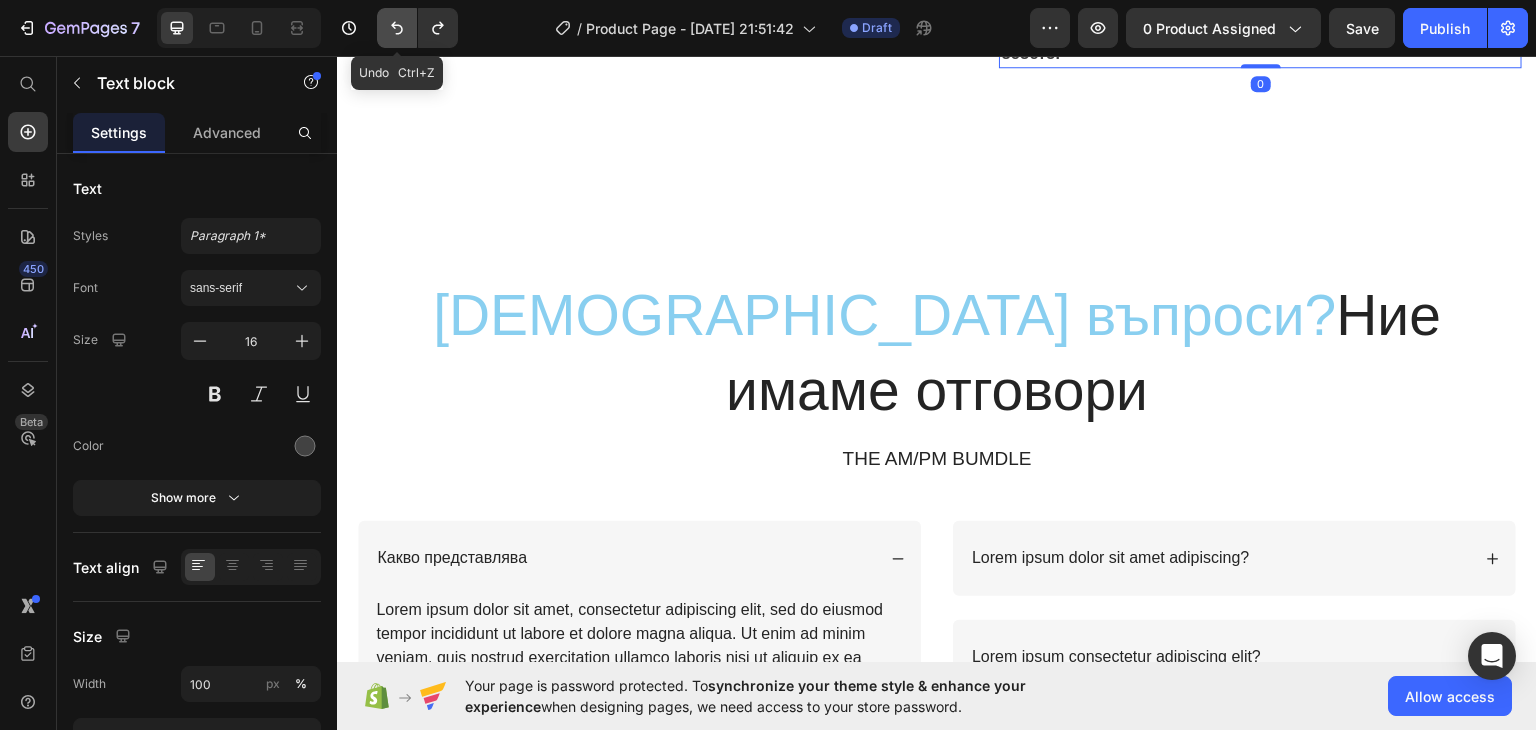 click 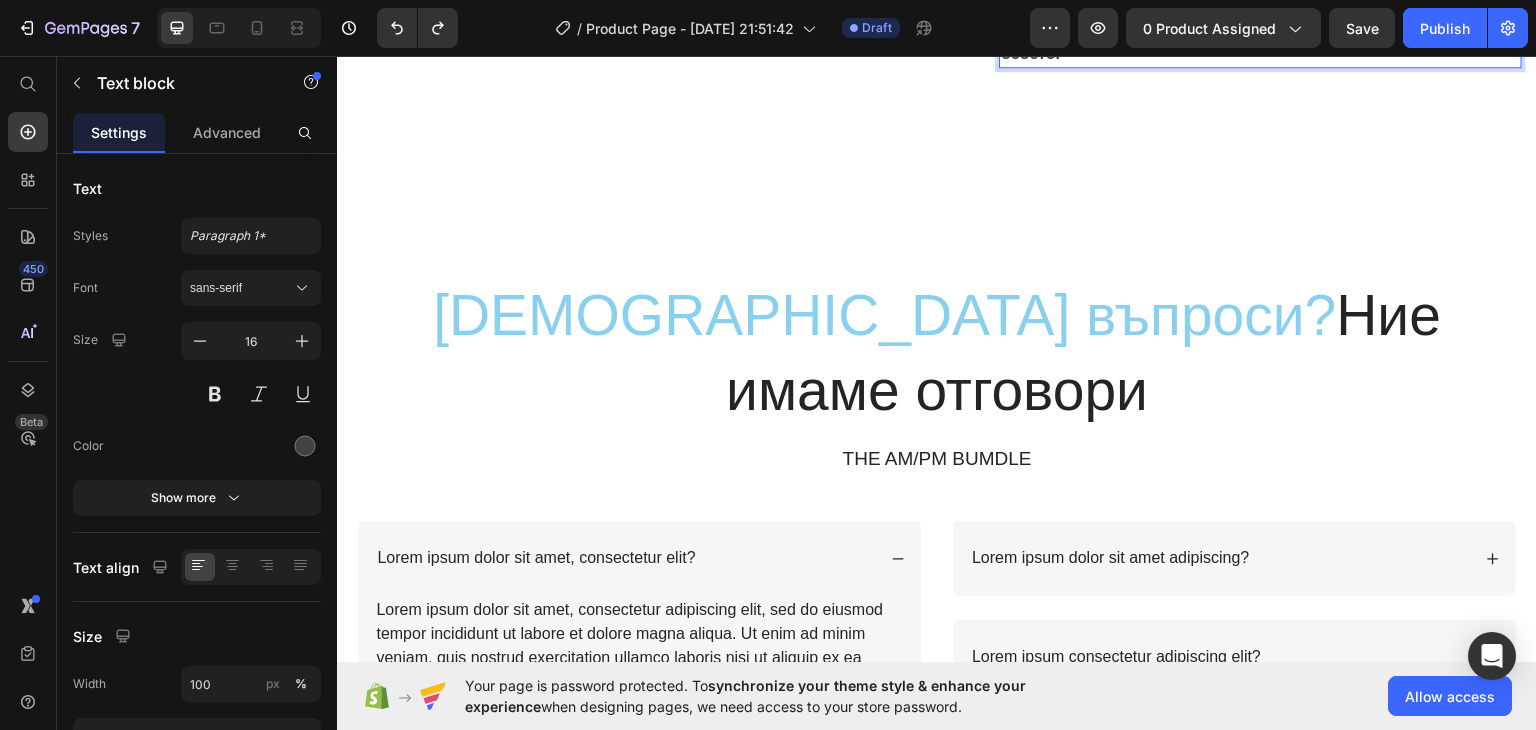 click on "Повърхността на възглавницата НАНИНО, е с малки релефни точки (топченца), които осигуряват тактилна стимулация. Докосването и изследването на тези текстури помага за развитието на фината моторика и сетивното възприятие на бебето." at bounding box center (1248, 4) 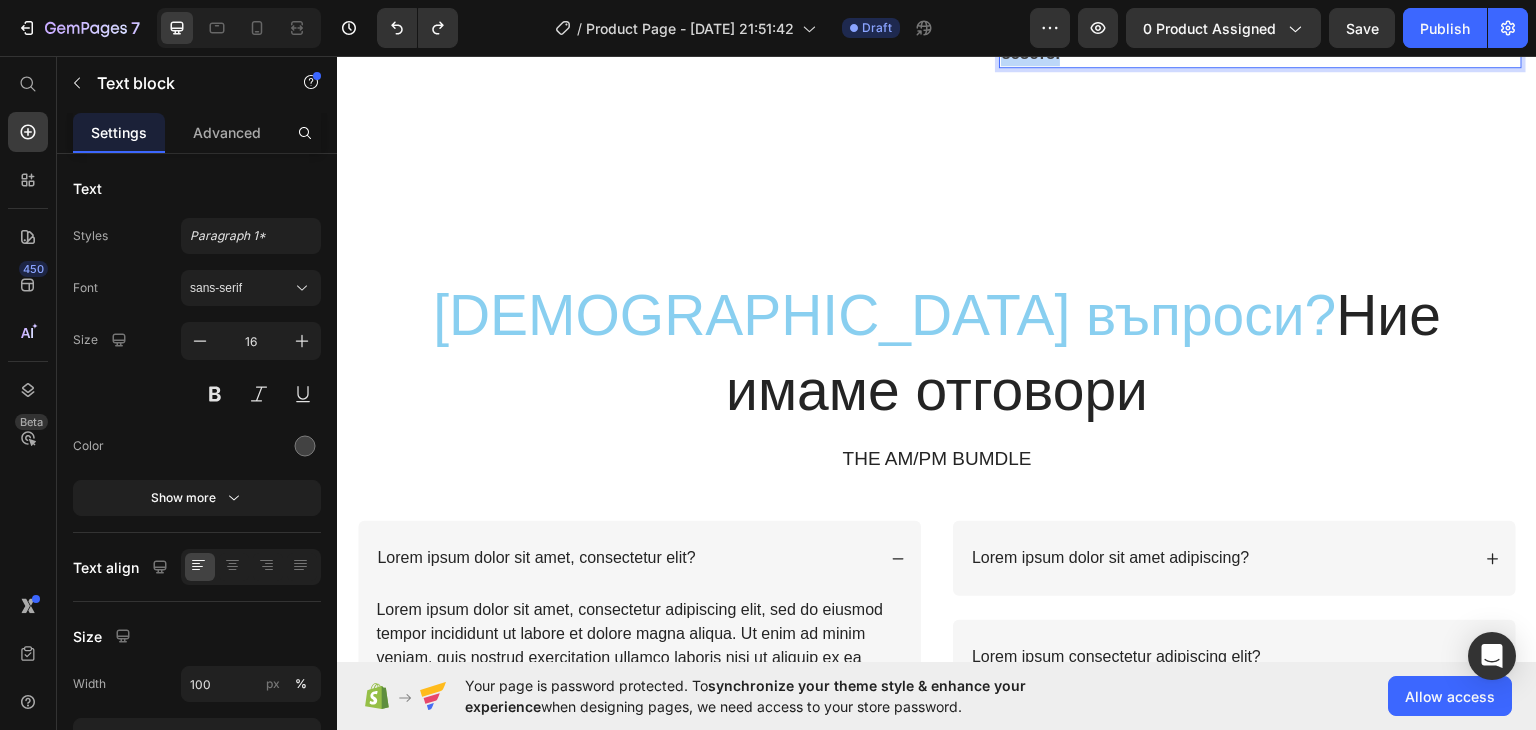 click on "Повърхността на възглавницата НАНИНО, е с малки релефни точки (топченца), които осигуряват тактилна стимулация. Докосването и изследването на тези текстури помага за развитието на фината моторика и сетивното възприятие на бебето." at bounding box center [1248, 4] 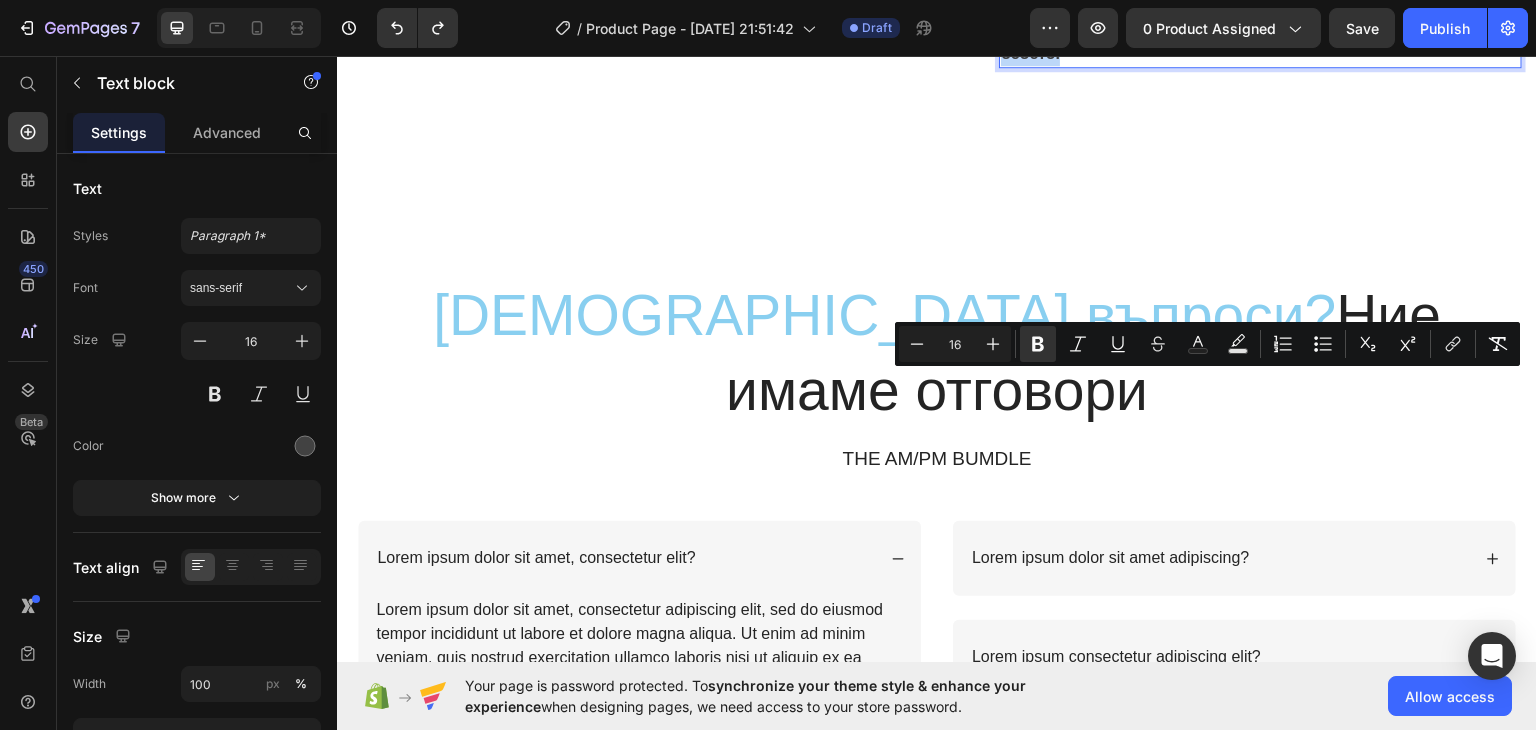 click on "Повърхността на възглавницата НАНИНО, е с малки релефни точки (топченца), които осигуряват тактилна стимулация. Докосването и изследването на тези текстури помага за развитието на фината моторика и сетивното възприятие на бебето." at bounding box center (1248, 4) 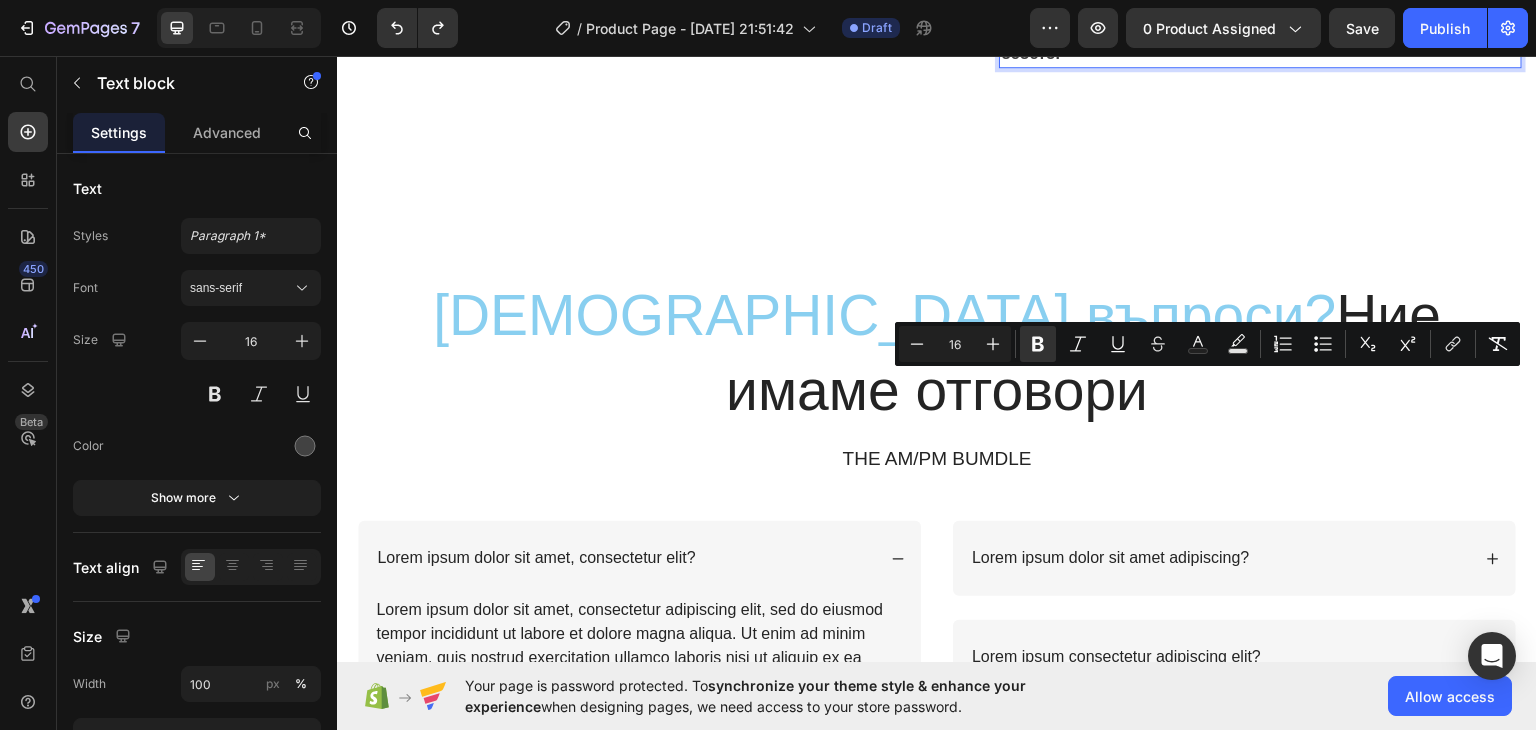 drag, startPoint x: 1136, startPoint y: 383, endPoint x: 1323, endPoint y: 383, distance: 187 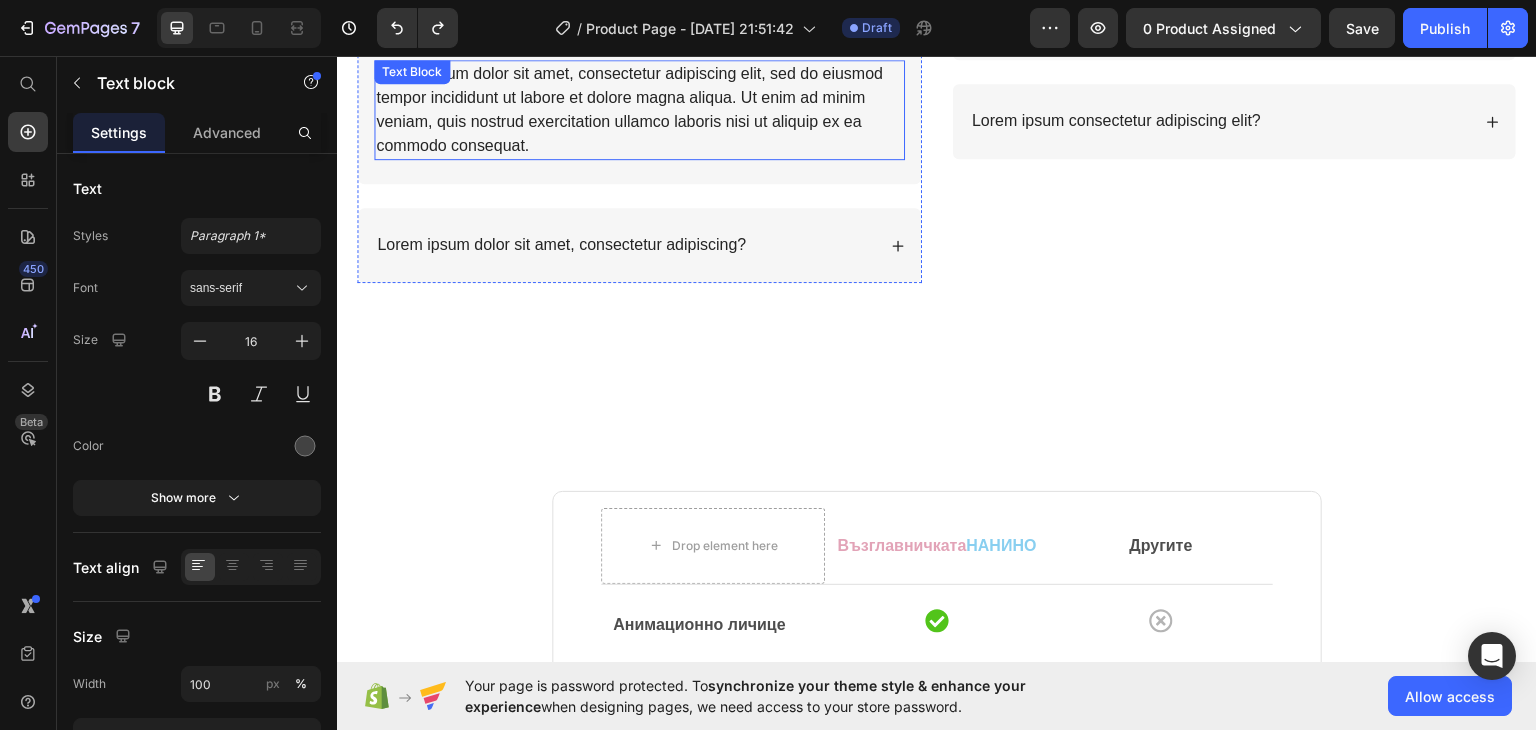 scroll, scrollTop: 4240, scrollLeft: 0, axis: vertical 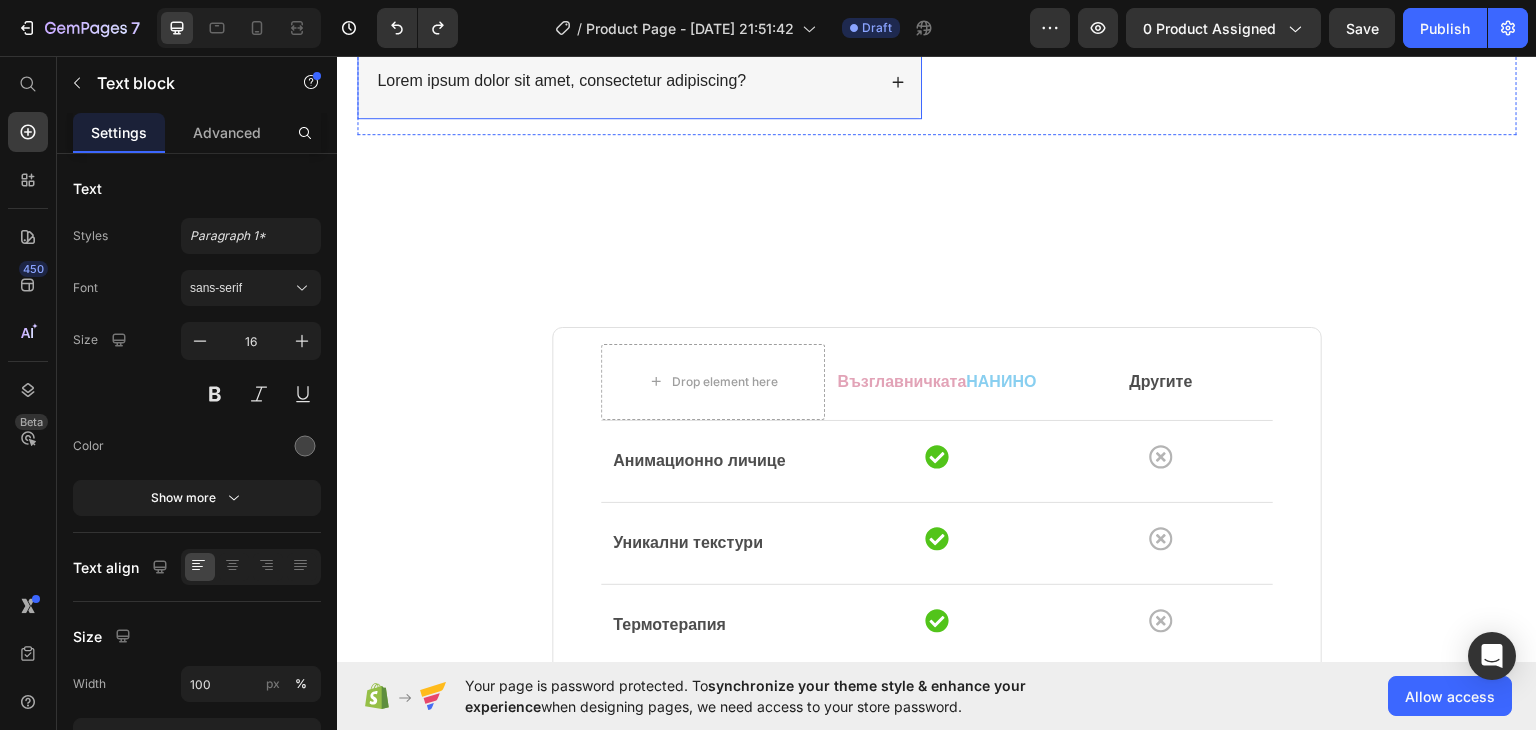 click on "Lorem ipsum dolor sit amet, consectetur elit?" at bounding box center (536, -143) 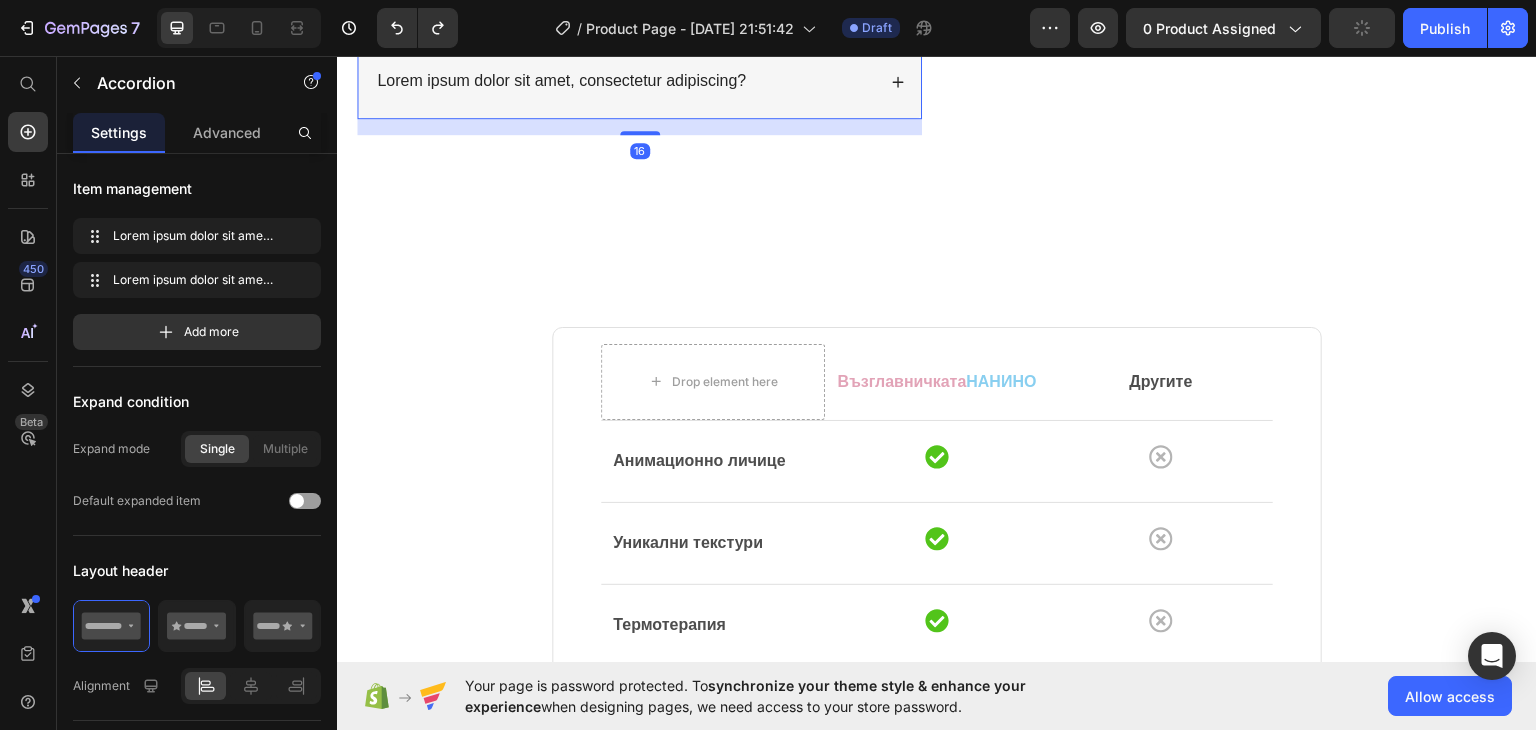 click on "Lorem ipsum dolor sit amet, consectetur elit?" at bounding box center [536, -143] 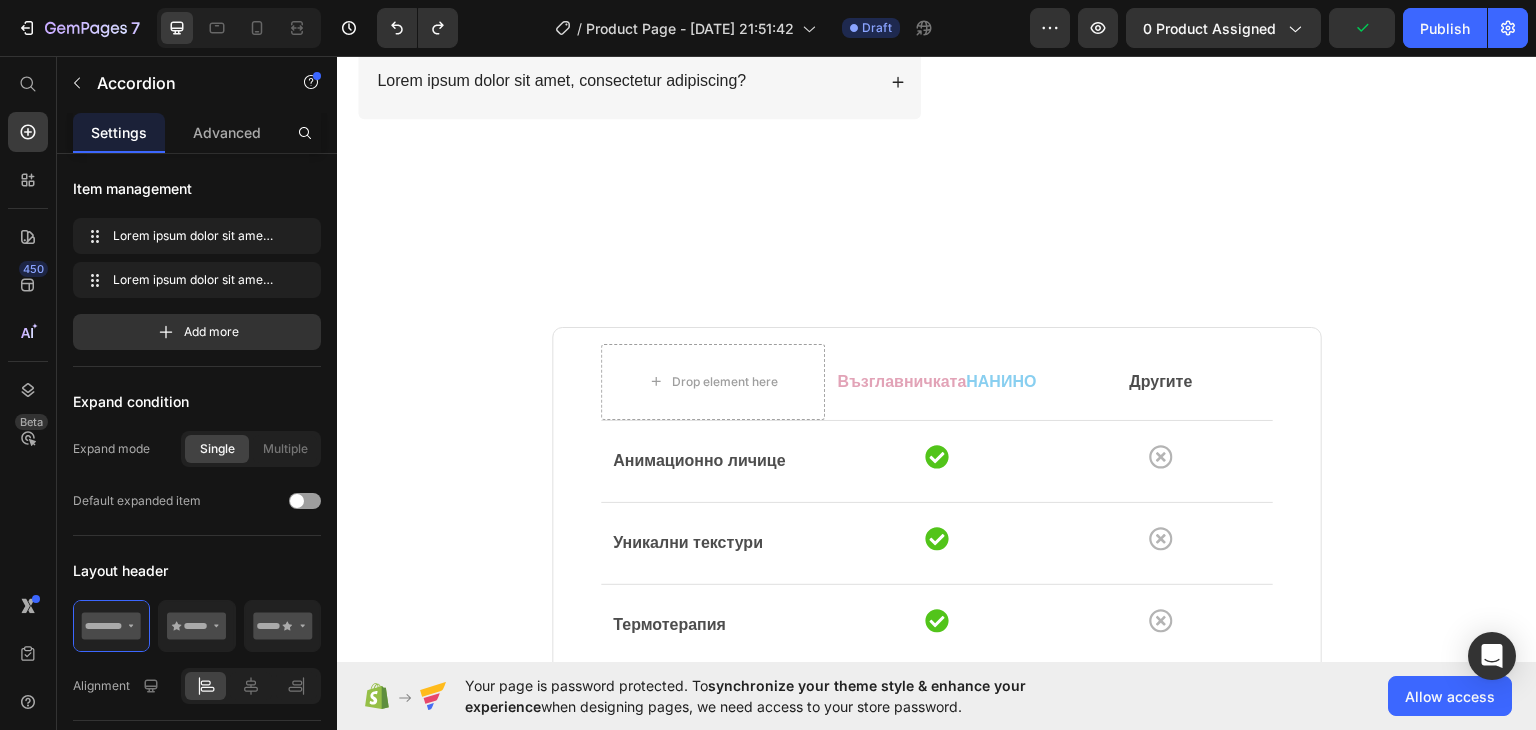 click on "Lorem ipsum dolor sit amet, consectetur elit?" at bounding box center [536, -143] 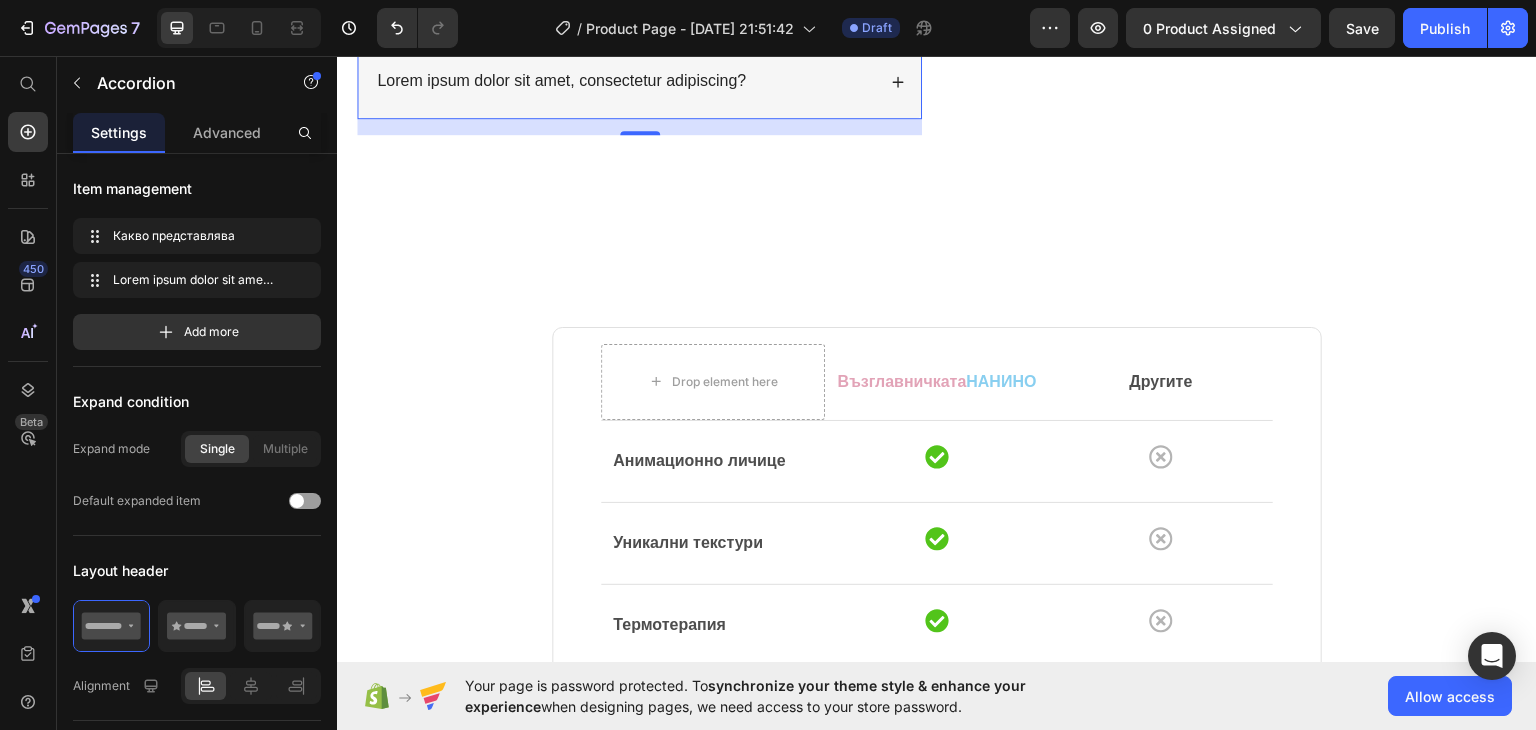 click on "Какво представлява" at bounding box center [452, -143] 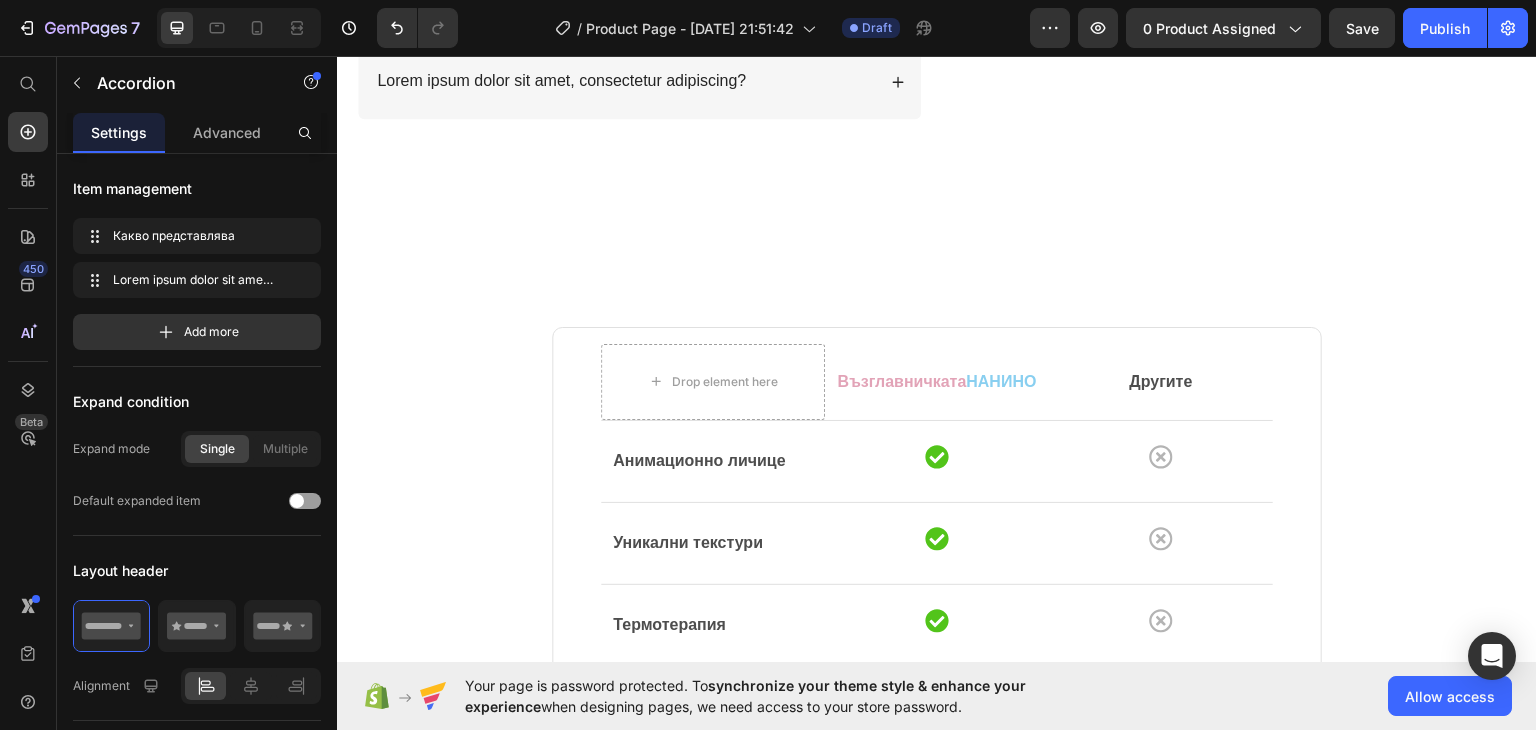click on "Какво представлява" at bounding box center [452, -143] 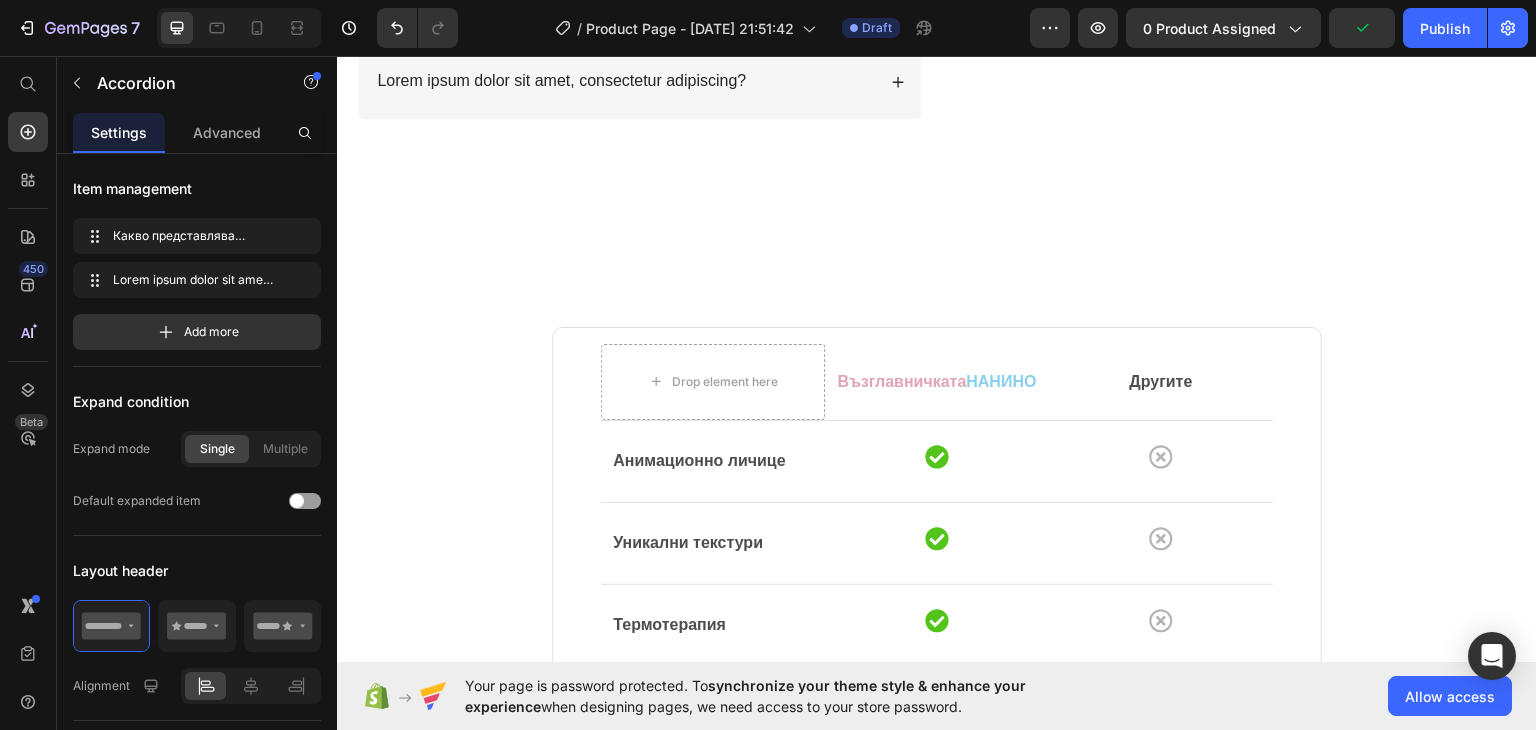 click on "Какво представлява  възглавницата НАНИНО?" at bounding box center (554, -143) 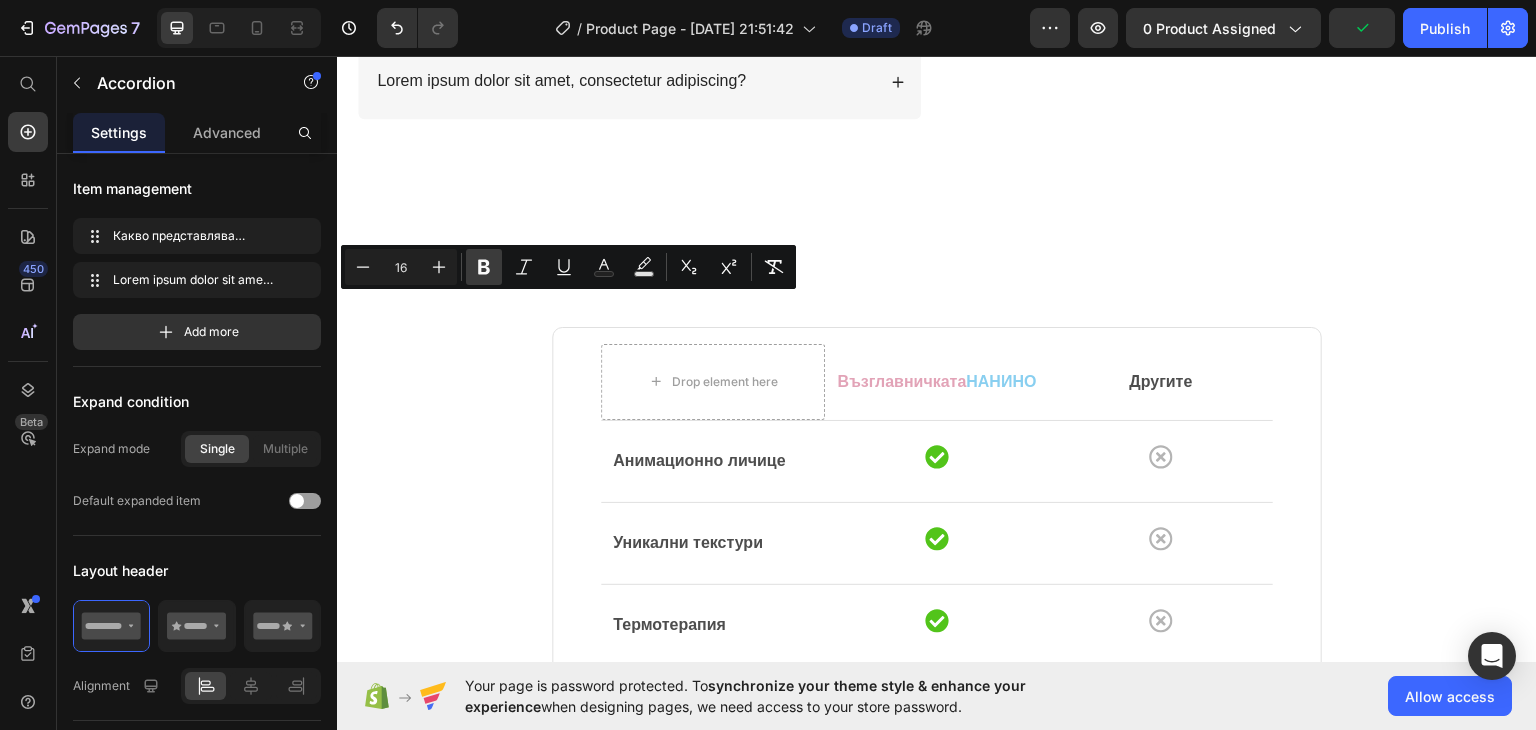 click on "Bold" at bounding box center (484, 267) 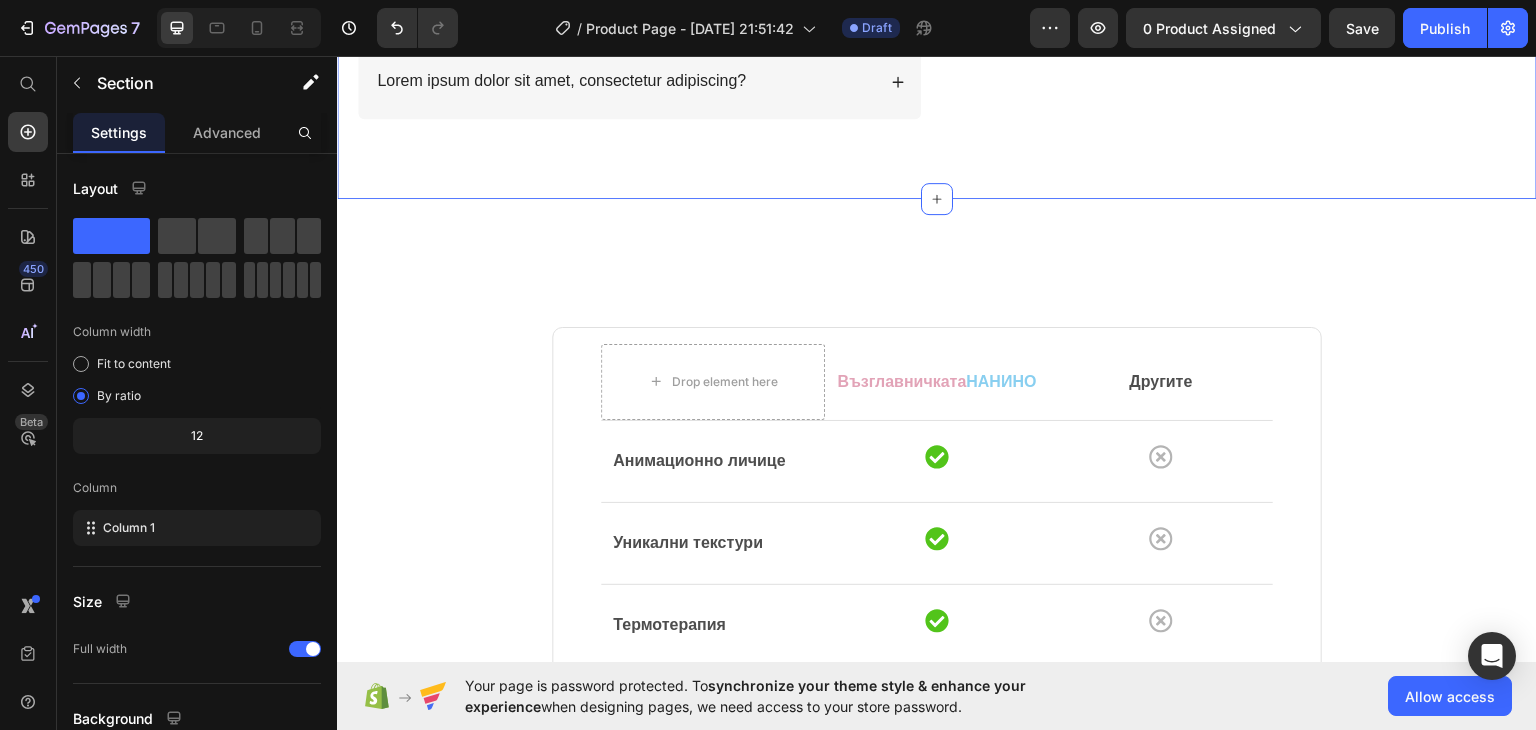 click on "⁠⁠⁠⁠⁠⁠⁠ Имате въпроси?  Ние имаме отговори Heading THE AM/PM BUMDLE Text Block Row
Какво представлява възглавницата НАНИНО? Lorem ipsum dolor sit amet, consectetur adipiscing elit, sed do eiusmod tempor incididunt ut labore et dolore magna aliqua. Ut enim ad minim veniam, quis nostrud exercitation ullamco laboris nisi ut aliquip ex ea commodo consequat. Text Block
Lorem ipsum dolor sit amet, consectetur adipiscing? Accordion   16
Lorem ipsum dolor sit amet adipiscing?
Lorem ipsum consectetur adipiscing elit? Accordion Row Section 5" at bounding box center (937, -154) 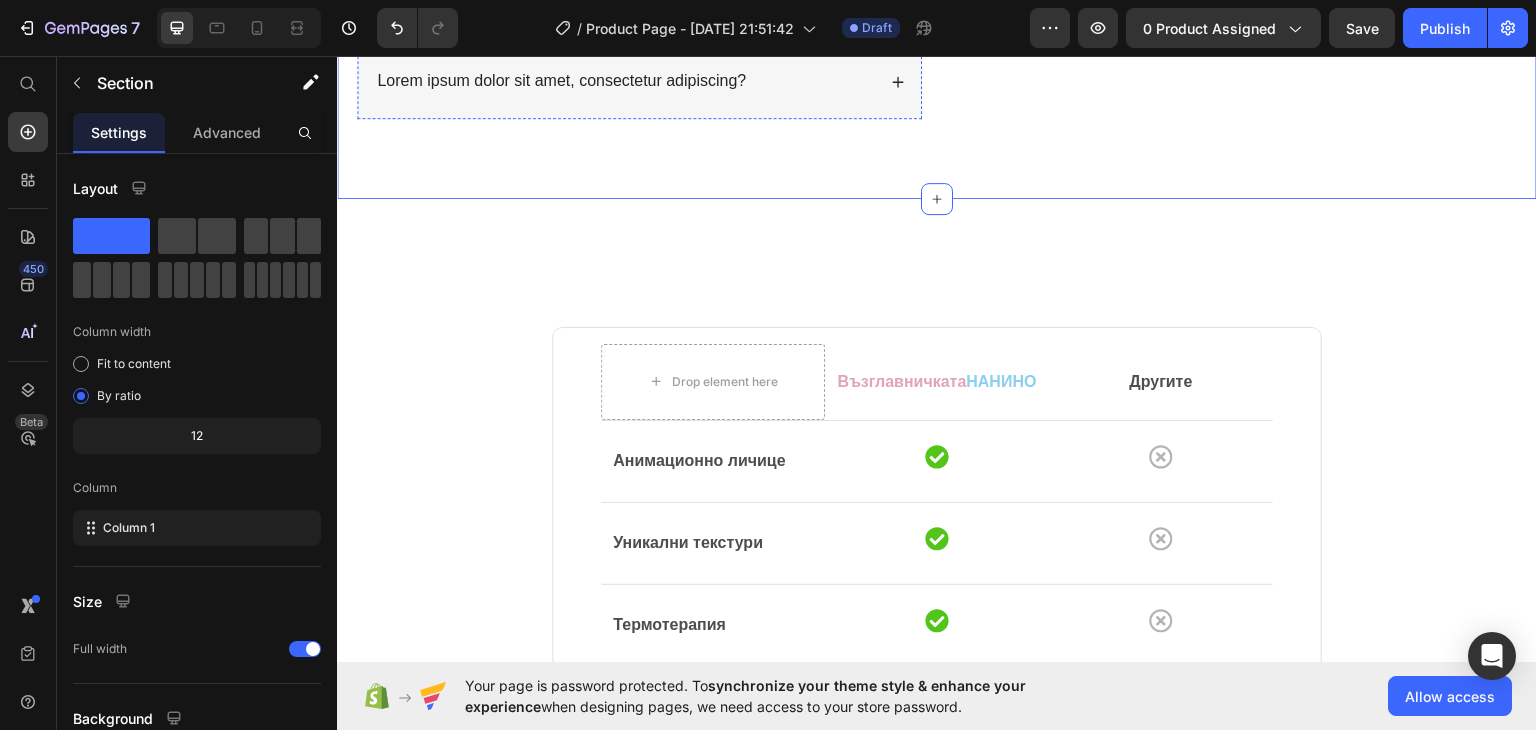 click on "Lorem ipsum dolor sit amet, consectetur adipiscing elit, sed do eiusmod tempor incididunt ut labore et dolore magna aliqua. Ut enim ad minim veniam, quis nostrud exercitation ullamco laboris nisi ut aliquip ex ea commodo consequat." at bounding box center (639, -55) 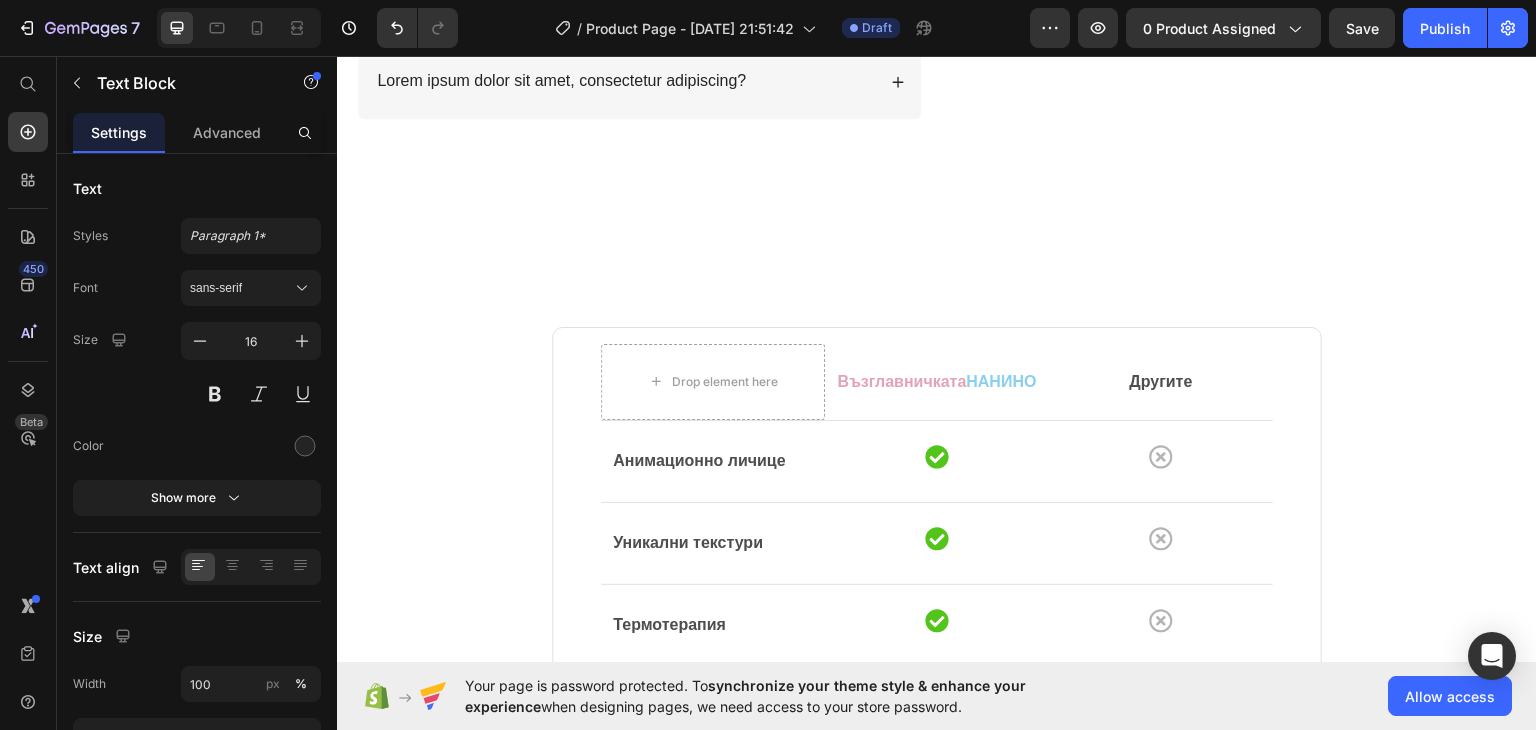 click on "Lorem ipsum dolor sit amet, consectetur adipiscing elit, sed do eiusmod tempor incididunt ut labore et dolore magna aliqua. Ut enim ad minim veniam, quis nostrud exercitation ullamco laboris nisi ut aliquip ex ea commodo consequat." at bounding box center [639, -55] 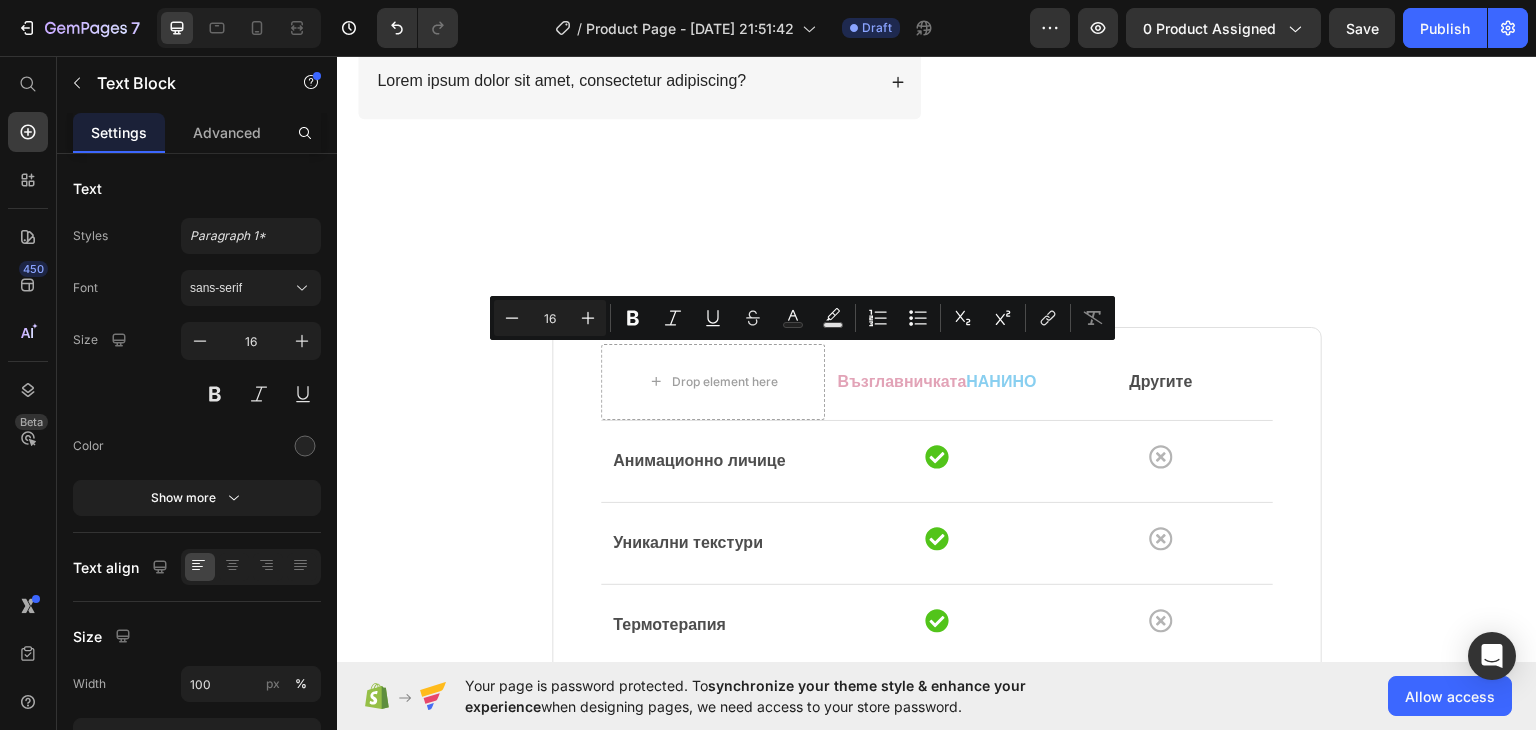 drag, startPoint x: 725, startPoint y: 359, endPoint x: 885, endPoint y: 363, distance: 160.04999 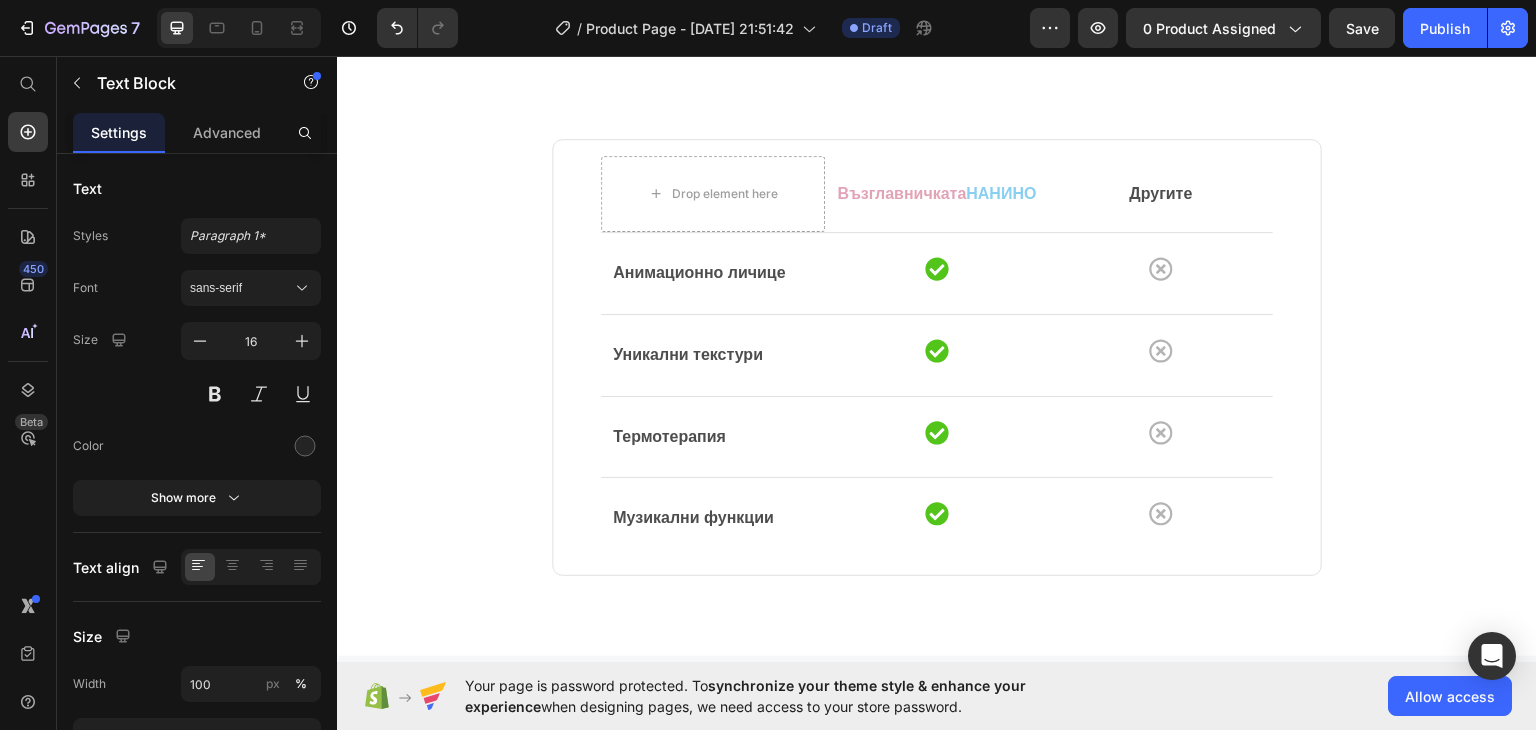 scroll, scrollTop: 4140, scrollLeft: 0, axis: vertical 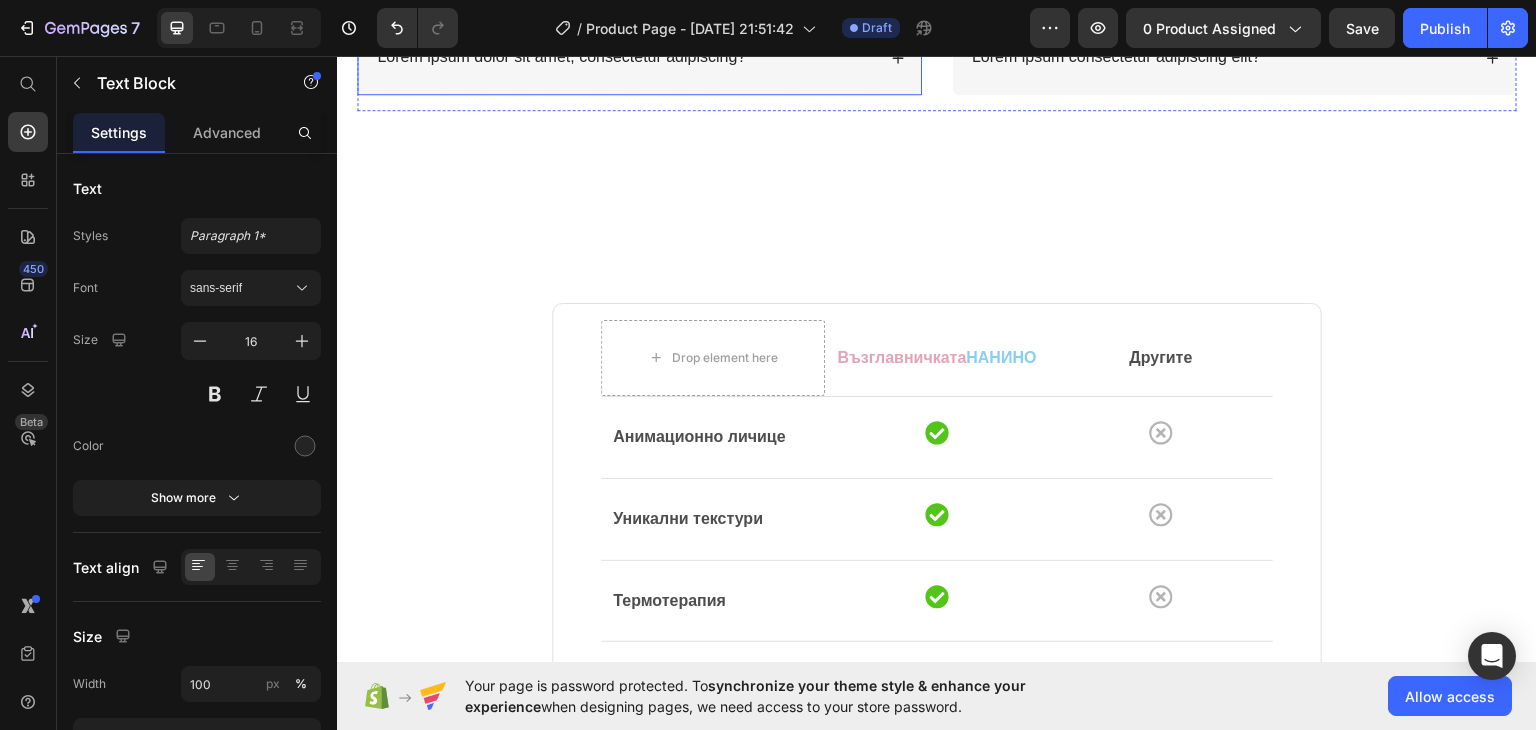click 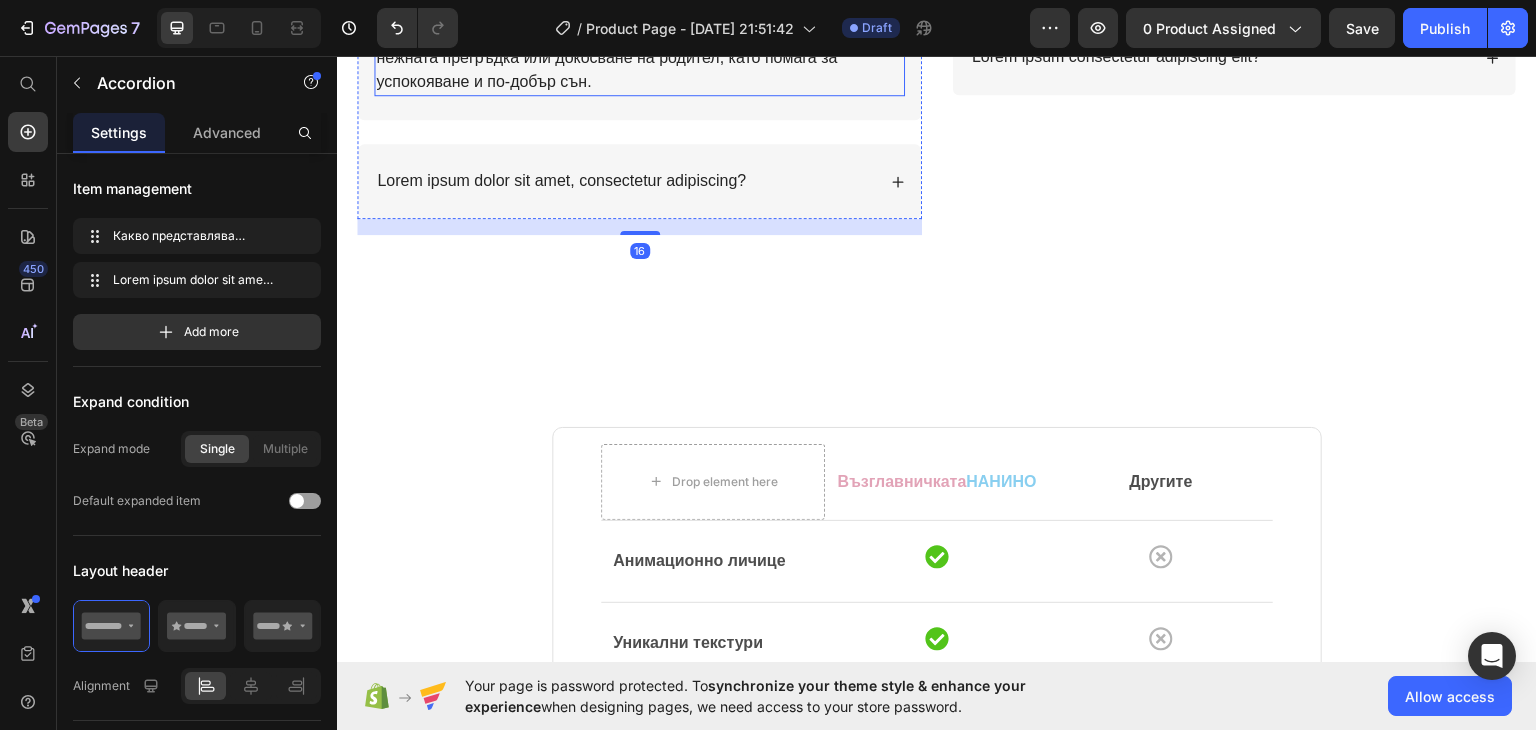 click on "Това е специализирана бебешка възглавница с дизайн на , създадена да осигури на бебето усещане за сигурност и комфорт. Тя имитира нежната прегръдка или докосване на родител, като помага за успокояване и по-добър сън." at bounding box center (639, 45) 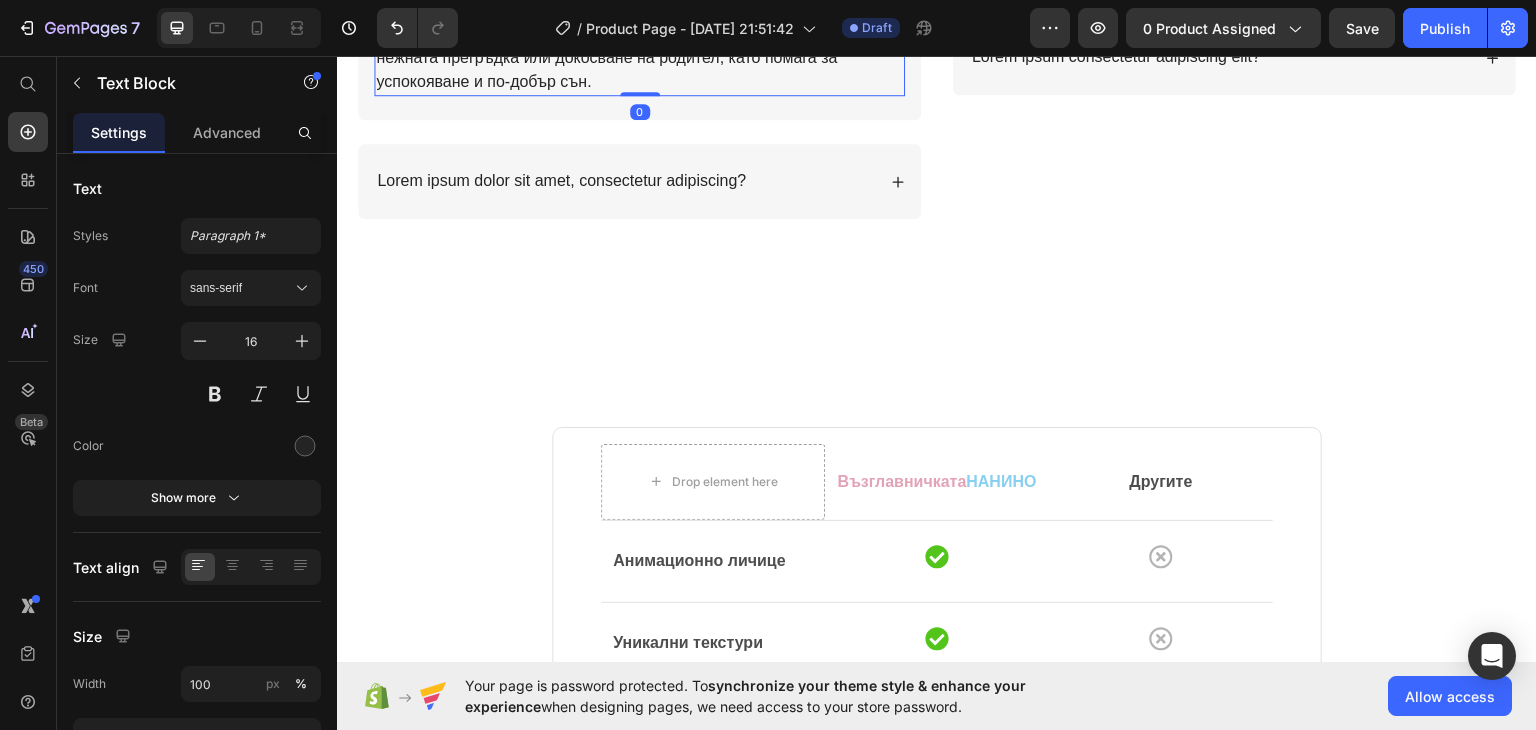 click on "Това е специализирана бебешка възглавница с дизайн на , създадена да осигури на бебето усещане за сигурност и комфорт. Тя имитира нежната прегръдка или докосване на родител, като помага за успокояване и по-добър сън." at bounding box center [639, 45] 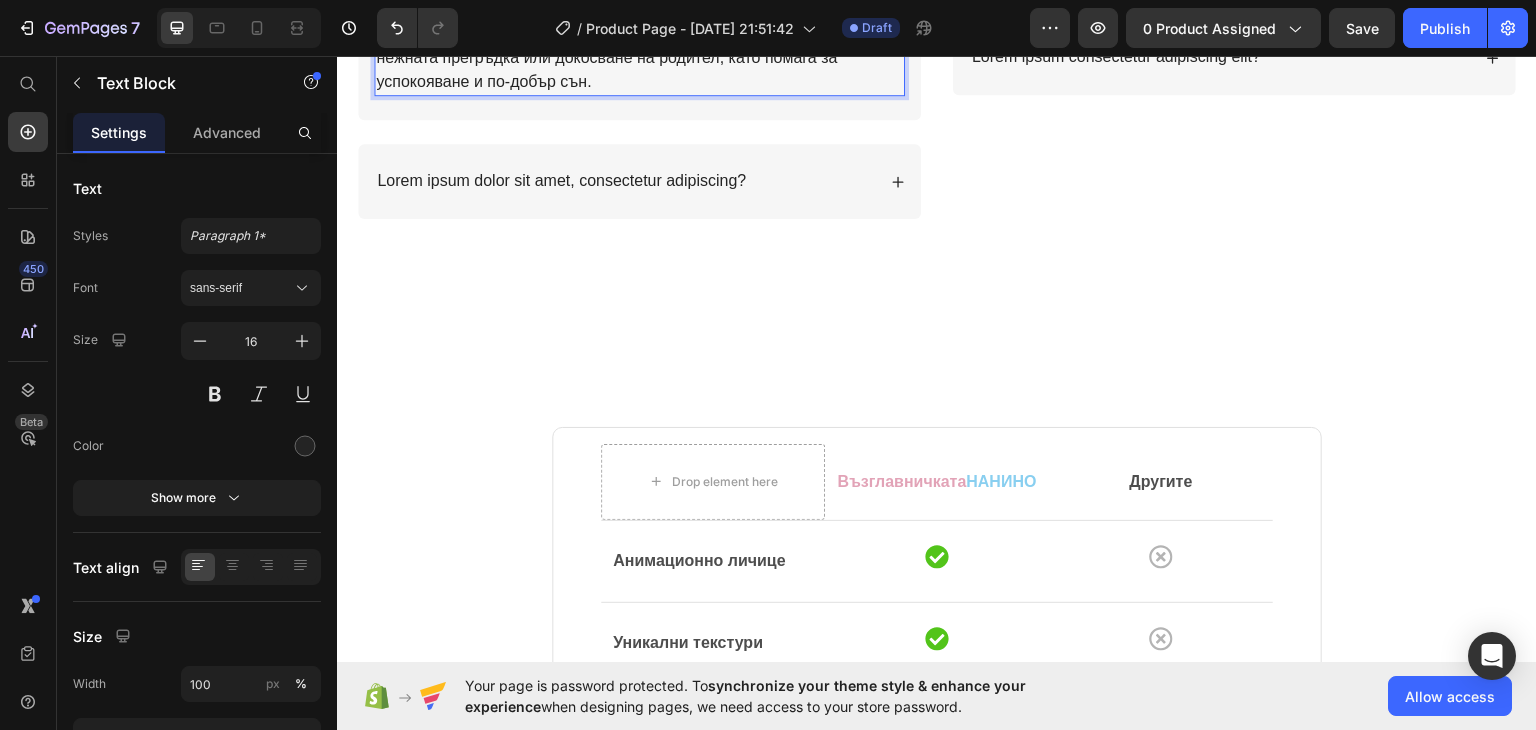 click on "Това е специализирана бебешка възглавница с дизайн на , създадена да осигури на бебето усещане за сигурност и комфорт. Тя имитира нежната прегръдка или докосване на родител, като помага за успокояване и по-добър сън." at bounding box center [639, 45] 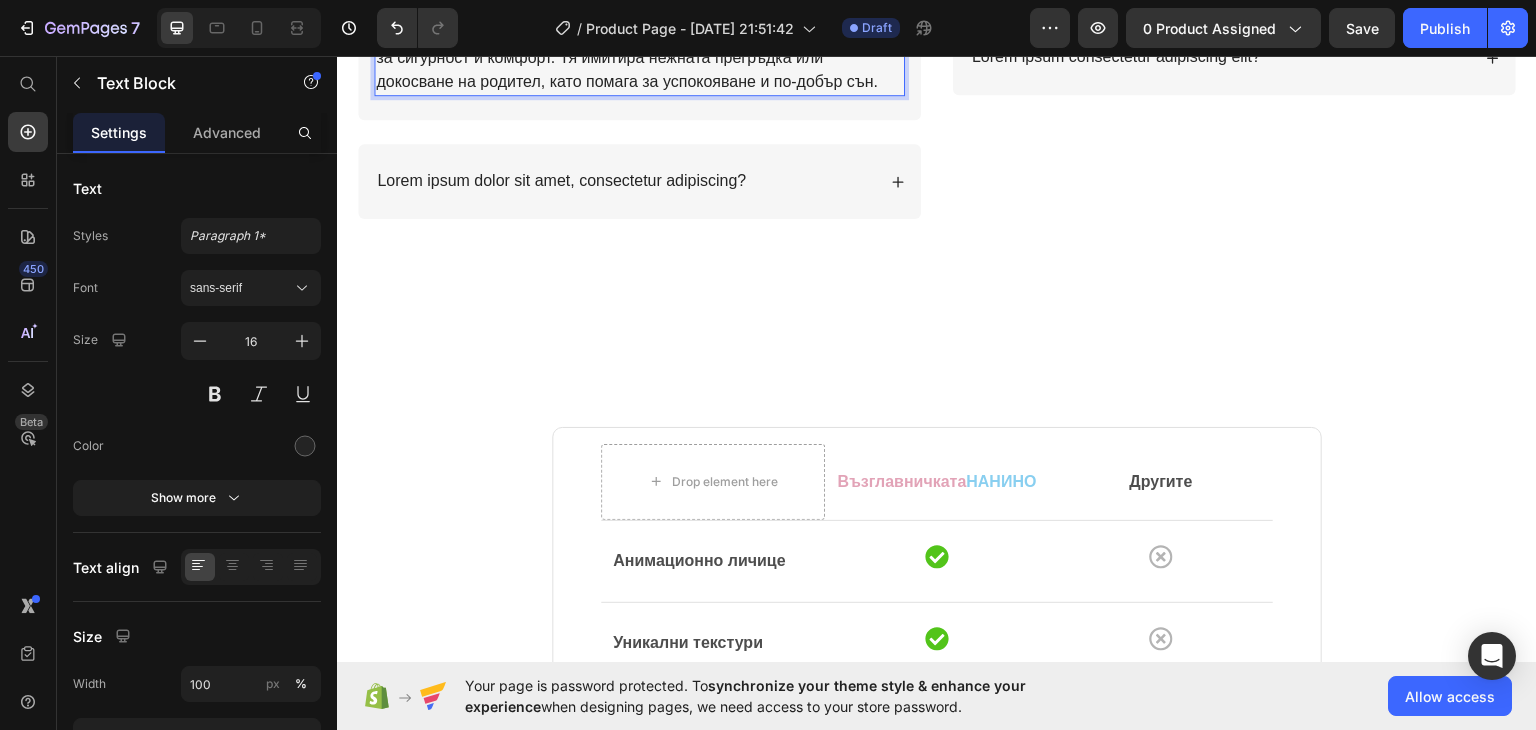 click on "Това е специализирана бебешка възглавница с дизайн на анимационно животинче , създадена да осигури на бебето усещане за сигурност и комфорт. Тя имитира нежната прегръдка или докосване на родител, като помага за успокояване и по-добър сън." at bounding box center (639, 45) 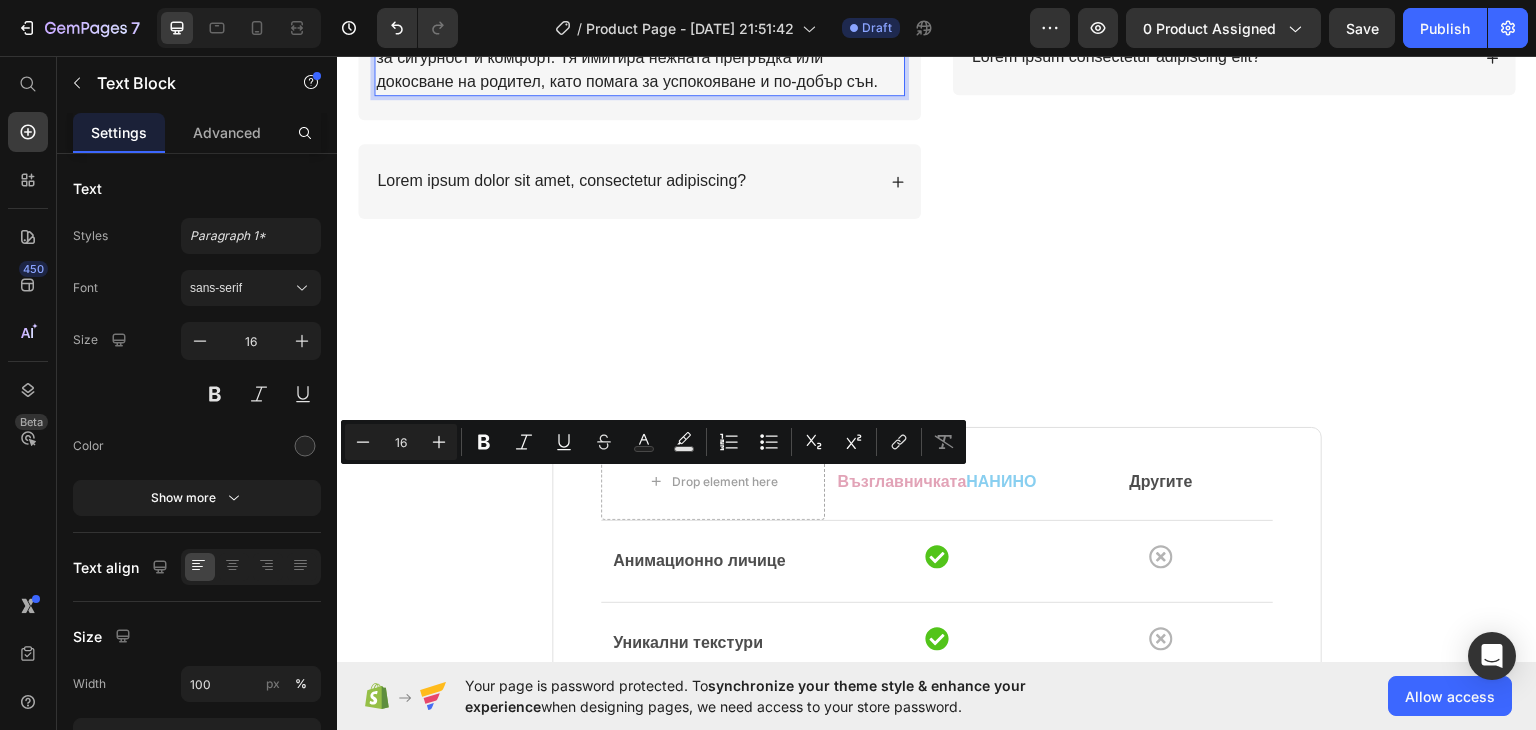 click on "Това е специализирана бебешка възглавница с дизайн на анимационно животинче , създадена да осигури на бебето усещане за сигурност и комфорт. Тя имитира нежната прегръдка или докосване на родител, като помага за успокояване и по-добър сън." at bounding box center (639, 45) 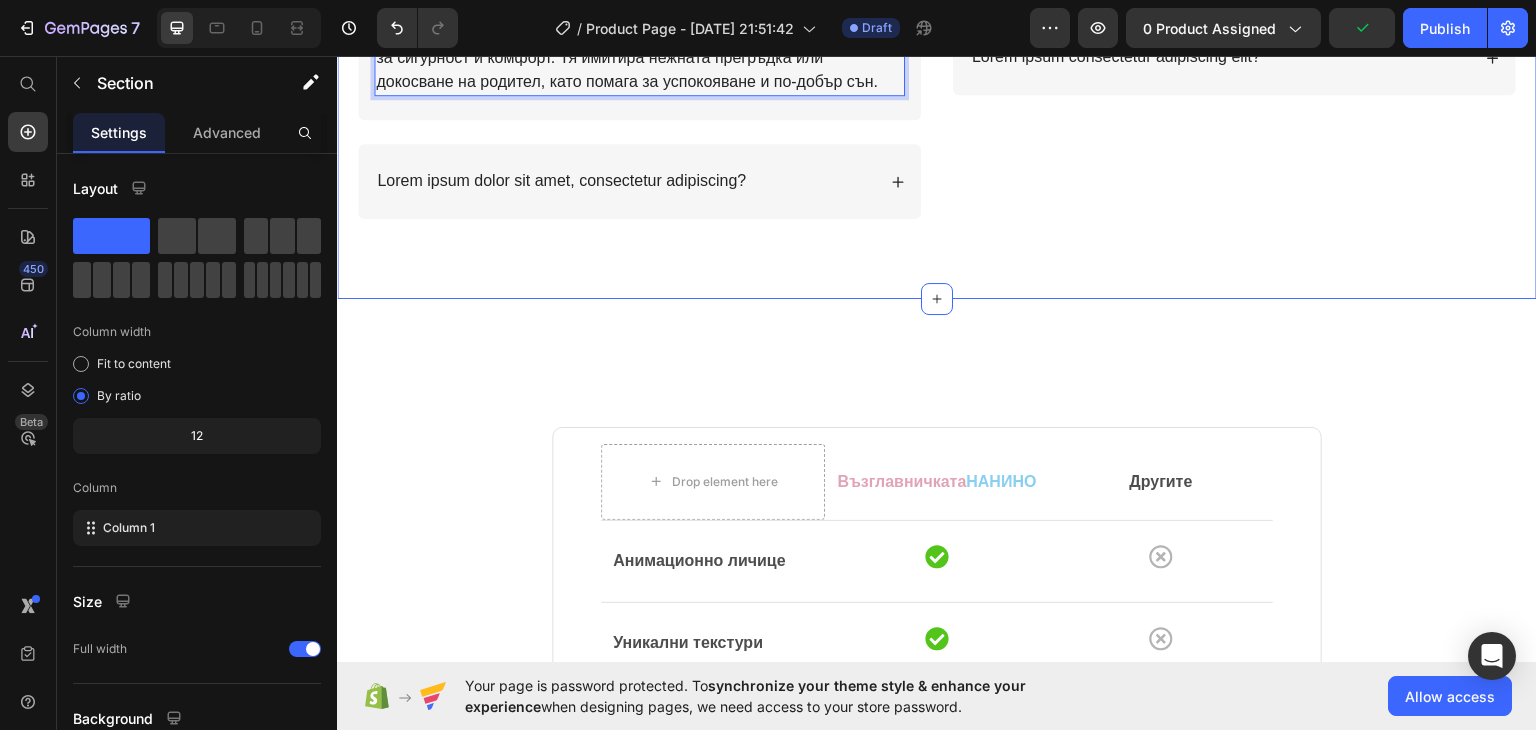 click on "[DEMOGRAPHIC_DATA] въпроси?  Ние имаме отговори Heading THE AM/PM BUMDLE Text Block Row
Какво представлява възглавницата НАНИНО? Това е специализирана бебешка възглавница с дизайн на анимационно животинче , създадена да осигури на бебето усещане за сигурност и комфорт. Тя имитира нежната прегръдка или докосване на родител, като помага за успокояване и по-добър сън. Text Block   0
Lorem ipsum dolor sit amet, consectetur adipiscing? Accordion
Lorem ipsum dolor sit amet adipiscing?
Lorem ipsum consectetur adipiscing elit? Accordion Row Section 5" at bounding box center (937, -54) 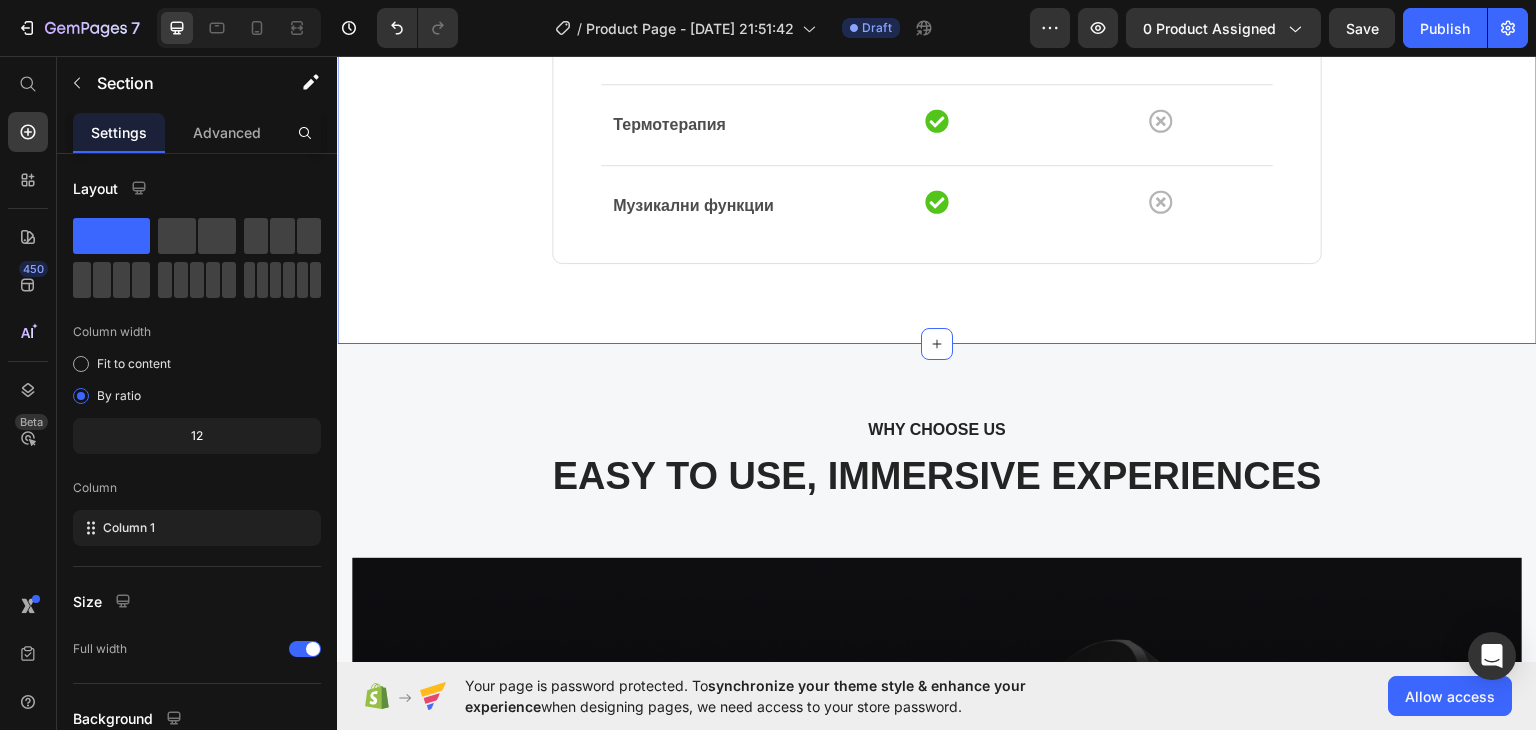 scroll, scrollTop: 4541, scrollLeft: 0, axis: vertical 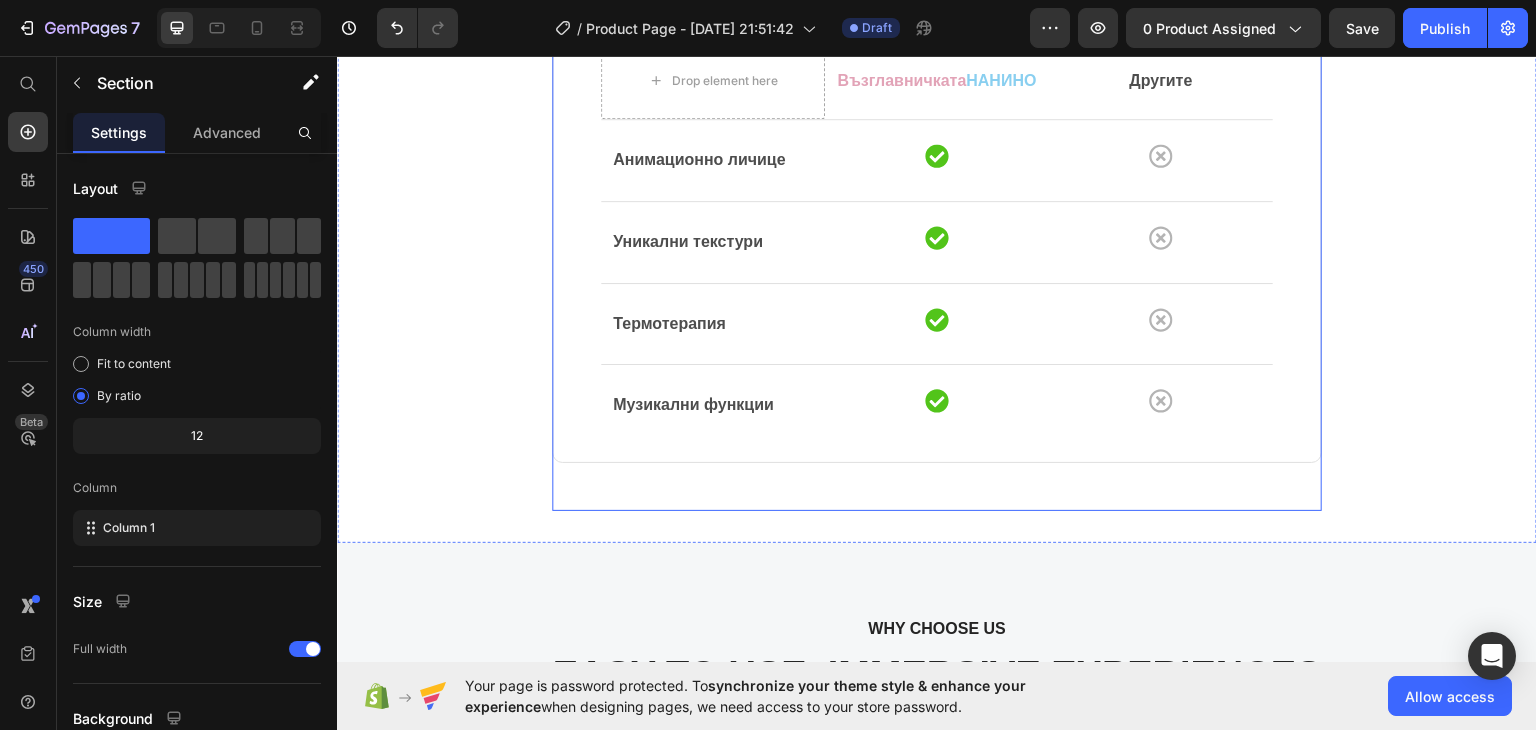 click on "Drop element here Възглавничката  НАНИНО Text block Другите Text block Row Row Анимационно личице  Text block
Icon
Icon Row Row Уникални текстури Text block
Icon
Icon Row Row Термотерапия Text block
Icon
Icon Row Row Музикални функции Text block
Icon
Icon Row Row Row" at bounding box center [937, 243] 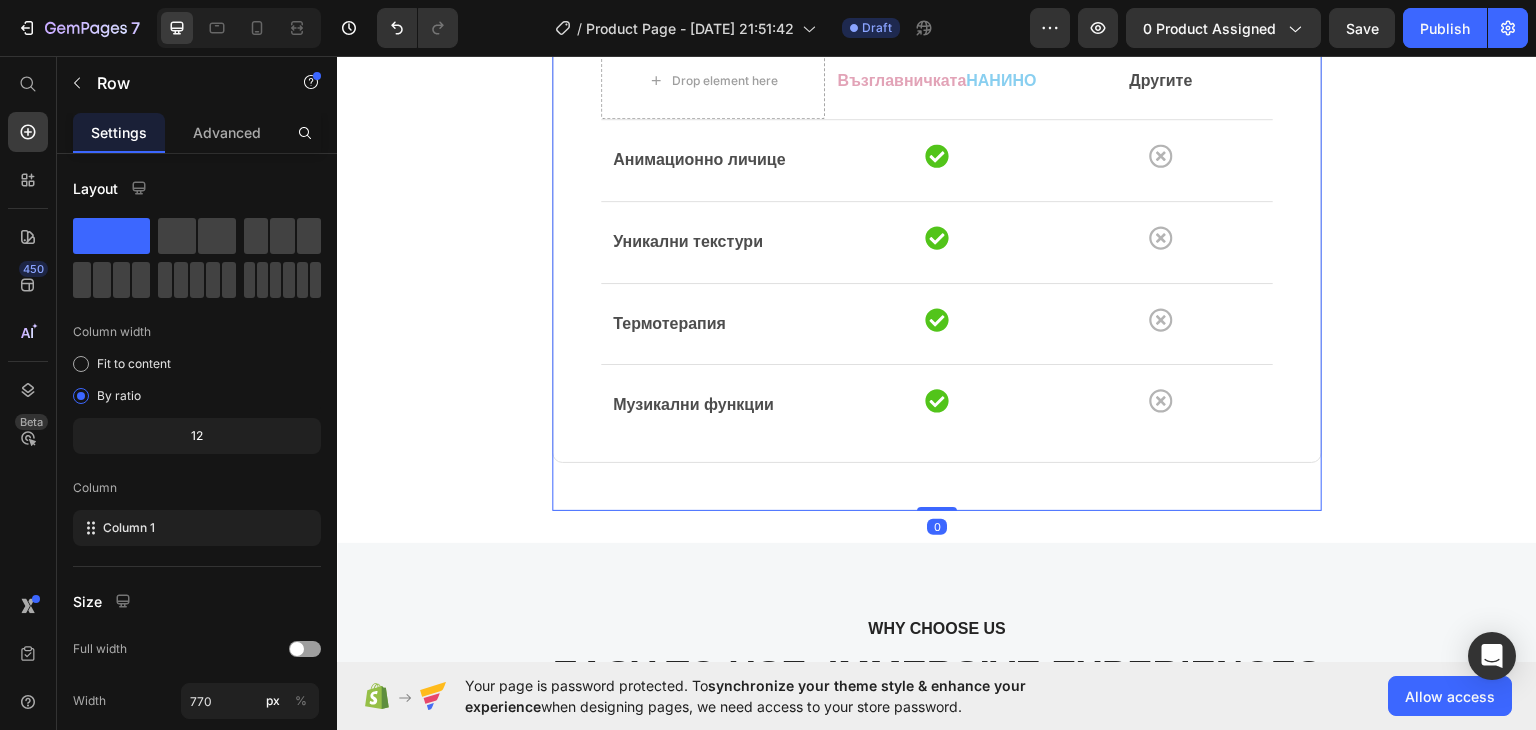 click on "Drop element here Възглавничката  НАНИНО Text block Другите Text block Row Row Анимационно личице  Text block
Icon
Icon Row Row Уникални текстури Text block
Icon
Icon Row Row Термотерапия Text block
Icon
Icon Row Row Музикални функции Text block
Icon
Icon Row Row Row" at bounding box center (937, 243) 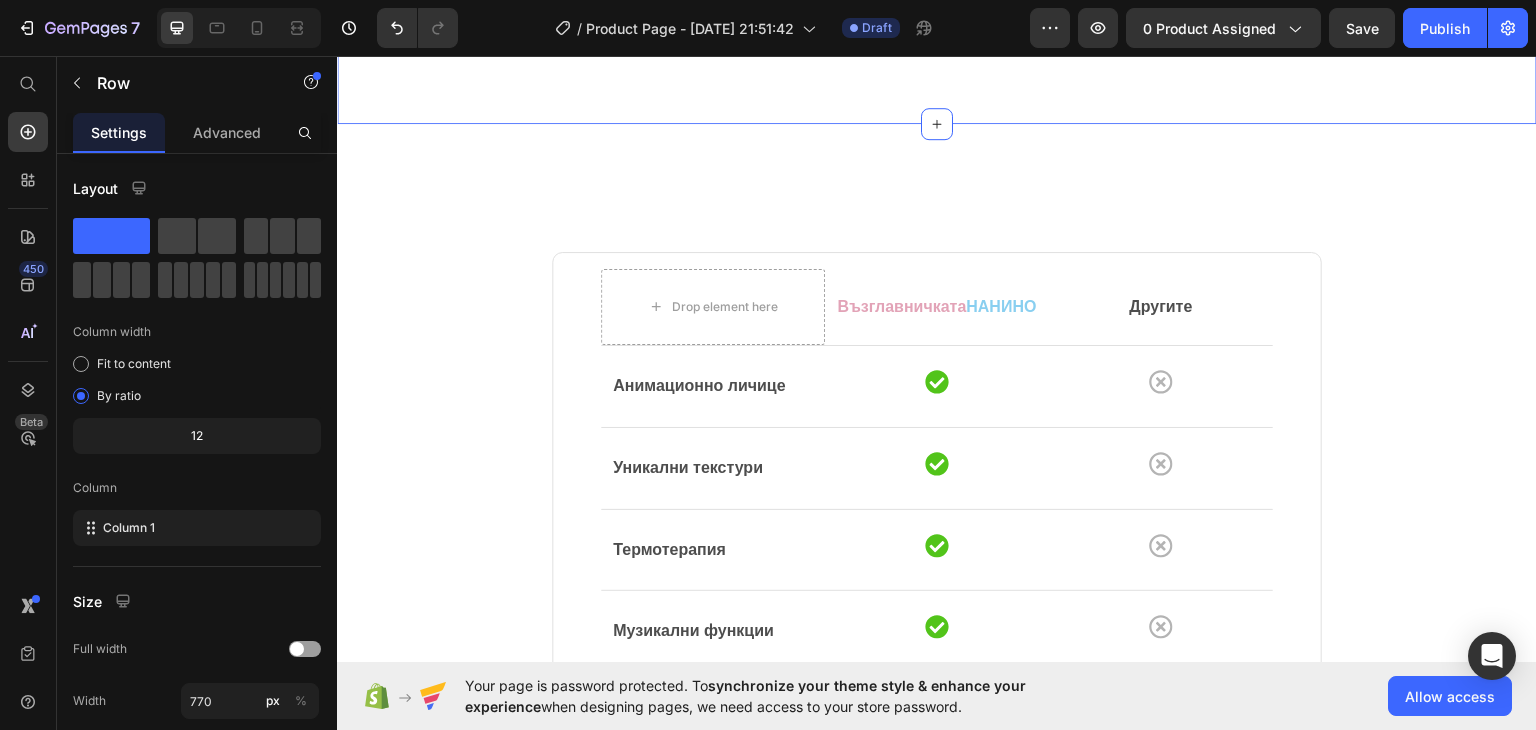 scroll, scrollTop: 4338, scrollLeft: 0, axis: vertical 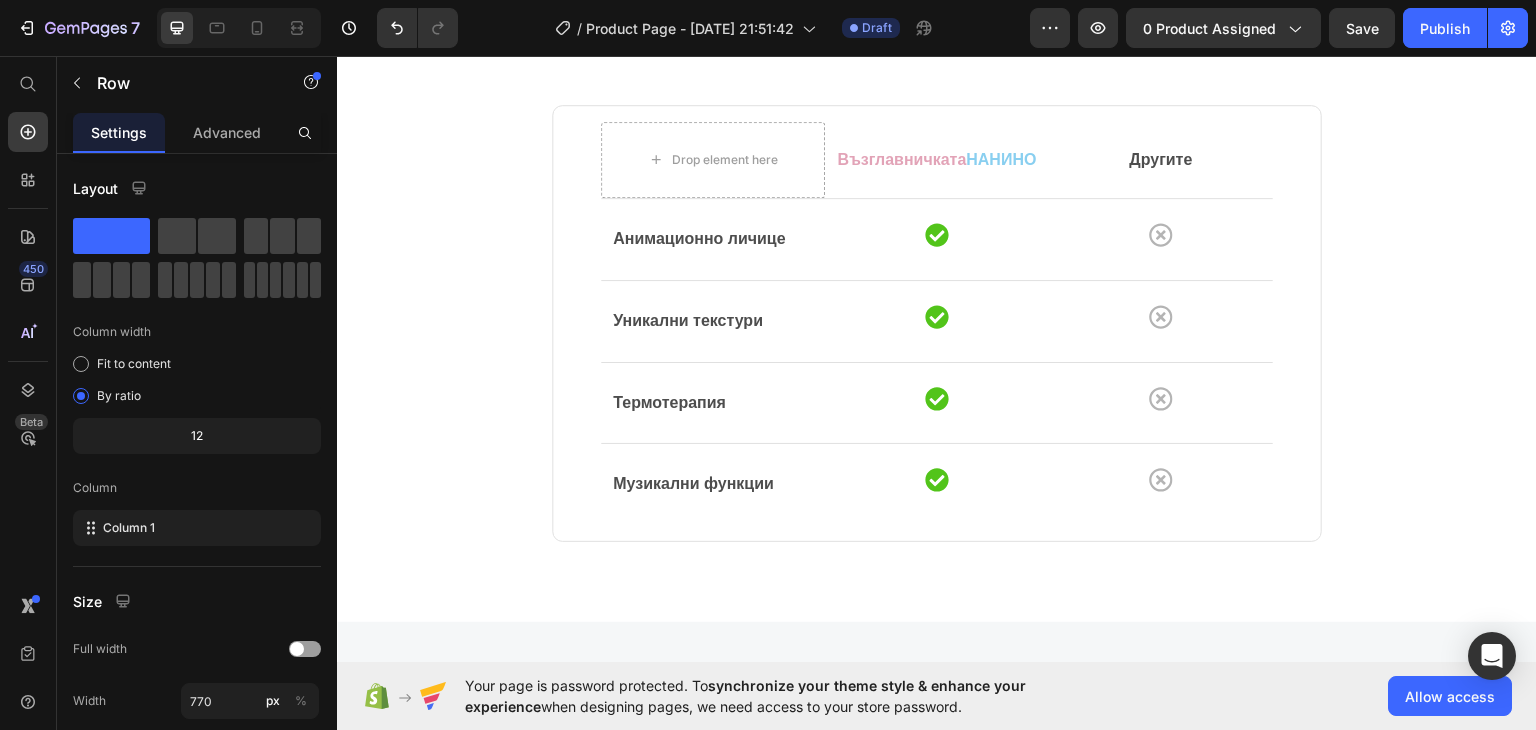 click on "Lorem ipsum dolor sit amet, consectetur adipiscing?" at bounding box center (561, -142) 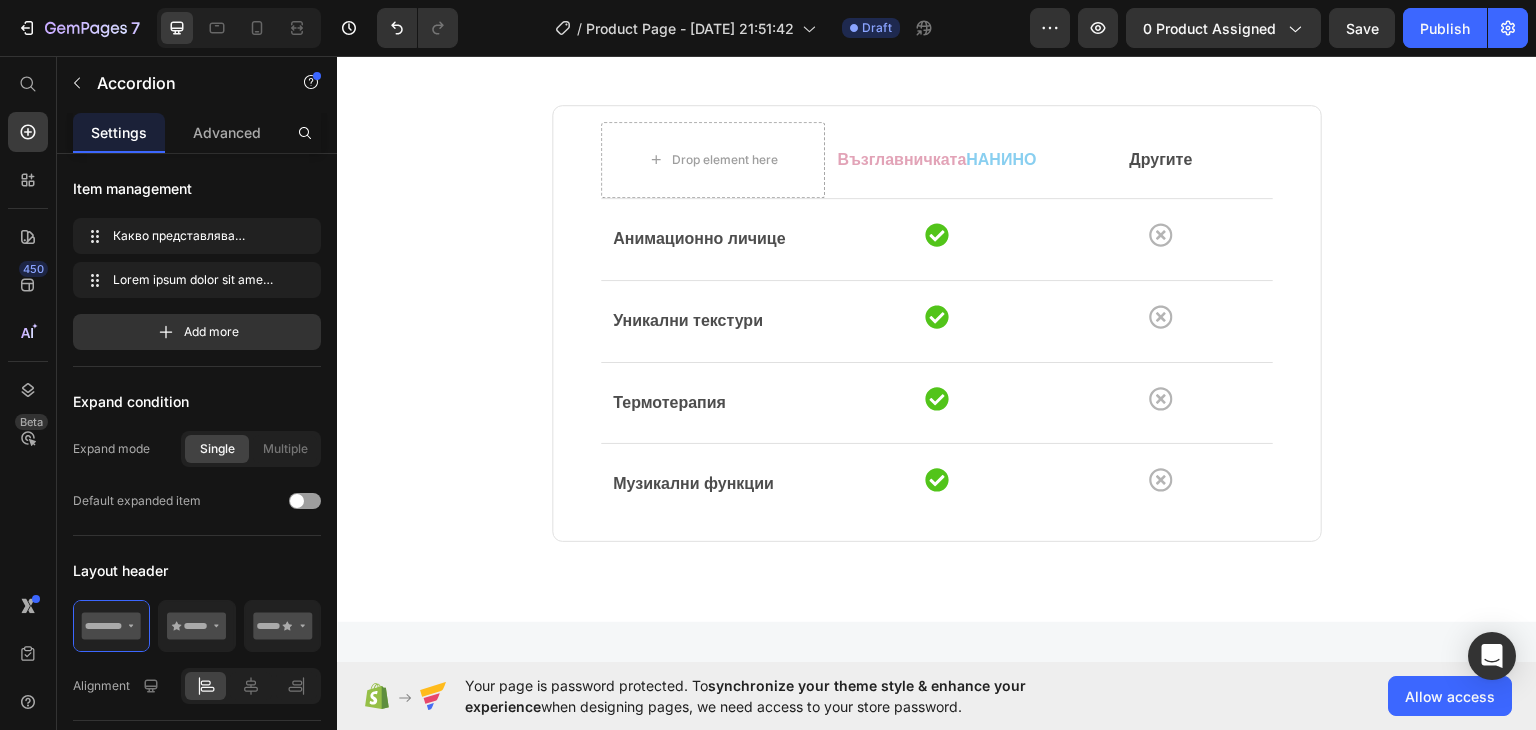 click on "Lorem ipsum dolor sit amet, consectetur adipiscing?" at bounding box center [561, -142] 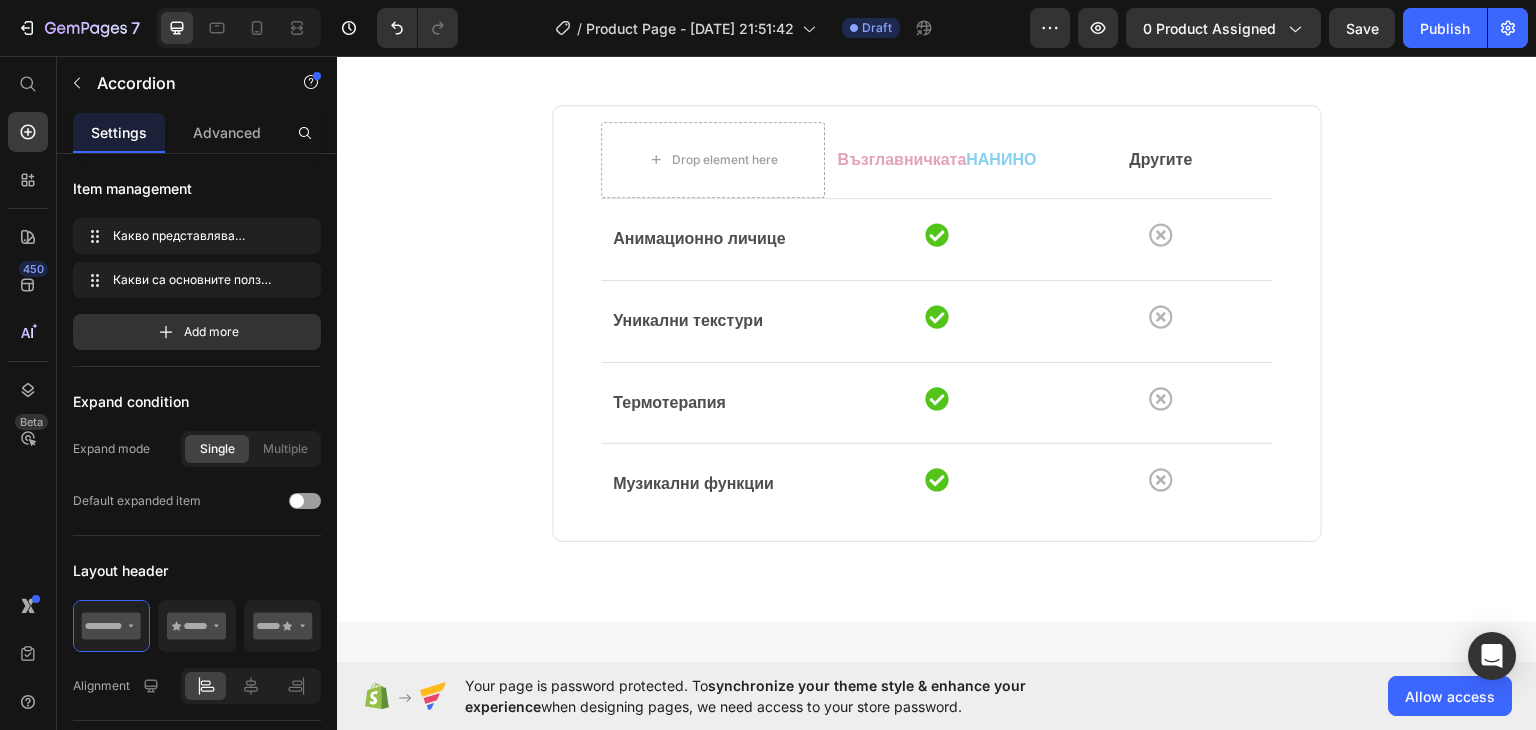 click on "Какви са основните ползи от използването на тази възглавница?" at bounding box center [619, -142] 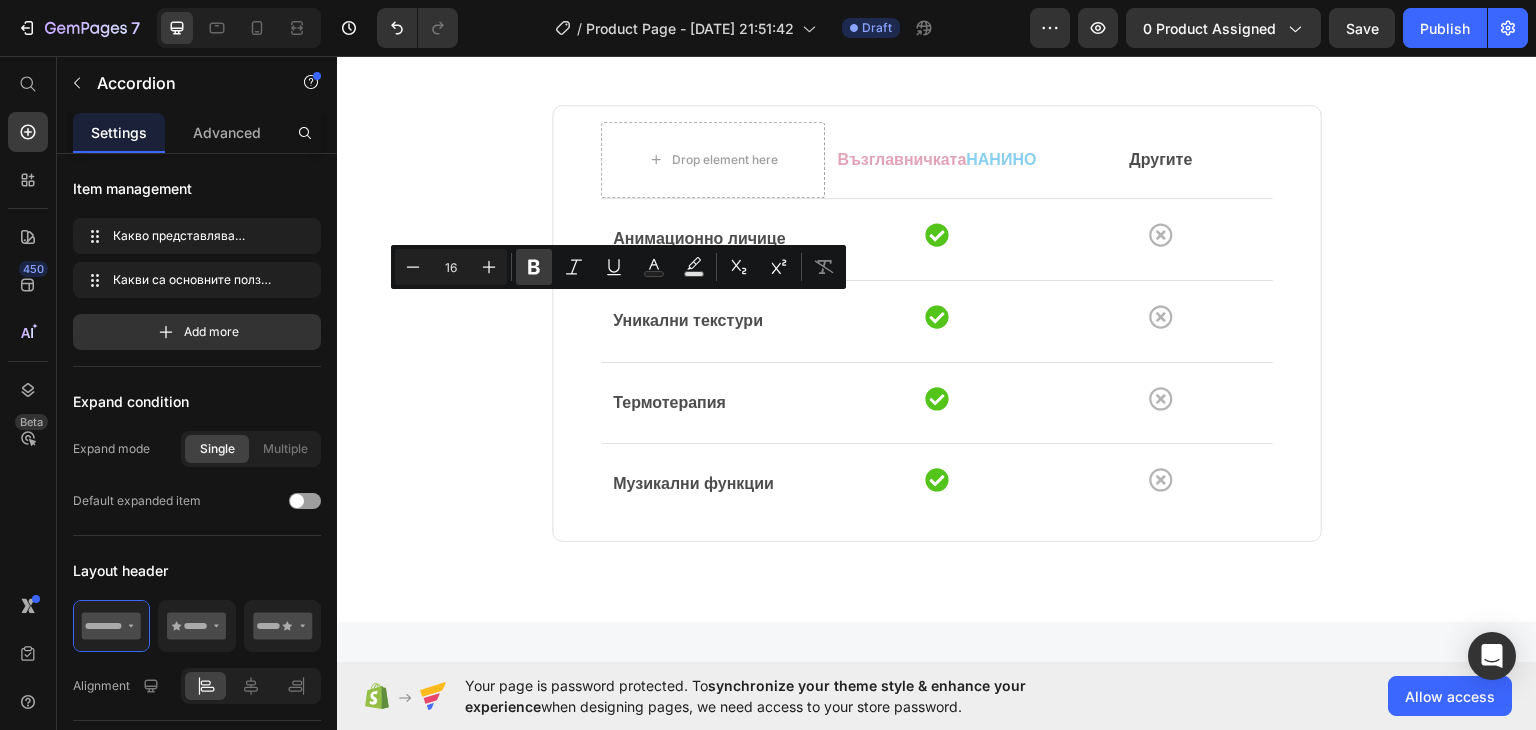 click 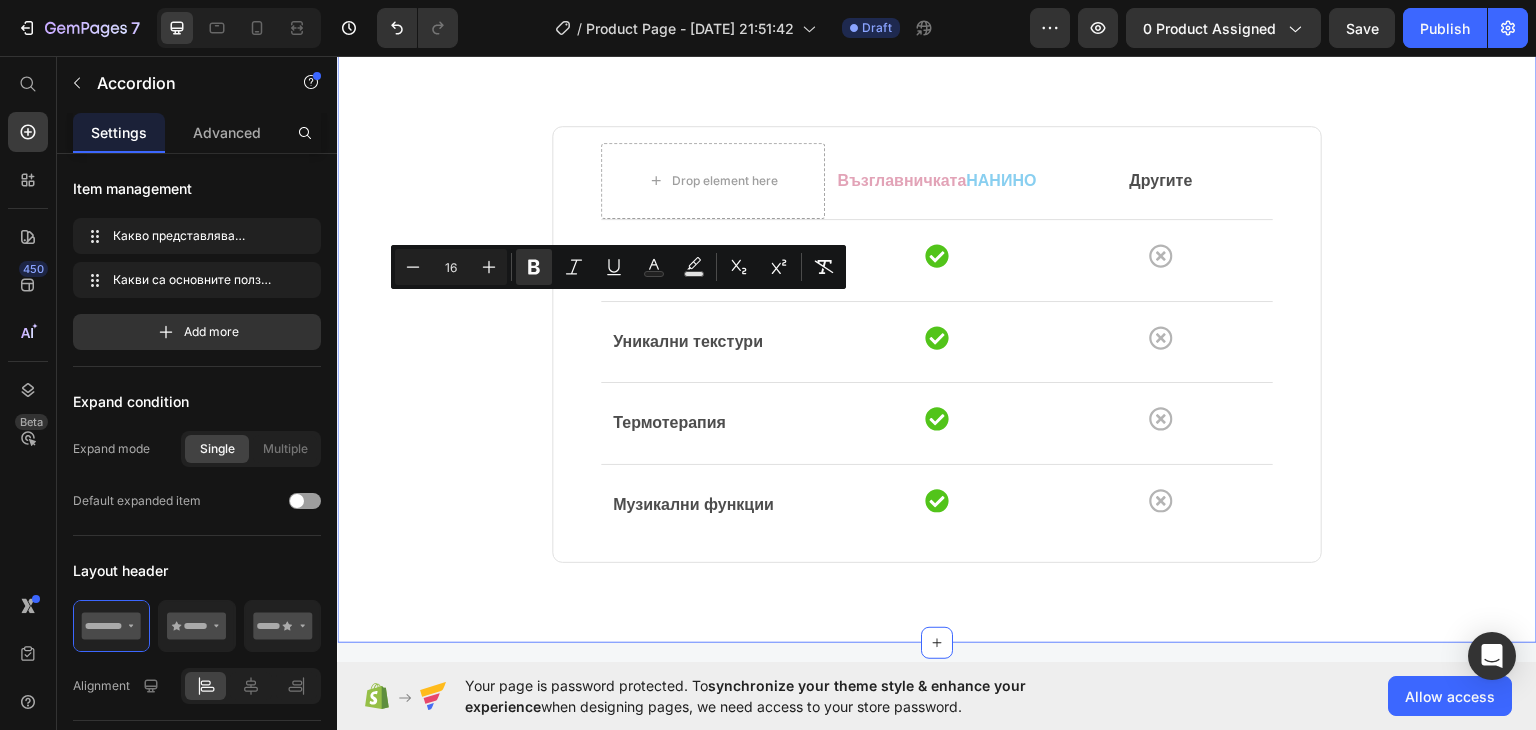 click on "Drop element here Възглавничката  НАНИНО Text block Другите Text block Row Row Анимационно личице  Text block
Icon
Icon Row Row Уникални текстури Text block
Icon
Icon Row Row Термотерапия Text block
Icon
Icon Row Row Музикални функции Text block
Icon
Icon Row Row Row Row Section 6" at bounding box center (937, 319) 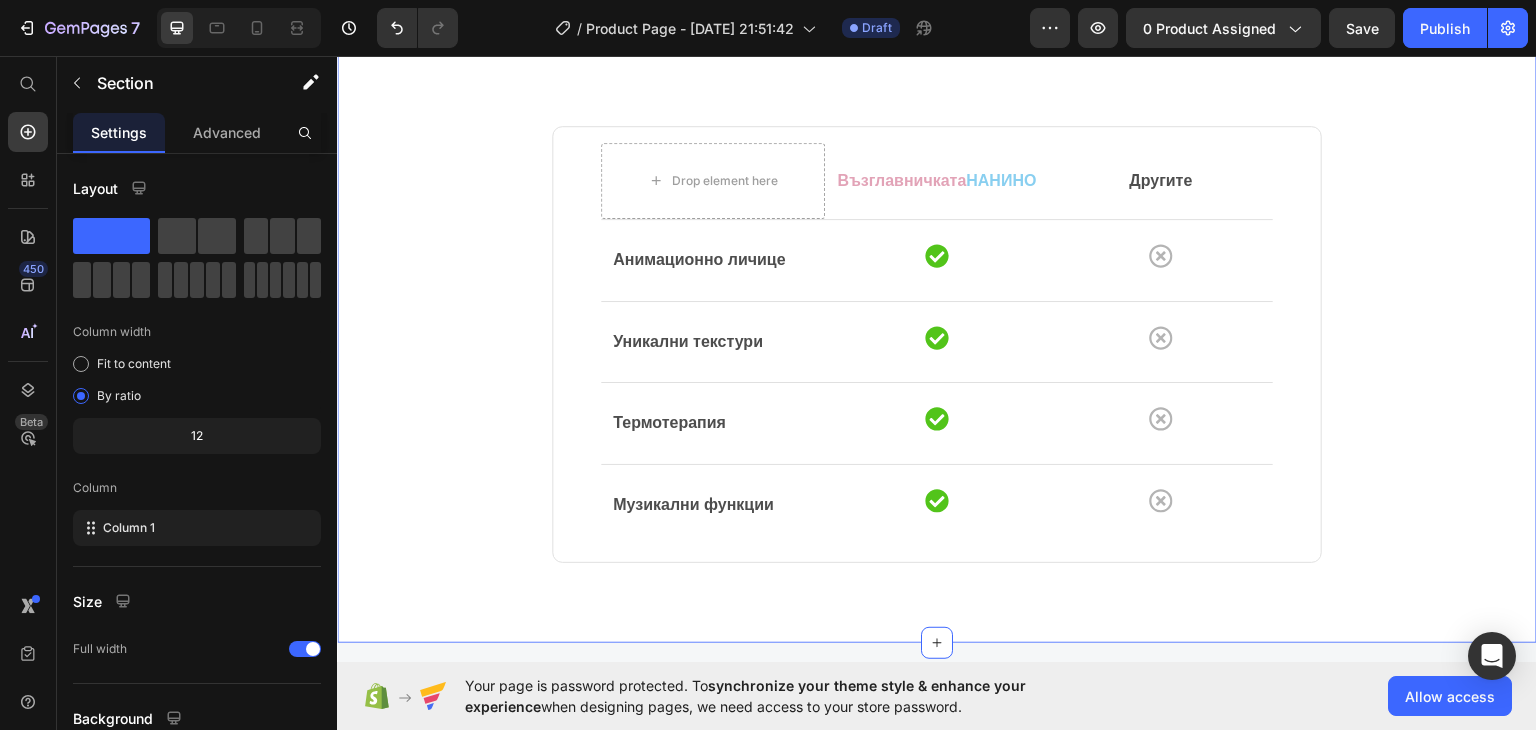 click 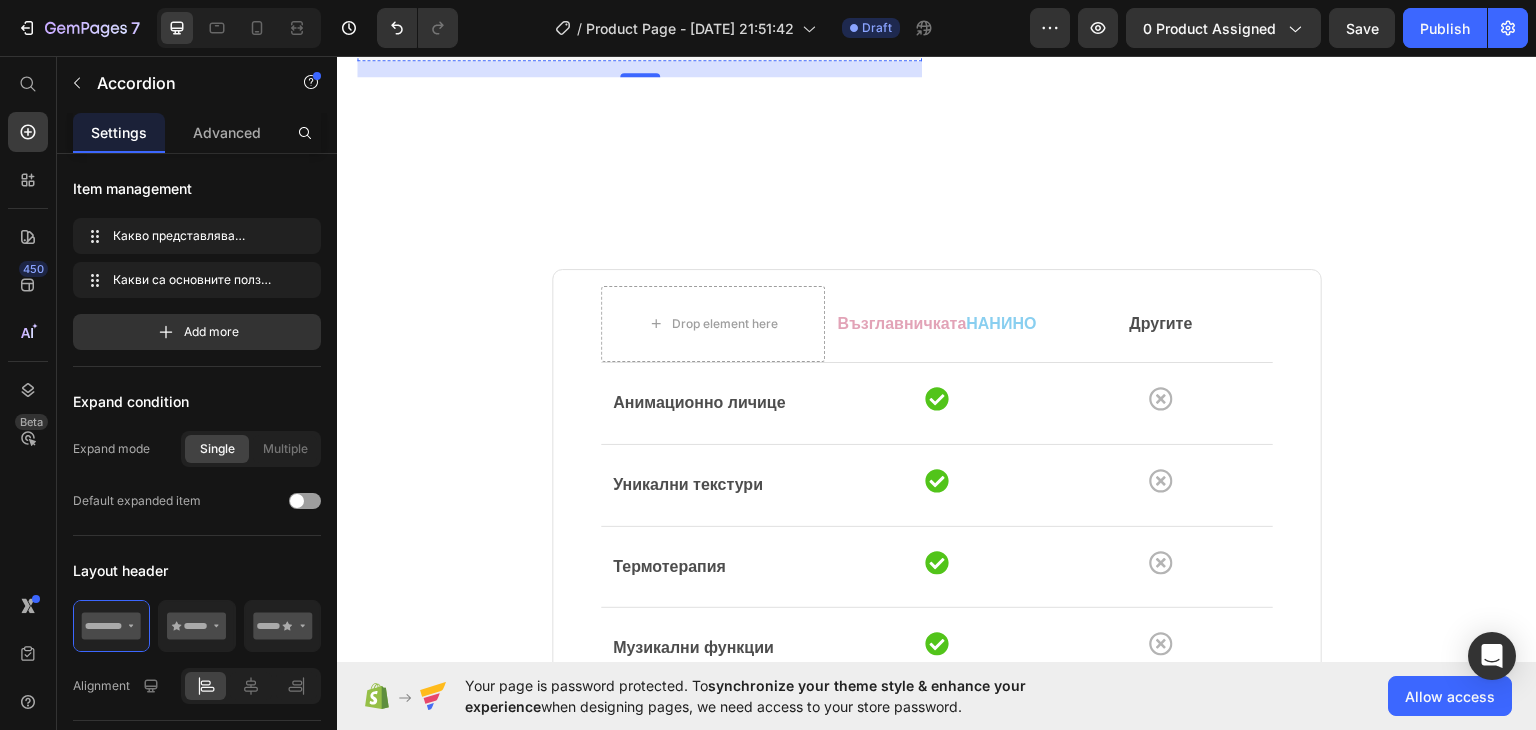 click on "Lorem ipsum dolor sit amet, consectetur adipiscing elit, sed do eiusmod tempor incididunt ut labore et dolore magna aliqua. Ut enim ad minim veniam, quis nostrud exercitation ullamco laboris nisi ut aliquip ex ea commodo consequat." at bounding box center (639, -24) 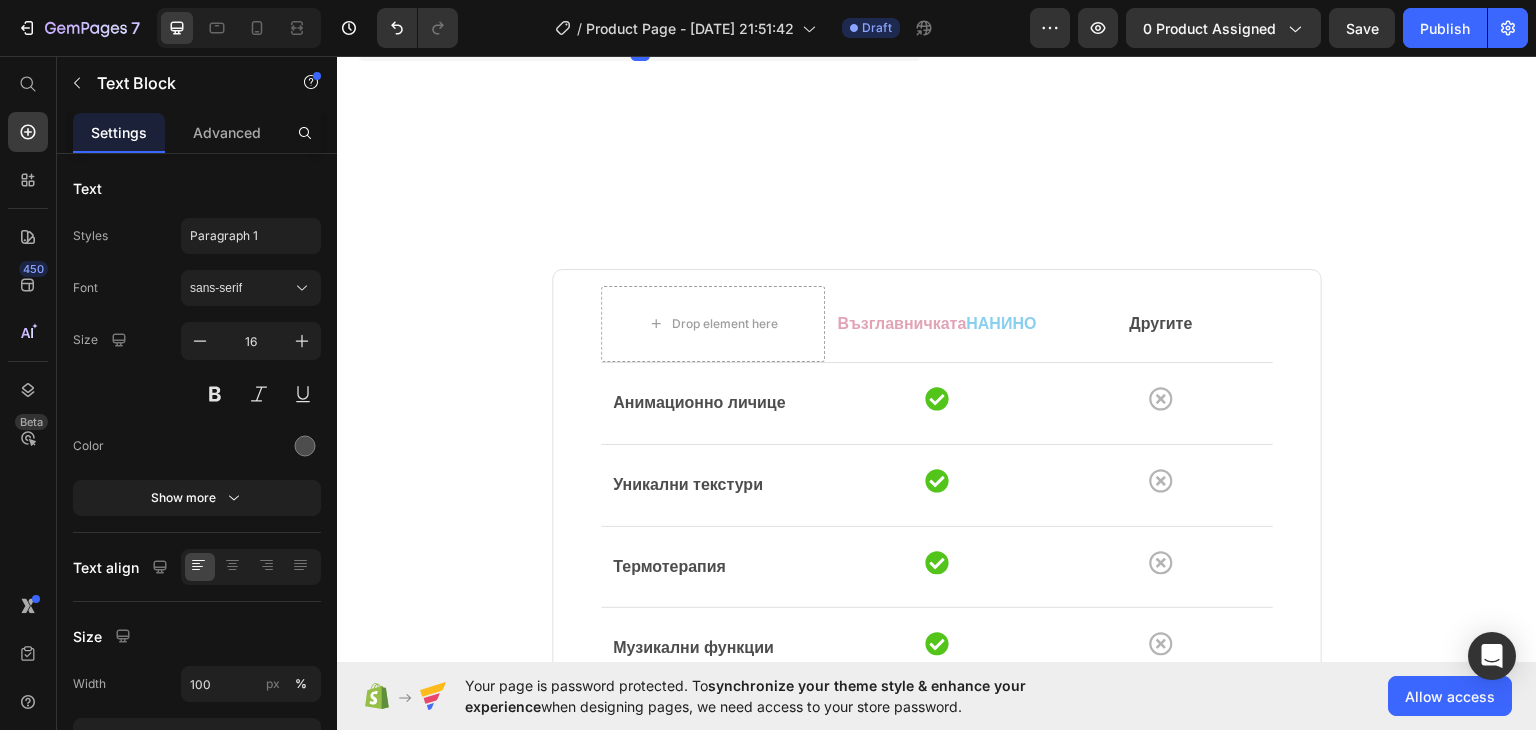 click on "Lorem ipsum dolor sit amet, consectetur adipiscing elit, sed do eiusmod tempor incididunt ut labore et dolore magna aliqua. Ut enim ad minim veniam, quis nostrud exercitation ullamco laboris nisi ut aliquip ex ea commodo consequat." at bounding box center [639, -24] 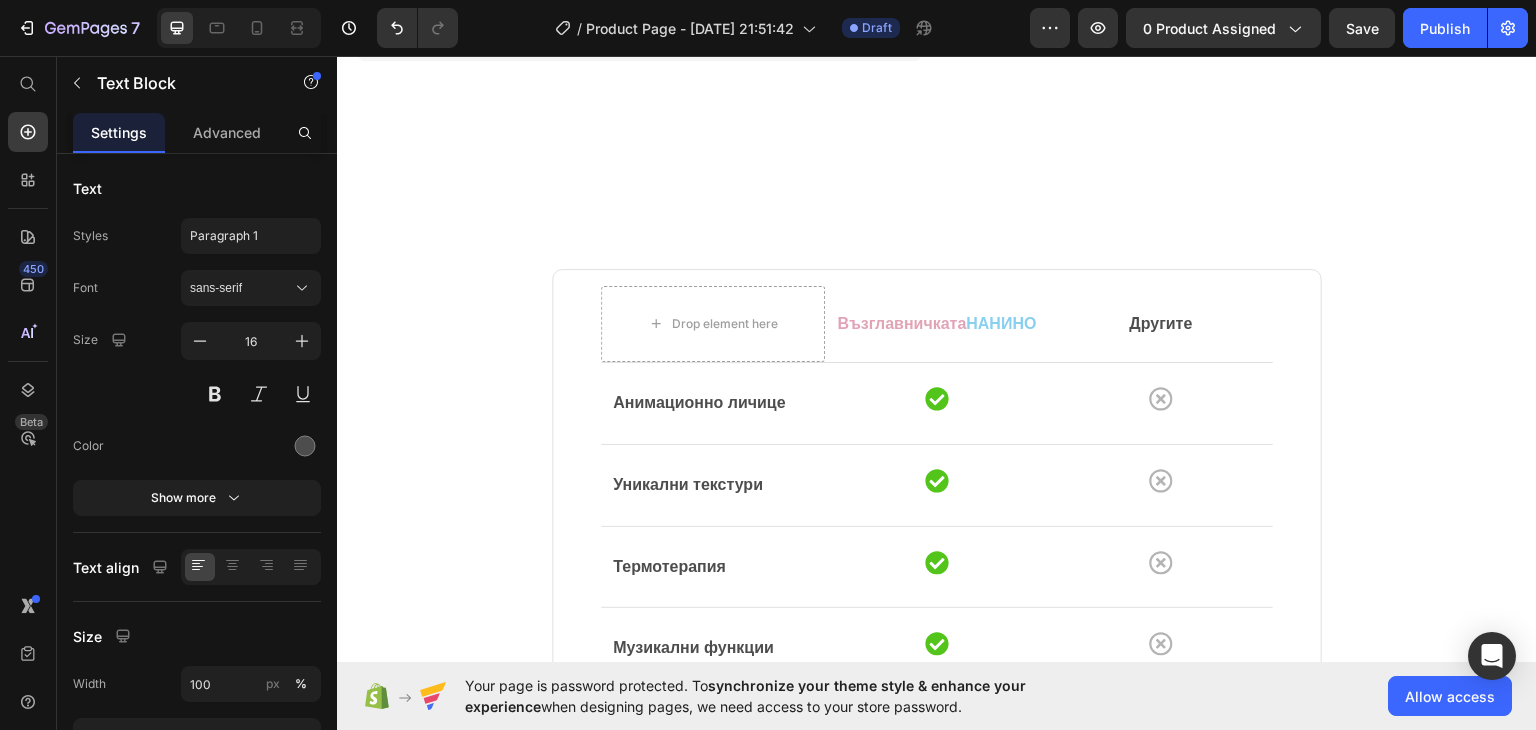 click on "Lorem ipsum dolor sit amet, consectetur adipiscing elit, sed do eiusmod tempor incididunt ut labore et dolore magna aliqua. Ut enim ad minim veniam, quis nostrud exercitation ullamco laboris nisi ut aliquip ex ea commodo consequat." at bounding box center (639, -24) 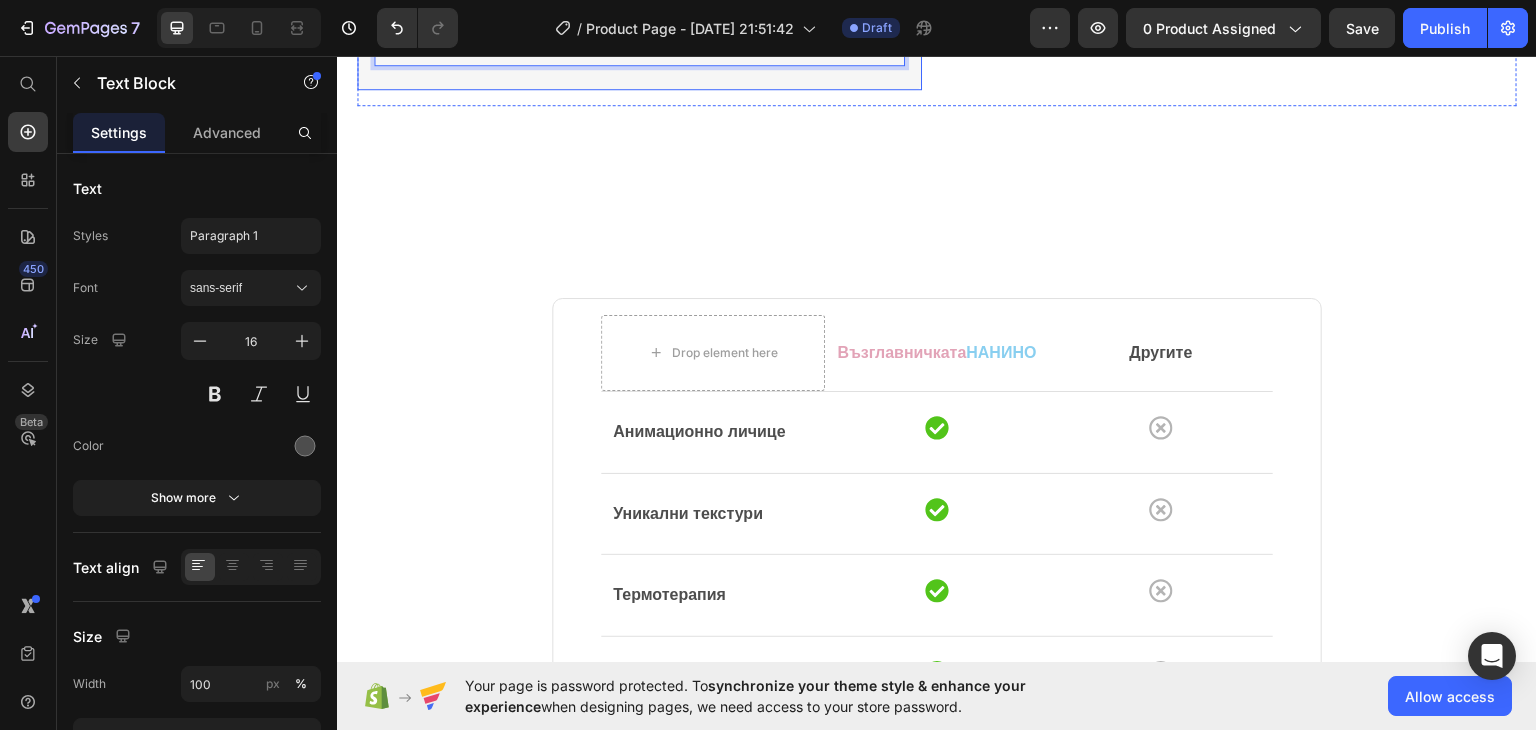 click 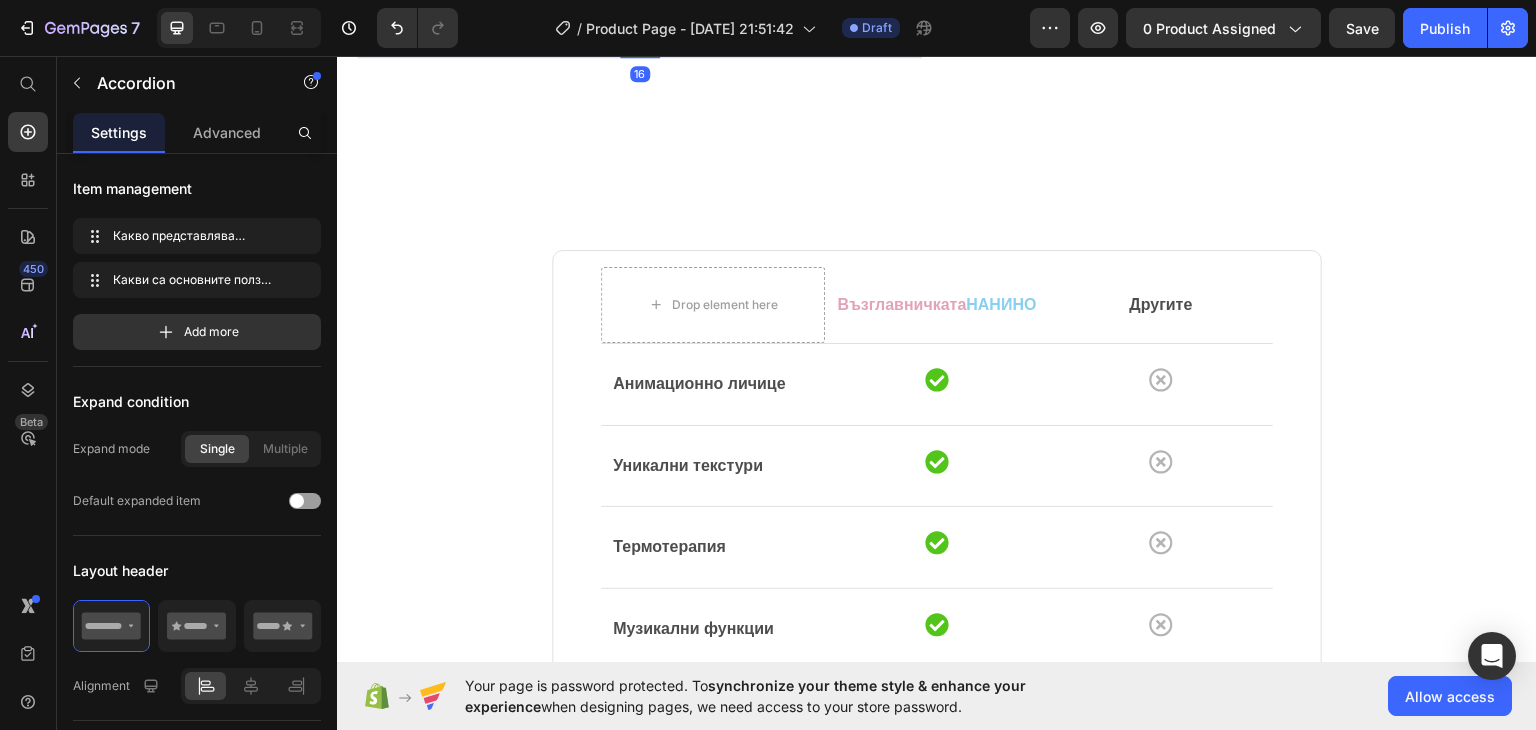 click 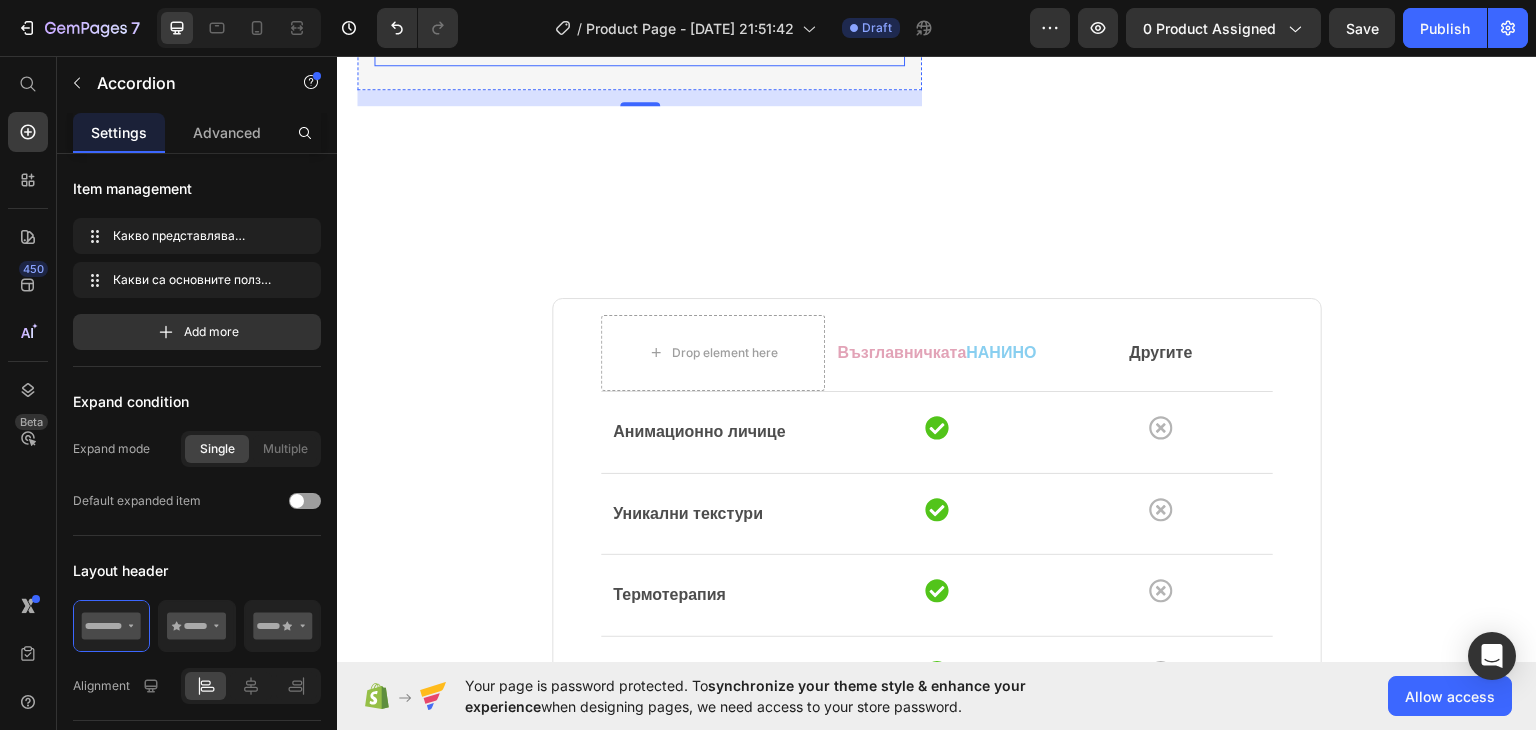 click on "Основните ползи включват: създаване на усещане за сигурност и уют, подпомагане на по-спокоен и продължителен сън, намаляване на рефлекса на стряскане (Моро), стимулиране на сетивата чрез различни текстури и форми, и потенциално облекчаване на дискомфорт, свързан с колики и газове." at bounding box center [639, -9] 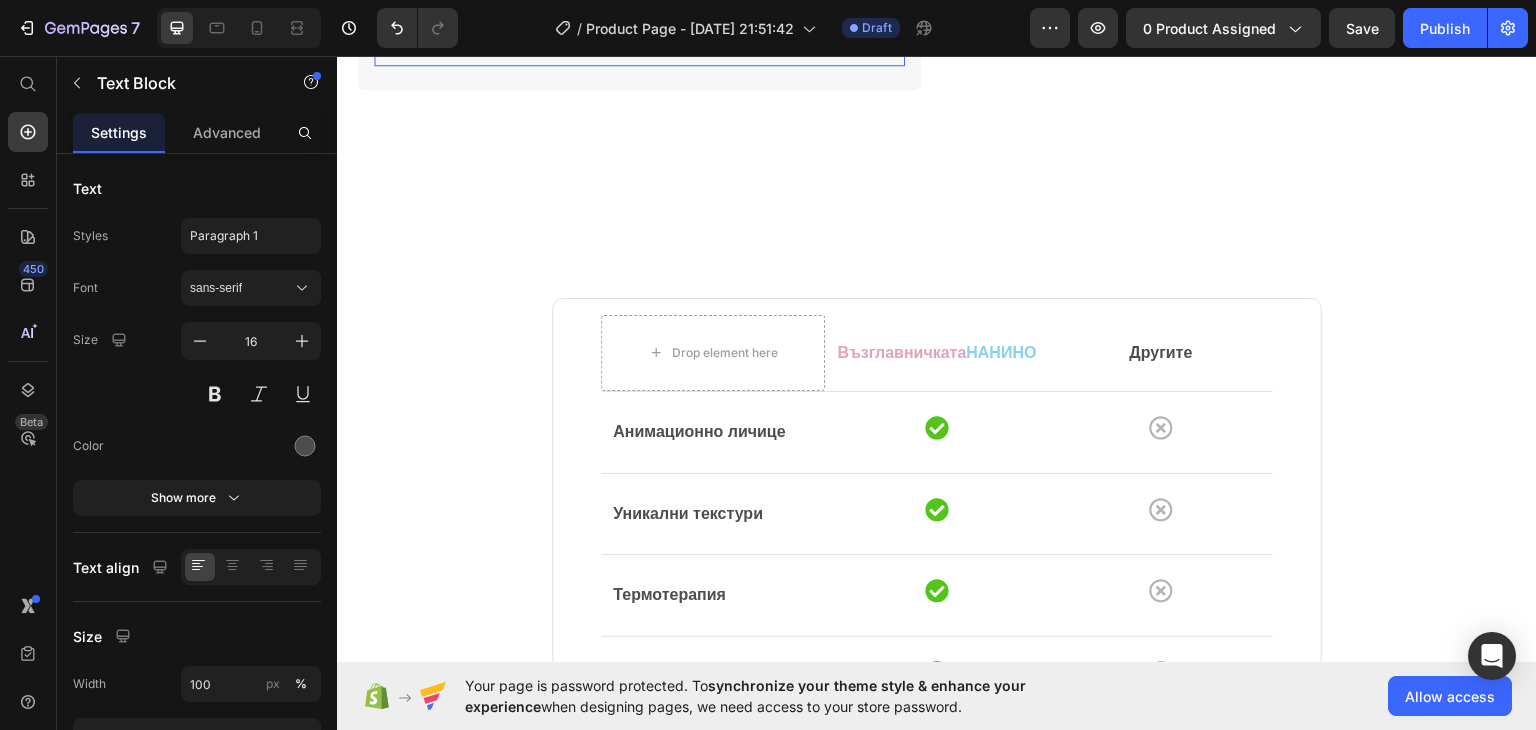 click on "Основните ползи включват: създаване на усещане за сигурност и уют, подпомагане на по-спокоен и продължителен сън, намаляване на рефлекса на стряскане (Моро), стимулиране на сетивата чрез различни текстури и форми, и потенциално облекчаване на дискомфорт, свързан с колики и газове." at bounding box center (639, -9) 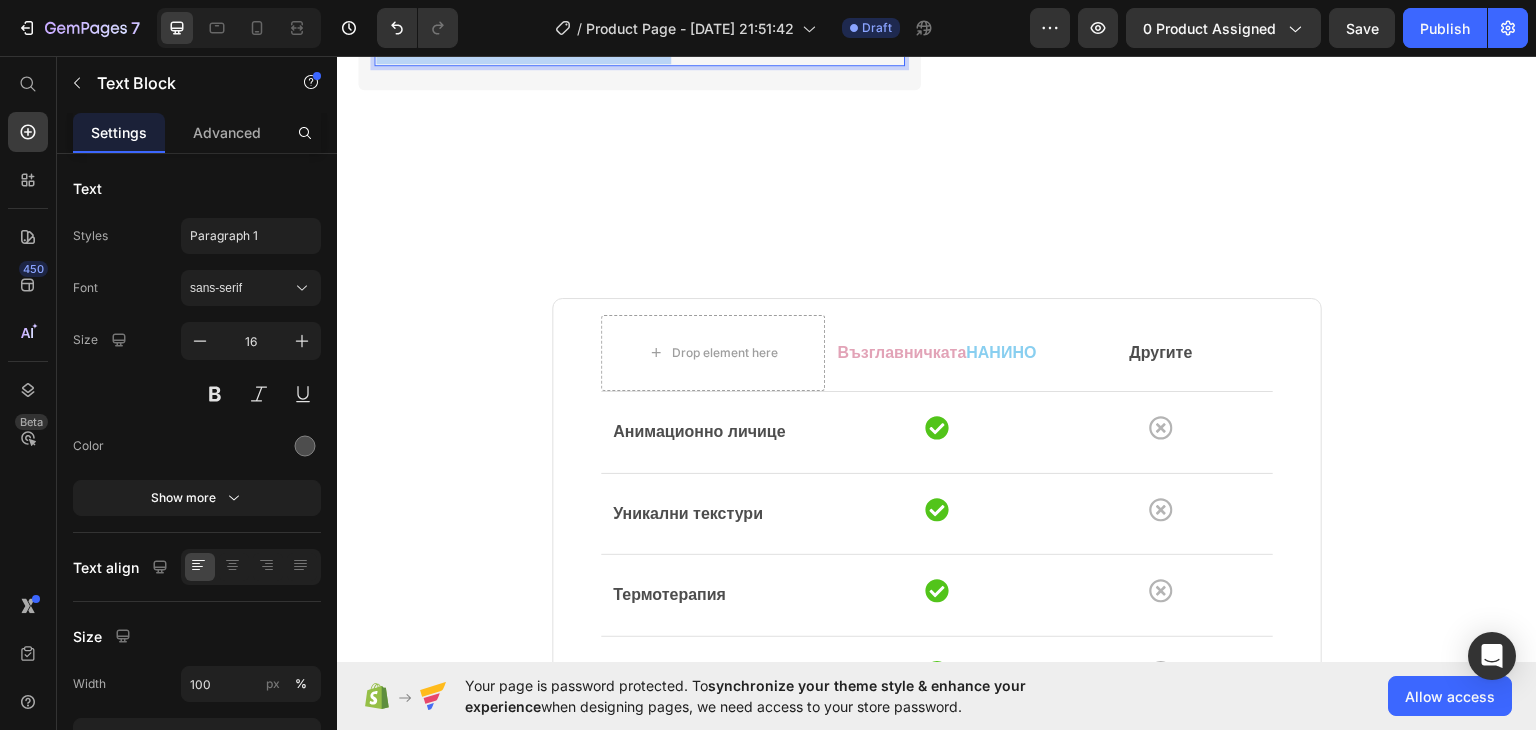 click on "Основните ползи включват: създаване на усещане за сигурност и уют, подпомагане на по-спокоен и продължителен сън, намаляване на рефлекса на стряскане (Моро), стимулиране на сетивата чрез различни текстури и форми, и потенциално облекчаване на дискомфорт, свързан с колики и газове." at bounding box center (639, -9) 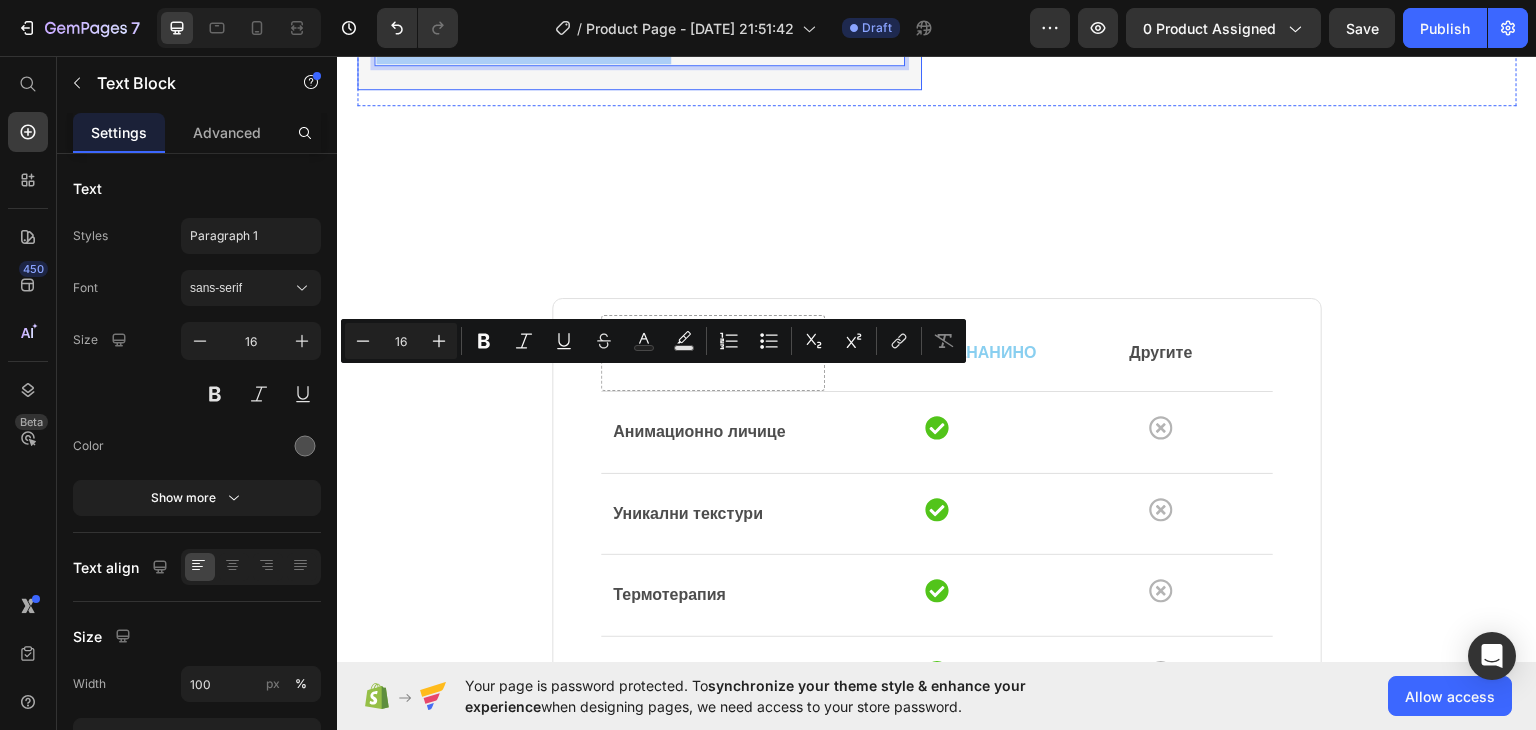 click 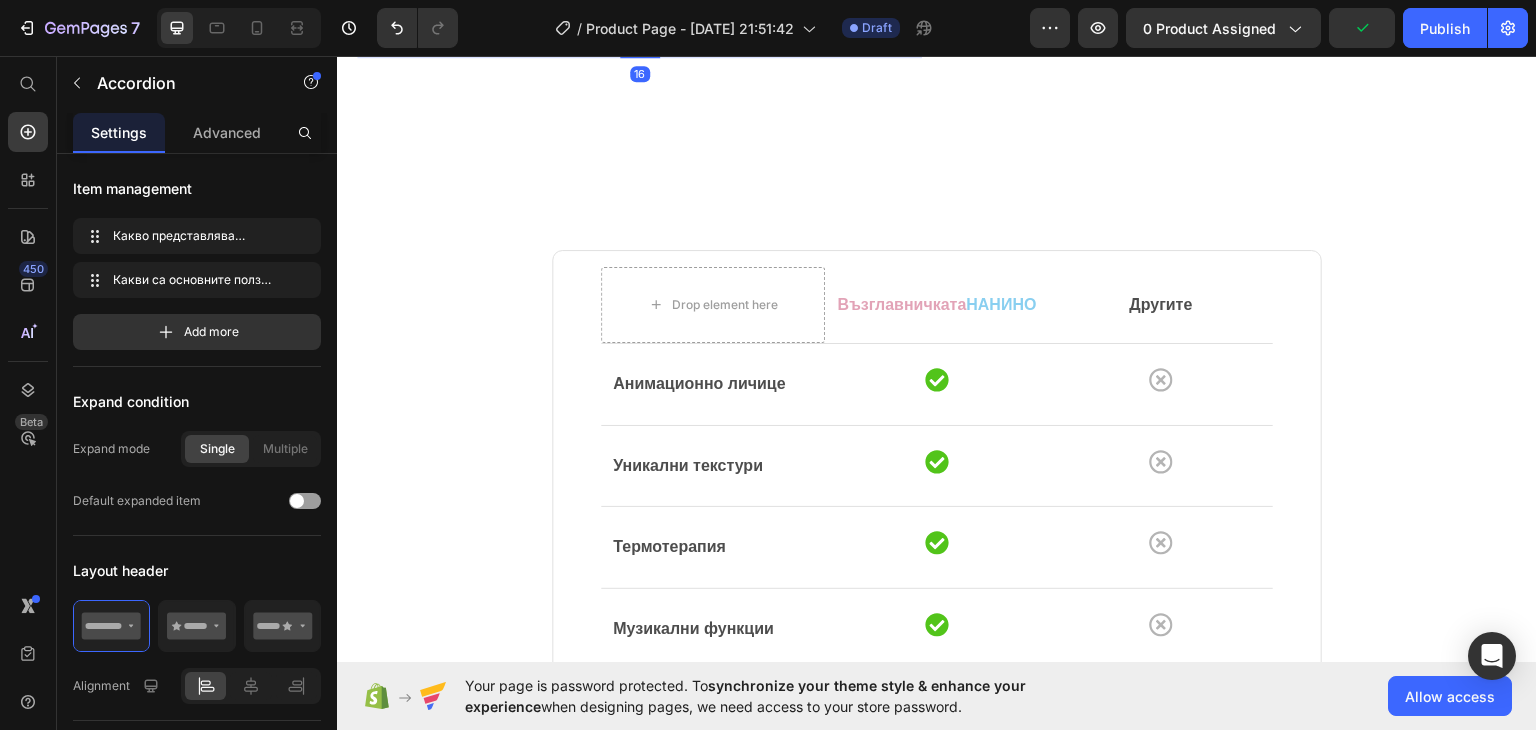 click on "Това е специализирана бебешка възглавница с дизайн на анимационно животинче , създадена да осигури на бебето усещане за сигурност и комфорт. Тя имитира нежната прегръдка или докосване на родител, като помага за успокояване и по-добър сън." at bounding box center (639, -153) 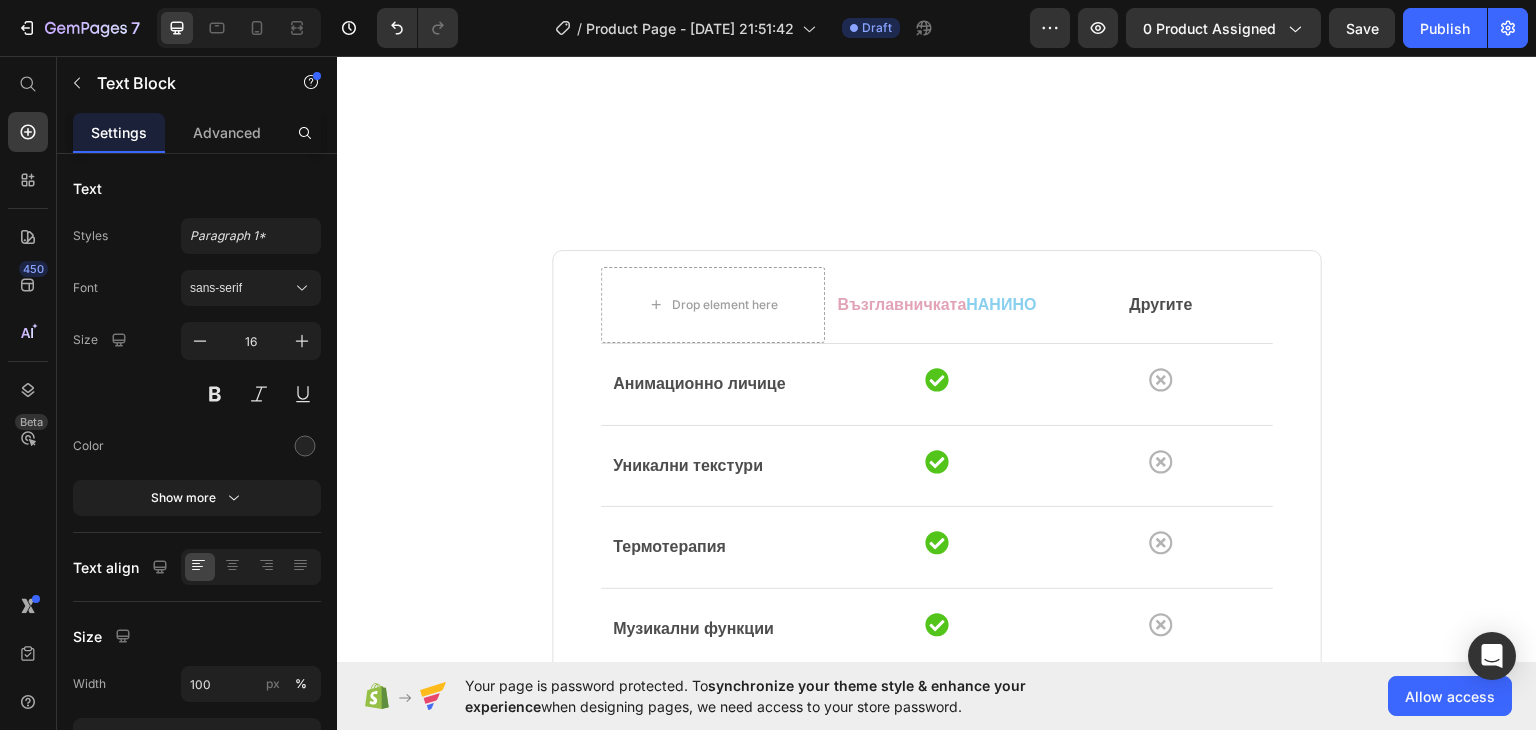 click on "Това е специализирана бебешка възглавница с дизайн на анимационно животинче , създадена да осигури на бебето усещане за сигурност и комфорт. Тя имитира нежната прегръдка или докосване на родител, като помага за успокояване и по-добър сън." at bounding box center [639, -153] 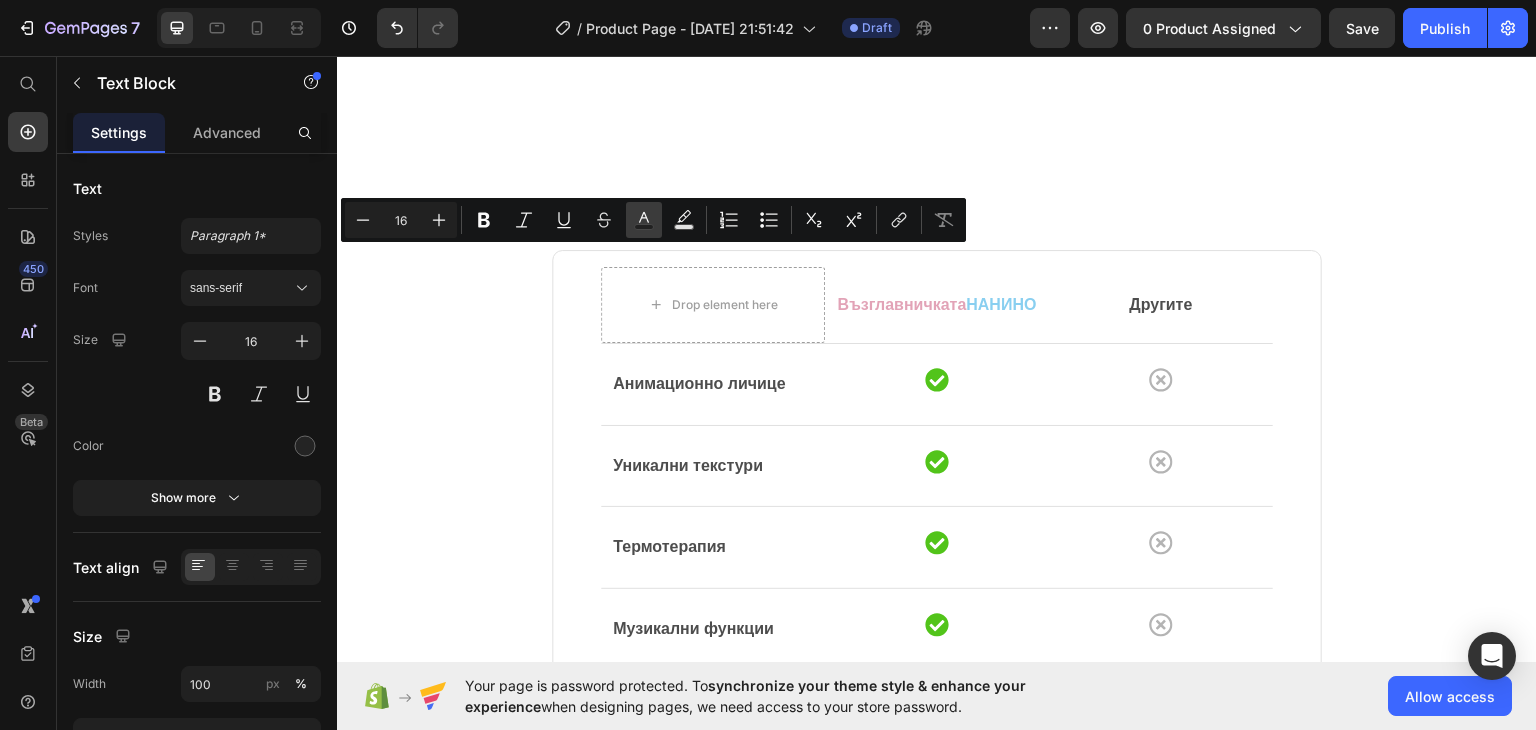 click 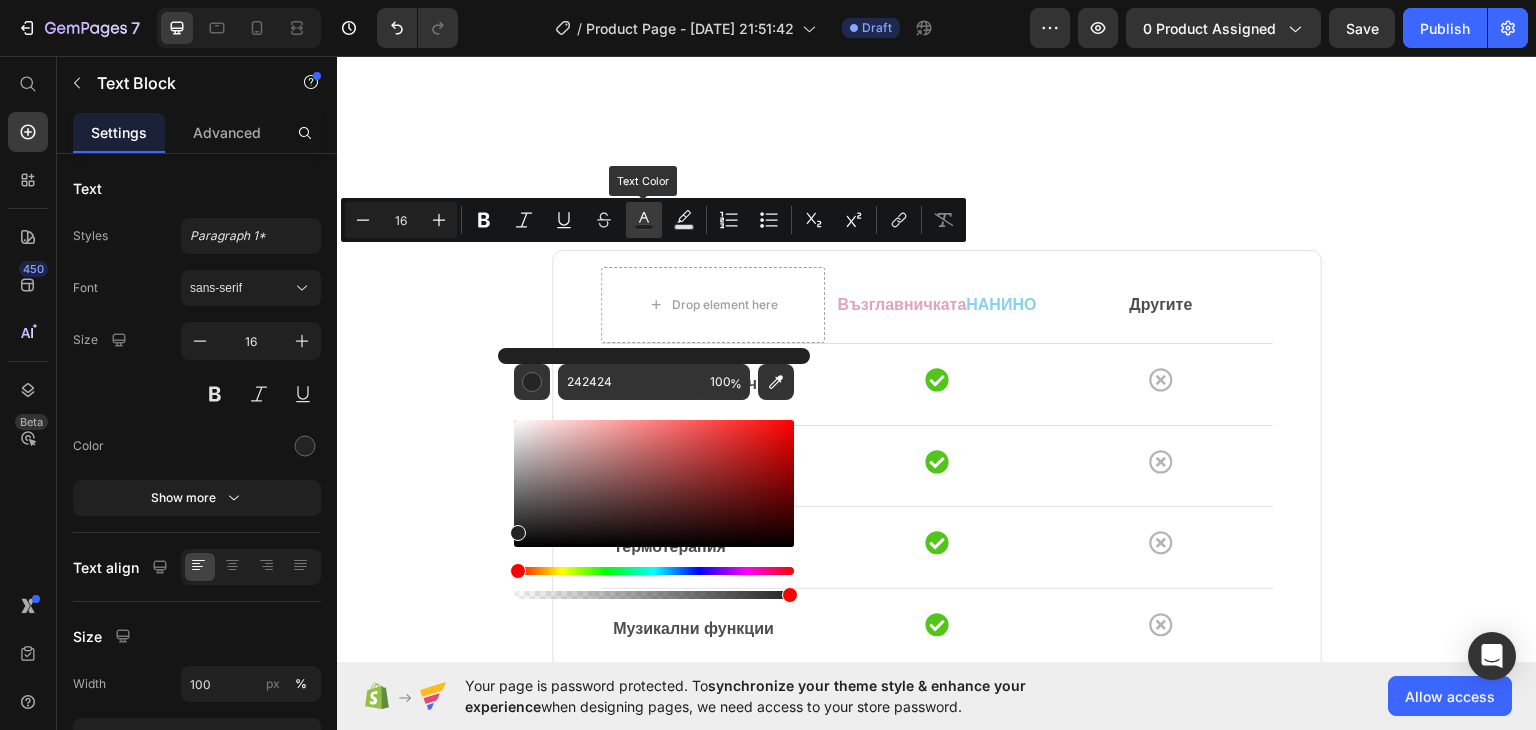 click 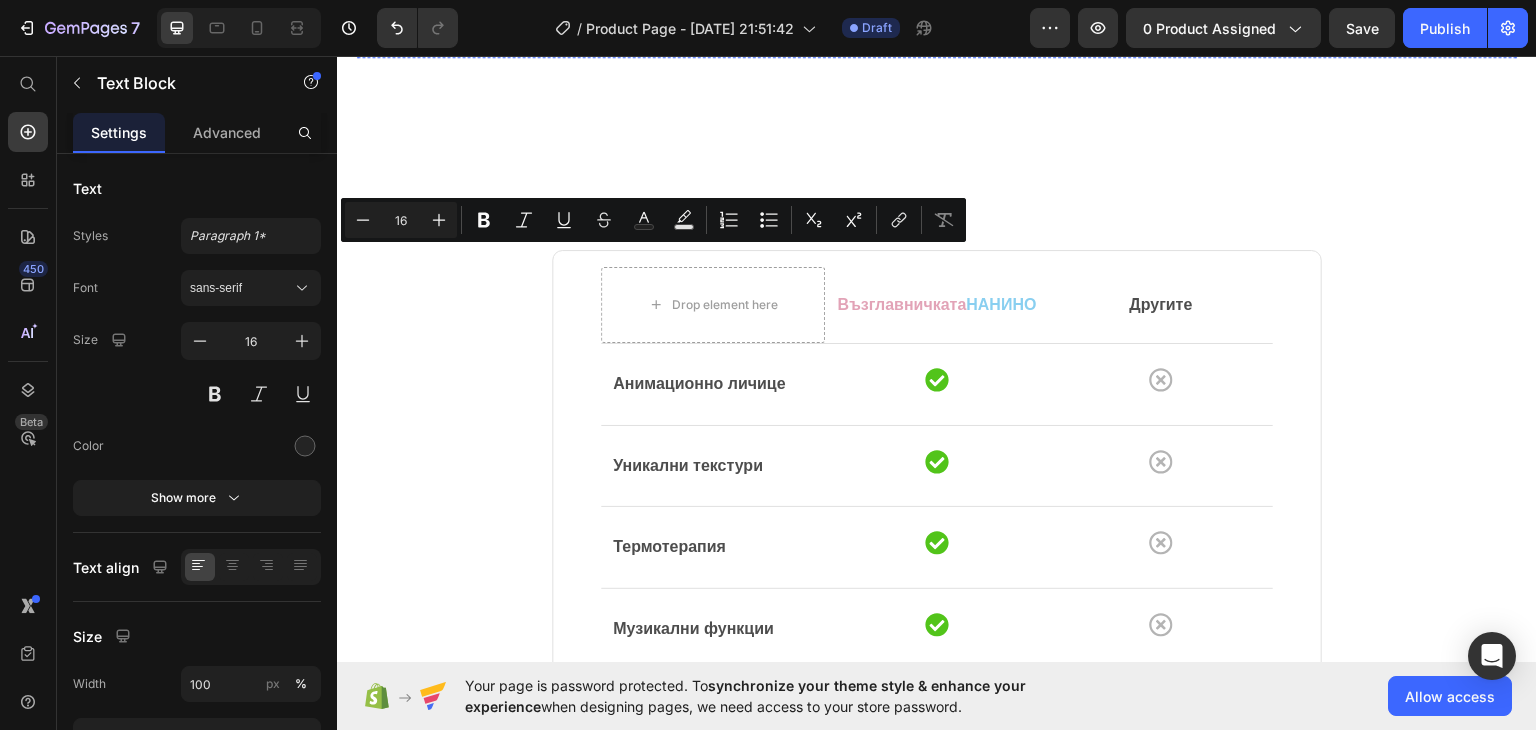 click on "Какви са основните ползи от използването на тази възглавница?" at bounding box center [639, -7] 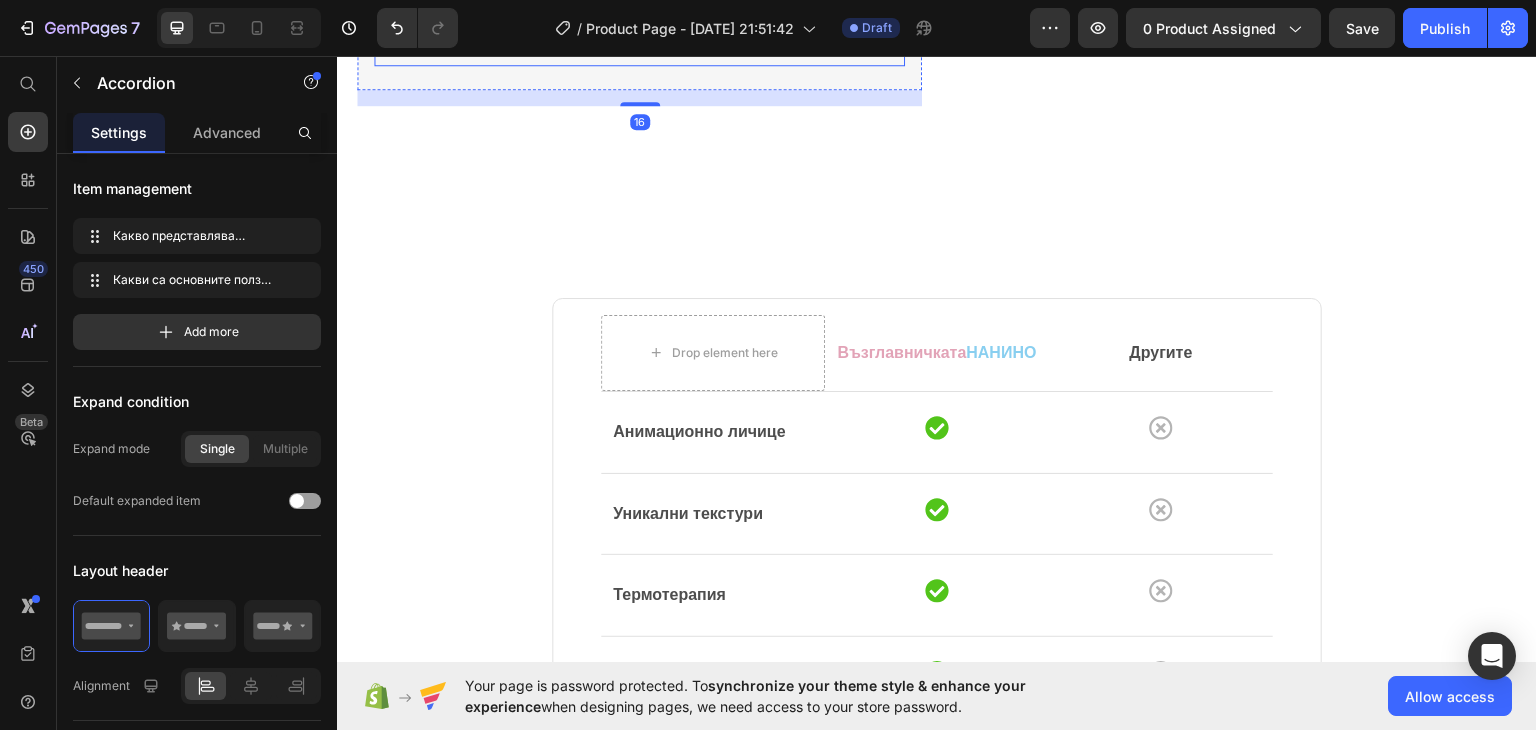 click on "Основните ползи включват: създаване на усещане за сигурност и уют, подпомагане на по-спокоен и продължителен сън, намаляване на рефлекса на стряскане (Моро), стимулиране на сетивата чрез различни текстури и форми, и потенциално облекчаване на дискомфорт, свързан с колики и газове." at bounding box center [639, -9] 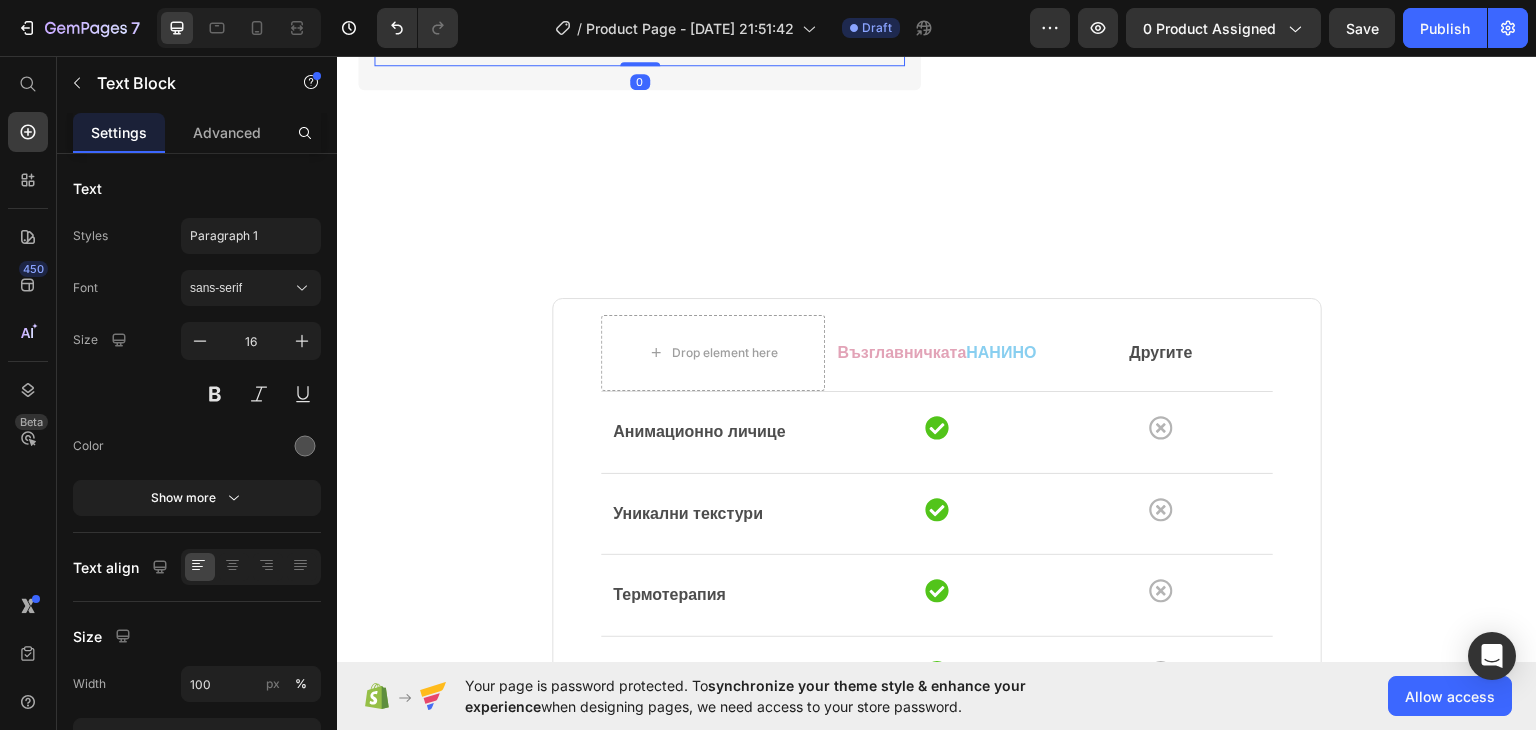 click on "Основните ползи включват: създаване на усещане за сигурност и уют, подпомагане на по-спокоен и продължителен сън, намаляване на рефлекса на стряскане (Моро), стимулиране на сетивата чрез различни текстури и форми, и потенциално облекчаване на дискомфорт, свързан с колики и газове." at bounding box center [639, -9] 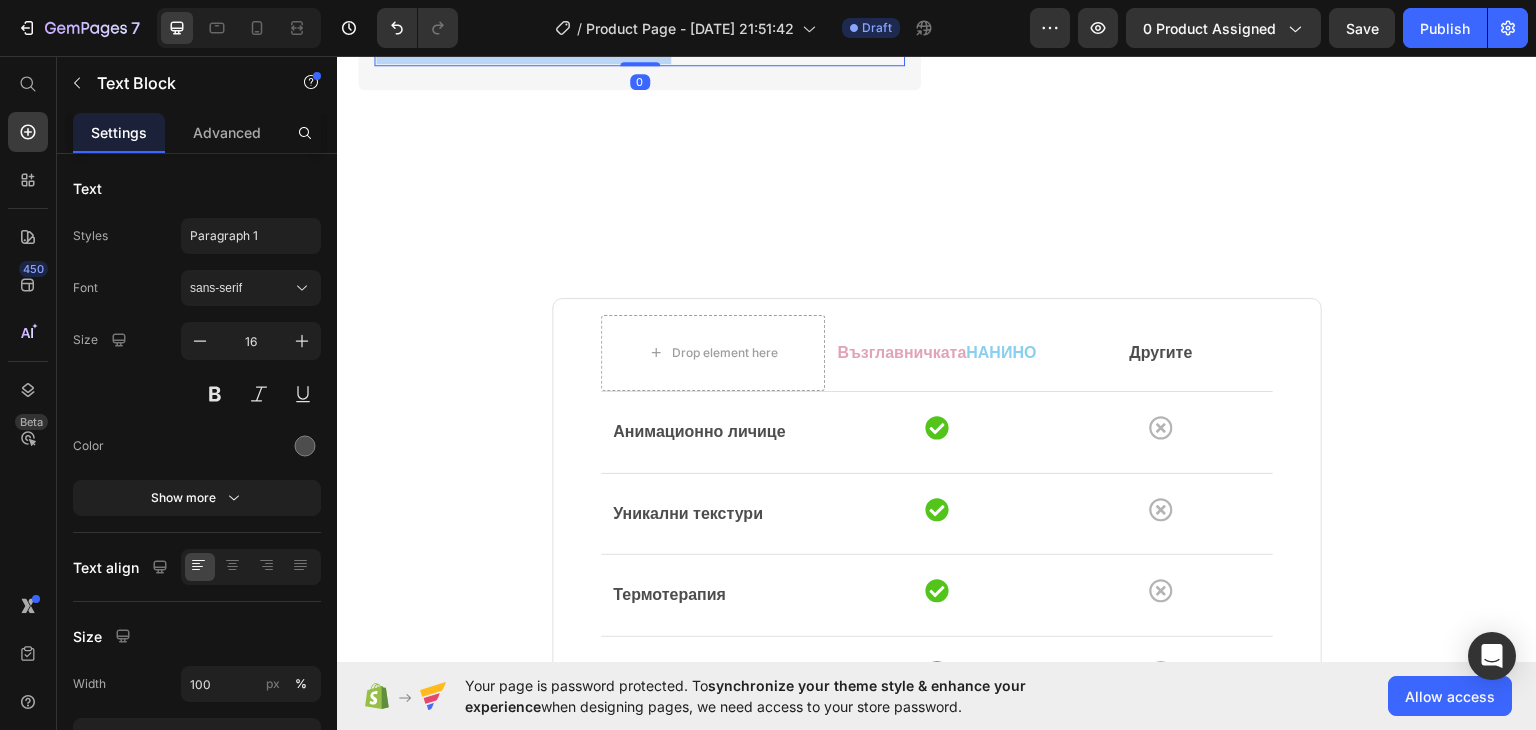 click on "Основните ползи включват: създаване на усещане за сигурност и уют, подпомагане на по-спокоен и продължителен сън, намаляване на рефлекса на стряскане (Моро), стимулиране на сетивата чрез различни текстури и форми, и потенциално облекчаване на дискомфорт, свързан с колики и газове." at bounding box center (639, -9) 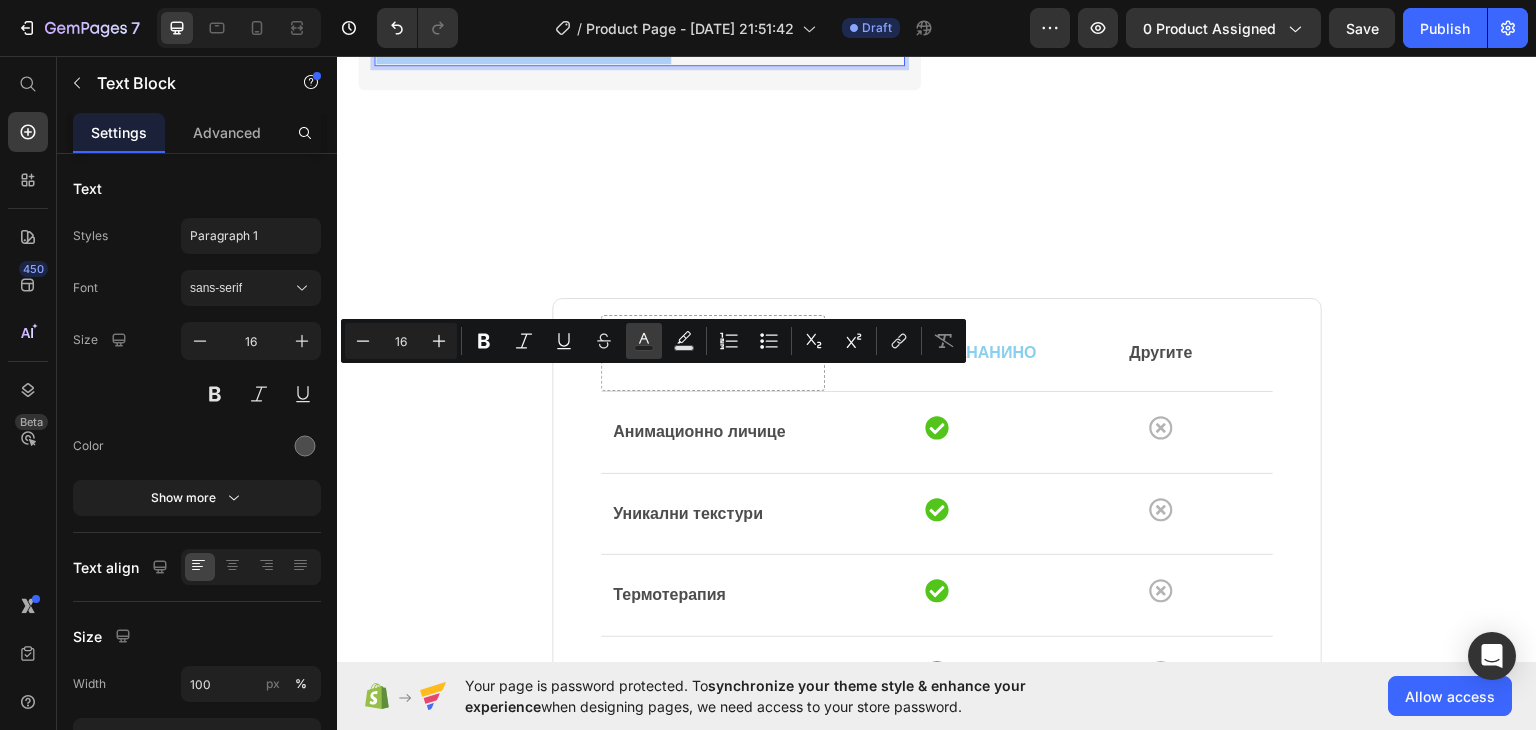 click 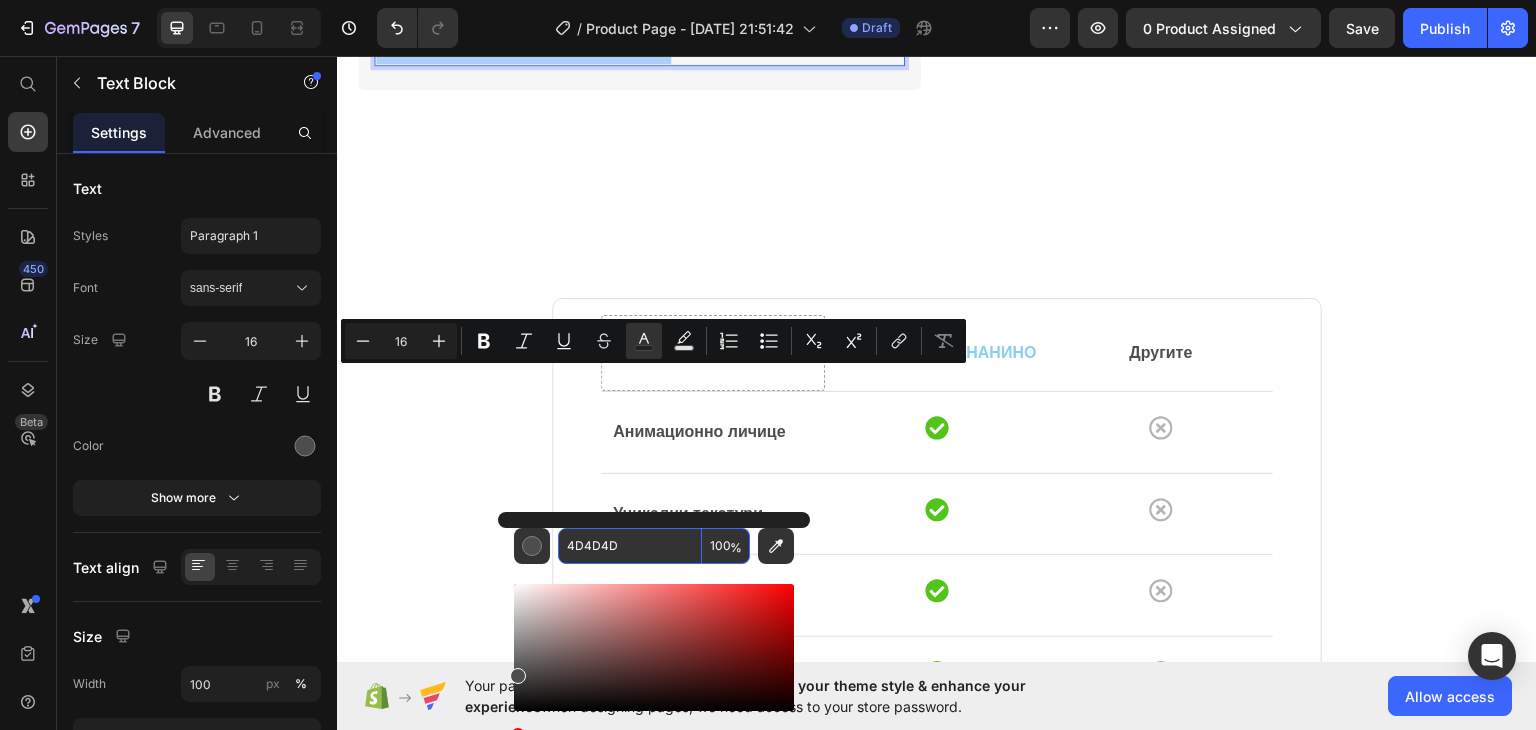 click on "4D4D4D" at bounding box center [630, 546] 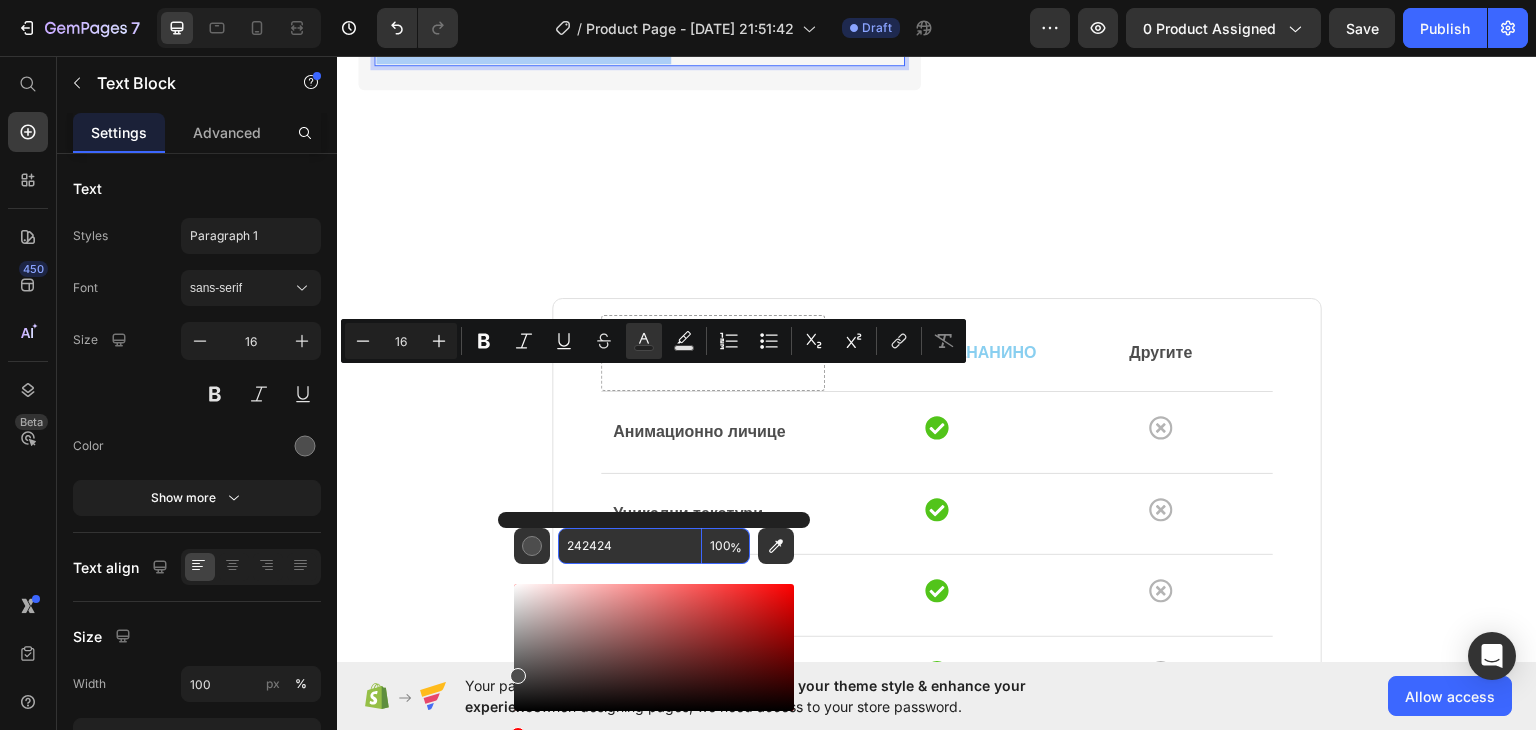 type on "242424" 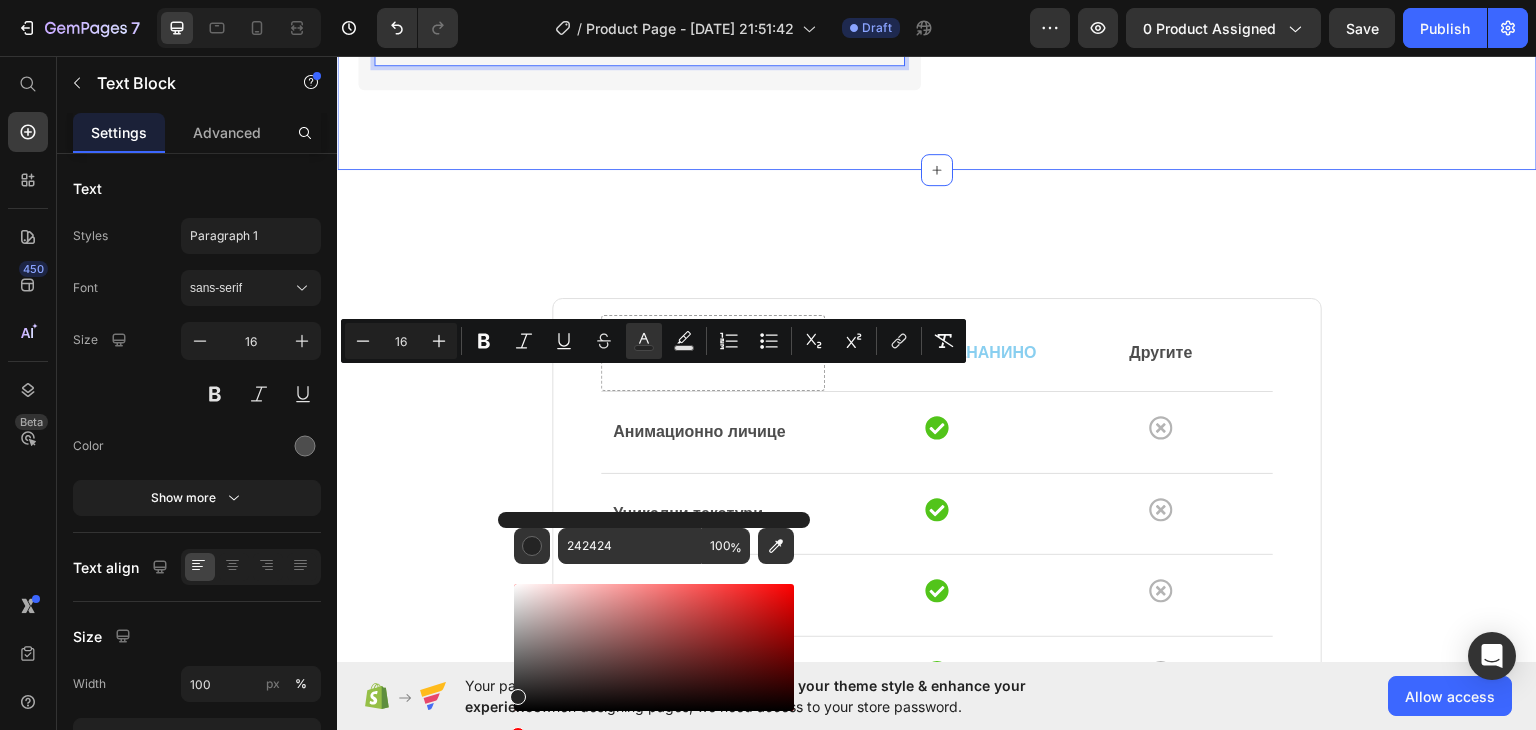 click on "[DEMOGRAPHIC_DATA] въпроси?  Ние имаме отговори Heading THE AM/PM BUMDLE Text Block Row
Какво представлява възглавницата НАНИНО?
Какви са основните ползи от използването на тази възглавница? Основните ползи включват: създаване на усещане за сигурност и уют, подпомагане на по-спокоен и продължителен сън, намаляване на рефлекса на стряскане (Моро), стимулиране на сетивата чрез различни текстури и форми, и потенциално облекчаване на дискомфорт, свързан с колики и газове. Text Block   0 Accordion
Lorem ipsum dolor sit amet adipiscing?
Lorem ipsum consectetur adipiscing elit? Accordion Row Section 5" at bounding box center (937, -218) 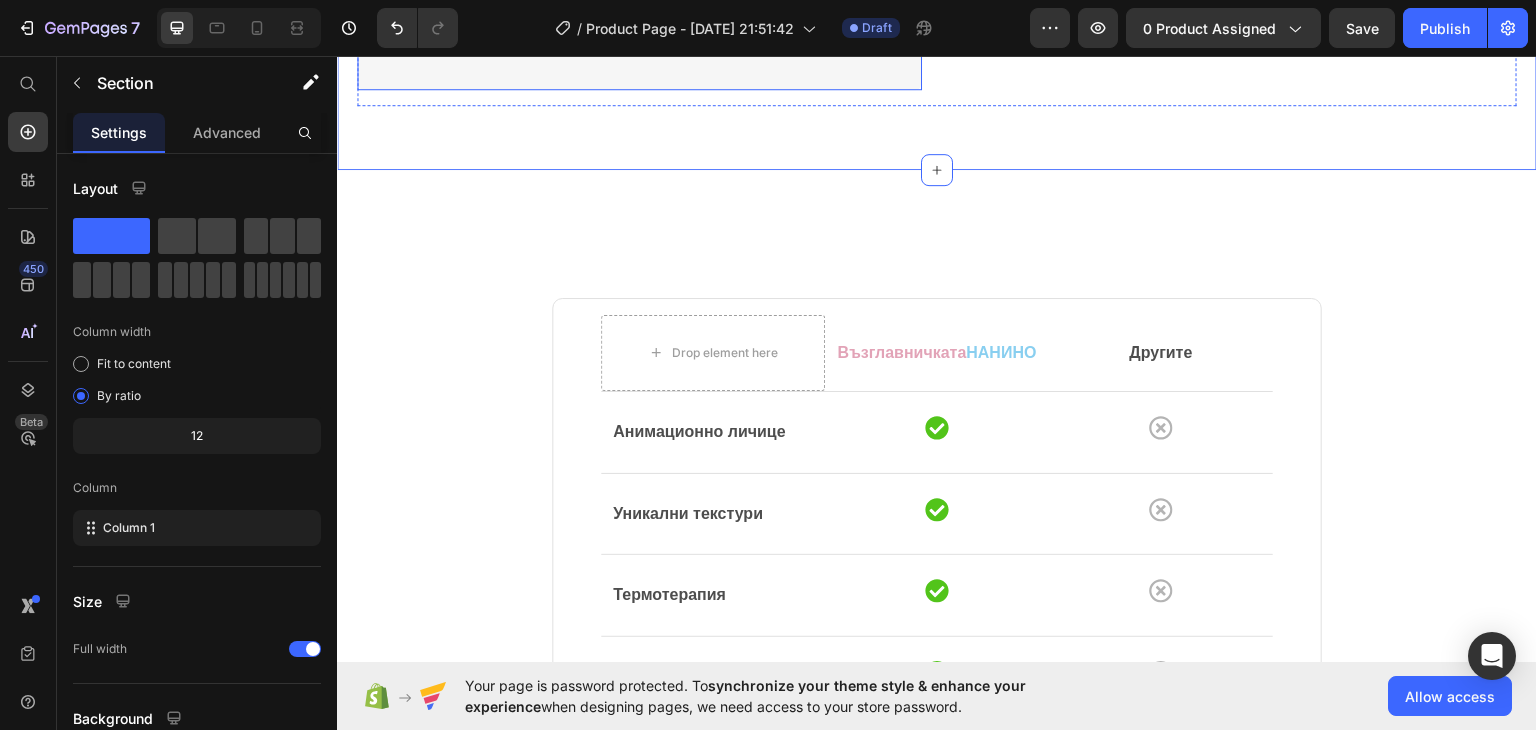 click 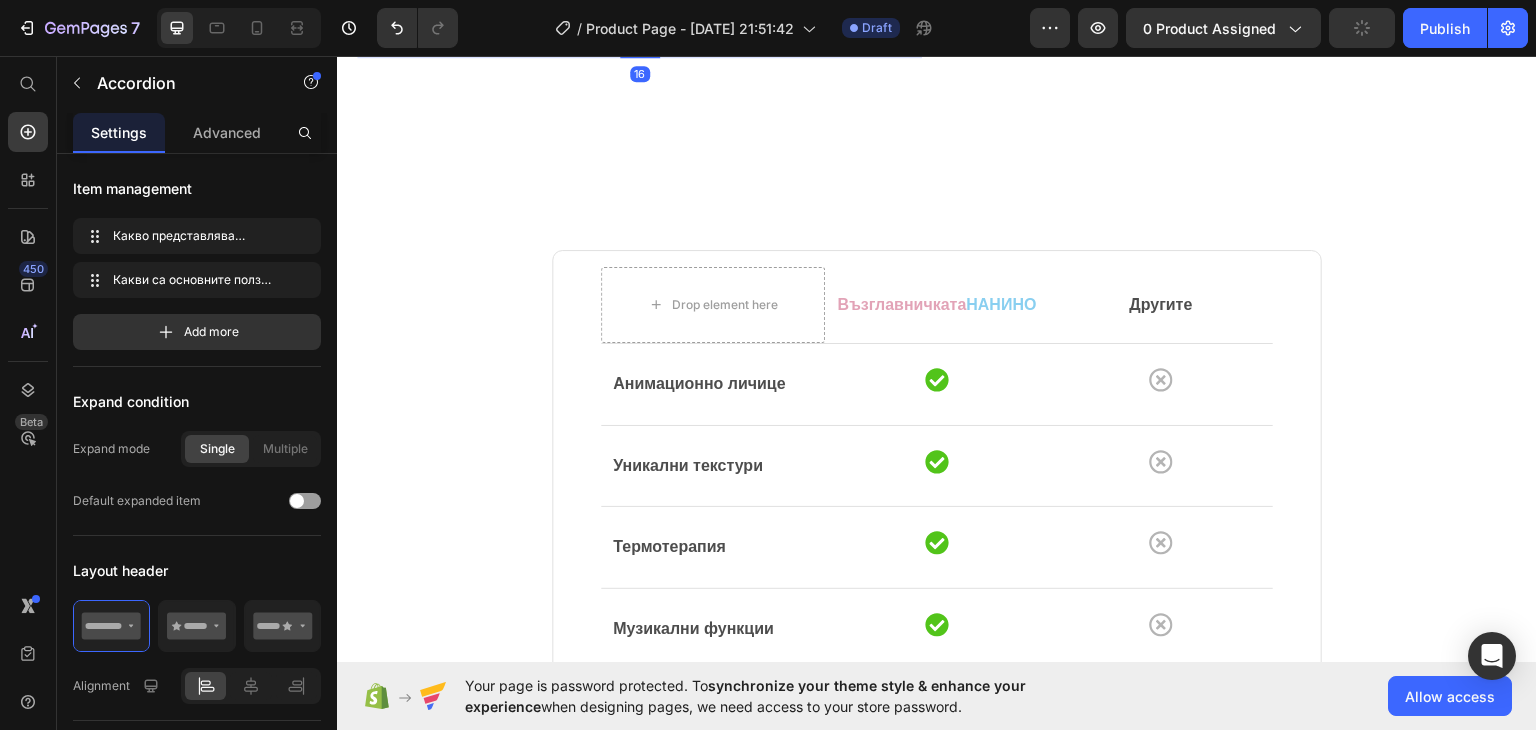 click 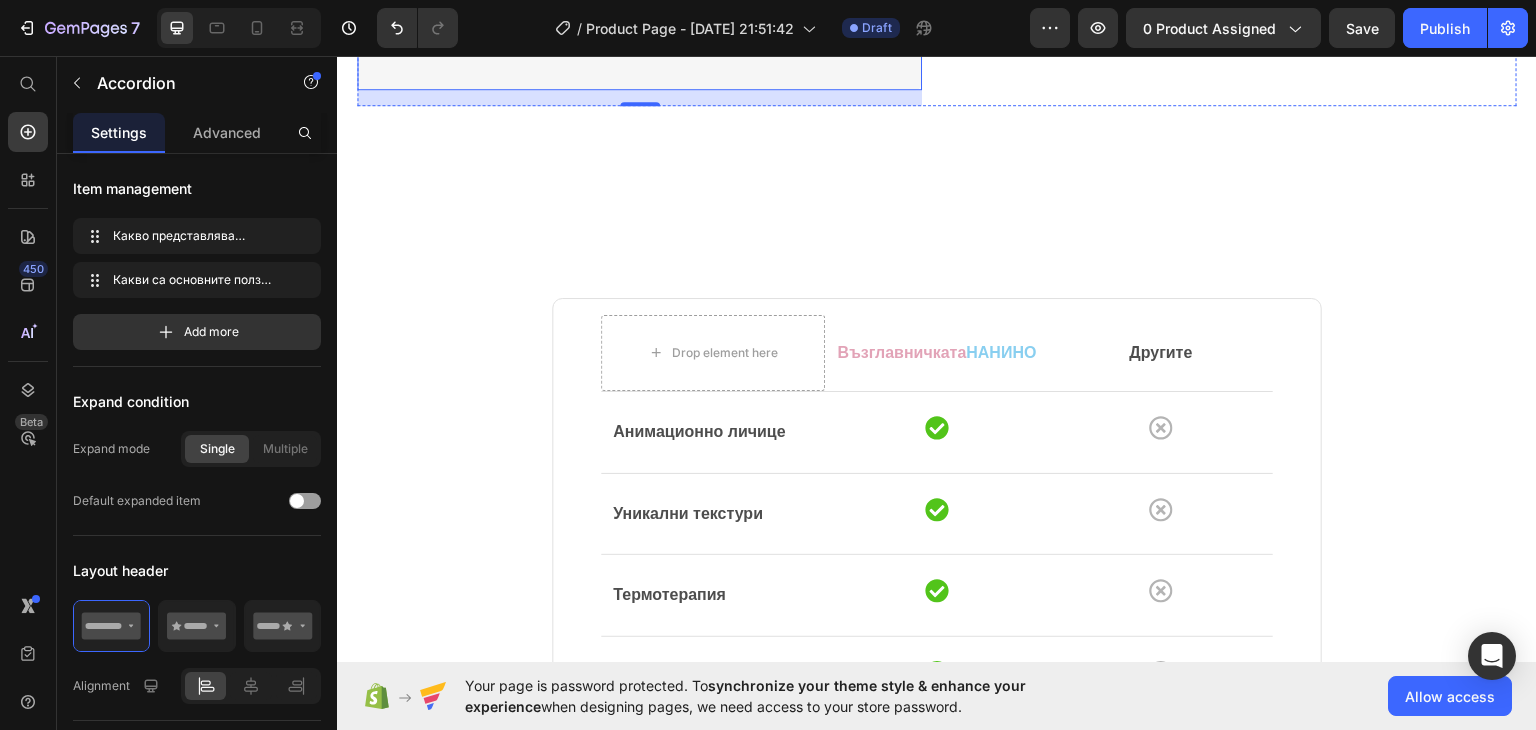 click 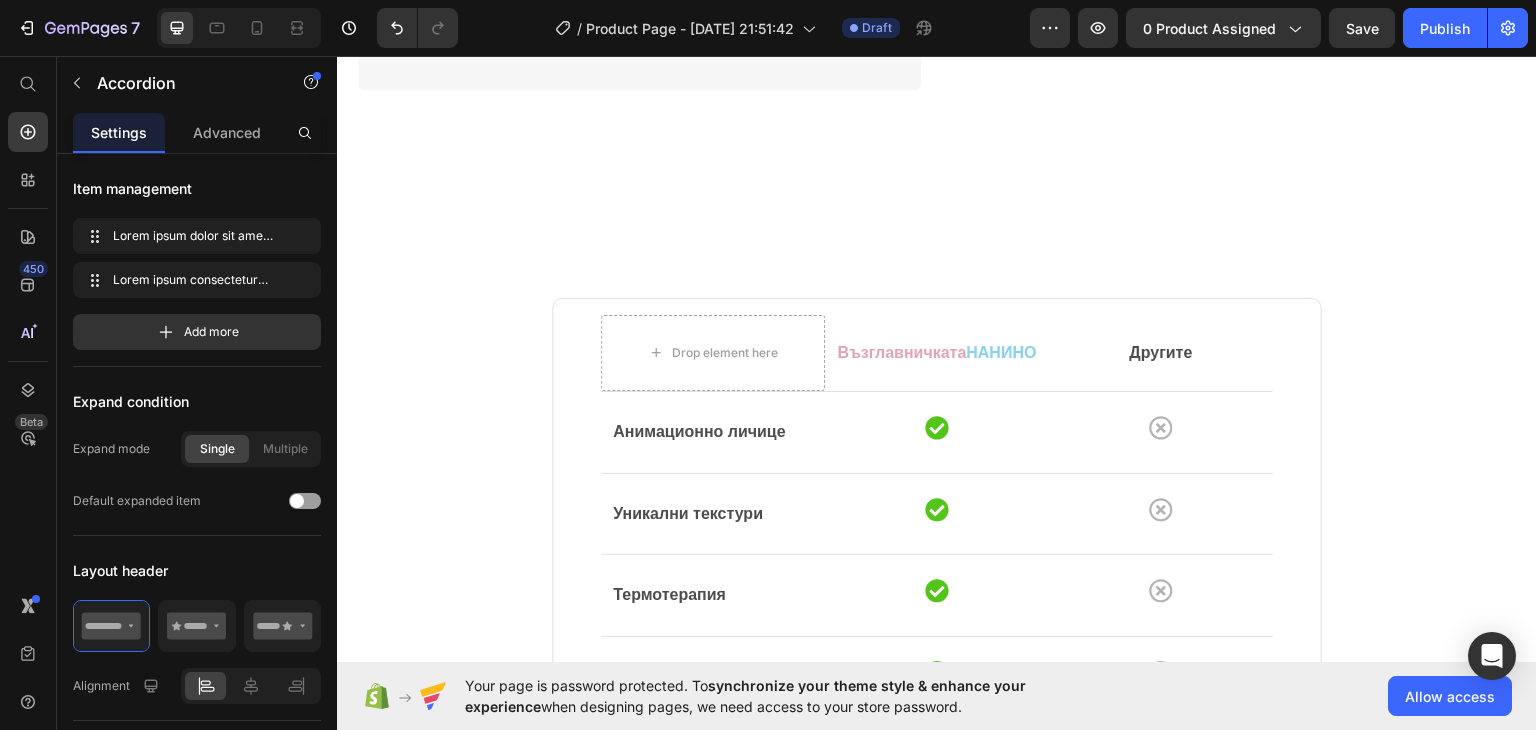 click on "Lorem ipsum dolor sit amet adipiscing?" at bounding box center (1110, -241) 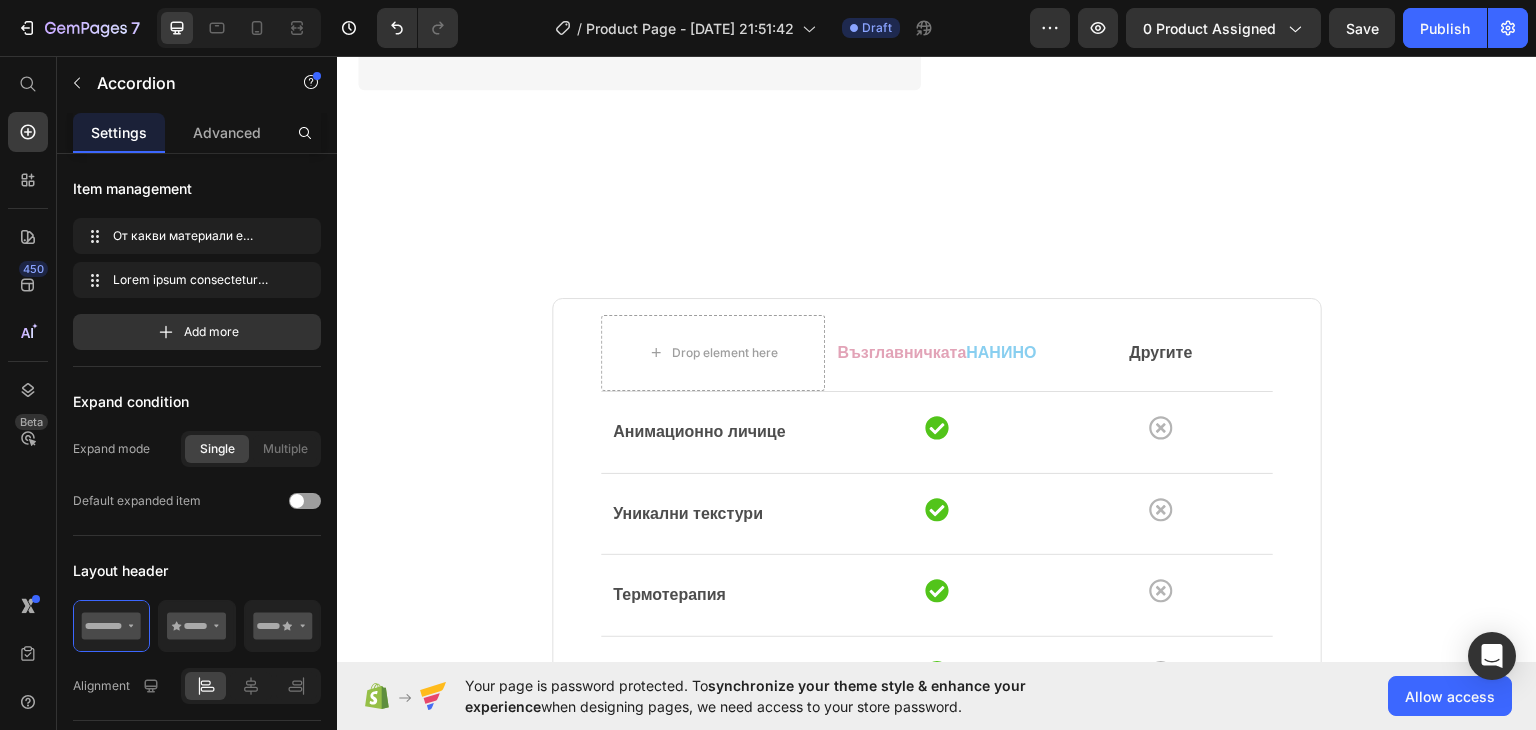 click on "От какви материали е изработена възглавницата и безопасна ли е за бебета?" at bounding box center (1219, -230) 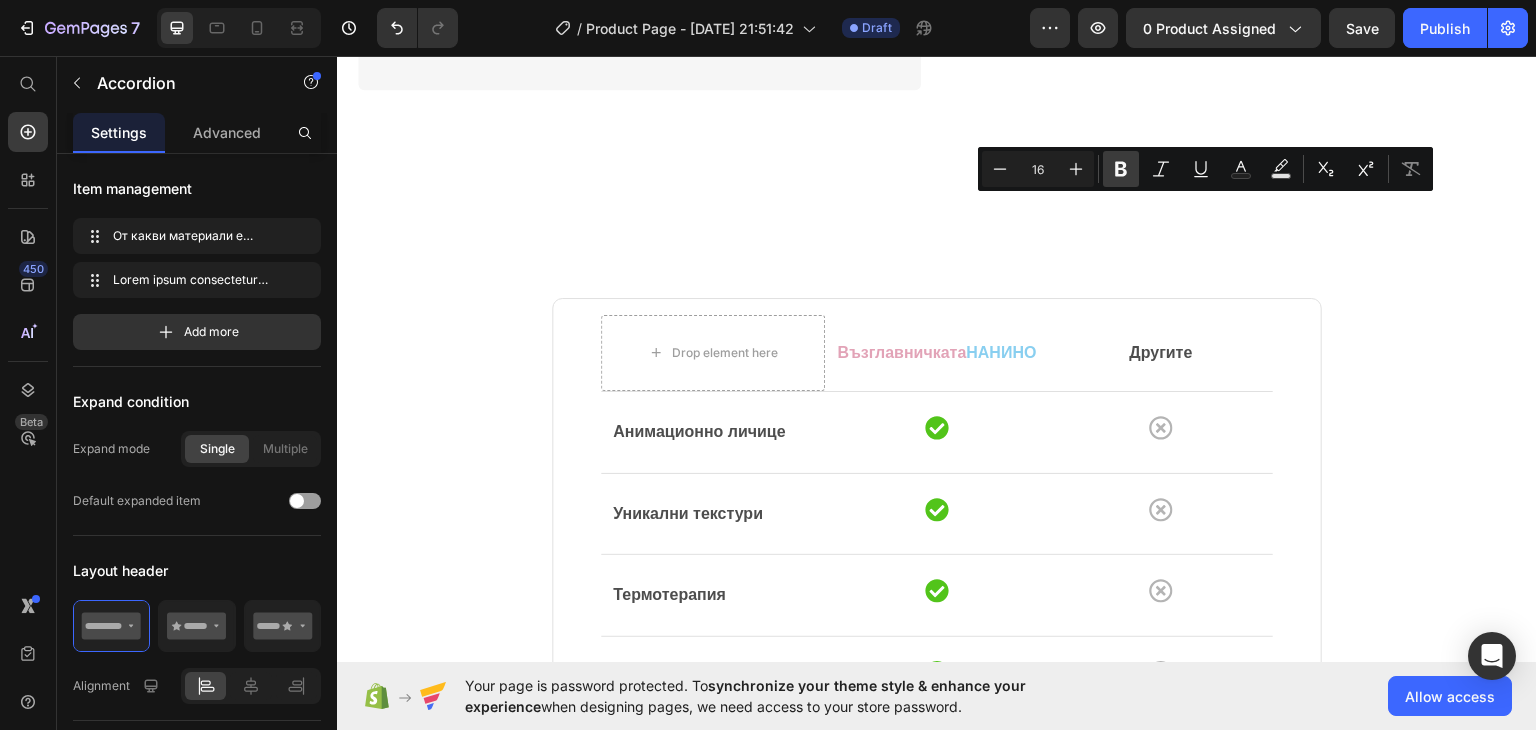 click 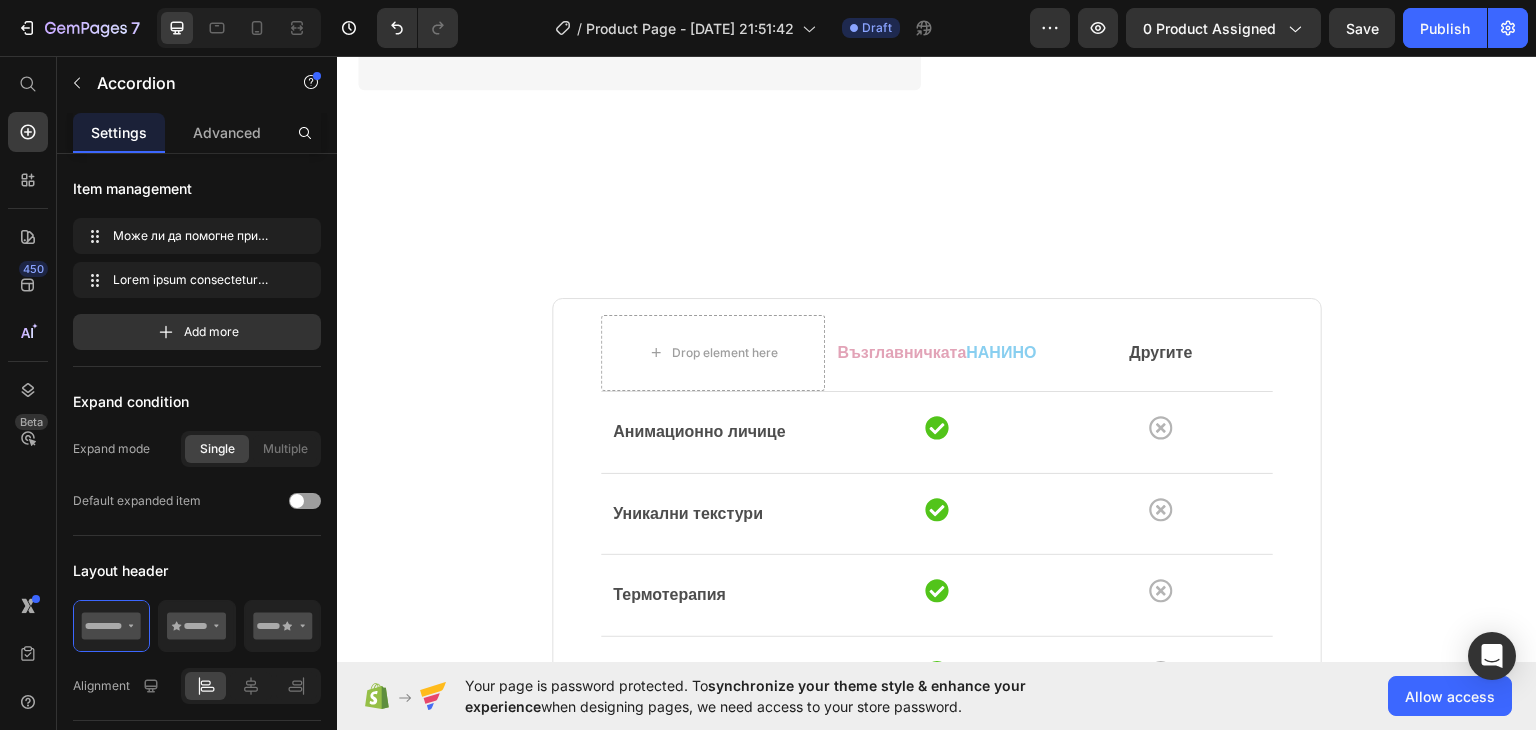 click on "Lorem ipsum dolor sit amet, consectetur adipiscing elit, sed do eiusmod tempor incididunt ut labore et dolore magna aliqua. Ut enim ad minim veniam, quis nostrud exercitation ullamco laboris nisi ut aliquip ex ea commodo consequat." at bounding box center (1234, -153) 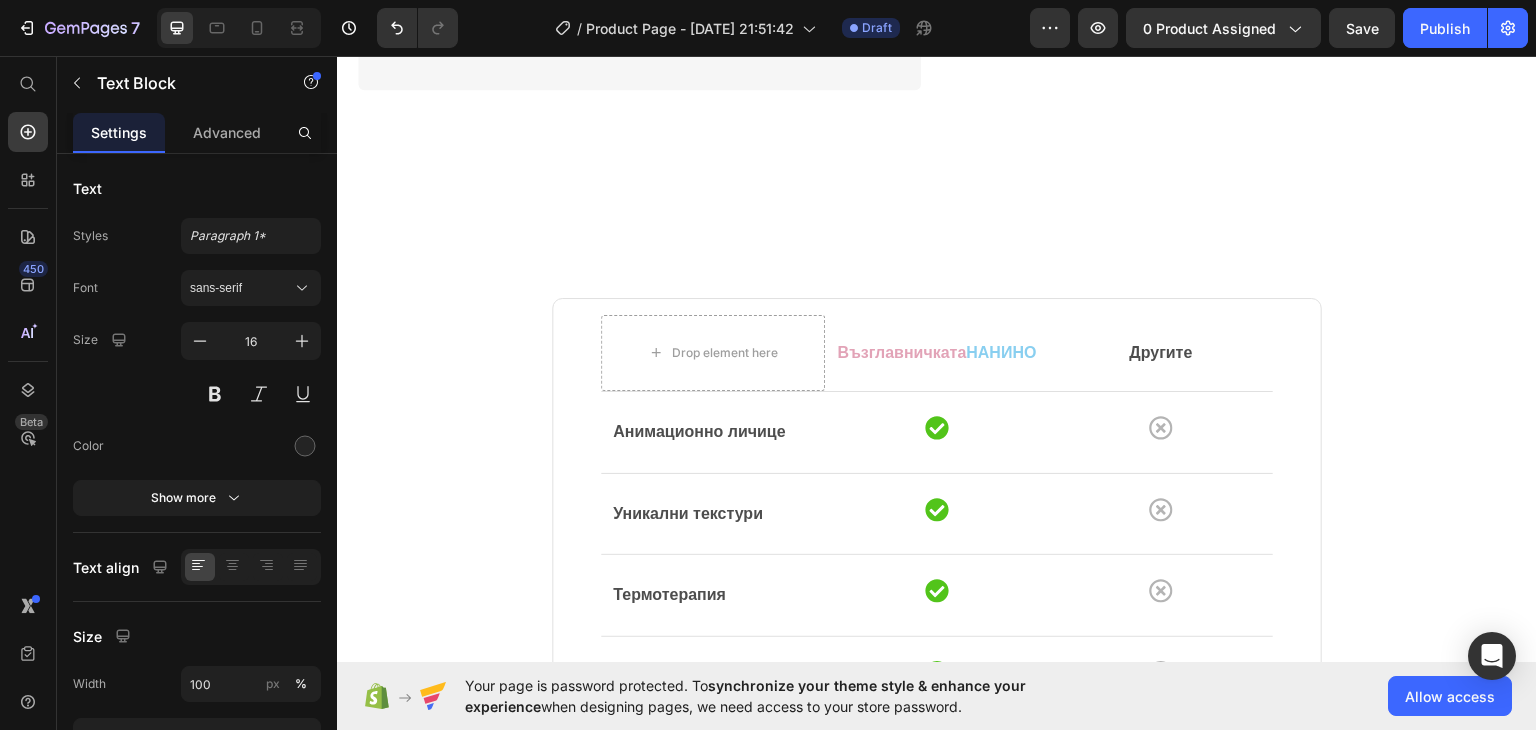 click on "Lorem ipsum dolor sit amet, consectetur adipiscing elit, sed do eiusmod tempor incididunt ut labore et dolore magna aliqua. Ut enim ad minim veniam, quis nostrud exercitation ullamco laboris nisi ut aliquip ex ea commodo consequat." at bounding box center [1234, -153] 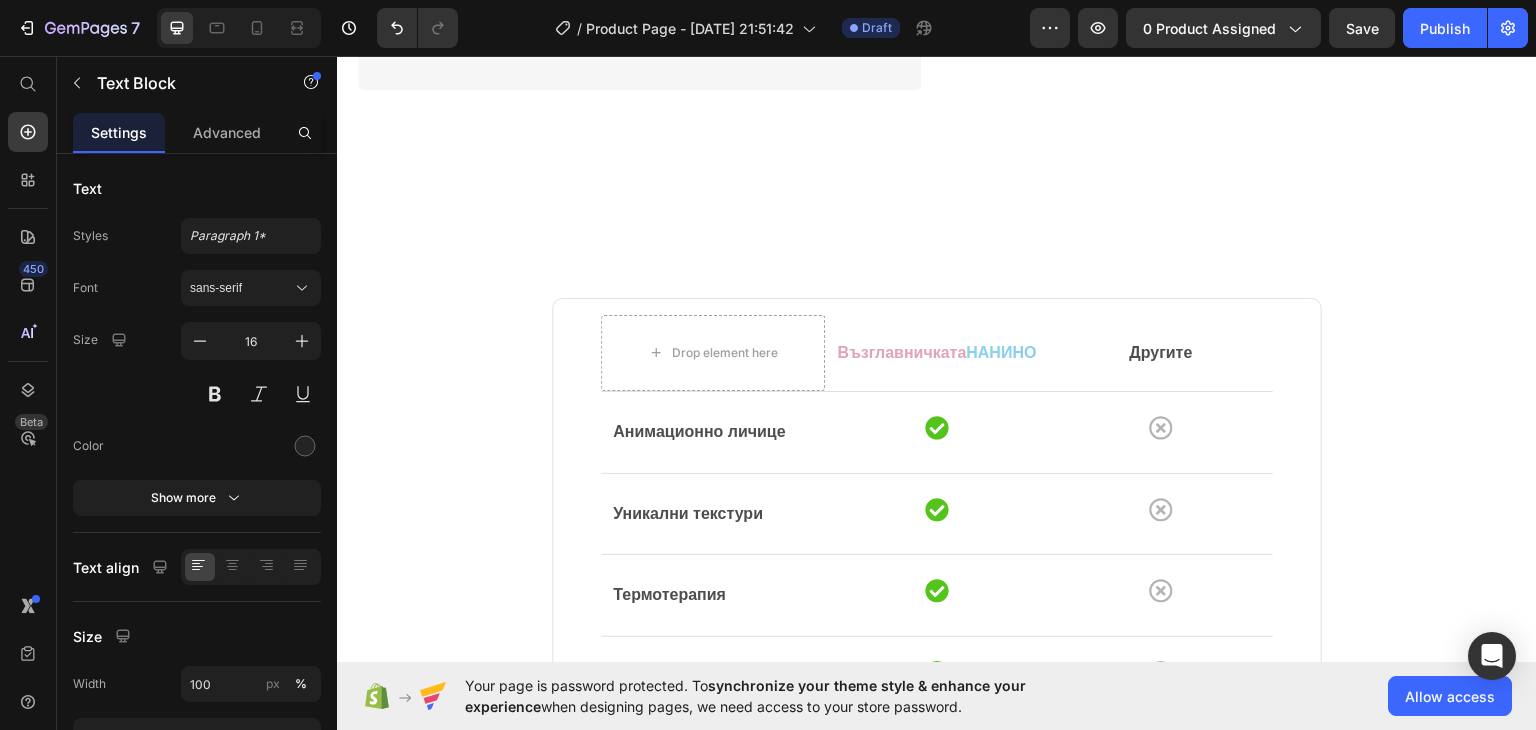 click on "Lorem ipsum dolor sit amet, consectetur adipiscing elit, sed do eiusmod tempor incididunt ut labore et dolore magna aliqua. Ut enim ad minim veniam, quis nostrud exercitation ullamco laboris nisi ut aliquip ex ea commodo consequat." at bounding box center [1234, -153] 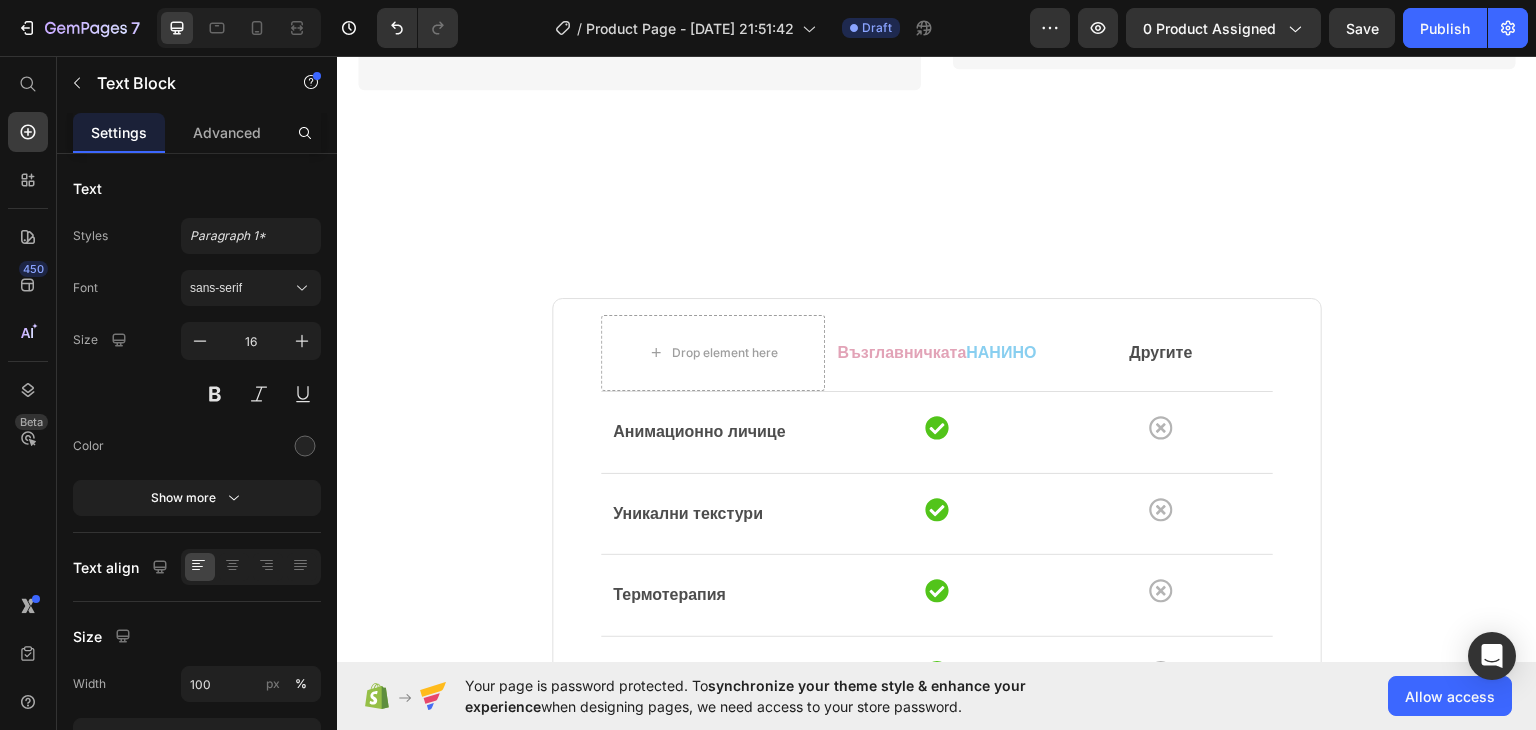 click on "Да, може да помогне за облекчаване на дискомфорта. Ако възглавницата има пълнеж от зърна, който може да се загрява (следвайки инструкциите), топлото приложение върху коремчето може да облекчи спазми и газове. Освен това, нежният натиск и цялостният успокояващ ефект могат да допринесат за намаляване на раздразнителността, свързана с коликите." at bounding box center (1234, -129) 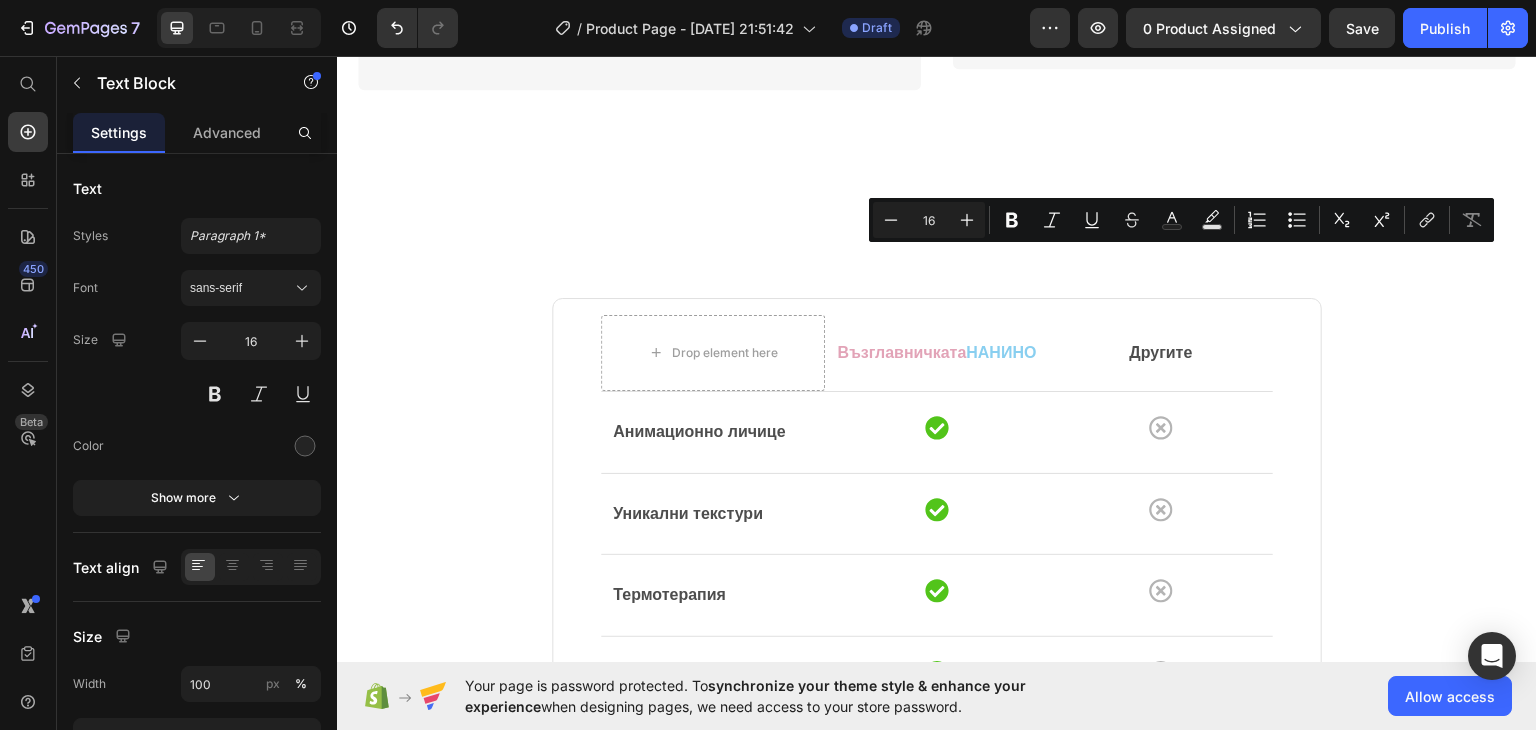 drag, startPoint x: 1378, startPoint y: 256, endPoint x: 1112, endPoint y: 283, distance: 267.3668 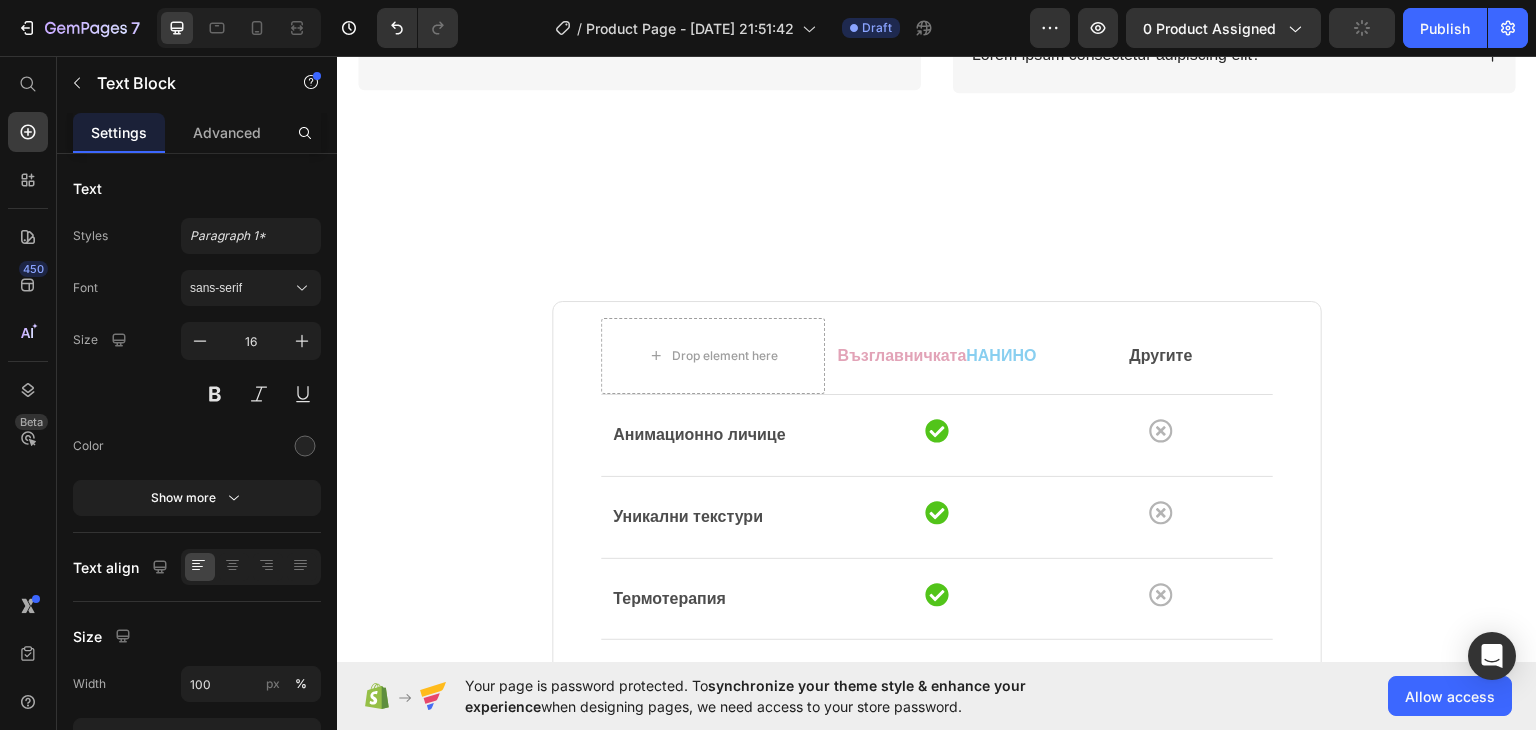 drag, startPoint x: 1425, startPoint y: 283, endPoint x: 1033, endPoint y: 311, distance: 392.99872 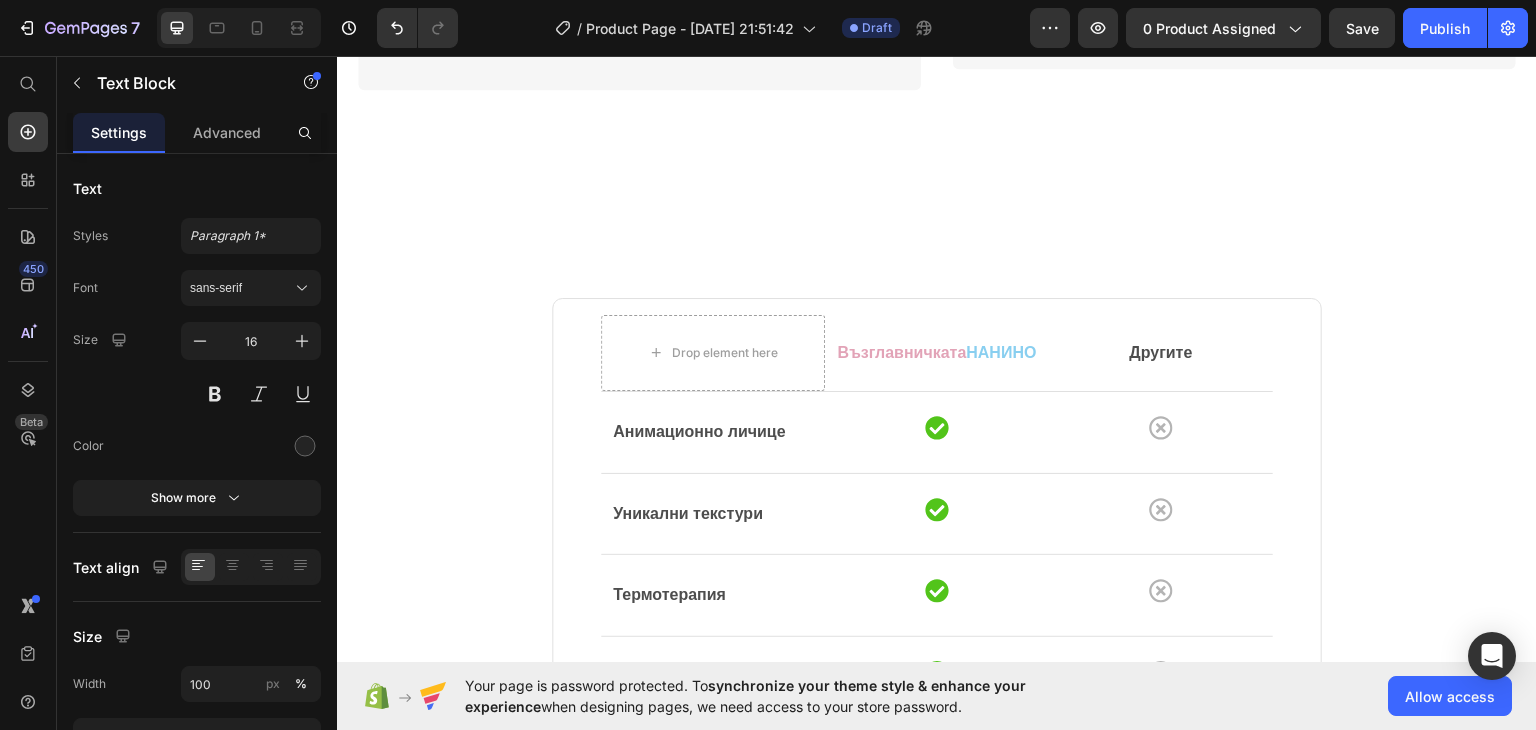 click on "Да, може да помогне за облекчаване на дискомфорта. С една от лапите на възглавничката, която е пълна с естествени зърна, която може да се загрява (следвайки инструкциите), топлото приложение върху коремчето може да облекчи спазми и газове. Освен това, нежният натиск и цялостният успокояващ ефект могат да допринесат за намаляване на раздразнителността, свързана с коликите." at bounding box center [1234, -129] 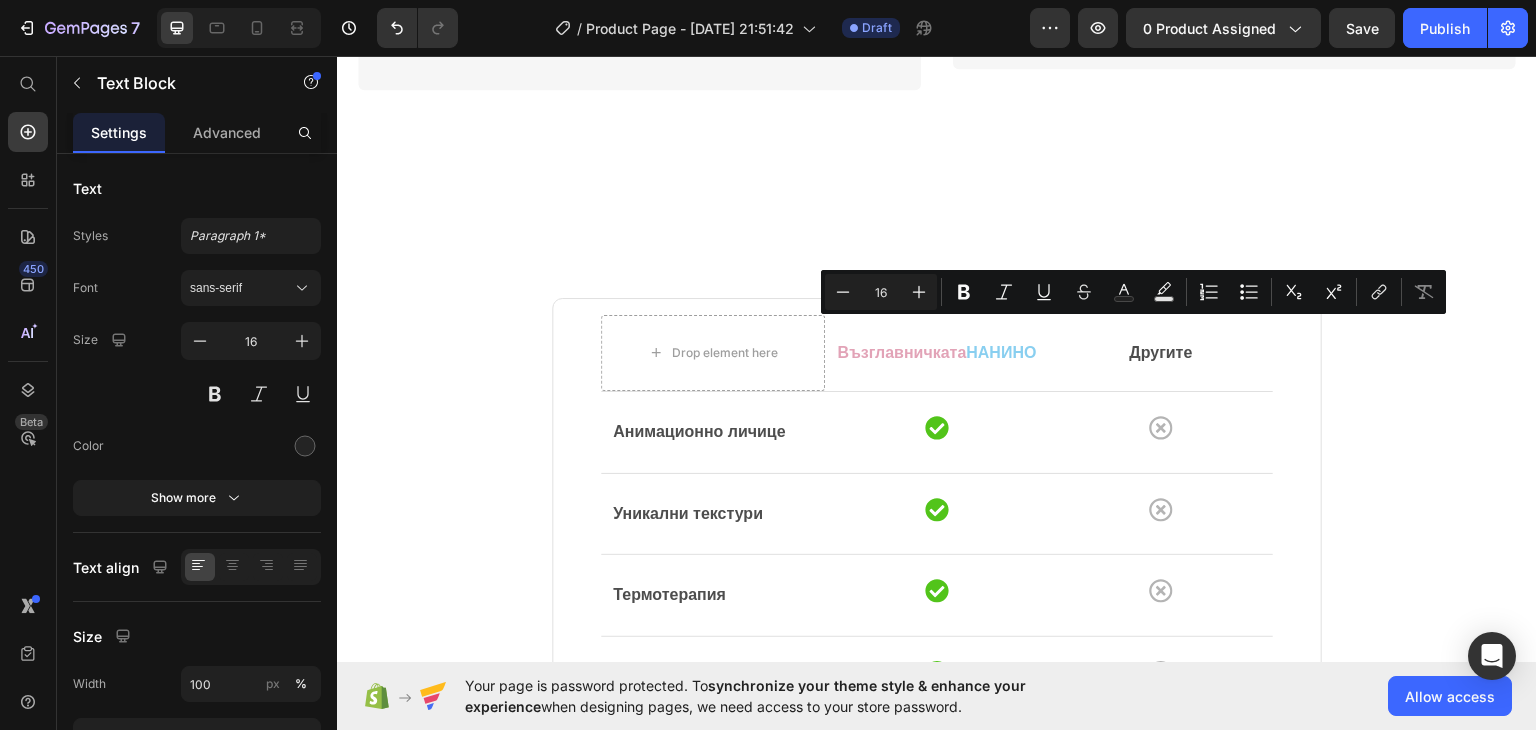 click on "Да, може да помогне за облекчаване на дискомфорта. С една от лапите на възглавничката, която е пълна с естествени зърна, която може да се загрява (следвайки инструкциите), топлото приложение върху коремчето може да облекчи спазми и газове. Освен това, нежният натиск и цялостният успокояващ ефект могат да допринесат за намаляване на раздразнителността, свързана с коликите." at bounding box center [1234, -129] 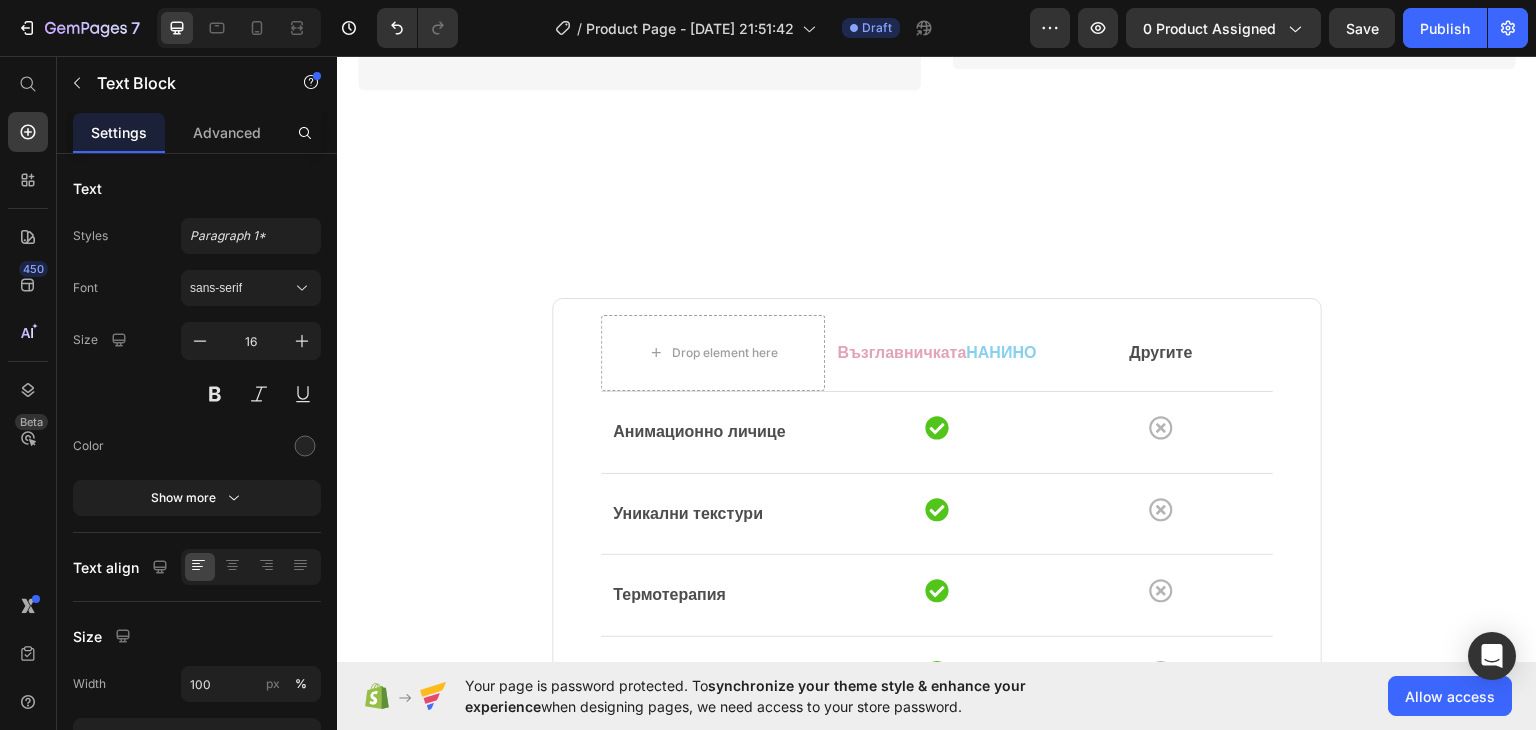click on "Да, може да помогне за облекчаване на дискомфорта. С една от лапите на възглавничката, която е пълна с естествени зърна, която може да се загрява (следвайки инструкциите), топлото приложение върху коремчето може да облекчи спазми и газове. Освен това, нежният натиск и цялостният успокояващ ефект могат да допринесат за намаляване на раздразнителността, свързана с коликите." at bounding box center (1234, -129) 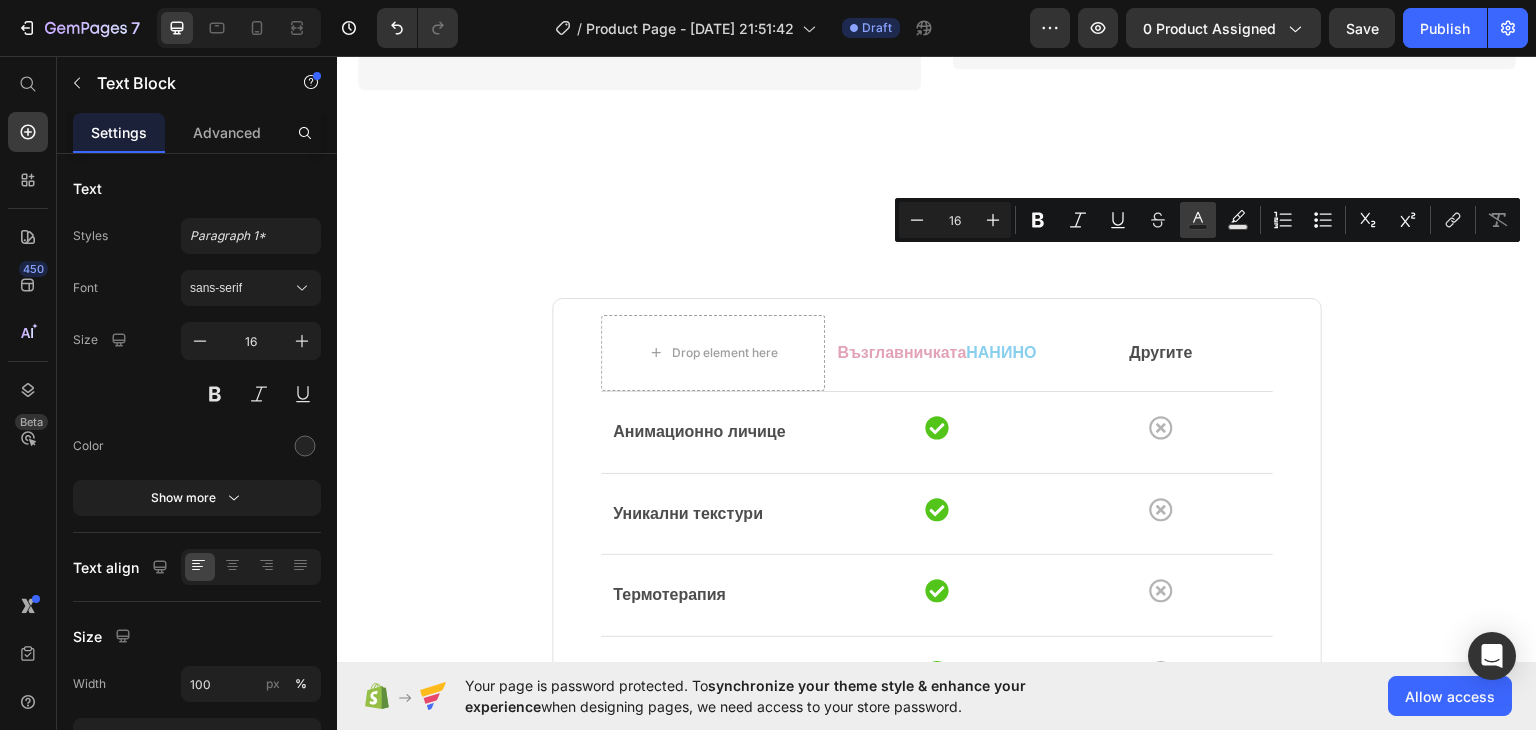 click on "Text Color" at bounding box center (1198, 220) 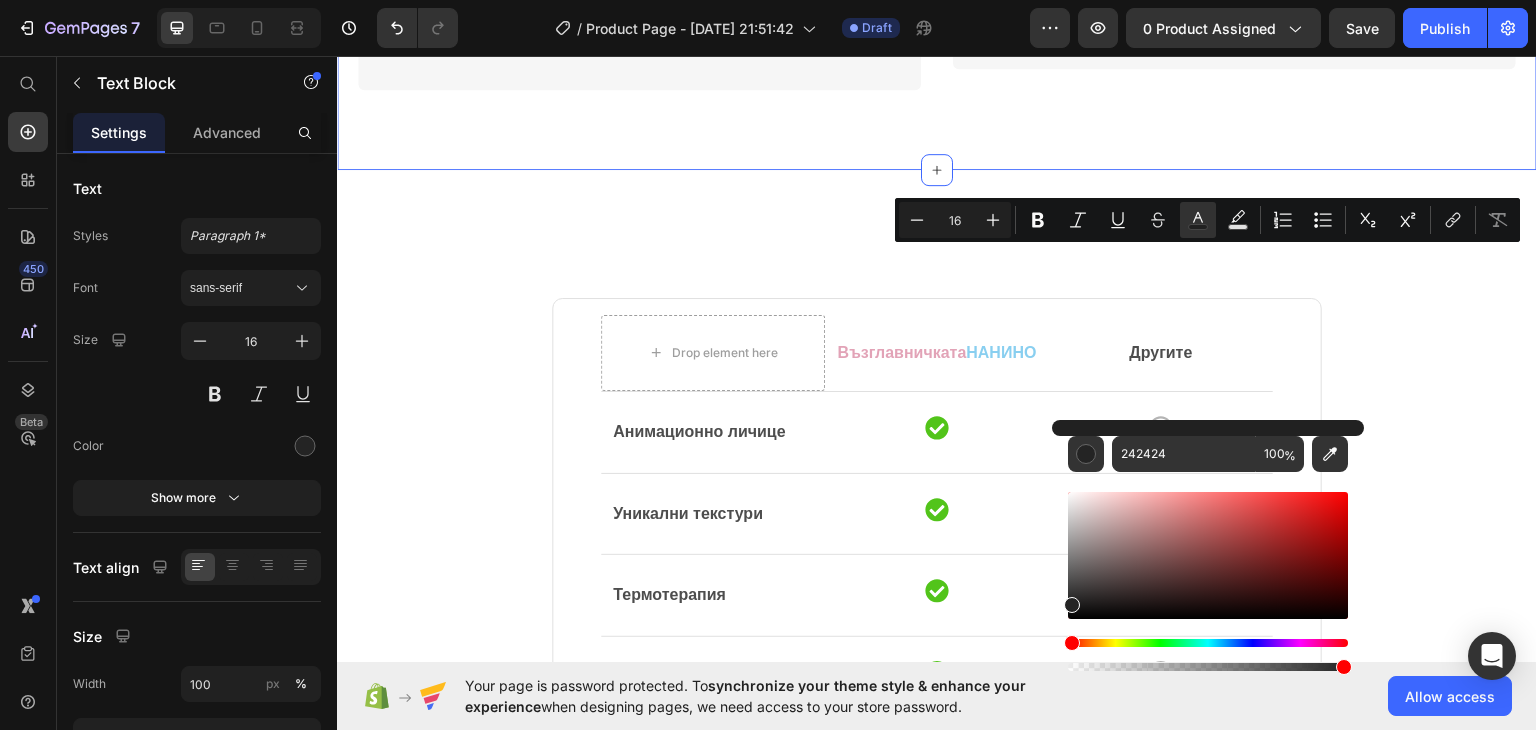 click on "[DEMOGRAPHIC_DATA] въпроси?  Ние имаме отговори Heading THE AM/PM BUMDLE Text Block Row
Какво представлява възглавницата НАНИНО?
Какви са основните ползи от използването на тази възглавница? Основните ползи включват: създаване на усещане за сигурност и уют, подпомагане на по-спокоен и продължителен сън, намаляване на рефлекса на стряскане (Моро), стимулиране на сетивата чрез различни текстури и форми, и потенциално облекчаване на дискомфорт, свързан с колики и газове. Text Block Accordion
Може ли да помогне при колики и газове? Text Block   0
Lorem ipsum consectetur adipiscing elit? Row" at bounding box center (937, -218) 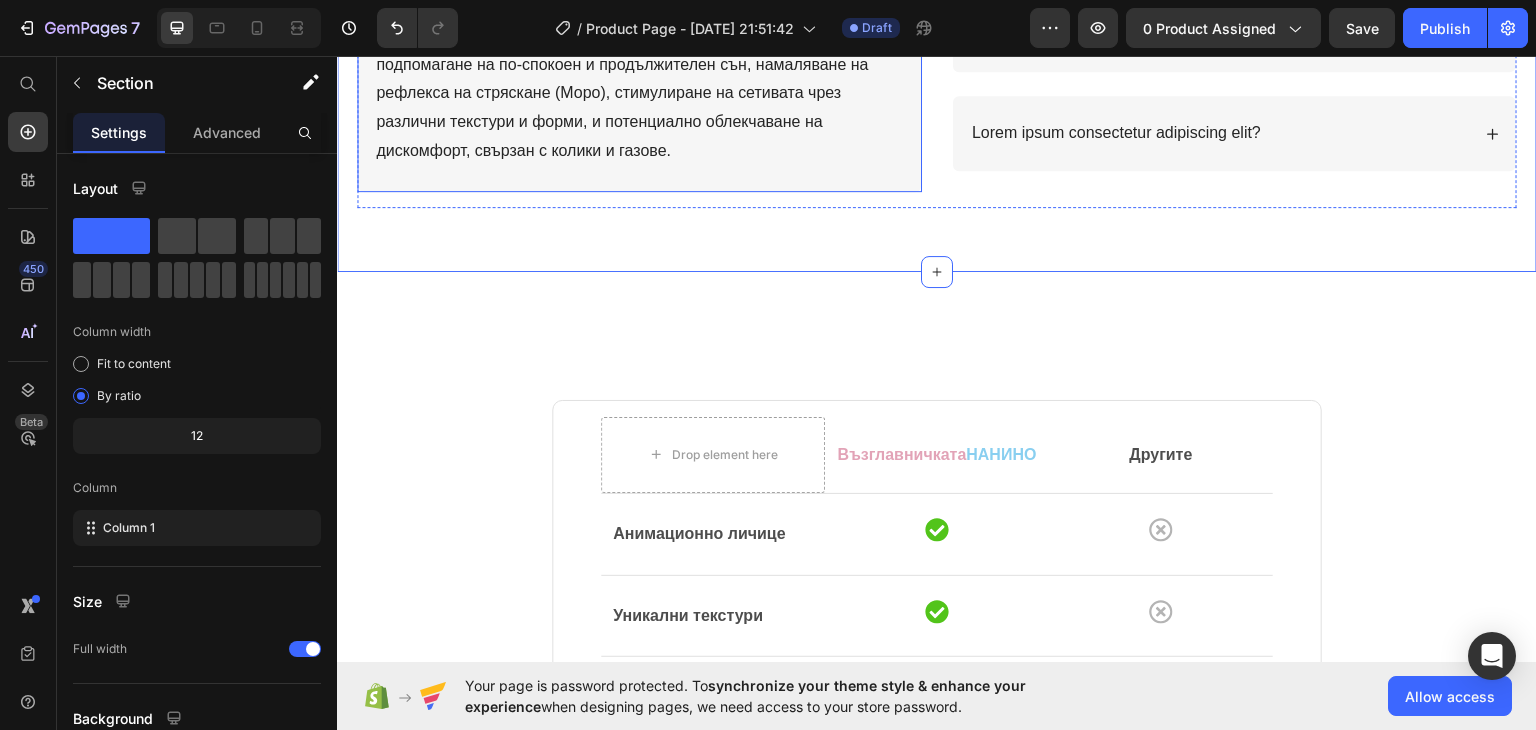 scroll, scrollTop: 4138, scrollLeft: 0, axis: vertical 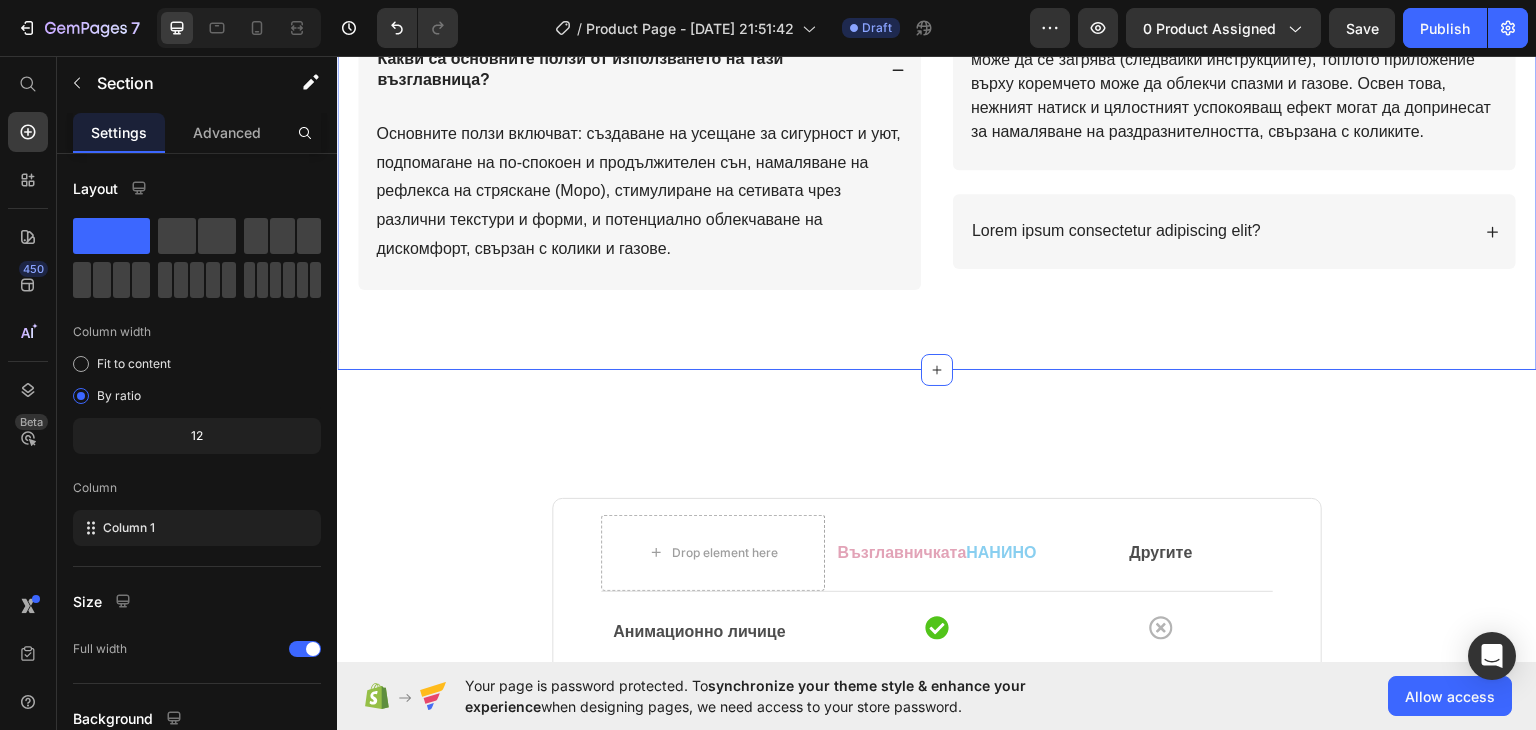 click on "THE AM/PM BUMDLE" at bounding box center (937, -140) 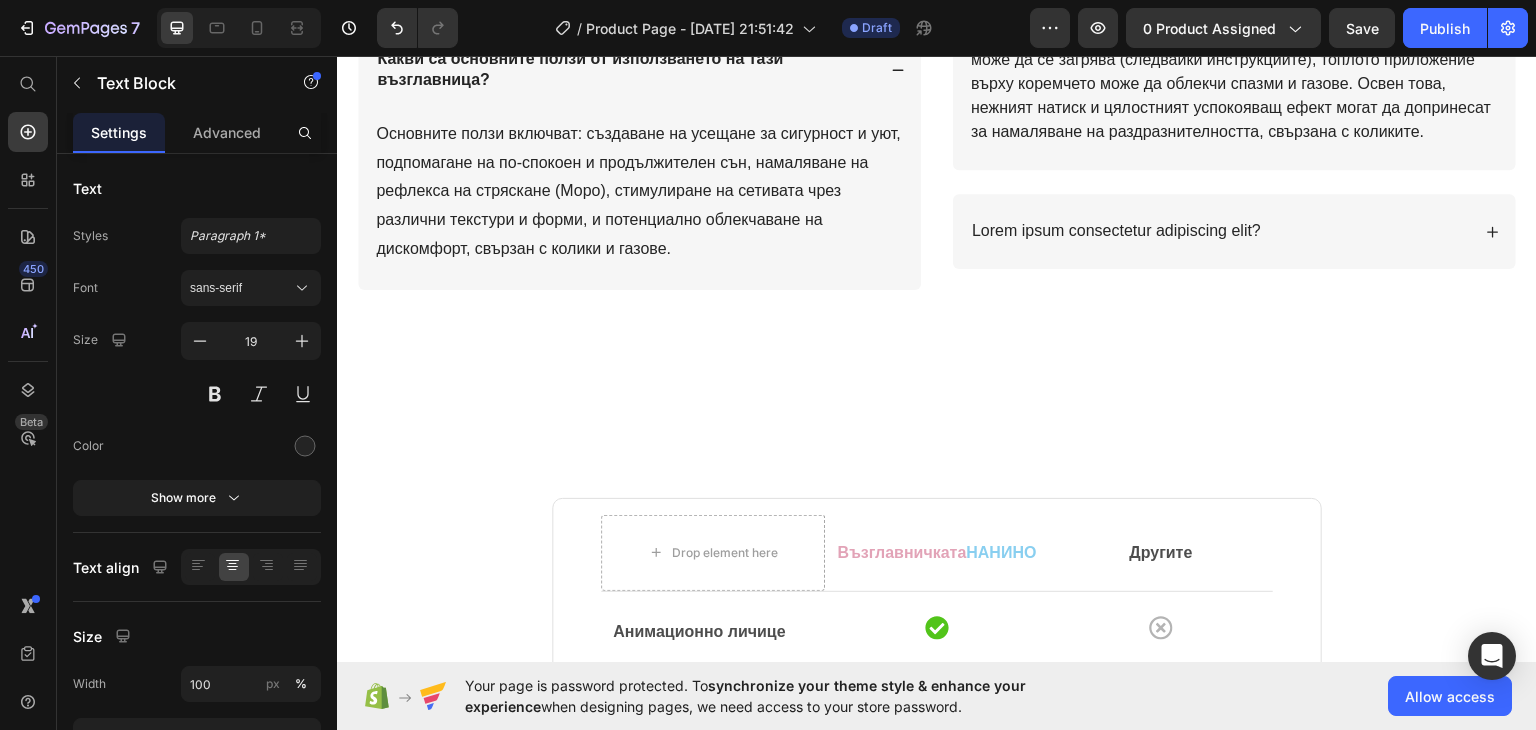 click 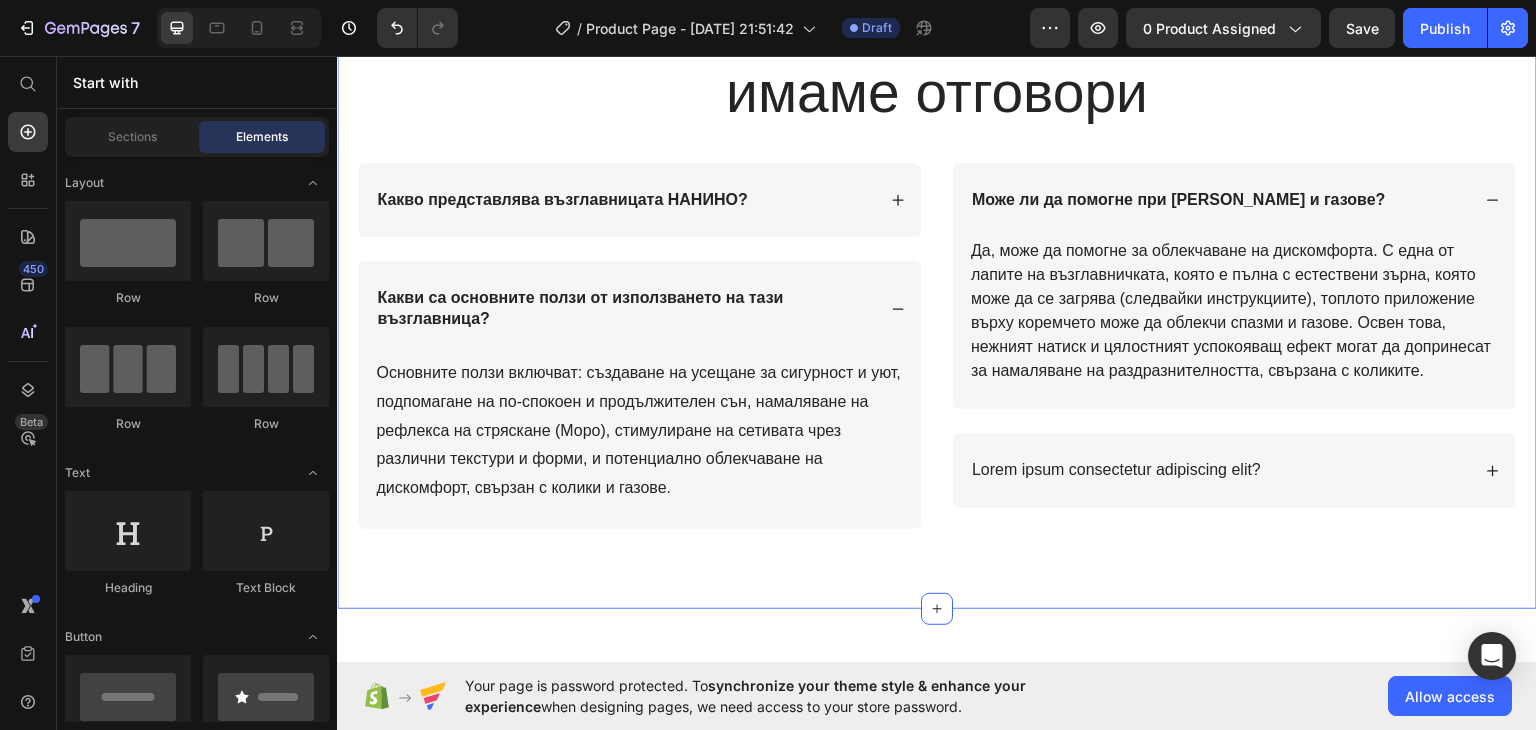scroll, scrollTop: 3738, scrollLeft: 0, axis: vertical 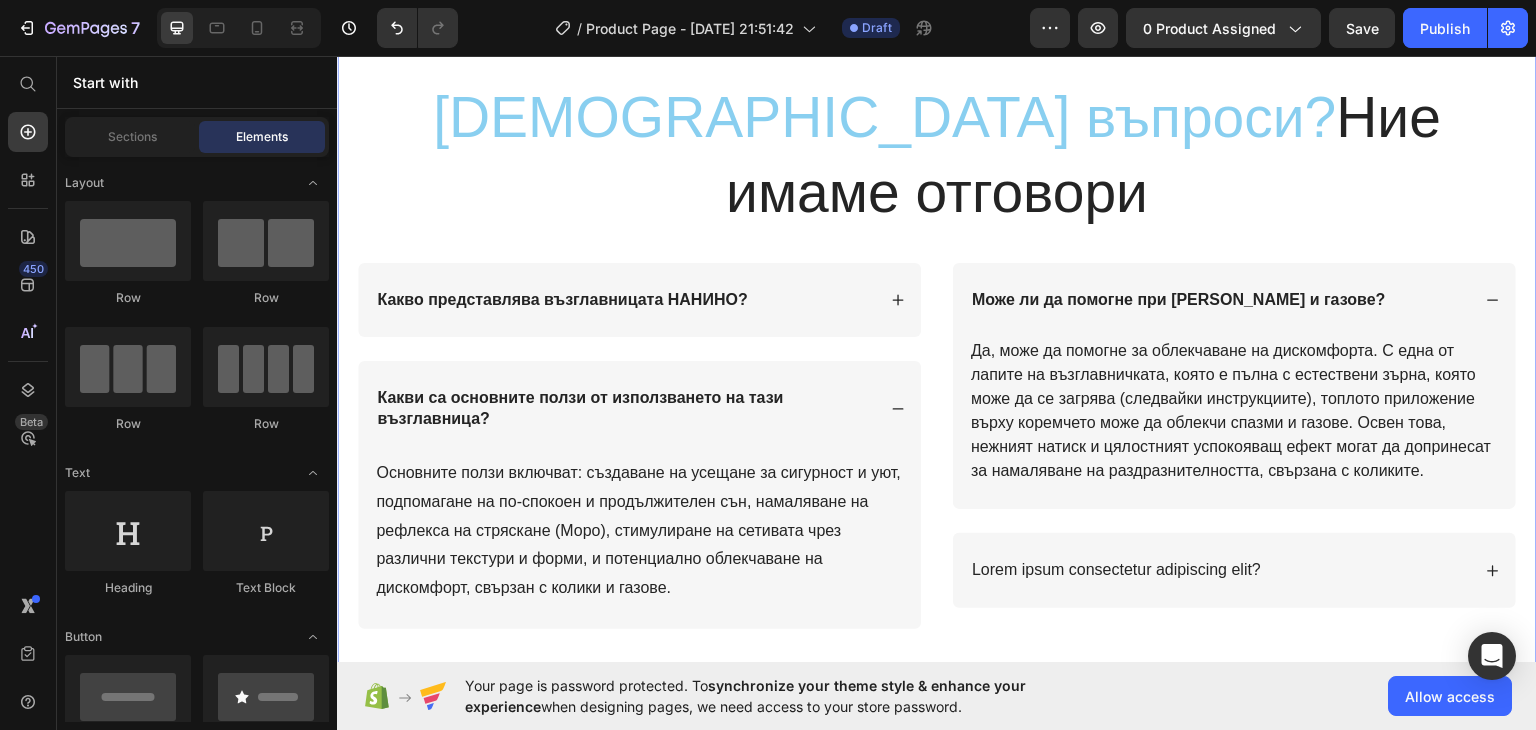 click on "[DEMOGRAPHIC_DATA] въпроси?  Ние имаме отговори Heading Row
Какво представлява възглавницата НАНИНО?
Какви са основните ползи от използването на тази възглавница? Основните ползи включват: създаване на усещане за сигурност и уют, подпомагане на по-спокоен и продължителен сън, намаляване на рефлекса на стряскане (Моро), стимулиране на сетивата чрез различни текстури и форми, и потенциално облекчаване на дискомфорт, свързан с колики и газове. Text Block Accordion
Може ли да помогне при колики и газове? Text Block
Lorem ipsum consectetur adipiscing elit? Accordion Row Section 5" at bounding box center (937, 352) 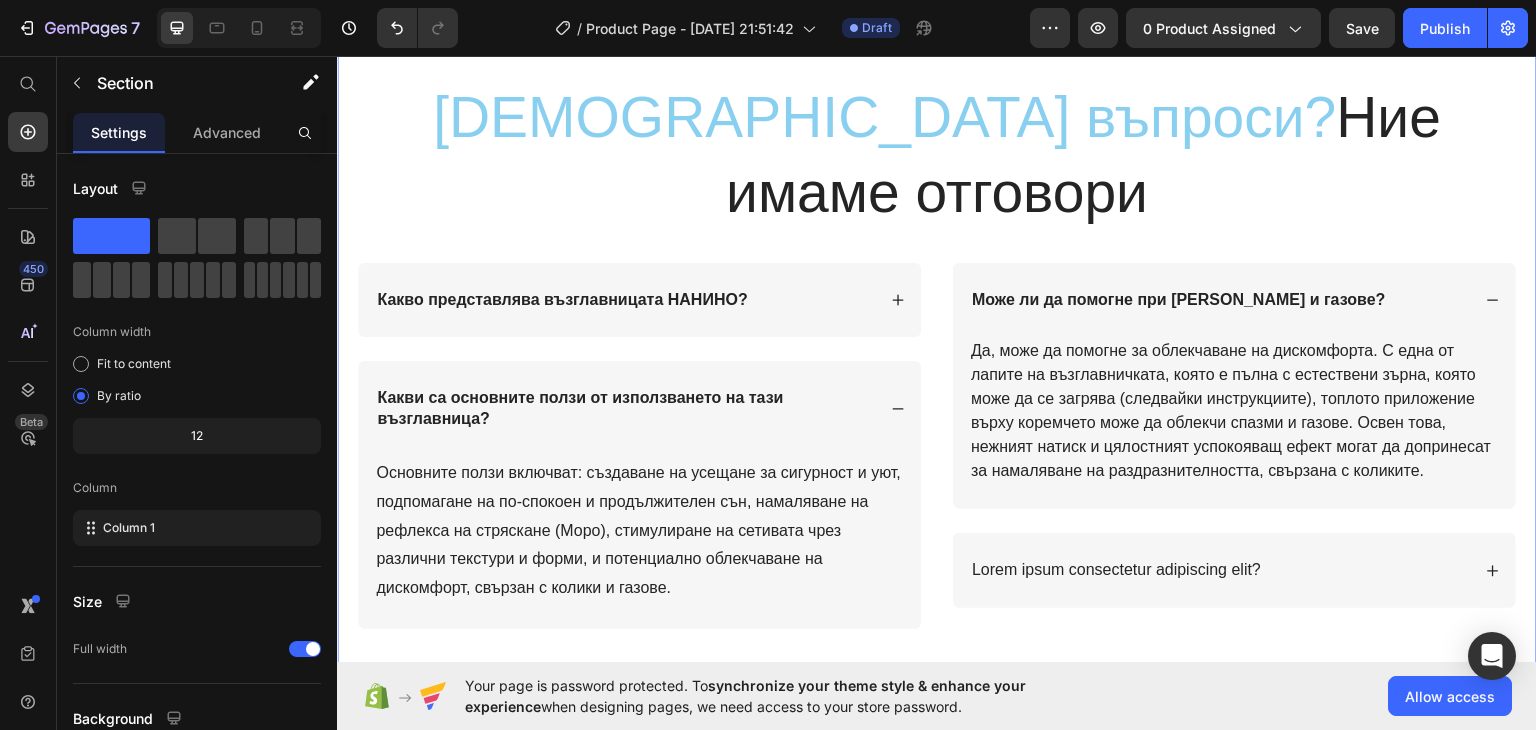 click on "Image Комфортен  дизайн Heading Очарователният дизайн с анимационно личице не само стимулира визуално, но и предлага успокояващо докосване, идеално за успокояване на бебетата по време на сън. Дългите ръце на възглавничката НАНИНО могат да се увиват около бебето, имитирайки прегръдка. Това създава усещане за сигурност и уют, особено когато бебето спи или почива.  Възглавничките са оборудвани с вградени приспивни песни или успокояващи звуци, съобразено с предпочитанията на бебето. Text block Row Row Намалява рефлекса  на стряскане Heading Text block Row Намалява рефлекса Heading Row" at bounding box center [937, -915] 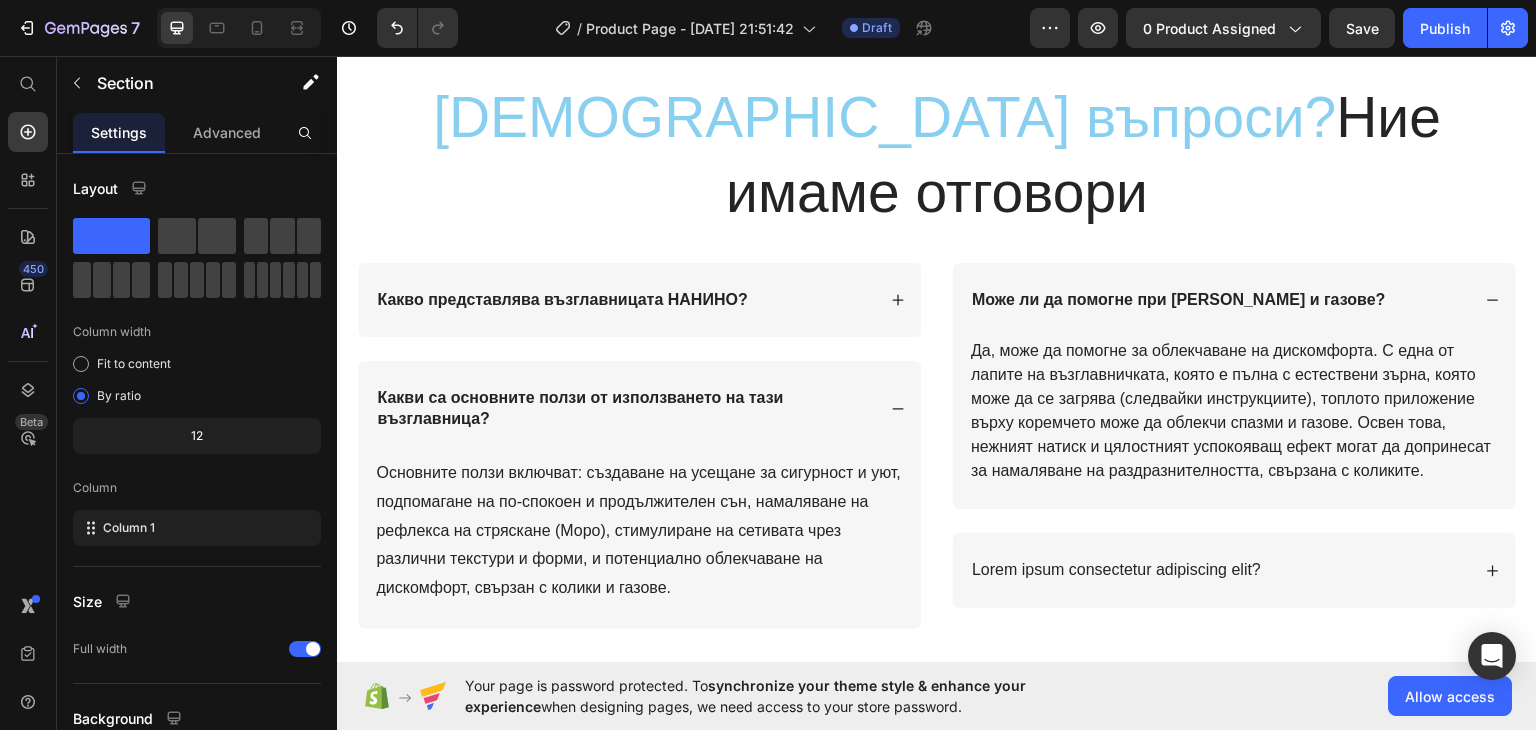 click on "Image Комфортен  дизайн Heading Очарователният дизайн с анимационно личице не само стимулира визуално, но и предлага успокояващо докосване, идеално за успокояване на бебетата по време на сън. Дългите ръце на възглавничката НАНИНО могат да се увиват около бебето, имитирайки прегръдка. Това създава усещане за сигурност и уют, особено когато бебето спи или почива.  Възглавничките са оборудвани с вградени приспивни песни или успокояващи звуци, съобразено с предпочитанията на бебето. Text block Row Row Намалява рефлекса  на стряскане Heading Text block Row Намалява рефлекса Heading Row" at bounding box center (937, -915) 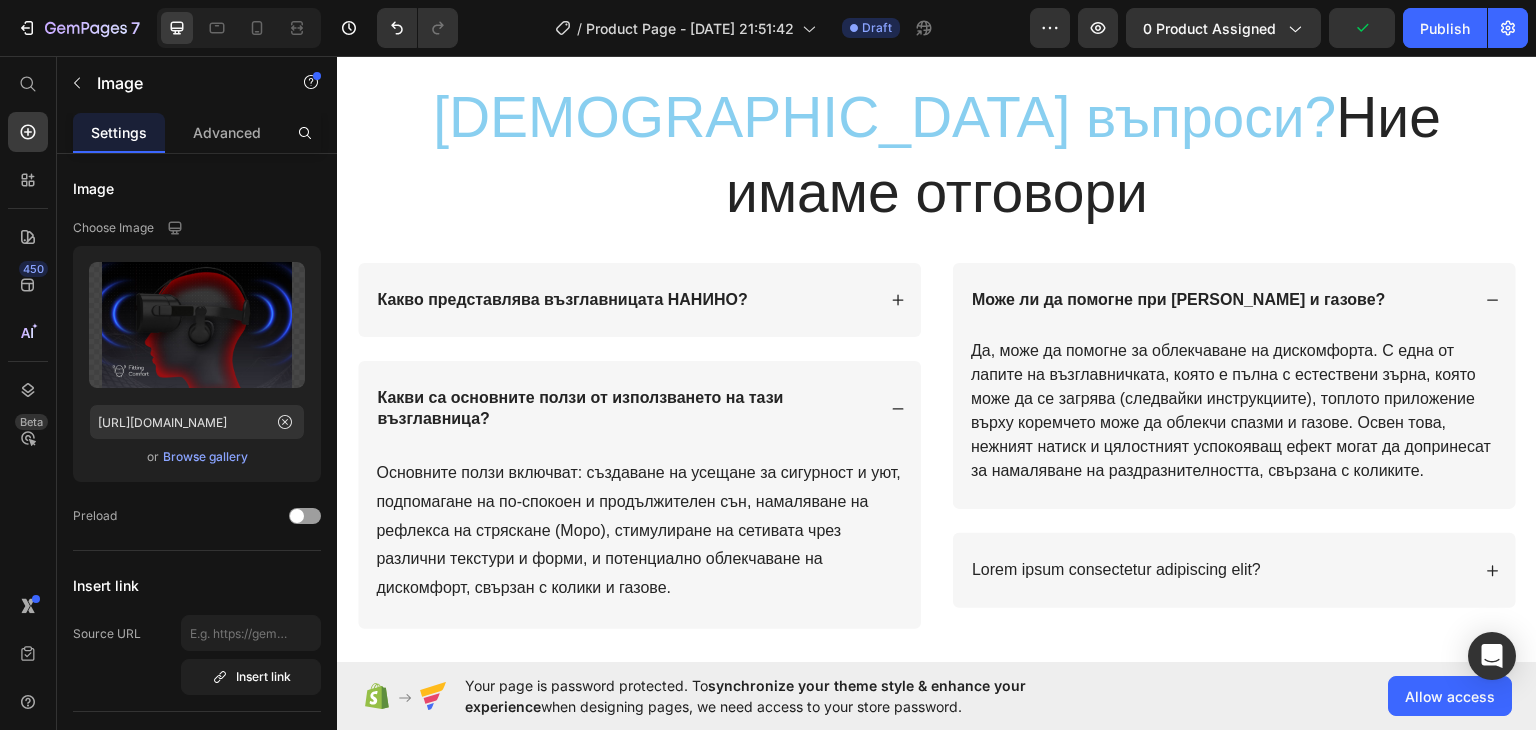 click on "Image Комфортен  дизайн Heading Очарователният дизайн с анимационно личице не само стимулира визуално, но и предлага успокояващо докосване, идеално за успокояване на бебетата по време на сън. Дългите ръце на възглавничката НАНИНО могат да се увиват около бебето, имитирайки прегръдка. Това създава усещане за сигурност и уют, особено когато бебето спи или почива.  Възглавничките са оборудвани с вградени приспивни песни или успокояващи звуци, съобразено с предпочитанията на бебето. Text block Row Row Намалява рефлекса  на стряскане Heading Text block Row Намалява рефлекса Heading Row" at bounding box center (937, -915) 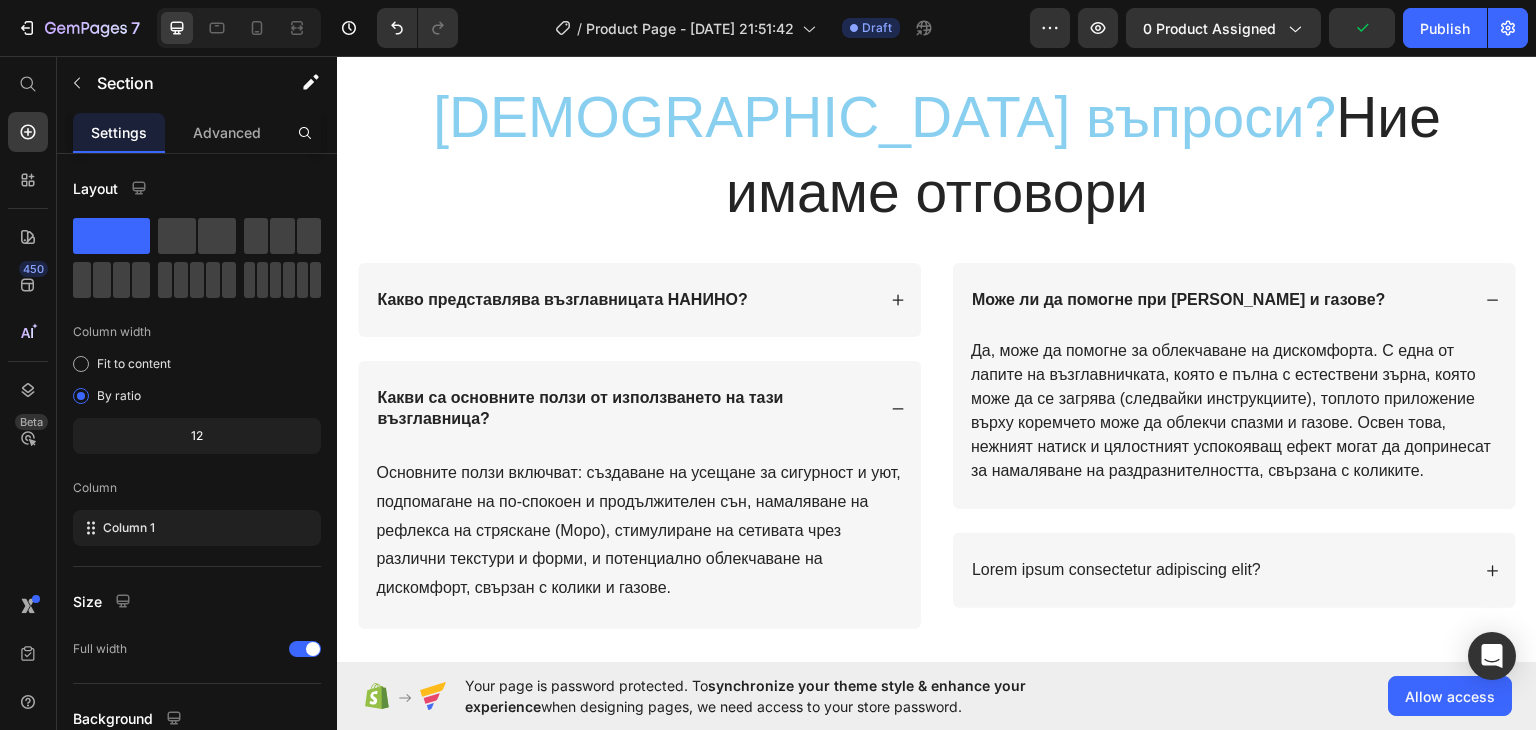 drag, startPoint x: 788, startPoint y: 443, endPoint x: 788, endPoint y: 456, distance: 13 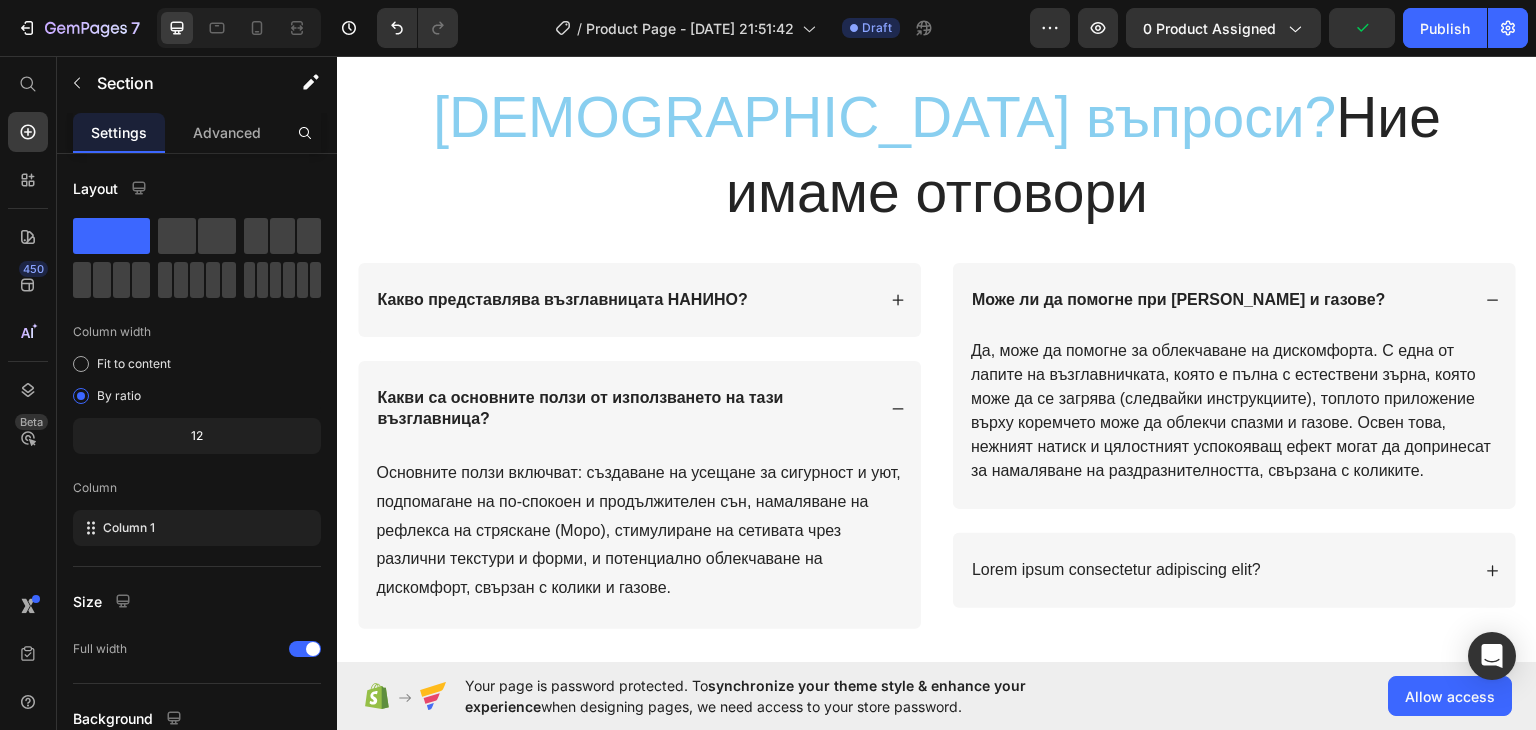 click on "Image Комфортен  дизайн Heading Очарователният дизайн с анимационно личице не само стимулира визуално, но и предлага успокояващо докосване, идеално за успокояване на бебетата по време на сън. Дългите ръце на възглавничката НАНИНО могат да се увиват около бебето, имитирайки прегръдка. Това създава усещане за сигурност и уют, особено когато бебето спи или почива.  Възглавничките са оборудвани с вградени приспивни песни или успокояващи звуци, съобразено с предпочитанията на бебето. Text block Row Row Намалява рефлекса  на стряскане Heading Text block Row Намалява рефлекса Heading Row" at bounding box center [937, -915] 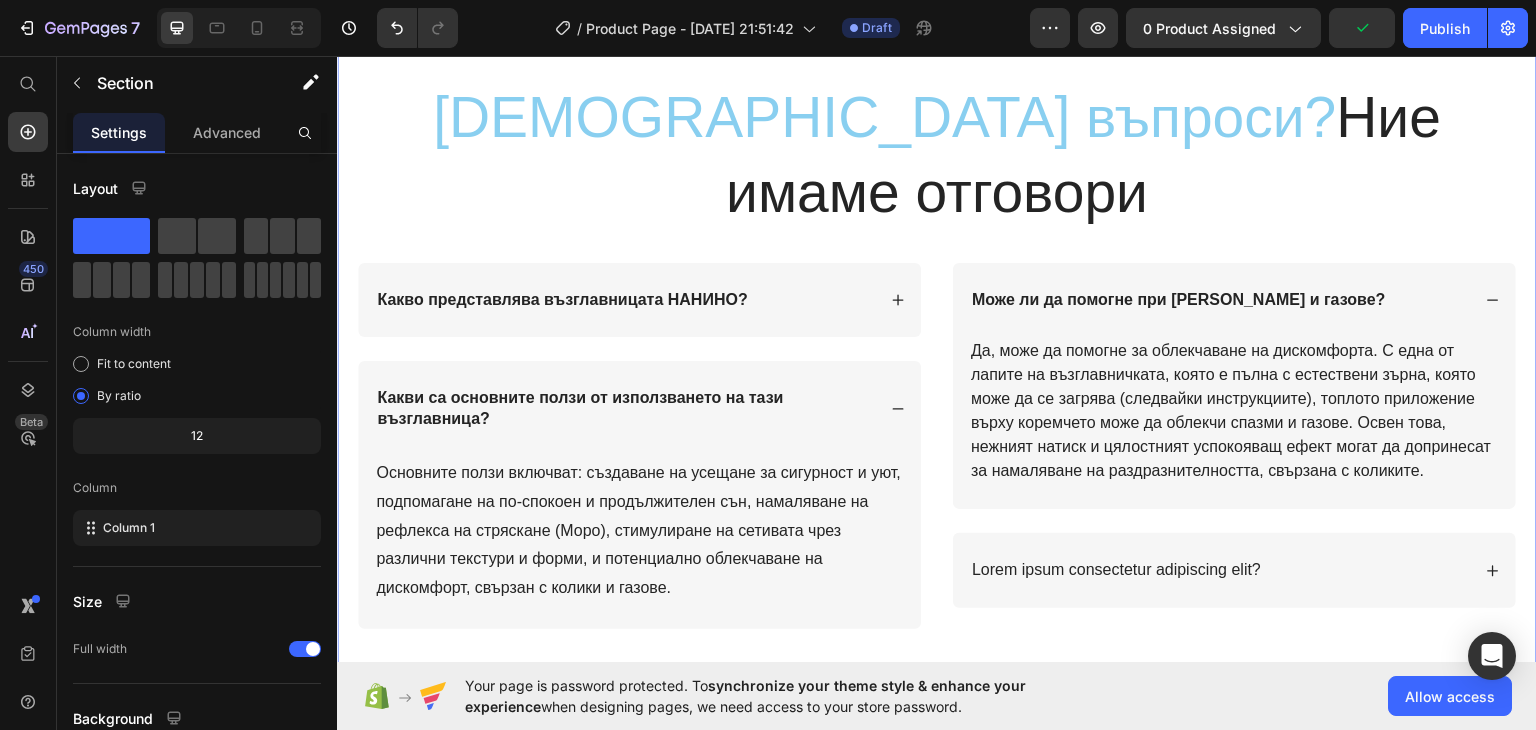 click on "[DEMOGRAPHIC_DATA] въпроси?  Ние имаме отговори Heading Row
Какво представлява възглавницата НАНИНО?
Какви са основните ползи от използването на тази възглавница? Основните ползи включват: създаване на усещане за сигурност и уют, подпомагане на по-спокоен и продължителен сън, намаляване на рефлекса на стряскане (Моро), стимулиране на сетивата чрез различни текстури и форми, и потенциално облекчаване на дискомфорт, свързан с колики и газове. Text Block Accordion
Може ли да помогне при колики и газове? Text Block
Lorem ipsum consectetur adipiscing elit? Accordion Row Section 5" at bounding box center (937, 352) 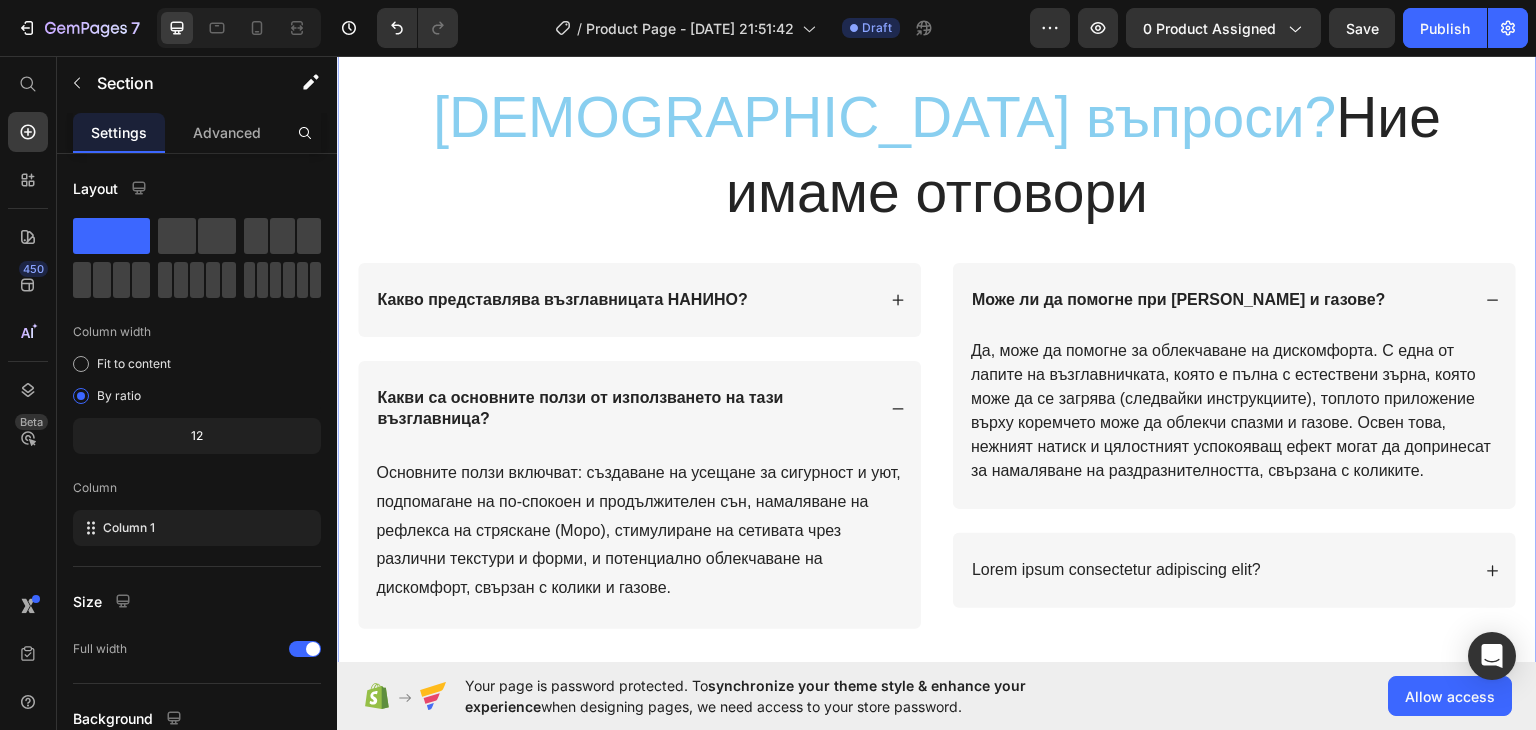 click on "[DEMOGRAPHIC_DATA] въпроси?  Ние имаме отговори Heading Row
Какво представлява възглавницата НАНИНО?
Какви са основните ползи от използването на тази възглавница? Основните ползи включват: създаване на усещане за сигурност и уют, подпомагане на по-спокоен и продължителен сън, намаляване на рефлекса на стряскане (Моро), стимулиране на сетивата чрез различни текстури и форми, и потенциално облекчаване на дискомфорт, свързан с колики и газове. Text Block Accordion
Може ли да помогне при колики и газове? Text Block
Lorem ipsum consectetur adipiscing elit? Accordion Row Section 5   AI Content" at bounding box center (937, 352) 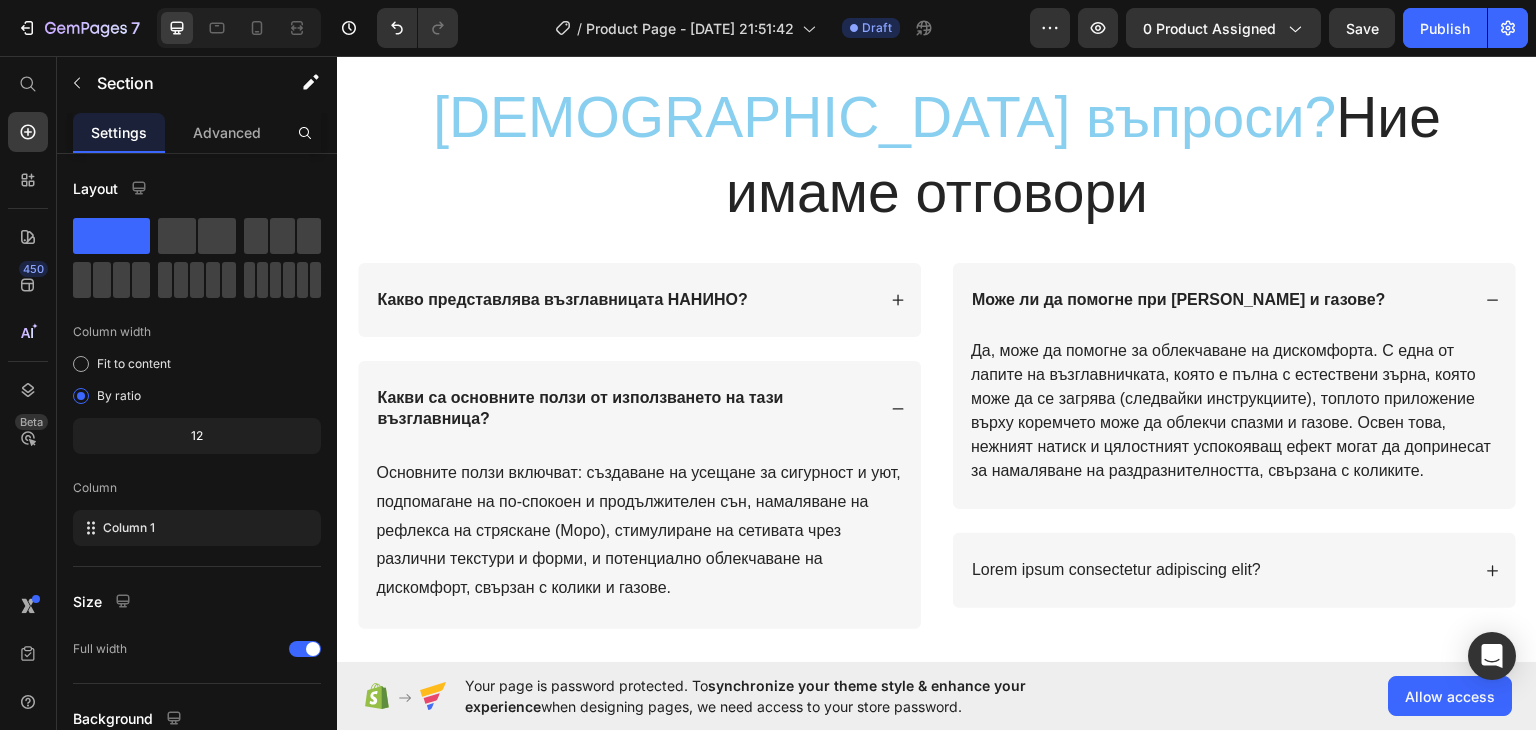 click on "Image Комфортен  дизайн Heading Очарователният дизайн с анимационно личице не само стимулира визуално, но и предлага успокояващо докосване, идеално за успокояване на бебетата по време на сън. Дългите ръце на възглавничката НАНИНО могат да се увиват около бебето, имитирайки прегръдка. Това създава усещане за сигурност и уют, особено когато бебето спи или почива.  Възглавничките са оборудвани с вградени приспивни песни или успокояващи звуци, съобразено с предпочитанията на бебето. Text block Row Row Намалява рефлекса  на стряскане Heading Text block Row Намалява рефлекса Heading Row" at bounding box center [937, -915] 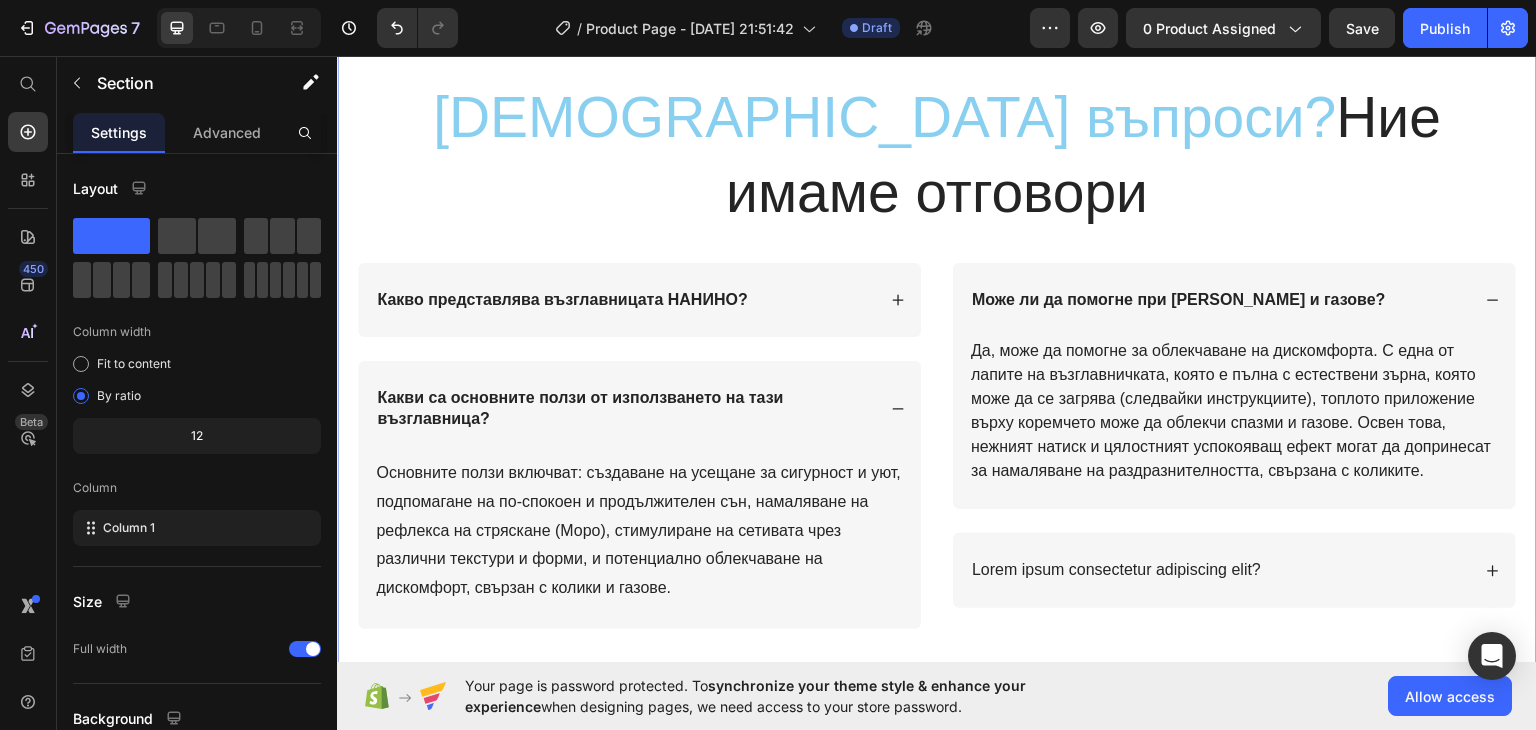 click on "[DEMOGRAPHIC_DATA] въпроси?  Ние имаме отговори Heading Row
Какво представлява възглавницата НАНИНО?
Какви са основните ползи от използването на тази възглавница? Основните ползи включват: създаване на усещане за сигурност и уют, подпомагане на по-спокоен и продължителен сън, намаляване на рефлекса на стряскане (Моро), стимулиране на сетивата чрез различни текстури и форми, и потенциално облекчаване на дискомфорт, свързан с колики и газове. Text Block Accordion
Може ли да помогне при колики и газове? Text Block
Lorem ipsum consectetur adipiscing elit? Accordion Row Section 5" at bounding box center [937, 352] 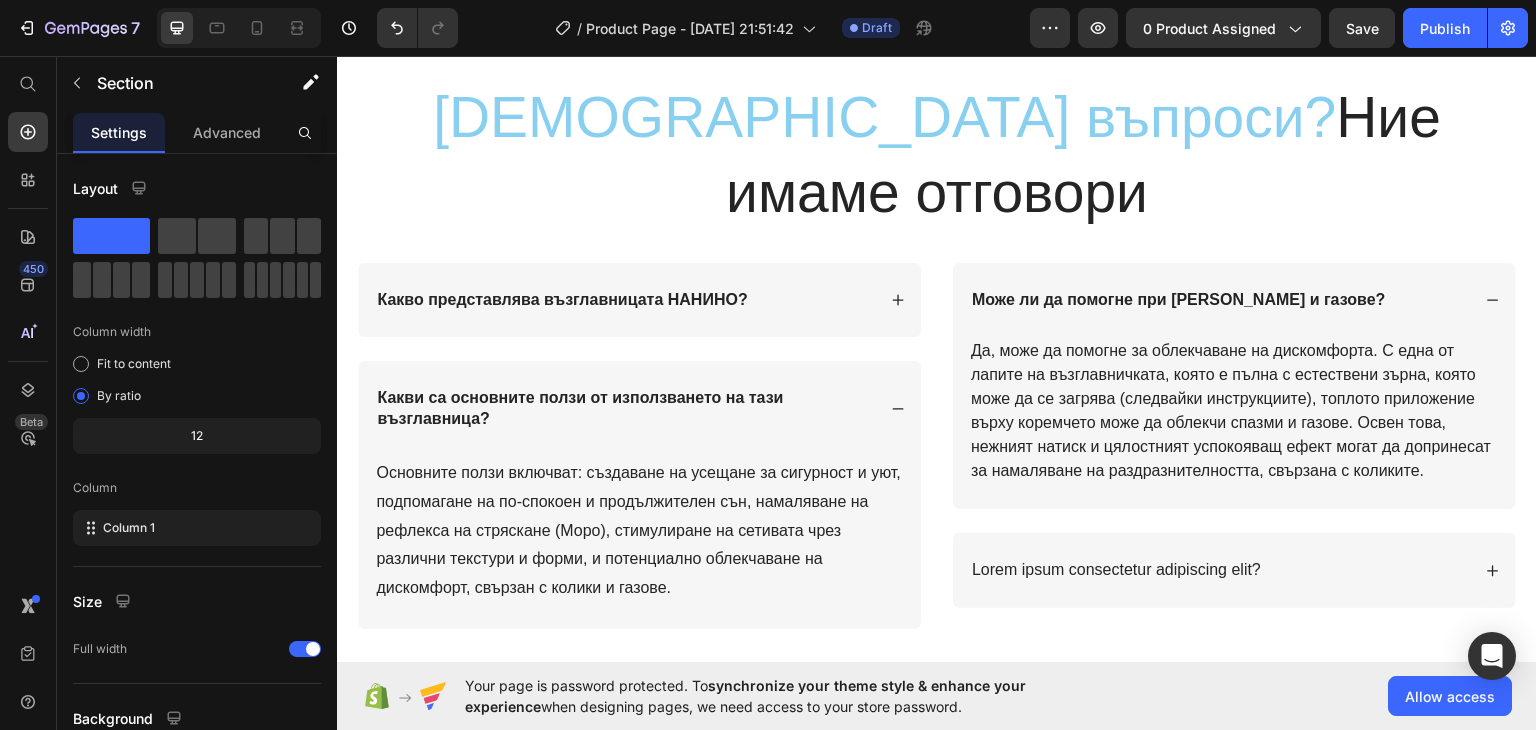 click on "Image Комфортен  дизайн Heading Очарователният дизайн с анимационно личице не само стимулира визуално, но и предлага успокояващо докосване, идеално за успокояване на бебетата по време на сън. Дългите ръце на възглавничката НАНИНО могат да се увиват около бебето, имитирайки прегръдка. Това създава усещане за сигурност и уют, особено когато бебето спи или почива.  Възглавничките са оборудвани с вградени приспивни песни или успокояващи звуци, съобразено с предпочитанията на бебето. Text block Row Row Намалява рефлекса  на стряскане Heading Text block Row Намалява рефлекса Heading Row" at bounding box center (937, -915) 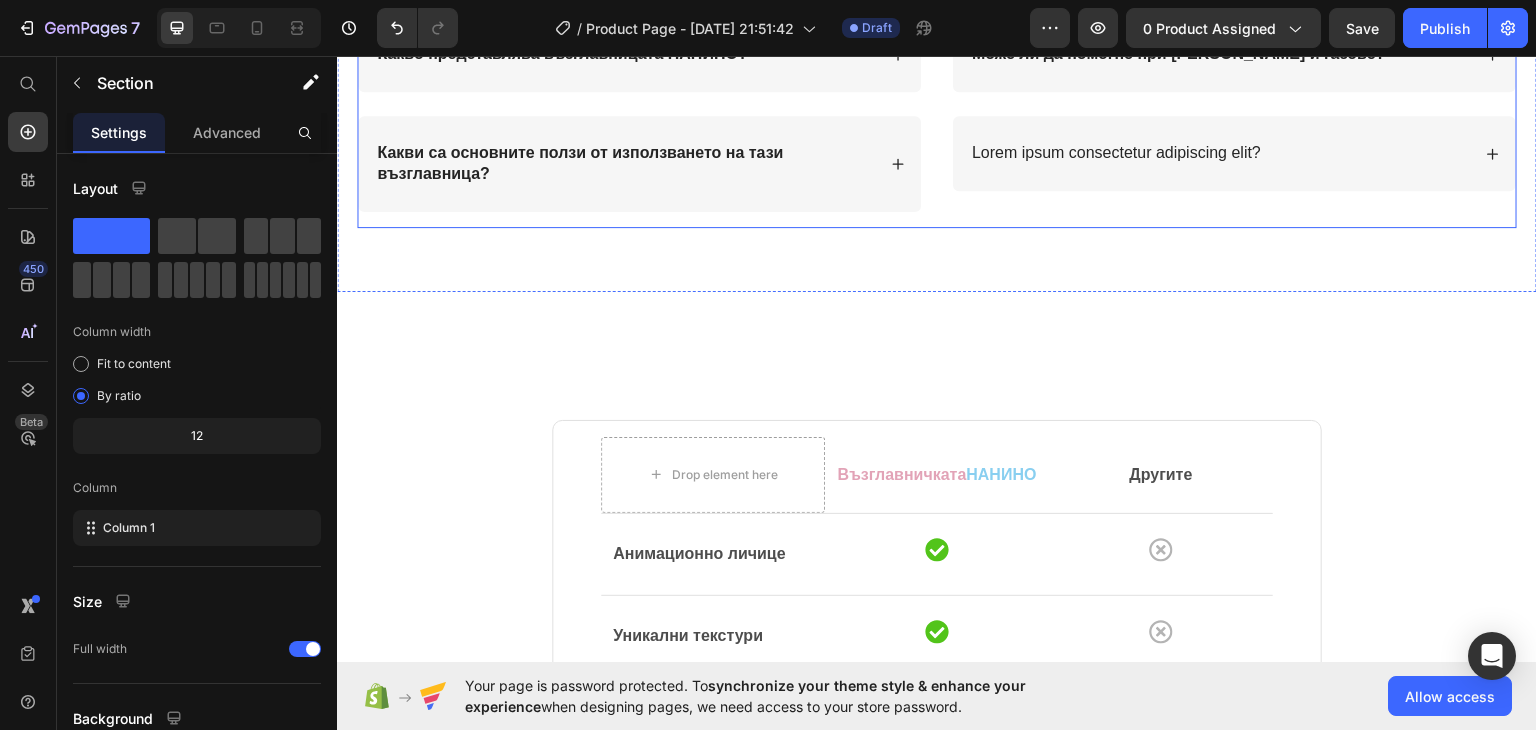 scroll, scrollTop: 4237, scrollLeft: 0, axis: vertical 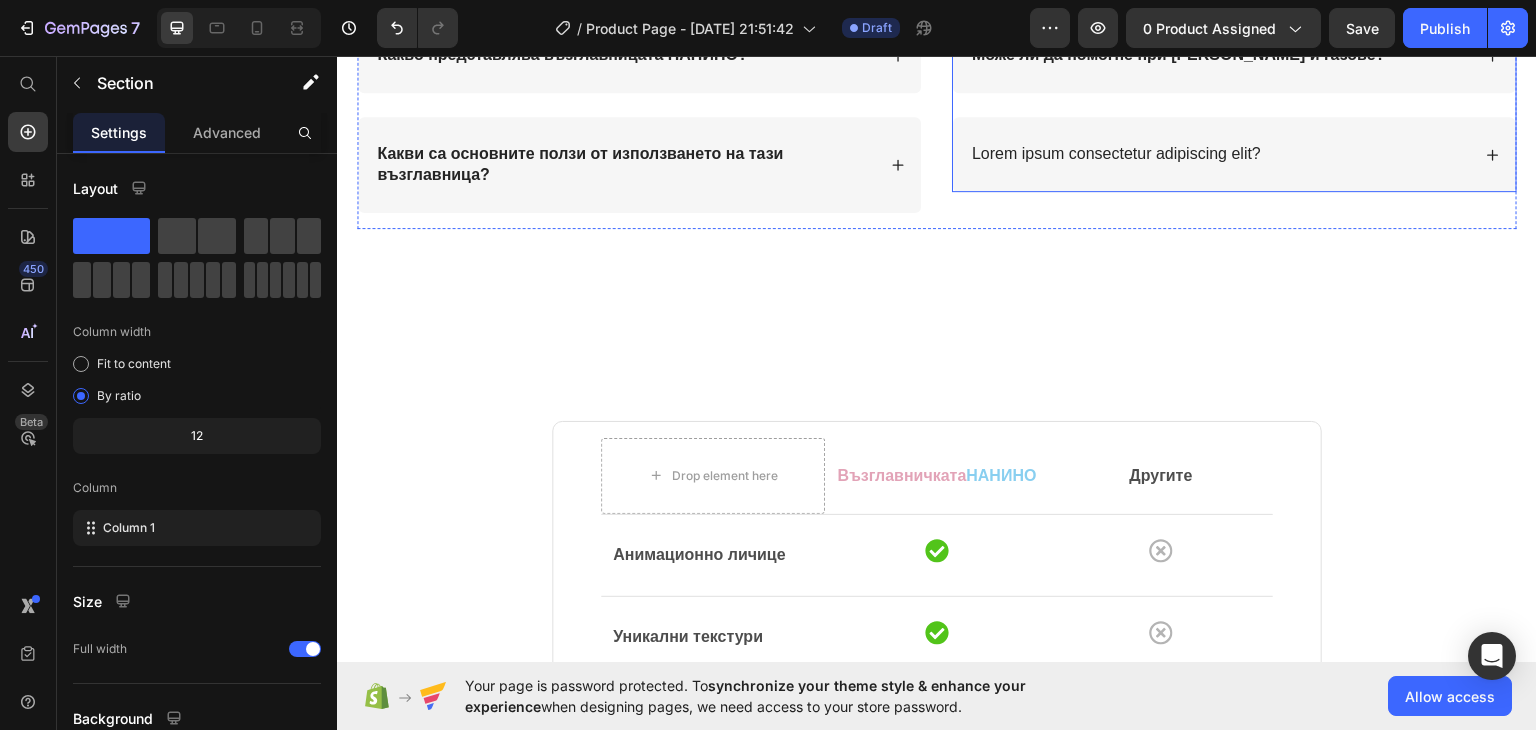 click on "Lorem ipsum consectetur adipiscing elit?" at bounding box center [1116, 153] 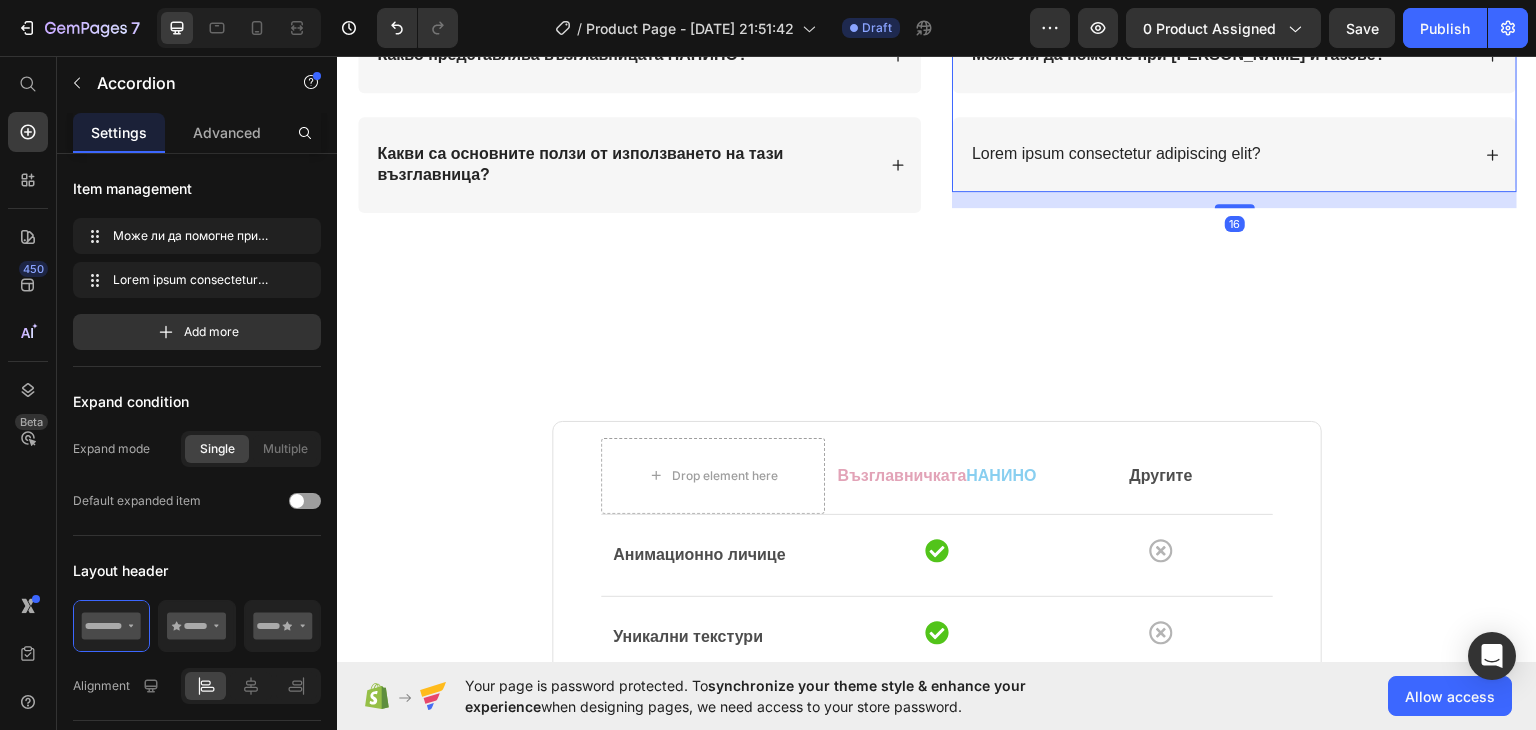 click on "Lorem ipsum consectetur adipiscing elit?" at bounding box center [1116, 153] 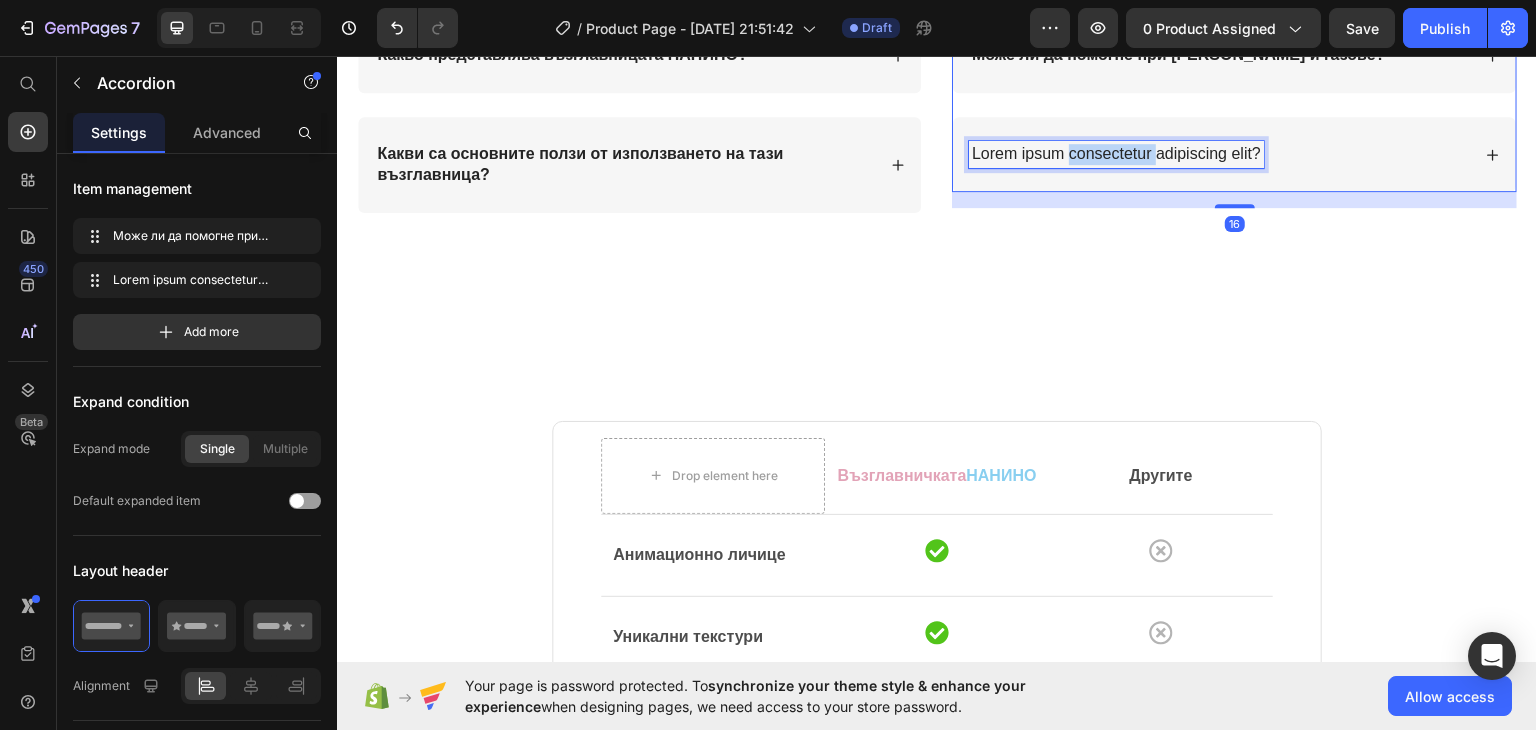 click on "Lorem ipsum consectetur adipiscing elit?" at bounding box center (1116, 153) 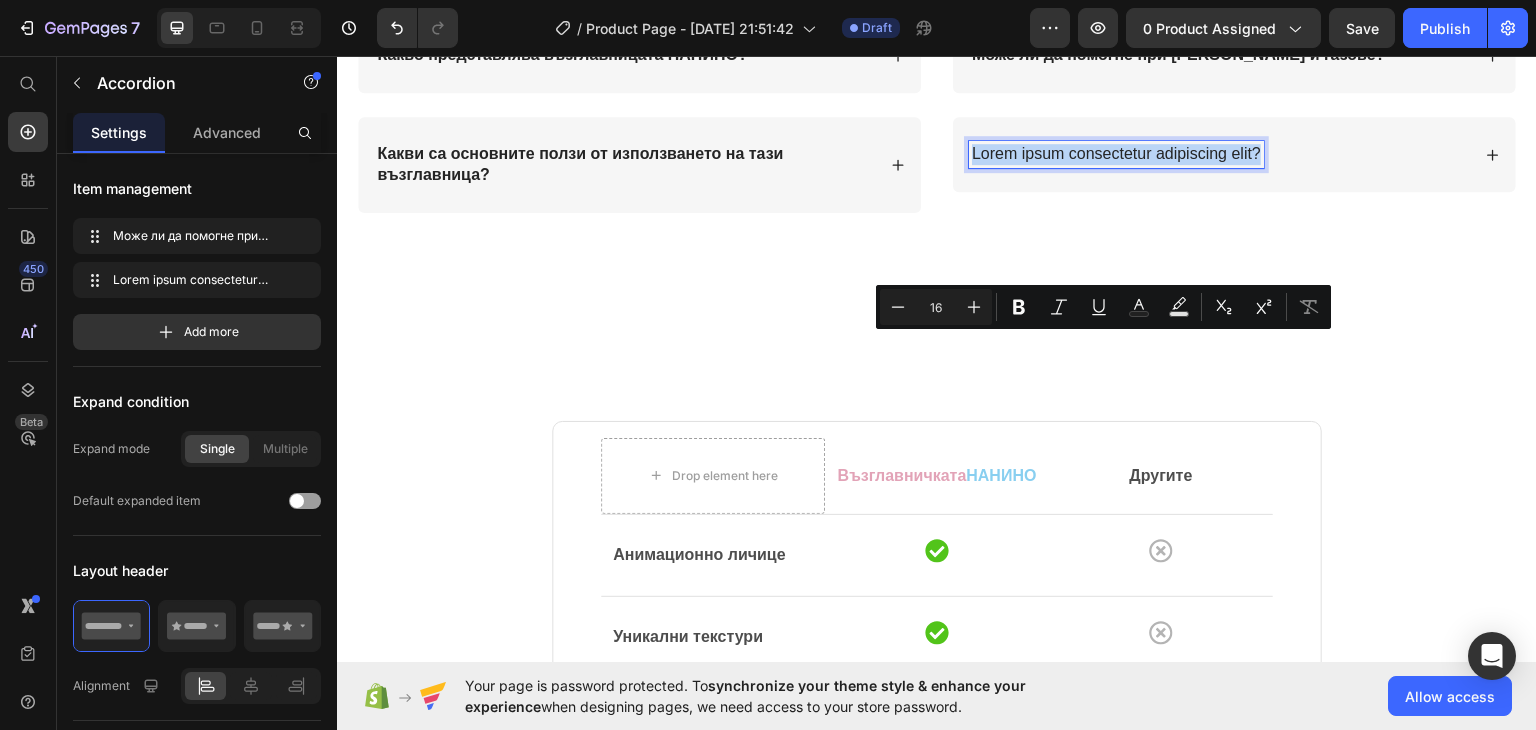 click on "Lorem ipsum consectetur adipiscing elit?" at bounding box center (1116, 153) 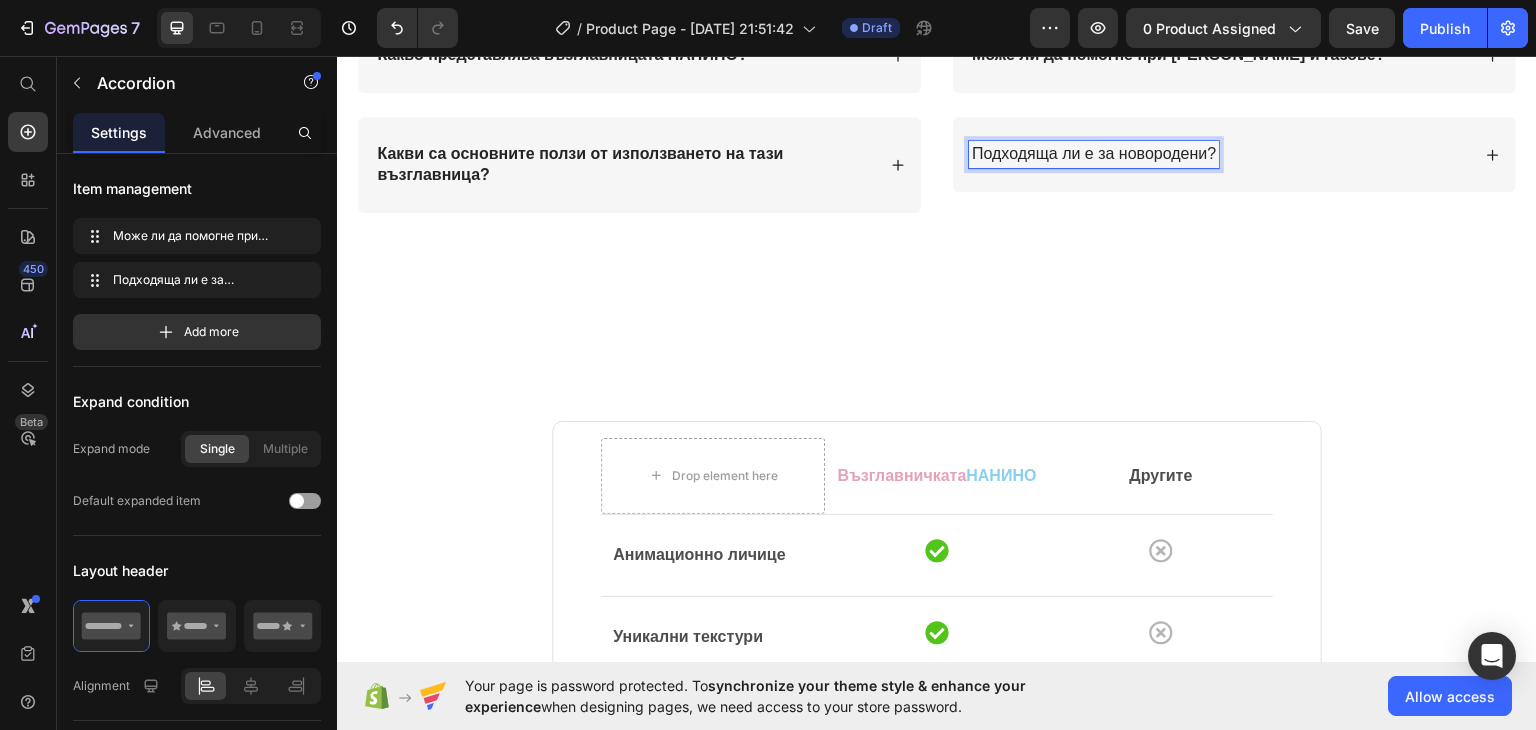 click on "Подходяща ли е за новородени?" at bounding box center [1094, 153] 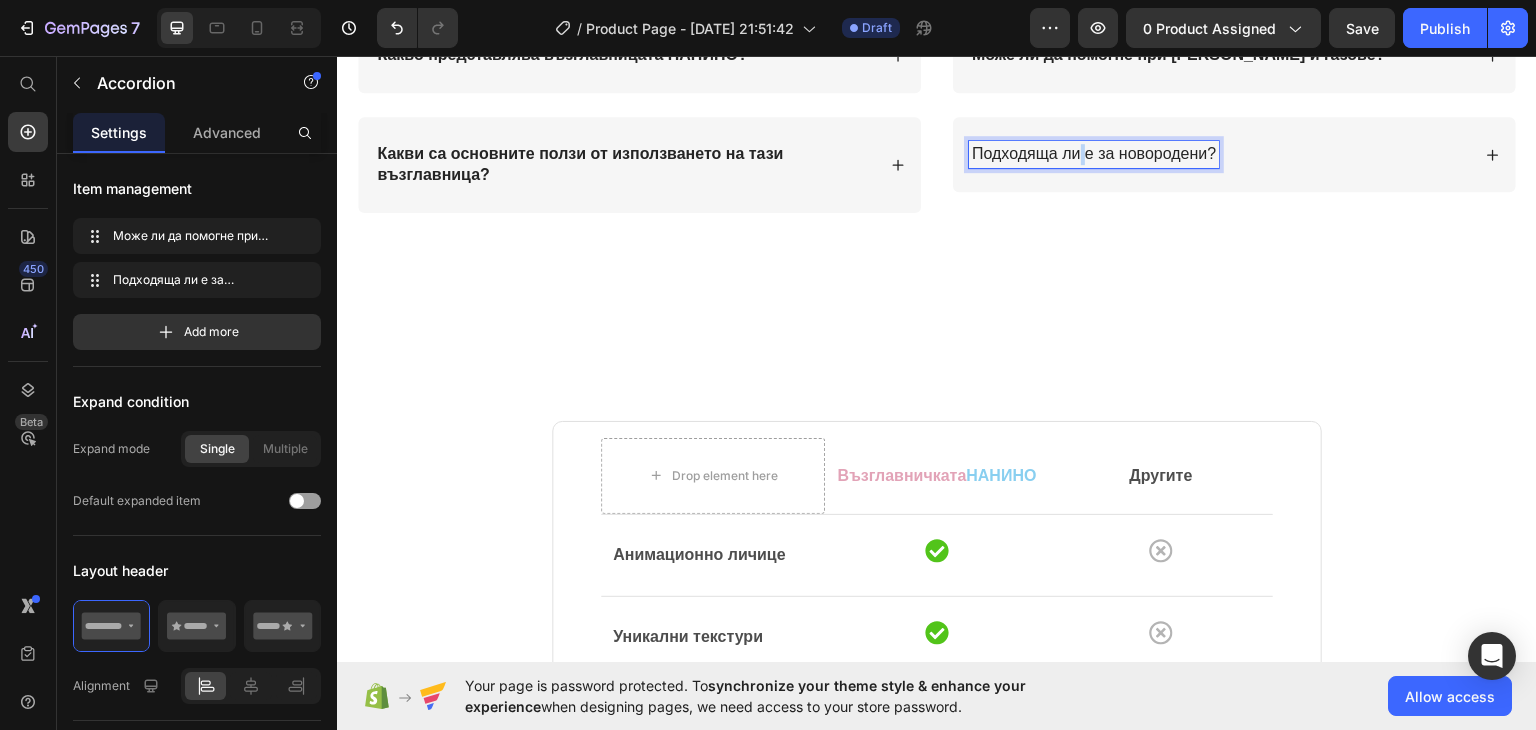 click on "Подходяща ли е за новородени?" at bounding box center (1094, 153) 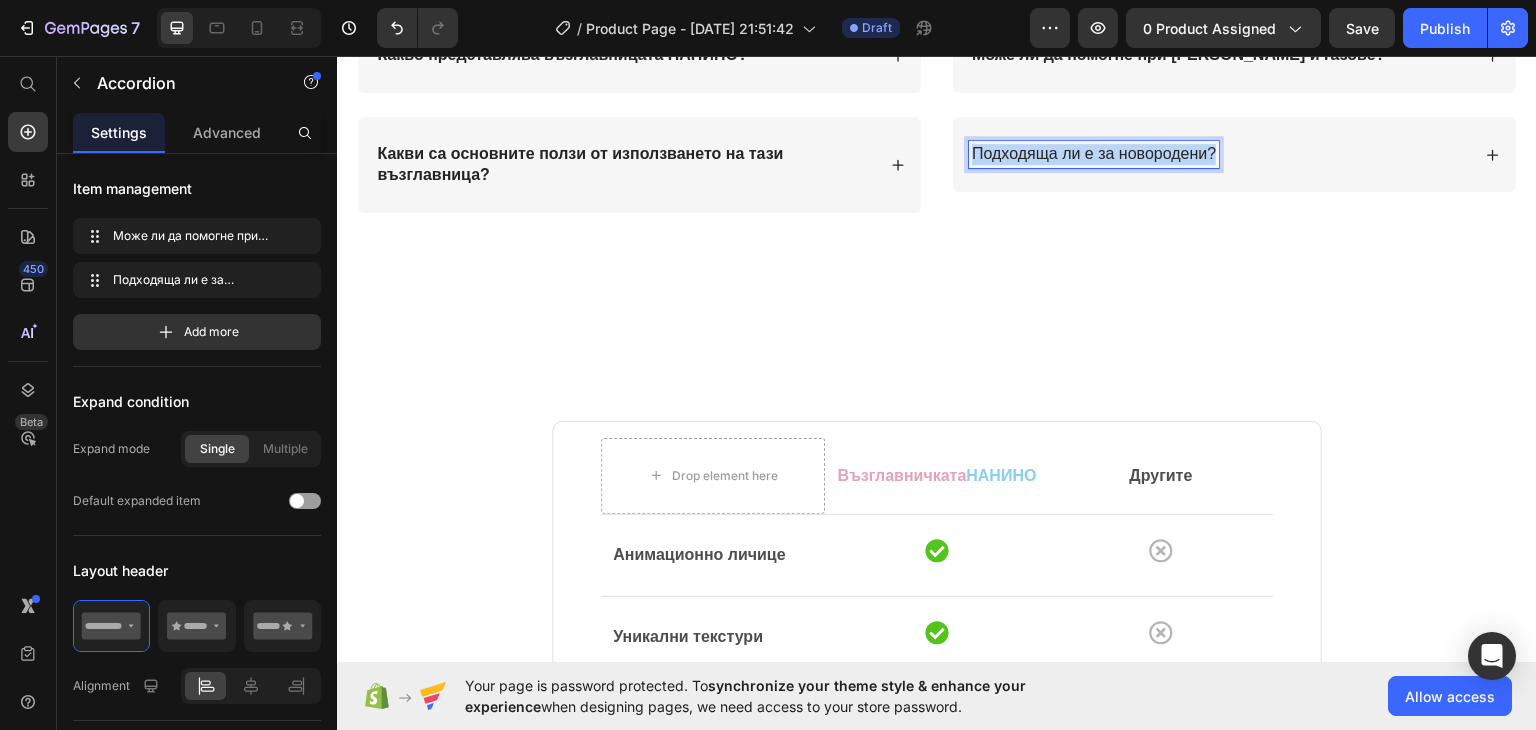click on "Подходяща ли е за новородени?" at bounding box center (1094, 153) 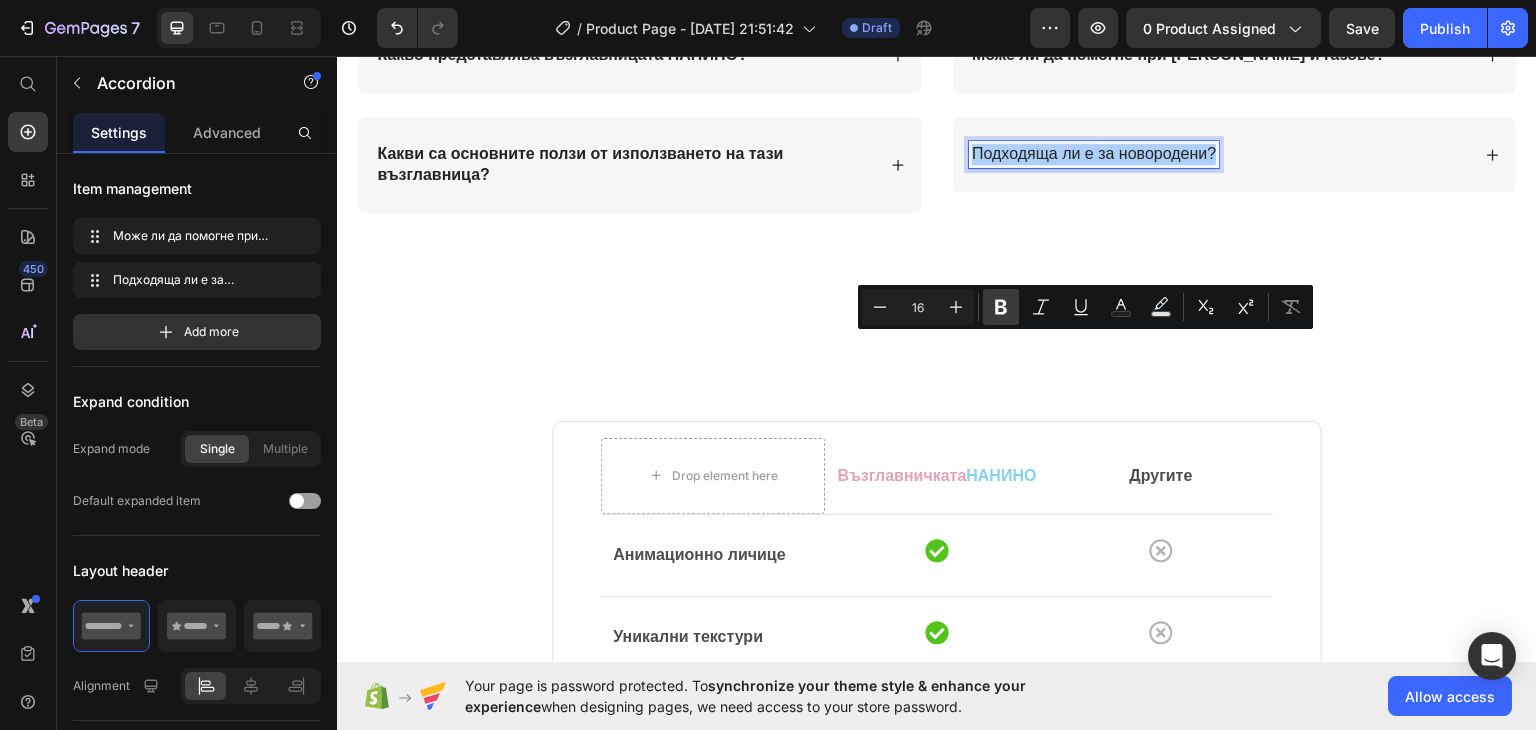 click on "Bold" at bounding box center (1001, 307) 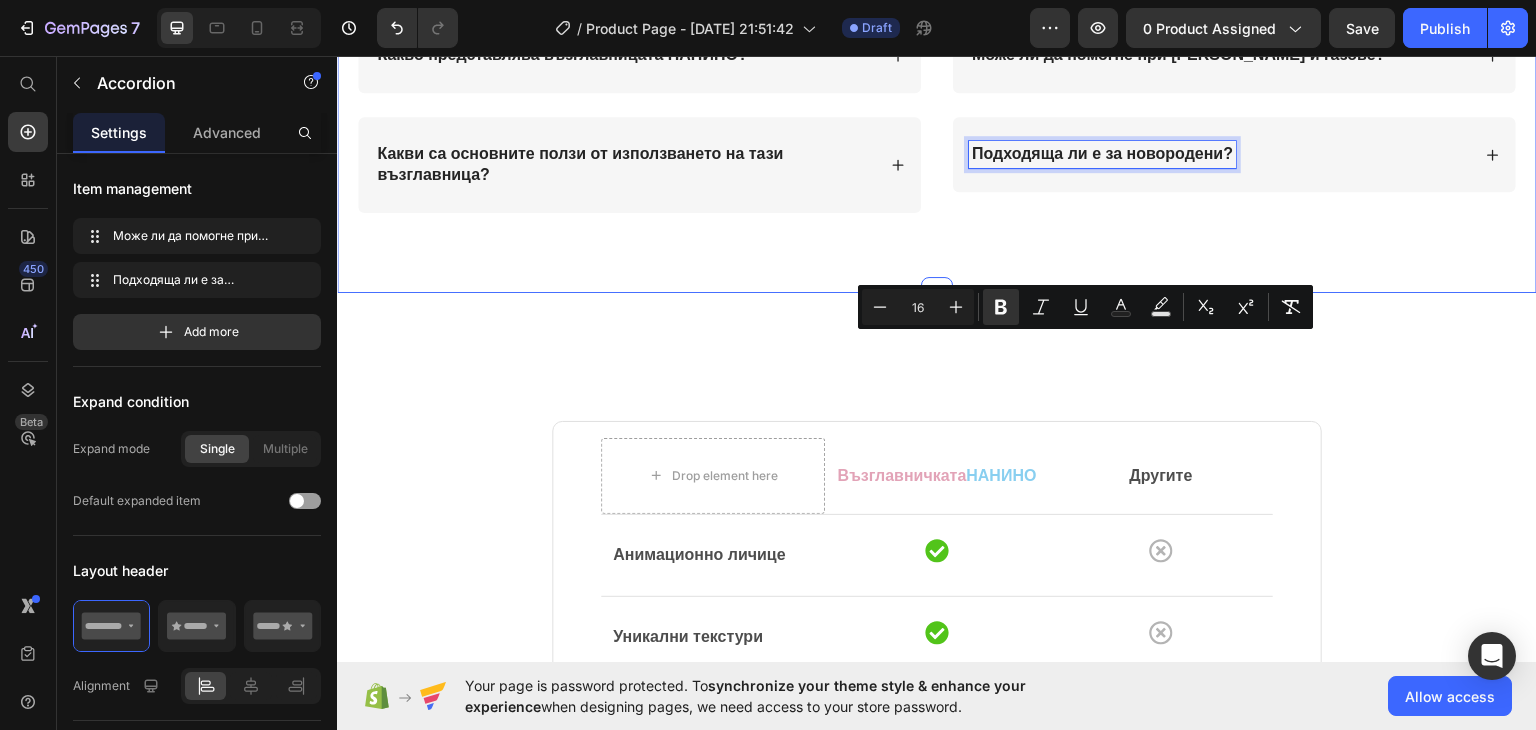 click on "[DEMOGRAPHIC_DATA] въпроси?  Ние имаме отговори Heading Row
Какво представлява възглавницата НАНИНО?
Какви са основните ползи от използването на тази възглавница? Accordion
Може ли да помогне при колики и газове?
Подходяща ли е за новородени? Accordion   16 Row Section 5" at bounding box center [937, 22] 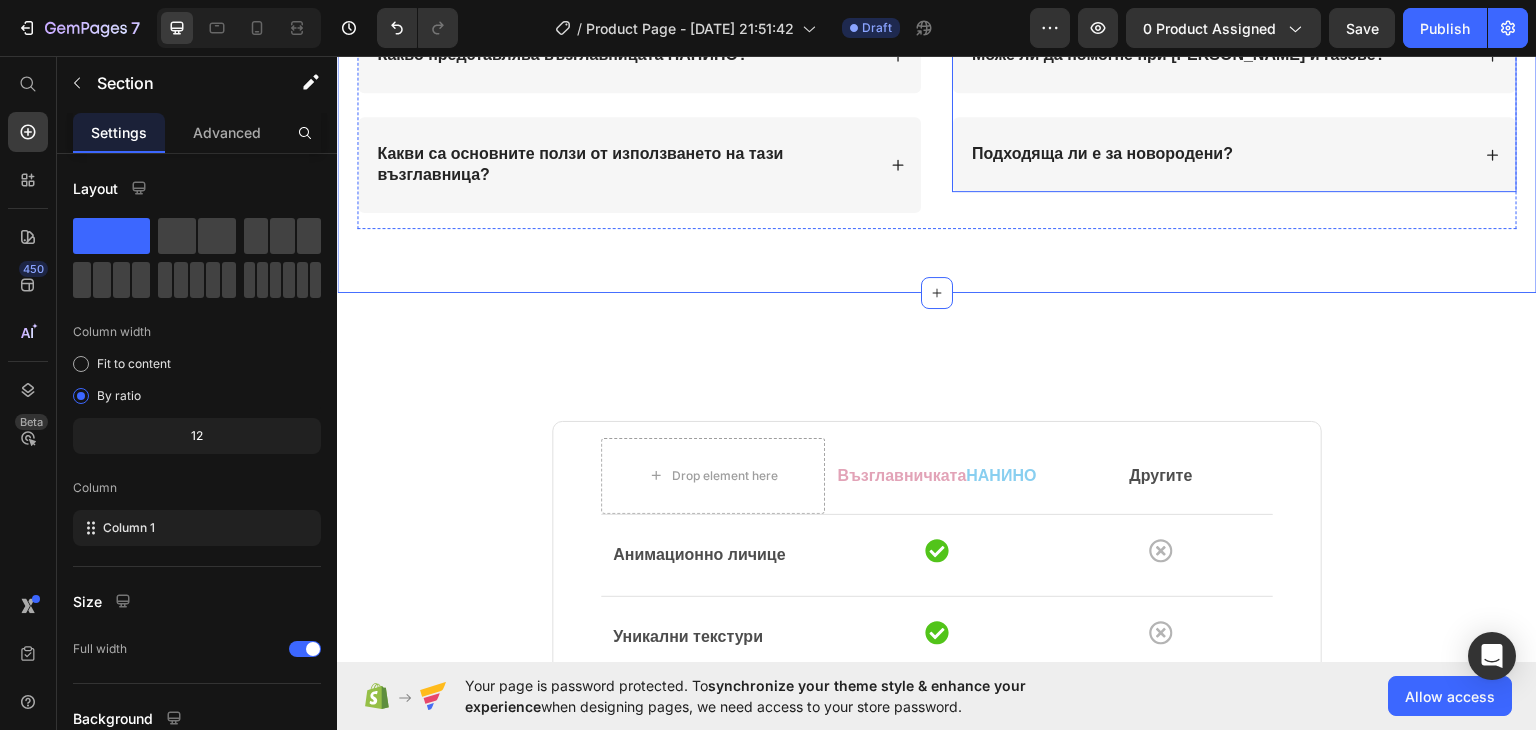 click 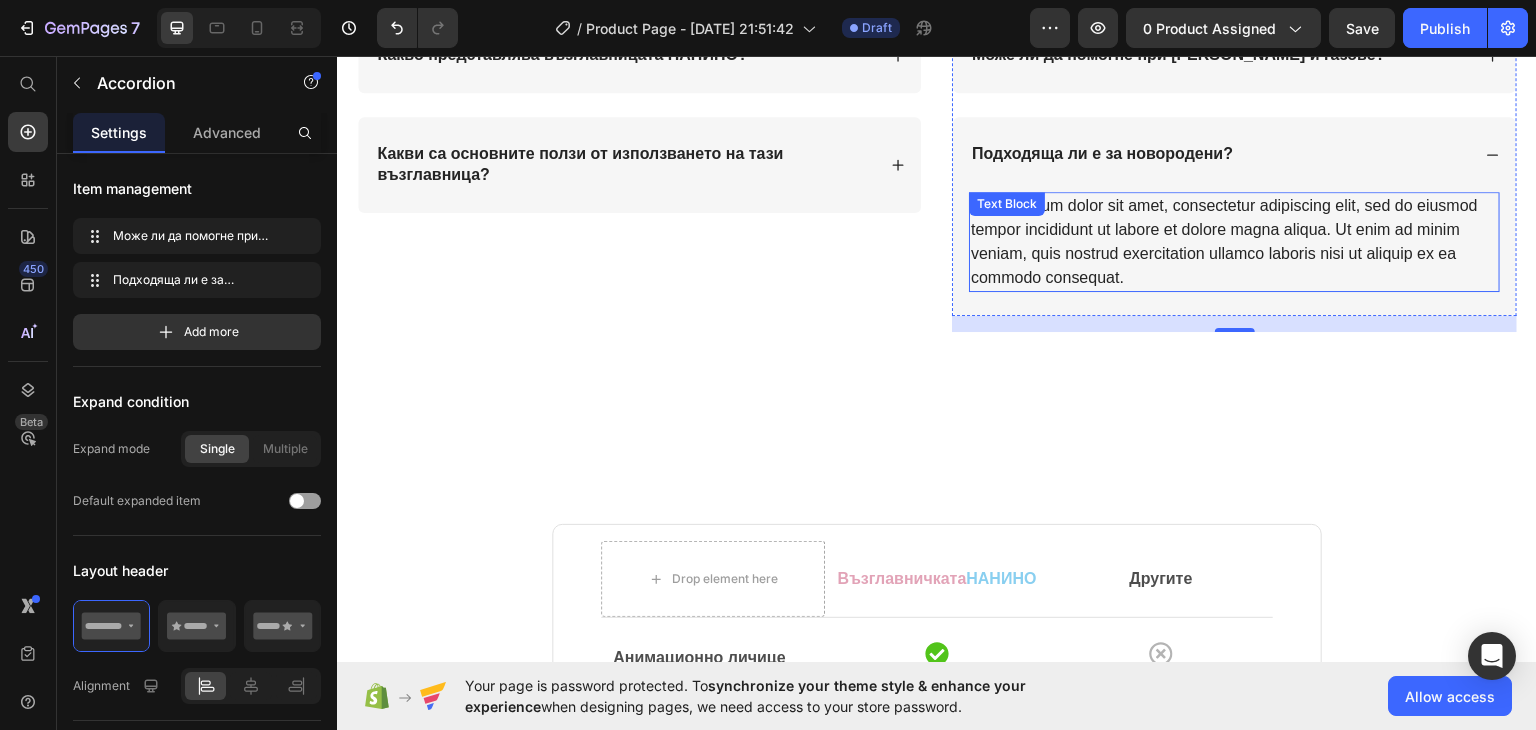 click on "Lorem ipsum dolor sit amet, consectetur adipiscing elit, sed do eiusmod tempor incididunt ut labore et dolore magna aliqua. Ut enim ad minim veniam, quis nostrud exercitation ullamco laboris nisi ut aliquip ex ea commodo consequat." at bounding box center (1234, 241) 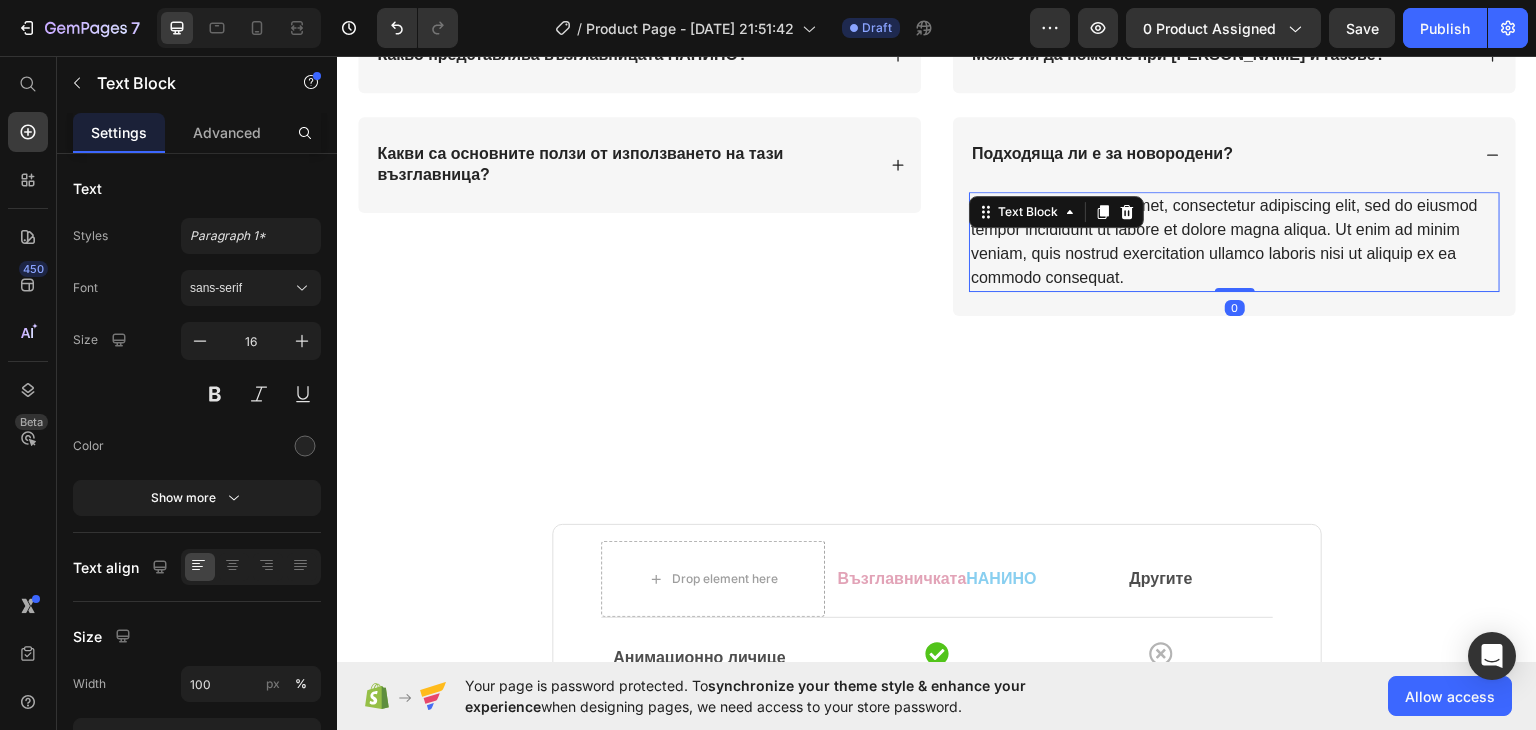 click on "Lorem ipsum dolor sit amet, consectetur adipiscing elit, sed do eiusmod tempor incididunt ut labore et dolore magna aliqua. Ut enim ad minim veniam, quis nostrud exercitation ullamco laboris nisi ut aliquip ex ea commodo consequat." at bounding box center (1234, 241) 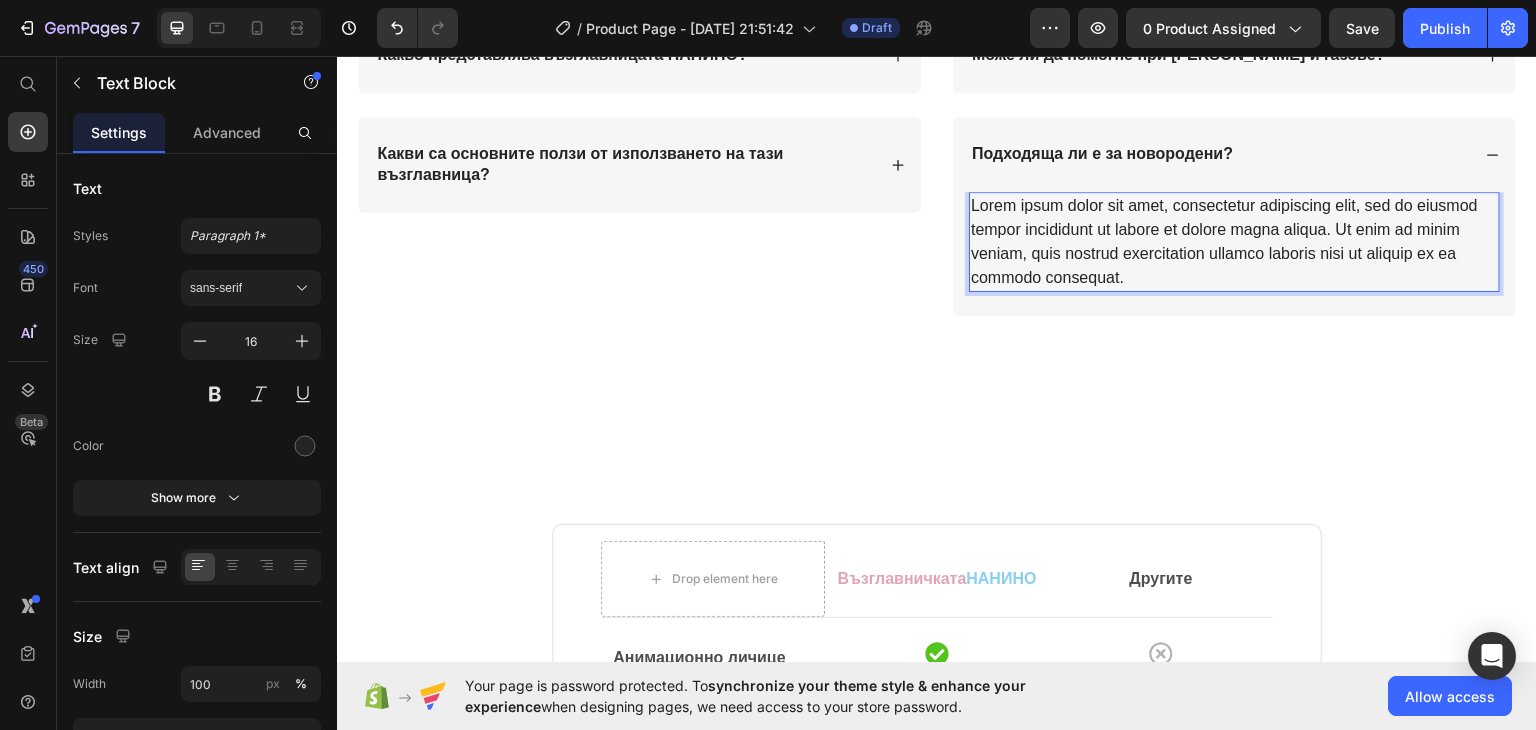 click on "Lorem ipsum dolor sit amet, consectetur adipiscing elit, sed do eiusmod tempor incididunt ut labore et dolore magna aliqua. Ut enim ad minim veniam, quis nostrud exercitation ullamco laboris nisi ut aliquip ex ea commodo consequat." at bounding box center (1234, 241) 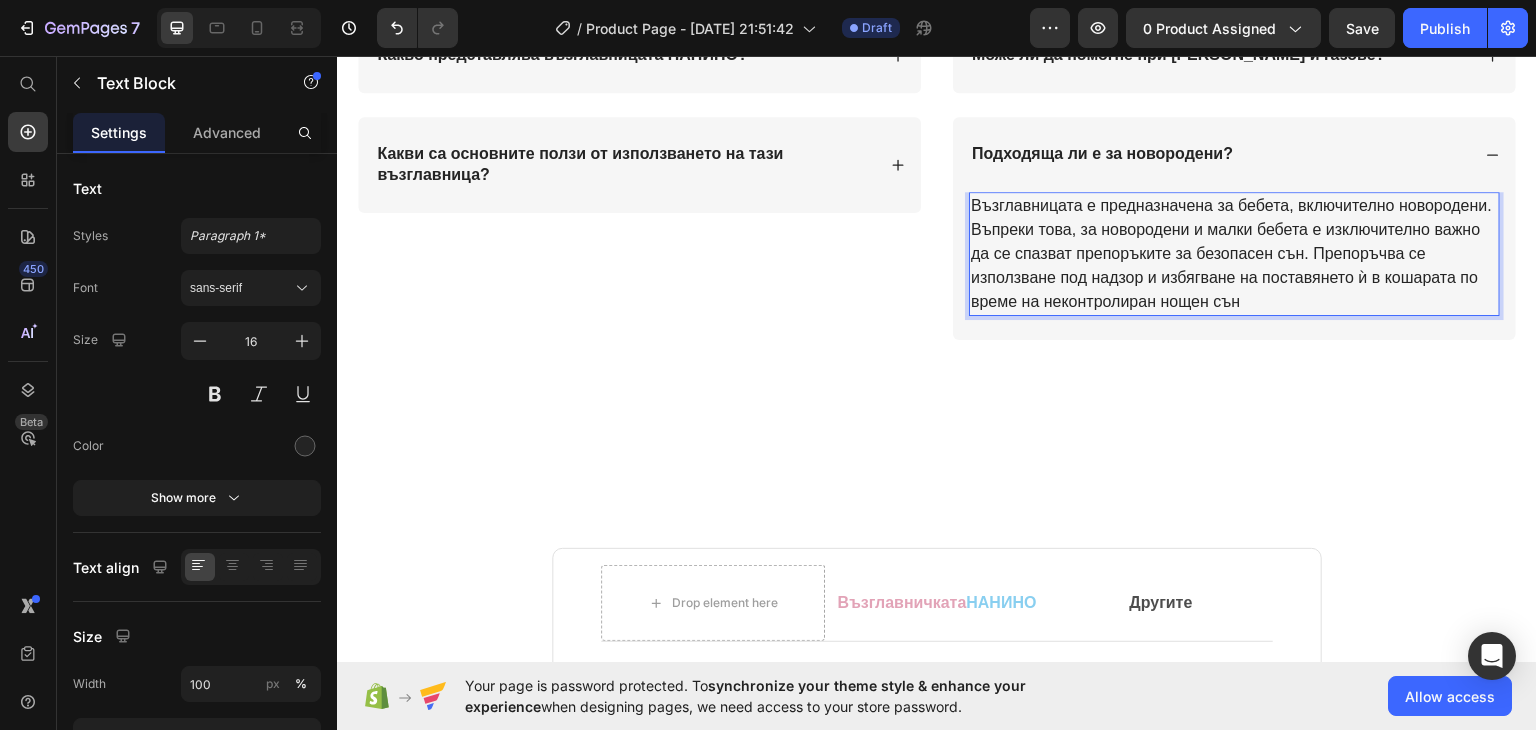 click on "Възглавницата е предназначена за бебета, включително новородени. Въпреки това, за новородени и малки бебета е изключително важно да се спазват препоръките за безопасен сън. Препоръчва се използване под надзор и избягване на поставянето ѝ в кошарата по време на неконтролиран нощен сън" at bounding box center (1234, 253) 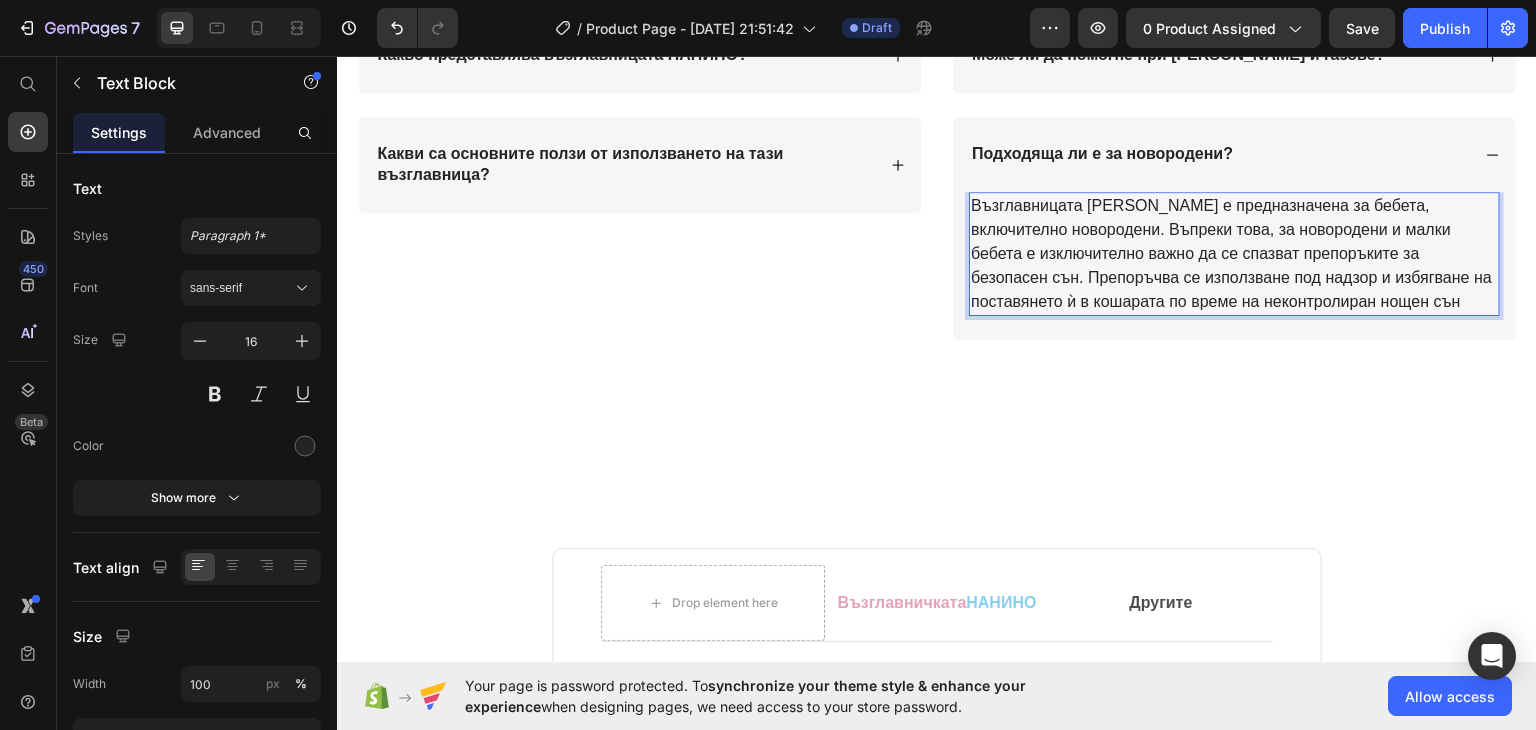 click on "Възглавницата [PERSON_NAME] е предназначена за бебета, включително новородени. Въпреки това, за новородени и малки бебета е изключително важно да се спазват препоръките за безопасен сън. Препоръчва се използване под надзор и избягване на поставянето ѝ в кошарата по време на неконтролиран нощен сън" at bounding box center (1234, 253) 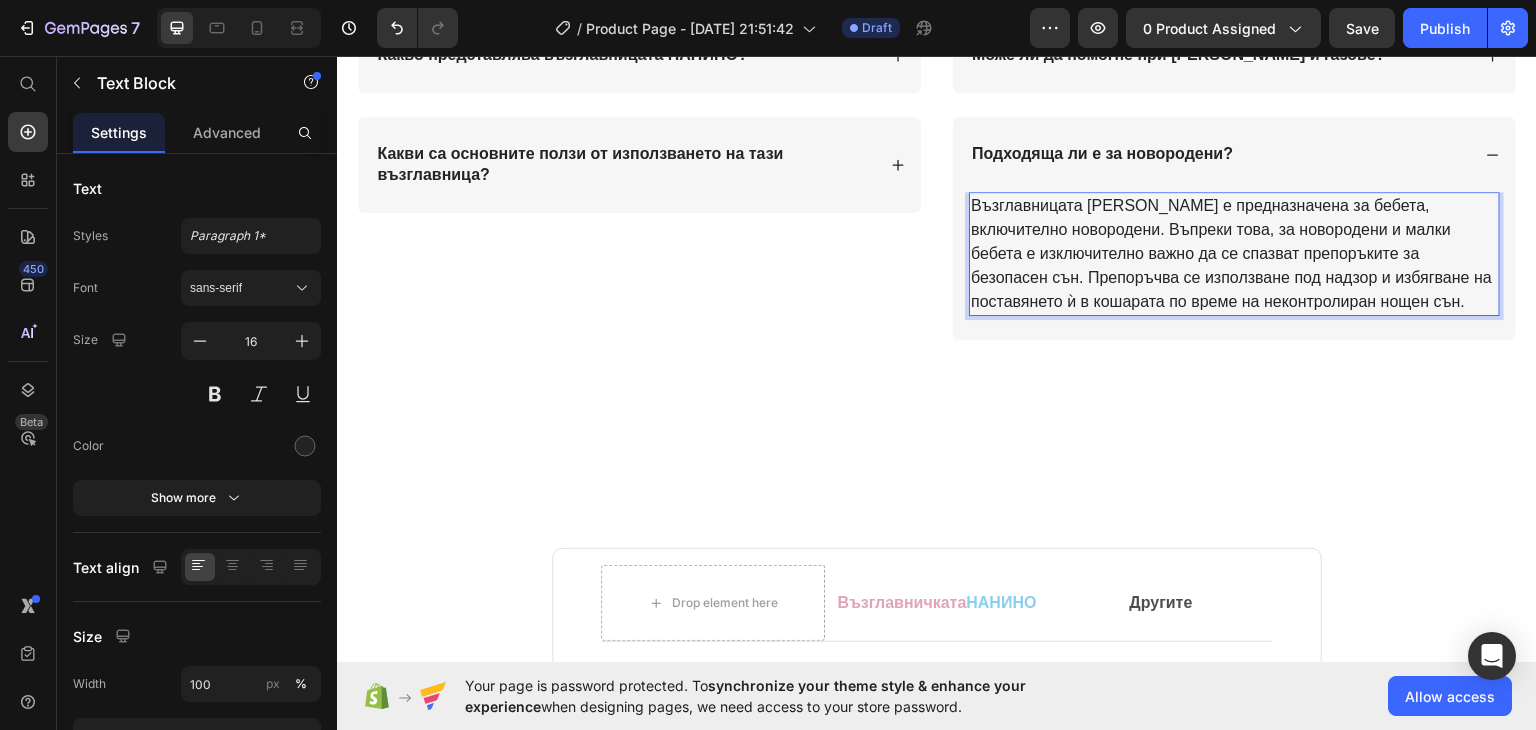 click on "Възглавницата [PERSON_NAME] е предназначена за бебета, включително новородени. Въпреки това, за новородени и малки бебета е изключително важно да се спазват препоръките за безопасен сън. Препоръчва се използване под надзор и избягване на поставянето ѝ в кошарата по време на неконтролиран нощен сън." at bounding box center [1234, 253] 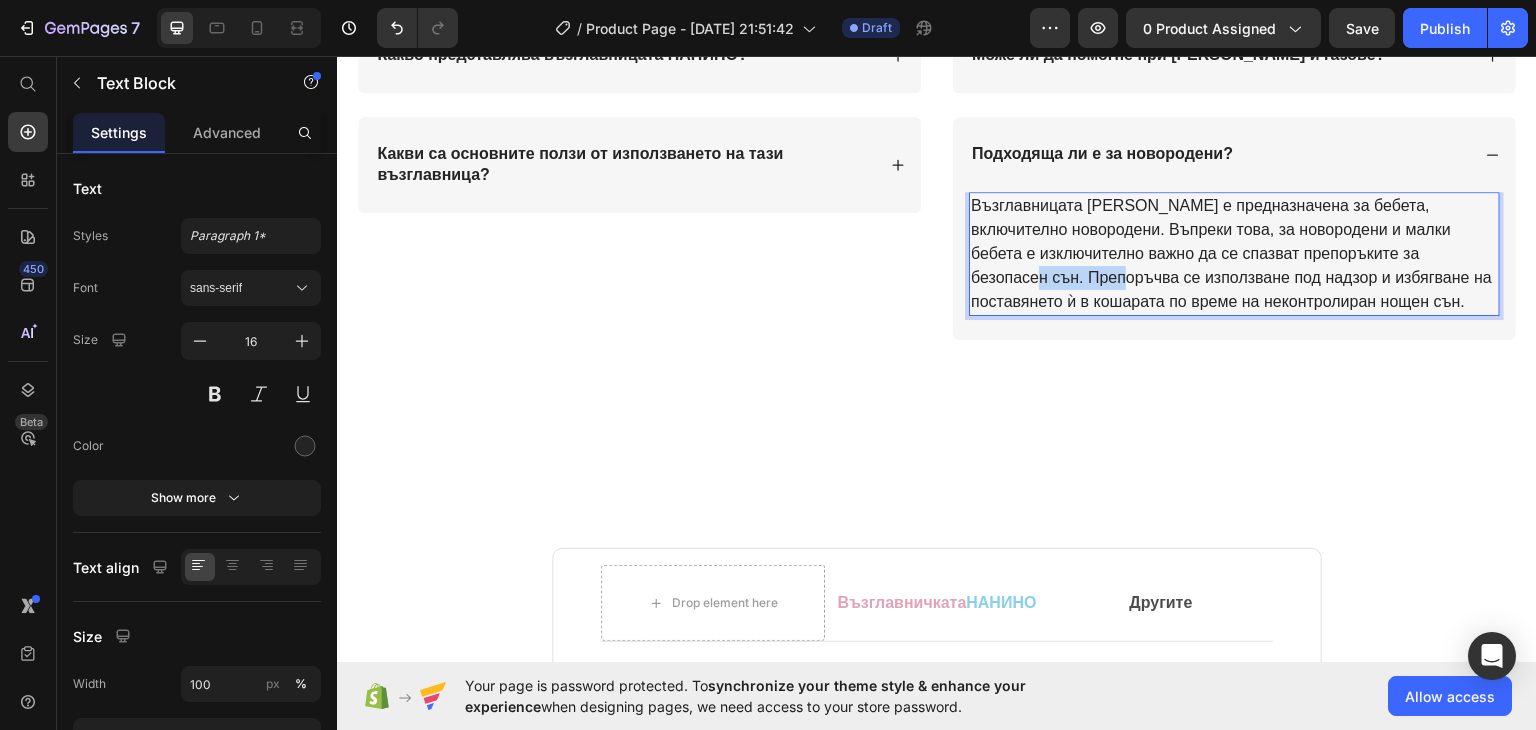 click on "Възглавницата [PERSON_NAME] е предназначена за бебета, включително новородени. Въпреки това, за новородени и малки бебета е изключително важно да се спазват препоръките за безопасен сън. Препоръчва се използване под надзор и избягване на поставянето ѝ в кошарата по време на неконтролиран нощен сън." at bounding box center [1234, 253] 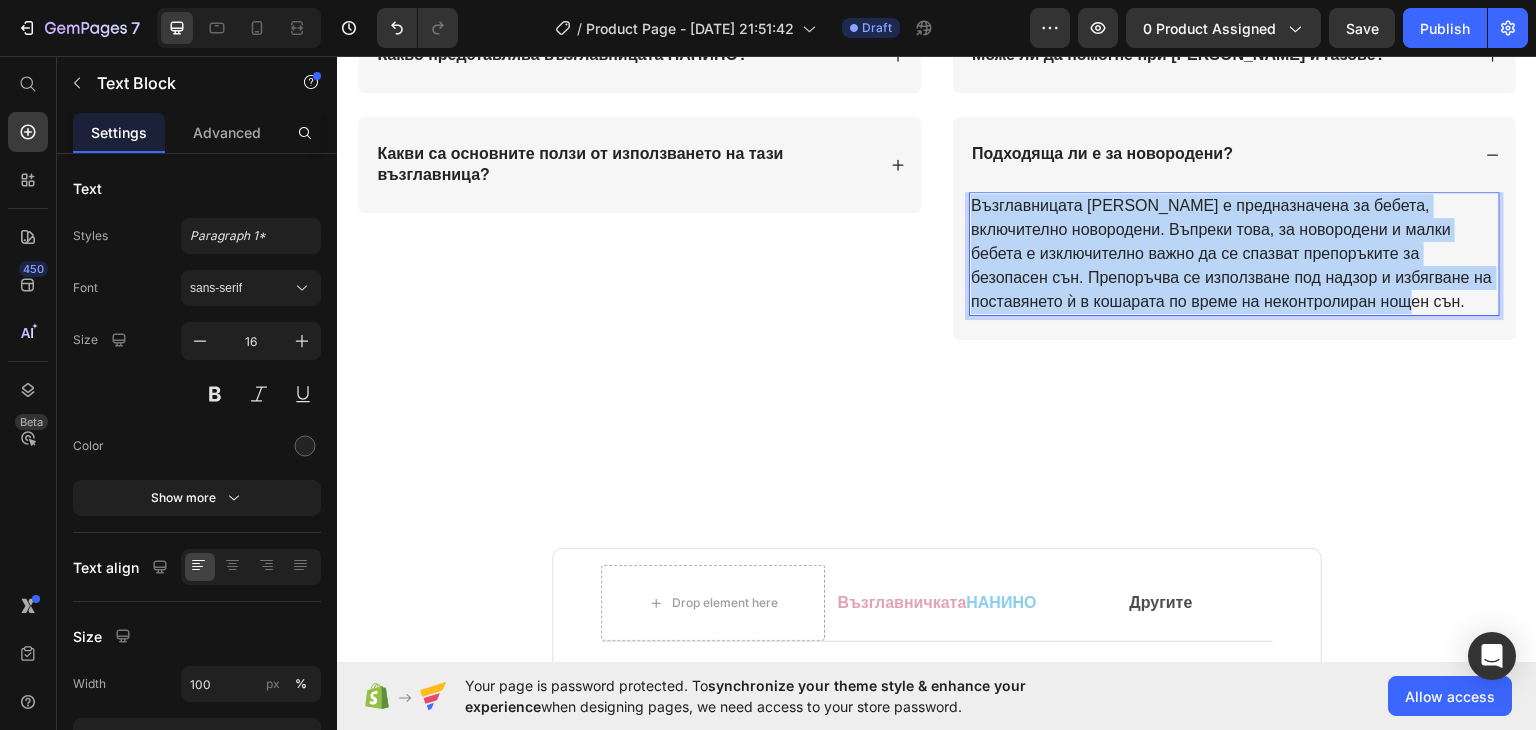 click on "Възглавницата [PERSON_NAME] е предназначена за бебета, включително новородени. Въпреки това, за новородени и малки бебета е изключително важно да се спазват препоръките за безопасен сън. Препоръчва се използване под надзор и избягване на поставянето ѝ в кошарата по време на неконтролиран нощен сън." at bounding box center (1234, 253) 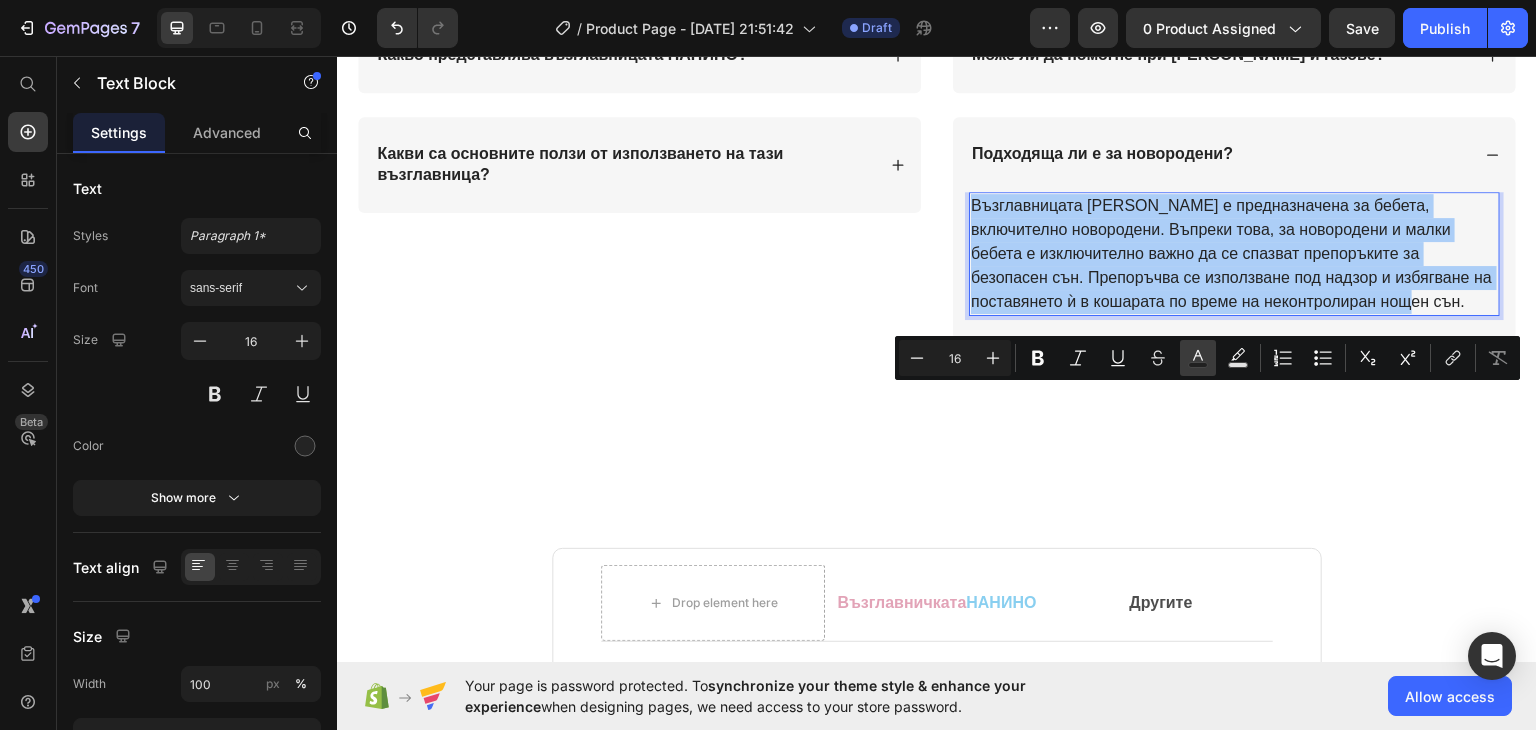 click 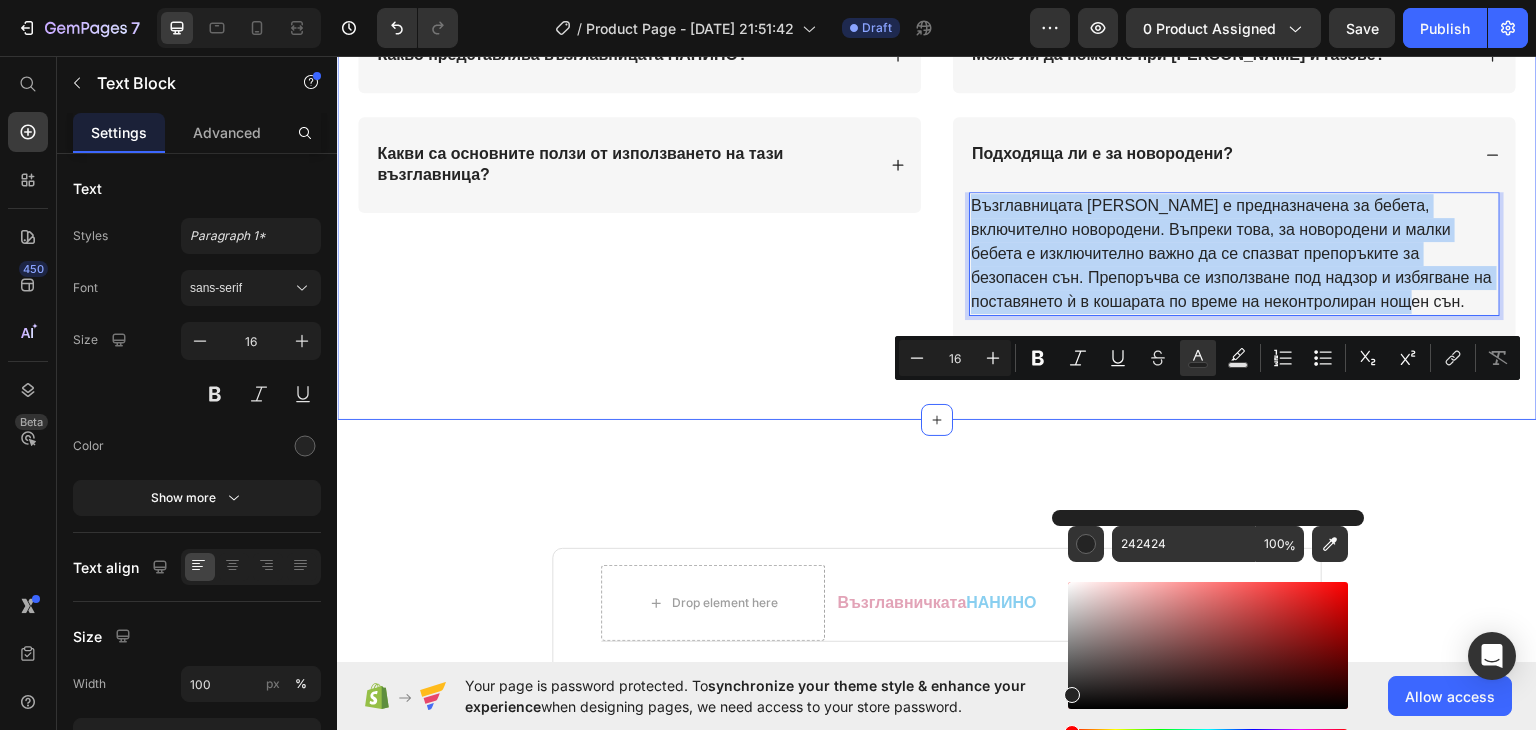 click on "[DEMOGRAPHIC_DATA] въпроси?  Ние имаме отговори Heading Row
Какво представлява възглавницата НАНИНО?
Какви са основните ползи от използването на тази възглавница? Accordion
Може ли да помогне при колики и газове?
Подходяща ли е за новородени? Възглавницата НАНИНО е предназначена за бебета, включително новородени. Въпреки това, за новородени и малки бебета е изключително важно да се спазват препоръките за безопасен сън. Препоръчва се използване под надзор и избягване на поставянето ѝ в кошарата по време на неконтролиран нощен сън. Text Block   0 Row" at bounding box center [937, 86] 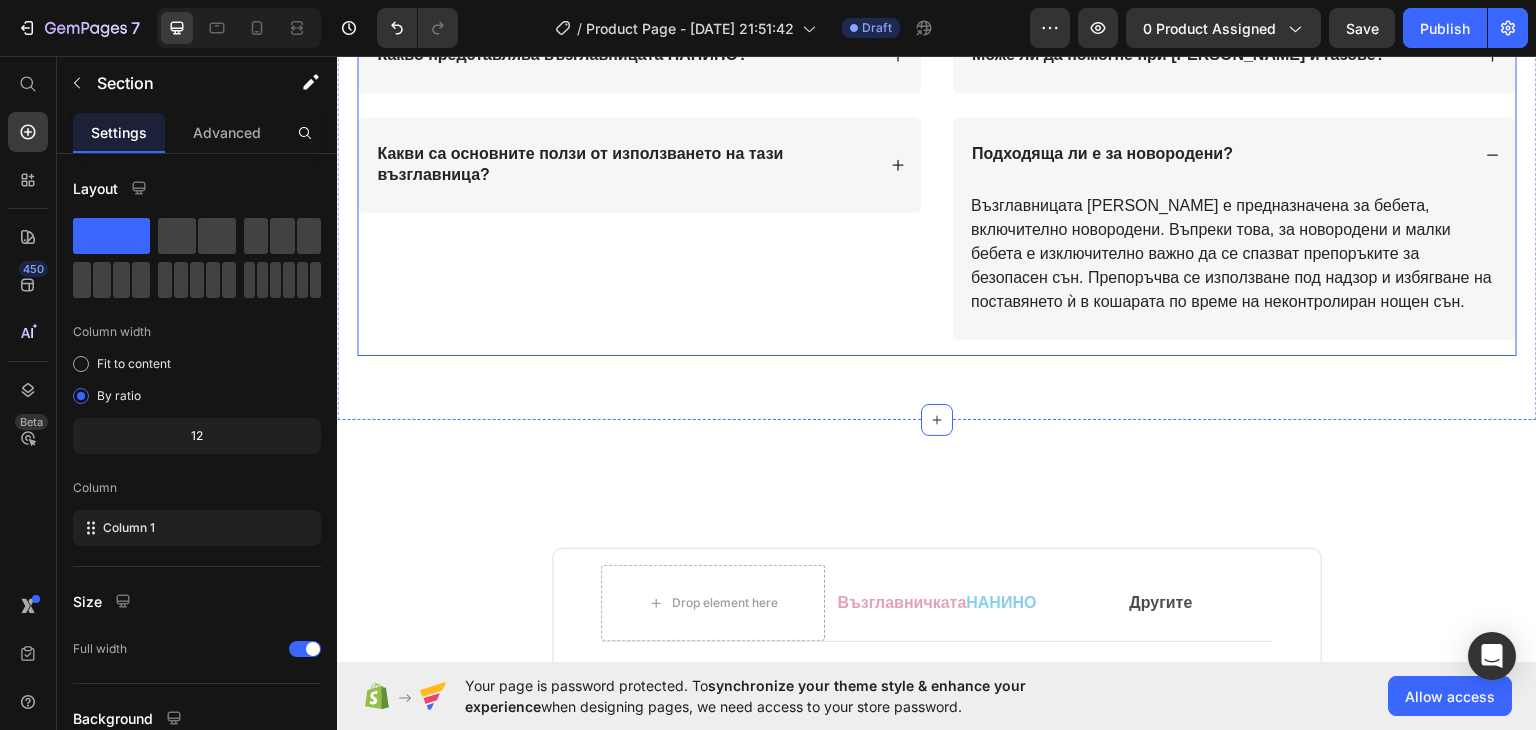 scroll, scrollTop: 4037, scrollLeft: 0, axis: vertical 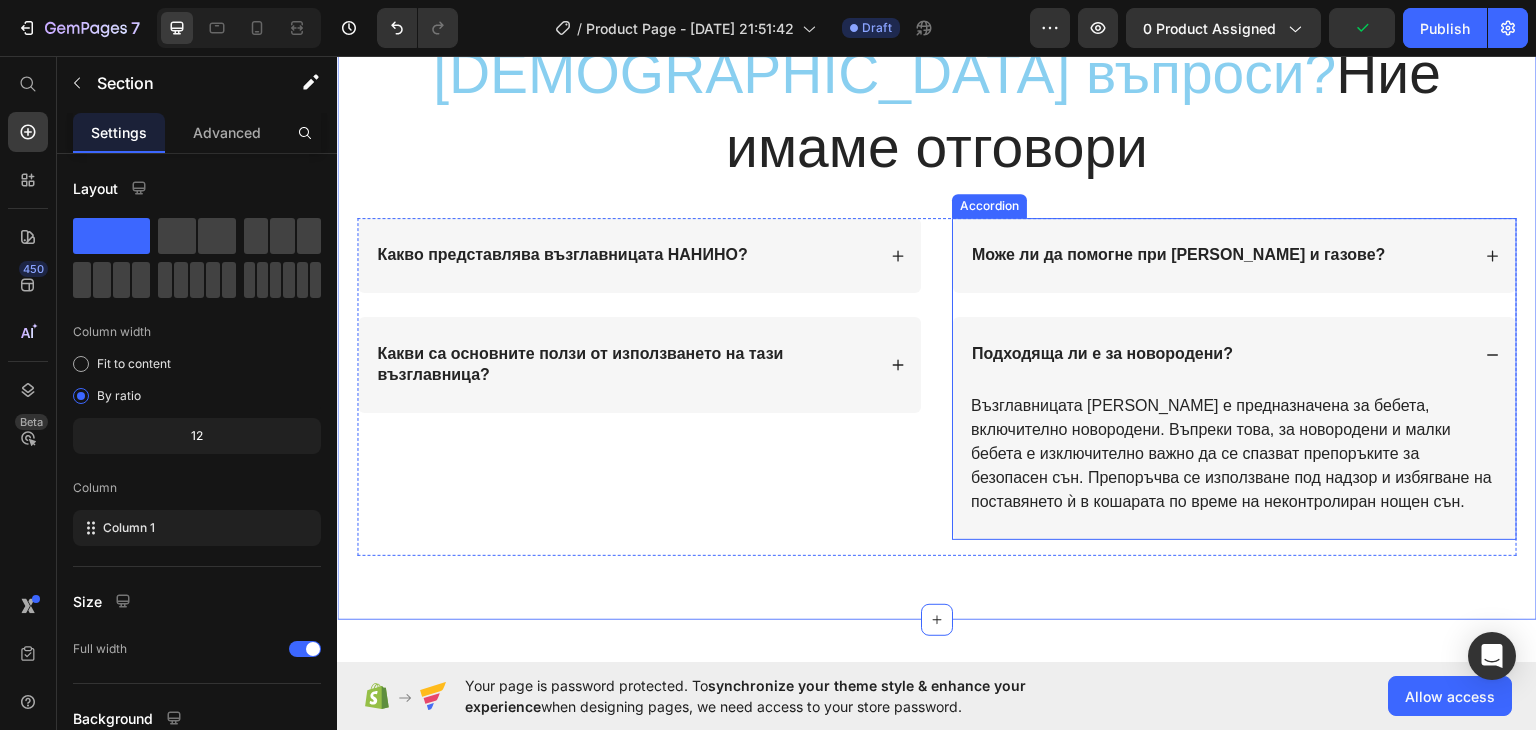 click 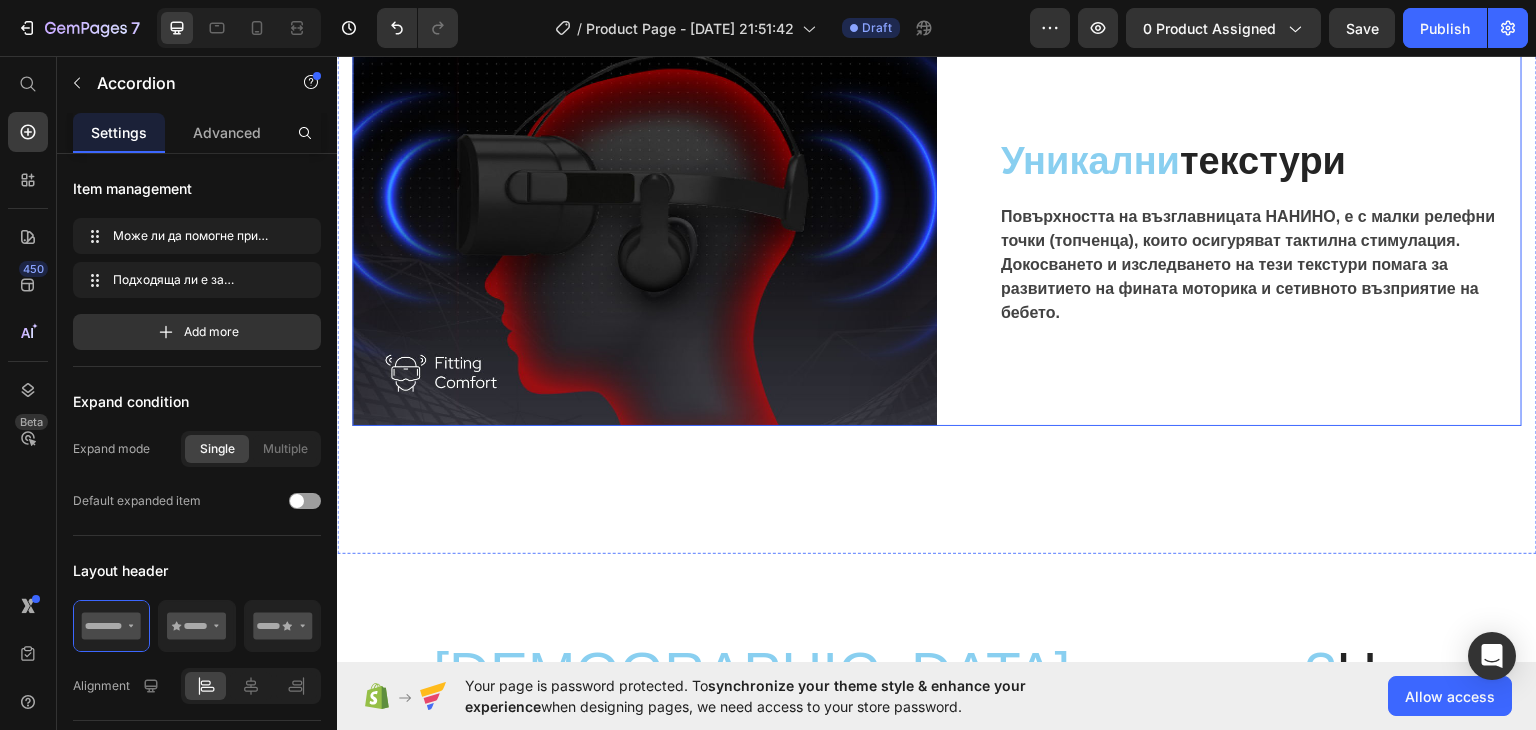 scroll, scrollTop: 3837, scrollLeft: 0, axis: vertical 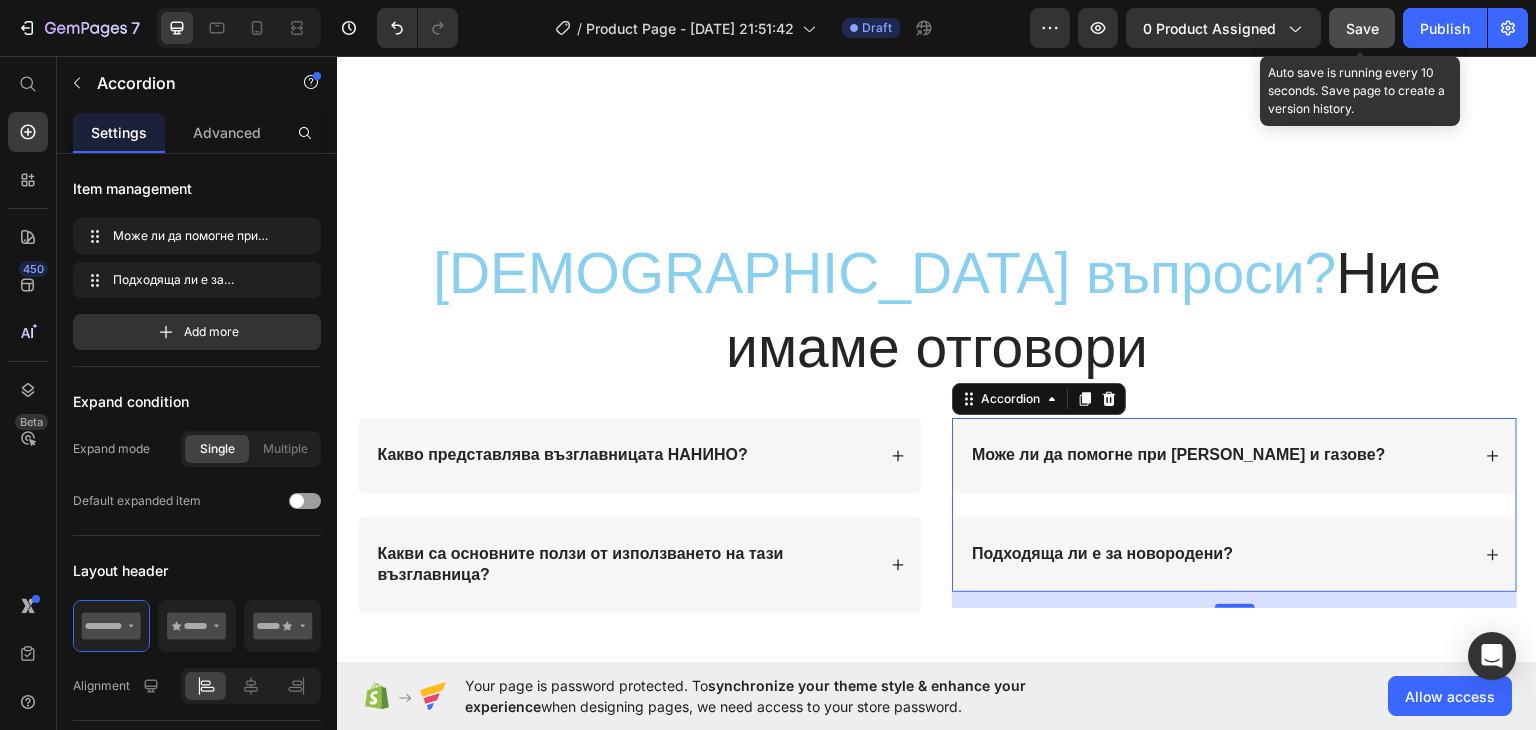 click on "Save" at bounding box center (1362, 28) 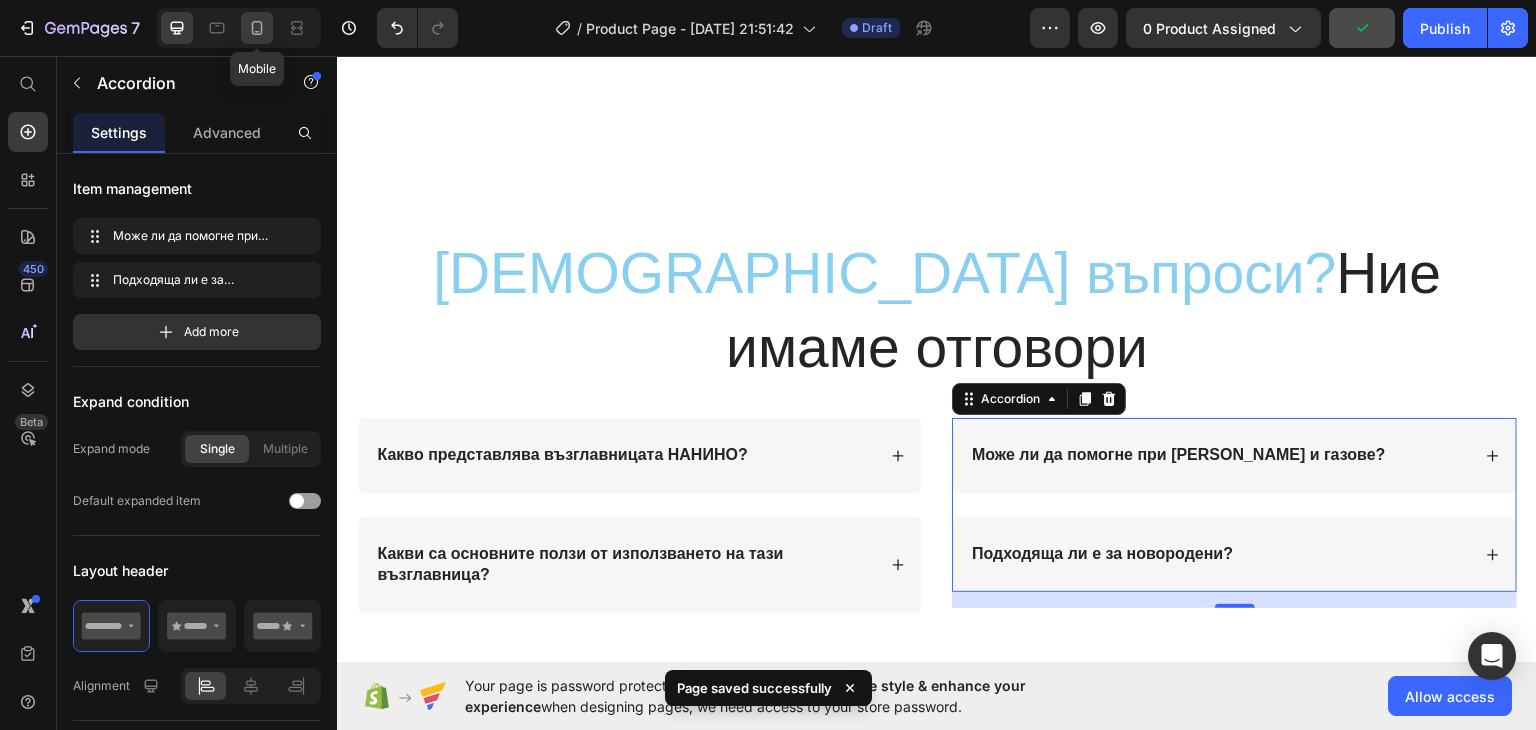 click 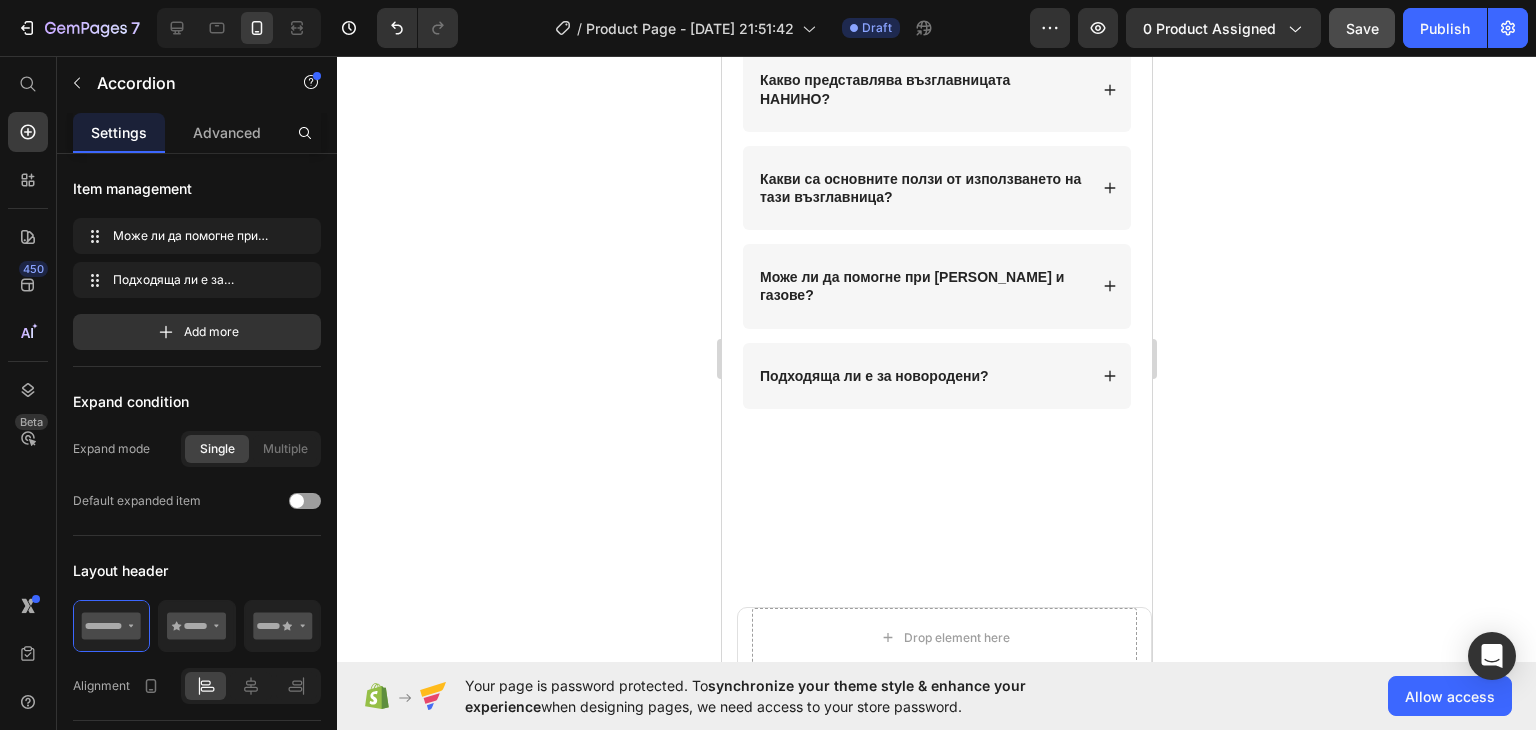 scroll, scrollTop: 4745, scrollLeft: 0, axis: vertical 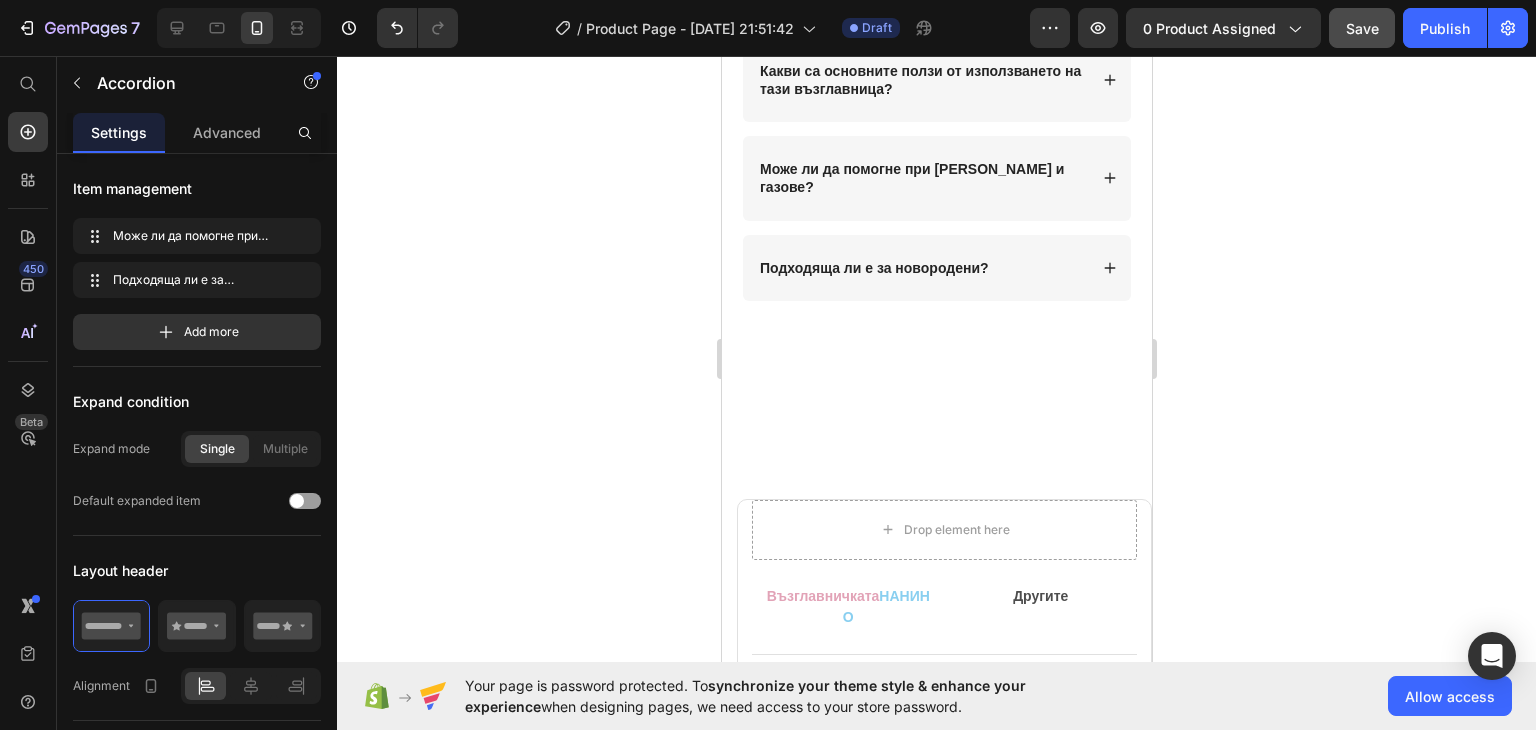 click on "Image Комфортен  дизайн Heading Очарователният дизайн с анимационно личице не само стимулира визуално, но и предлага успокояващо докосване, идеално за успокояване на бебетата по време на сън. Дългите ръце на възглавничката НАНИНО могат да се увиват около бебето, имитирайки прегръдка. Това създава усещане за сигурност и уют, особено когато бебето спи или почива.  Възглавничките са оборудвани с вградени приспивни песни или успокояващи звуци, съобразено с предпочитанията на бебето. Text block Row Row Намалява рефлекса  на стряскане Heading Text block Row Намалява рефлекса Heading Row" at bounding box center [936, -1648] 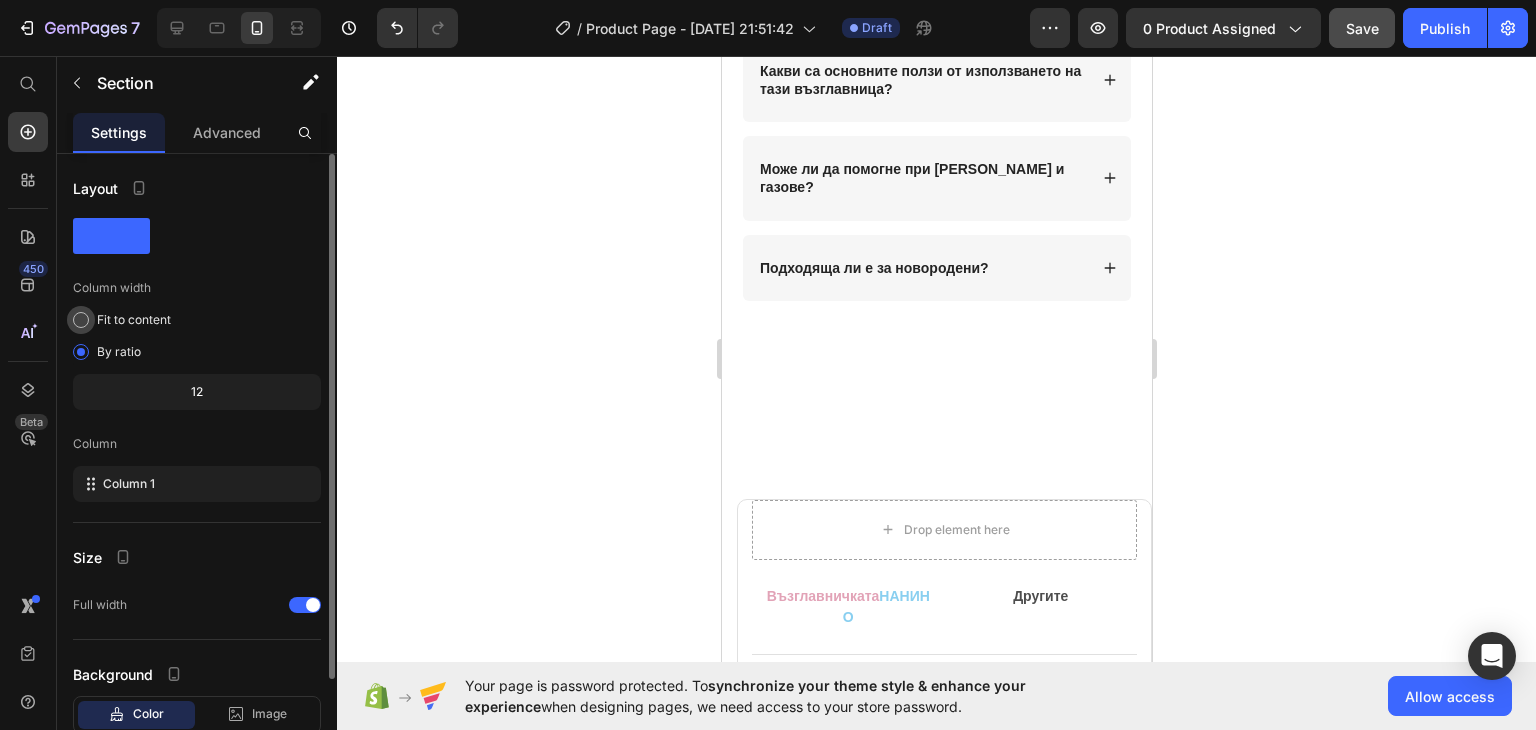 click on "Fit to content" at bounding box center [134, 320] 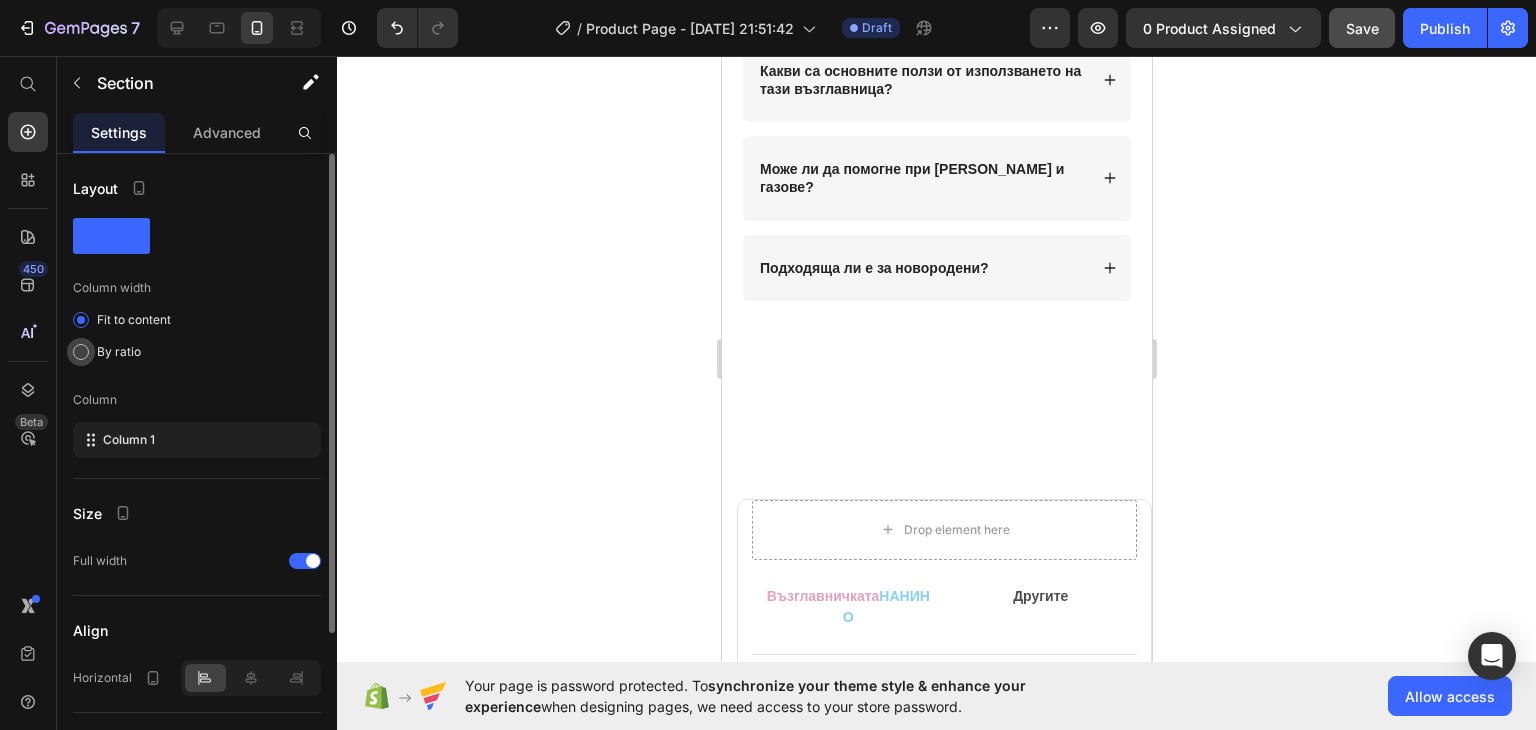 click on "By ratio" at bounding box center (119, 352) 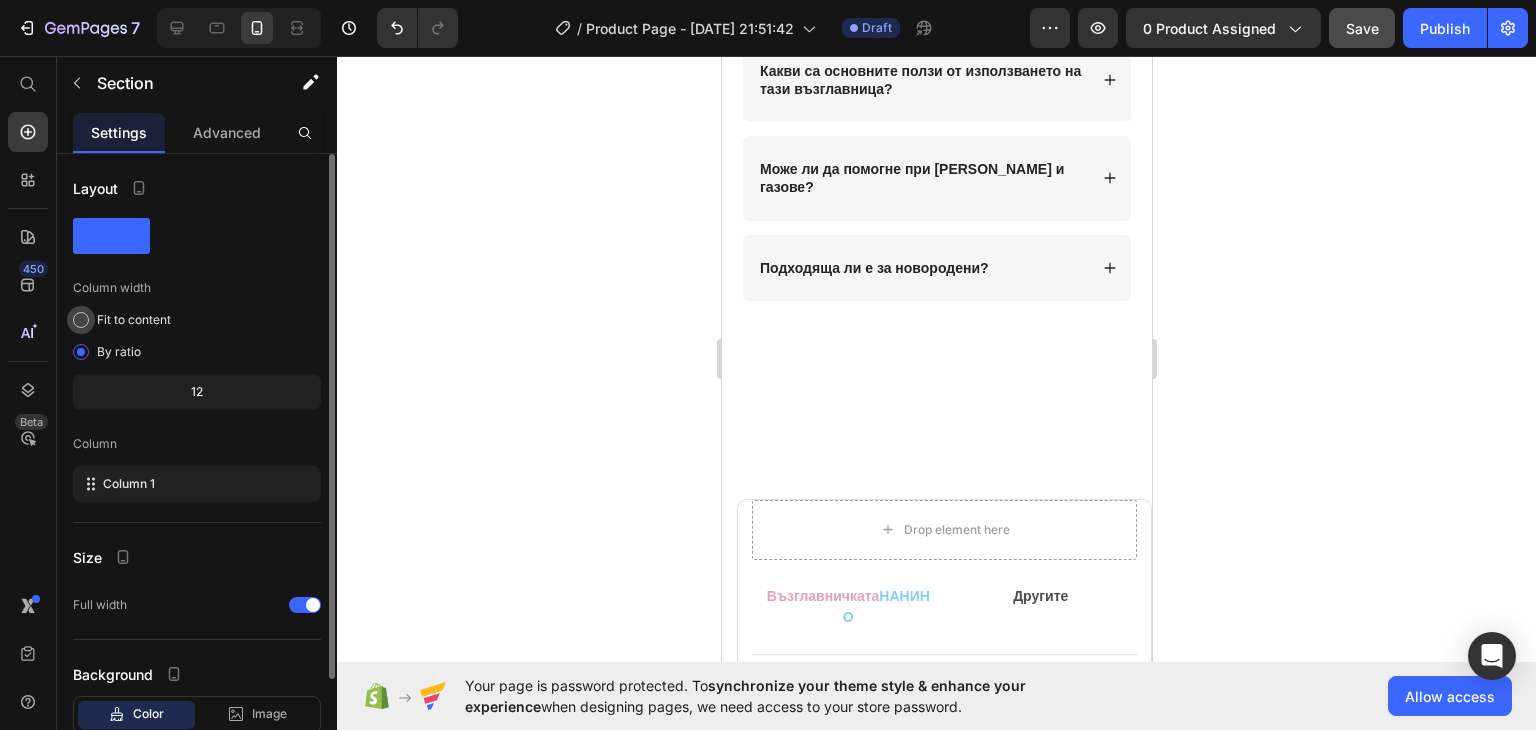 click on "Fit to content" at bounding box center (134, 320) 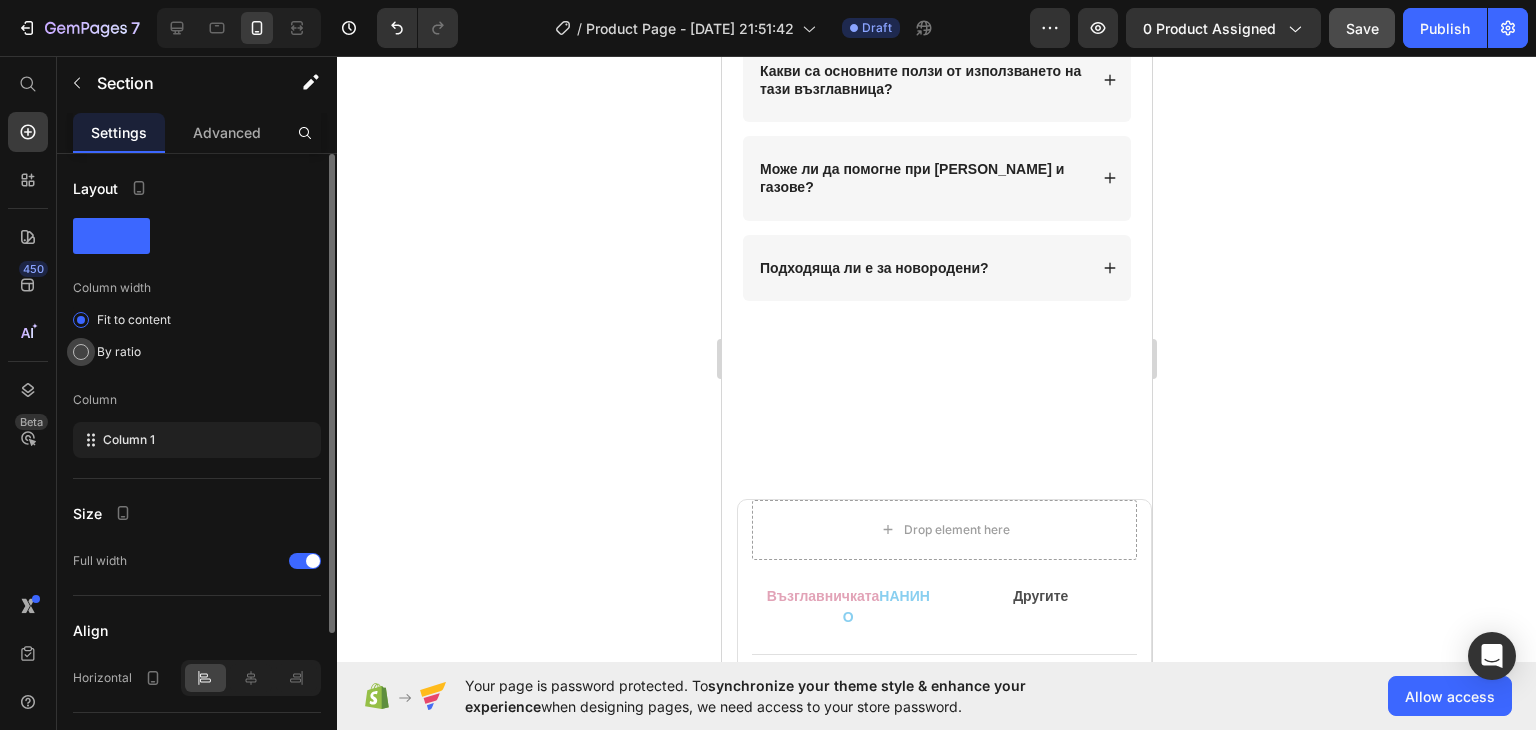 click on "By ratio" at bounding box center (119, 352) 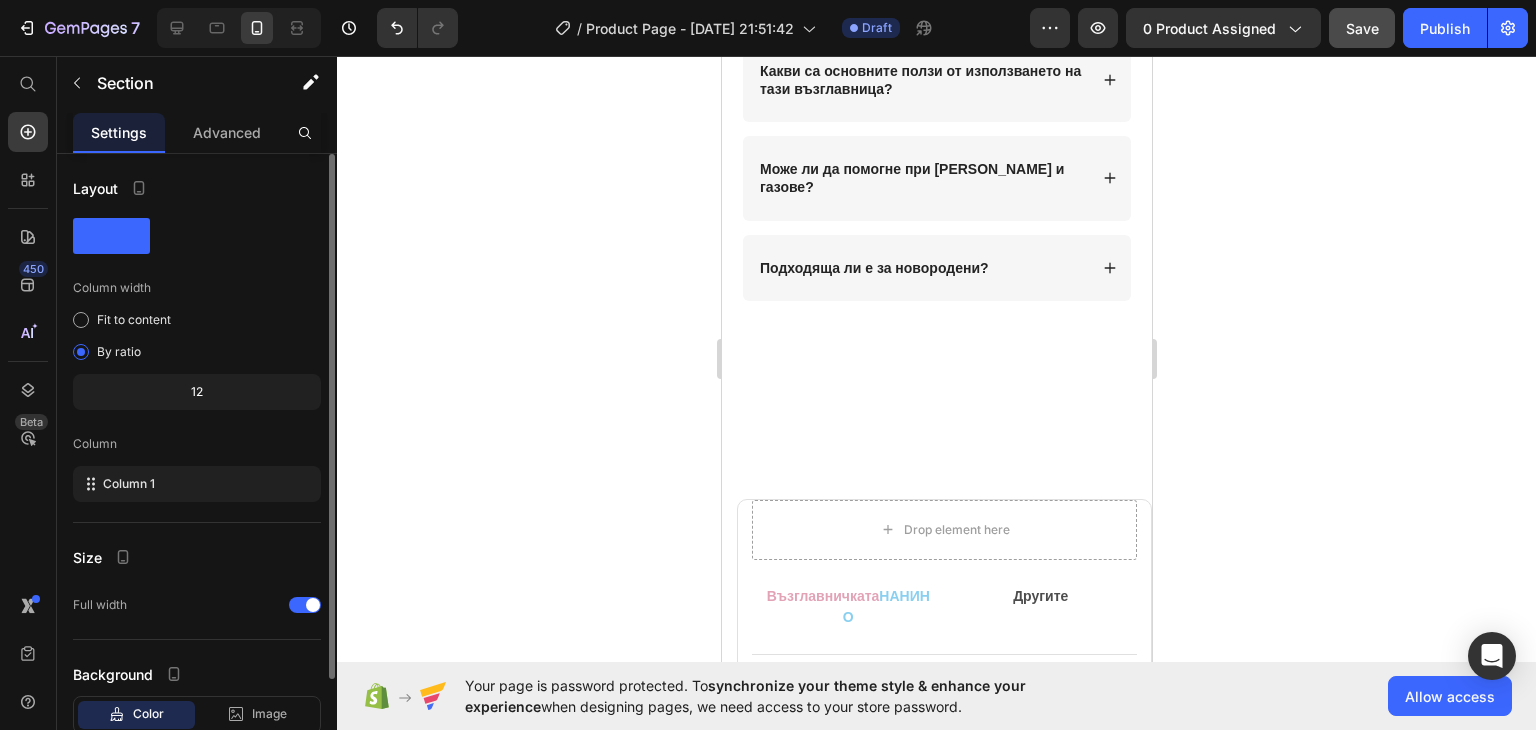 click on "12" 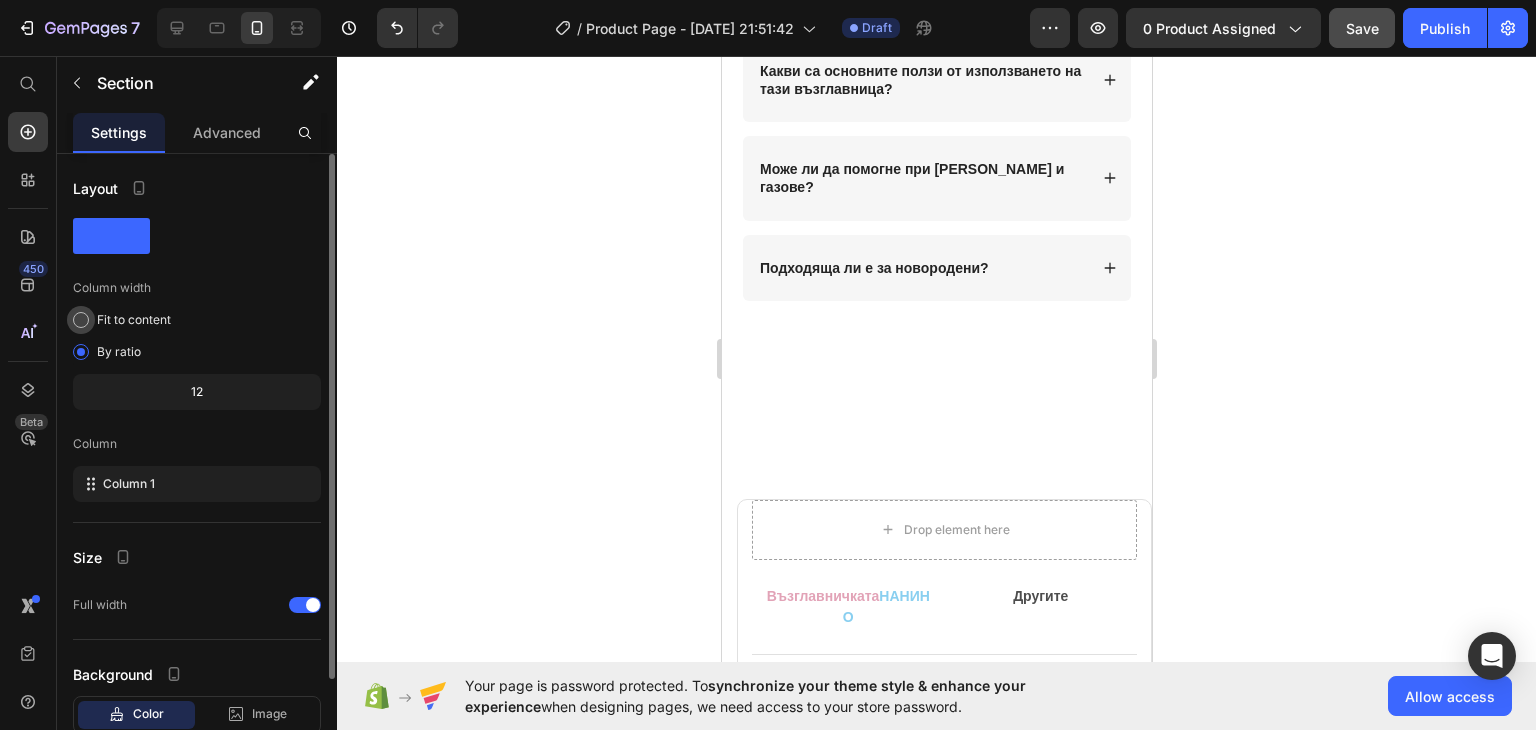 click on "Fit to content" at bounding box center [134, 320] 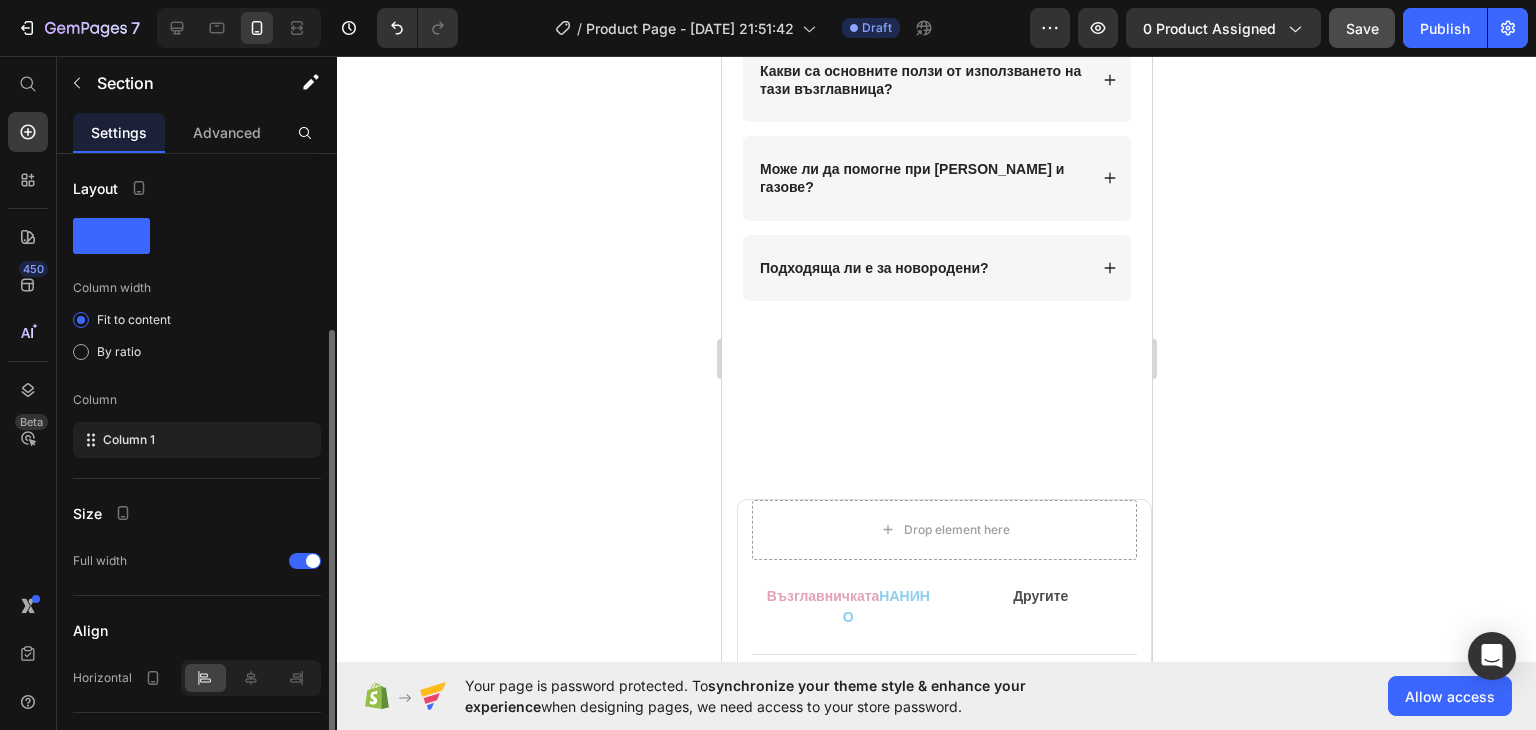 scroll, scrollTop: 200, scrollLeft: 0, axis: vertical 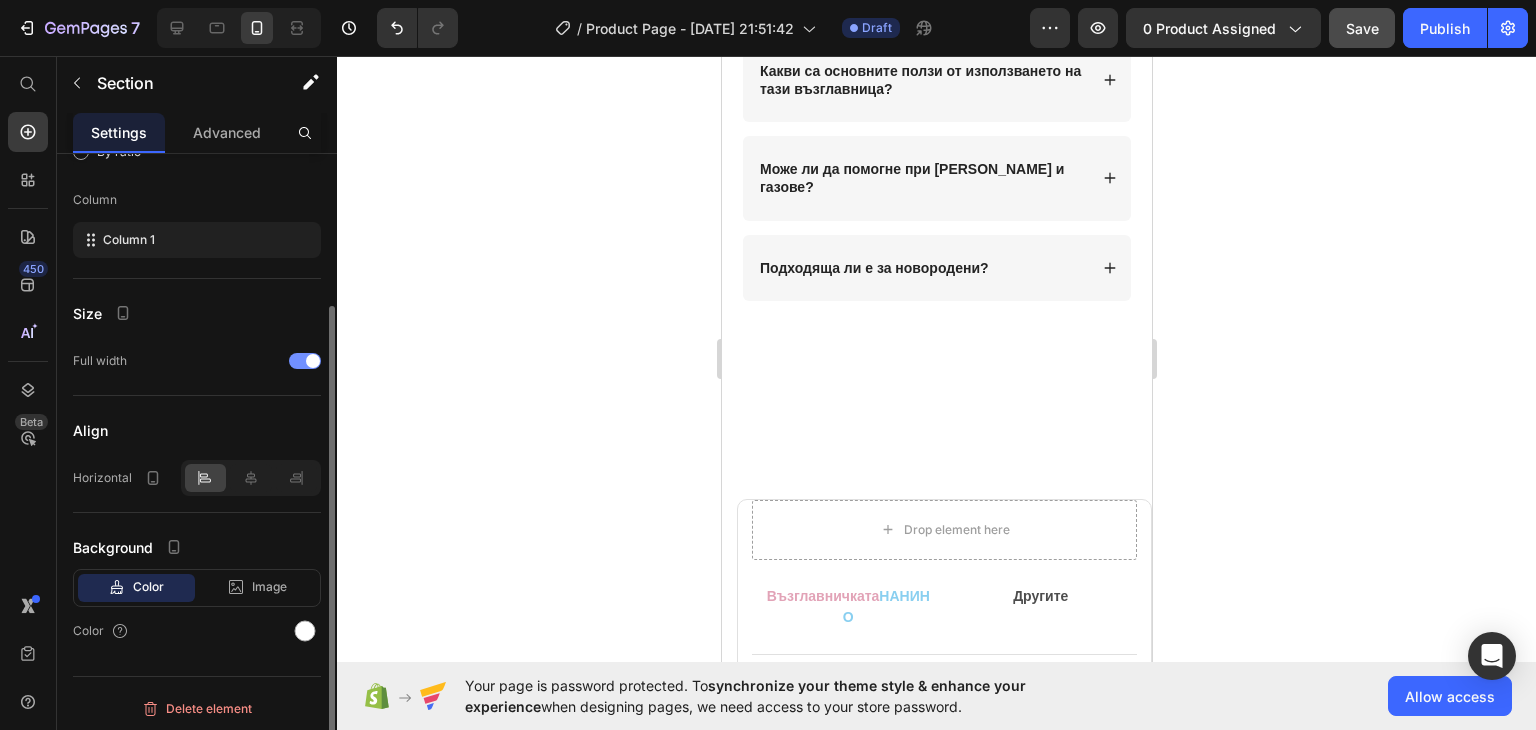 click at bounding box center (313, 361) 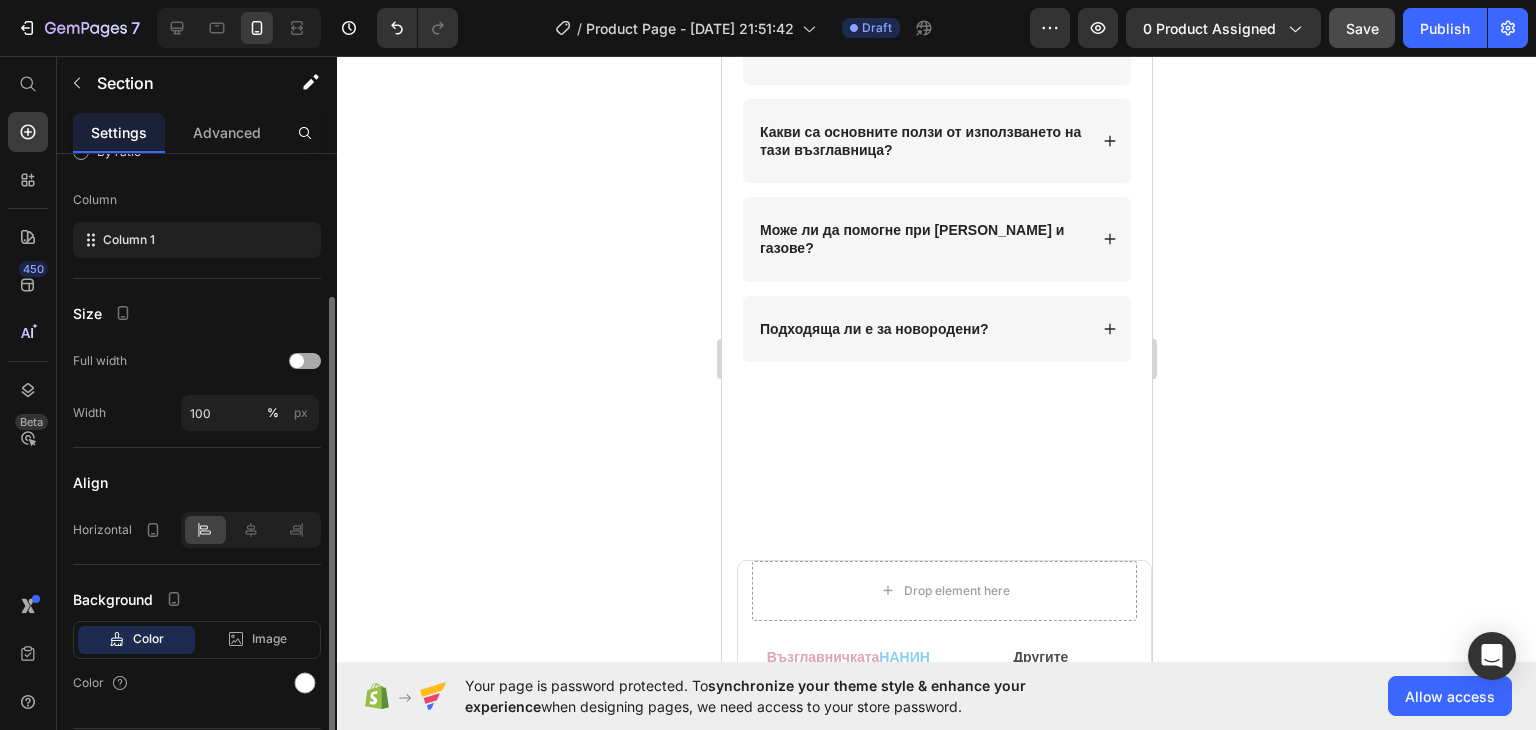 click at bounding box center [305, 361] 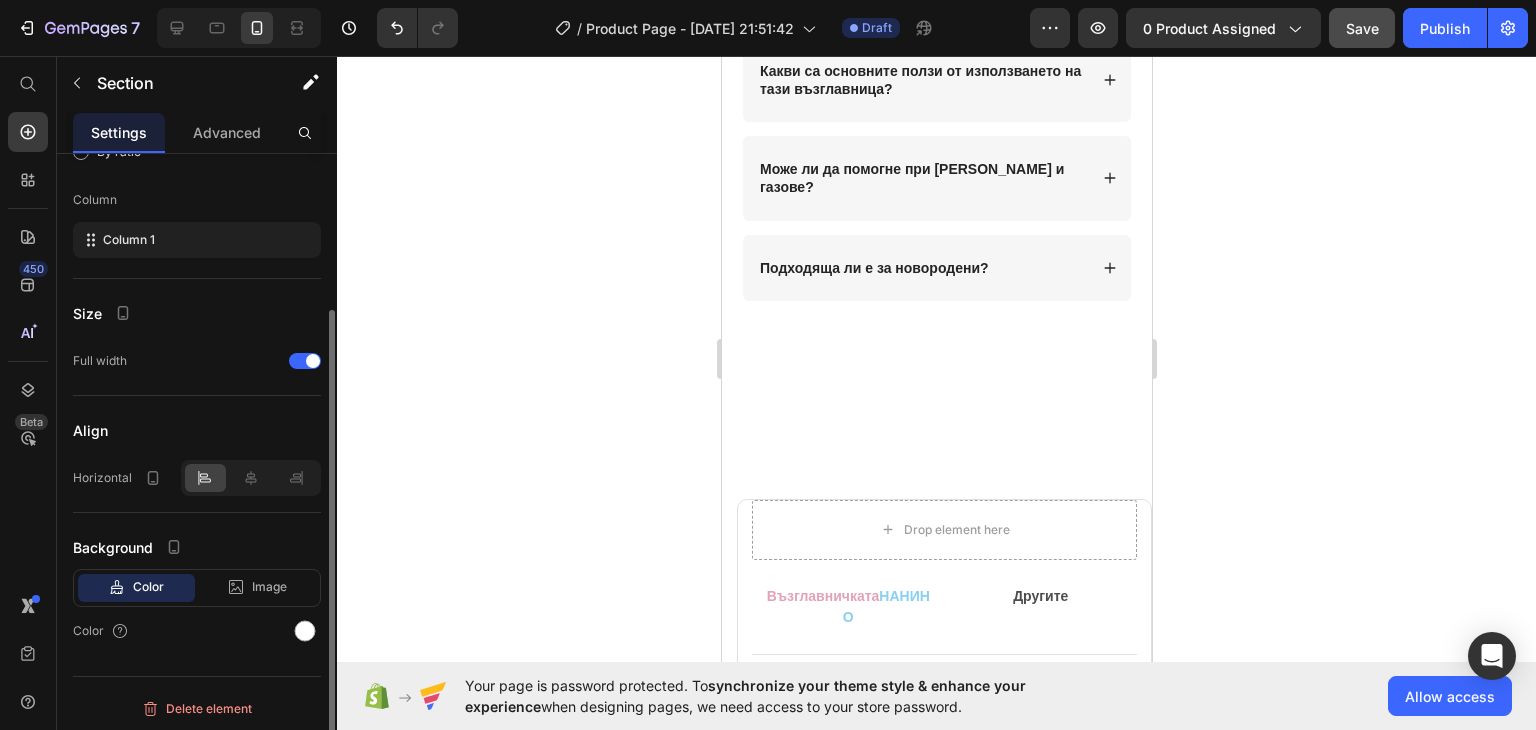 scroll, scrollTop: 202, scrollLeft: 0, axis: vertical 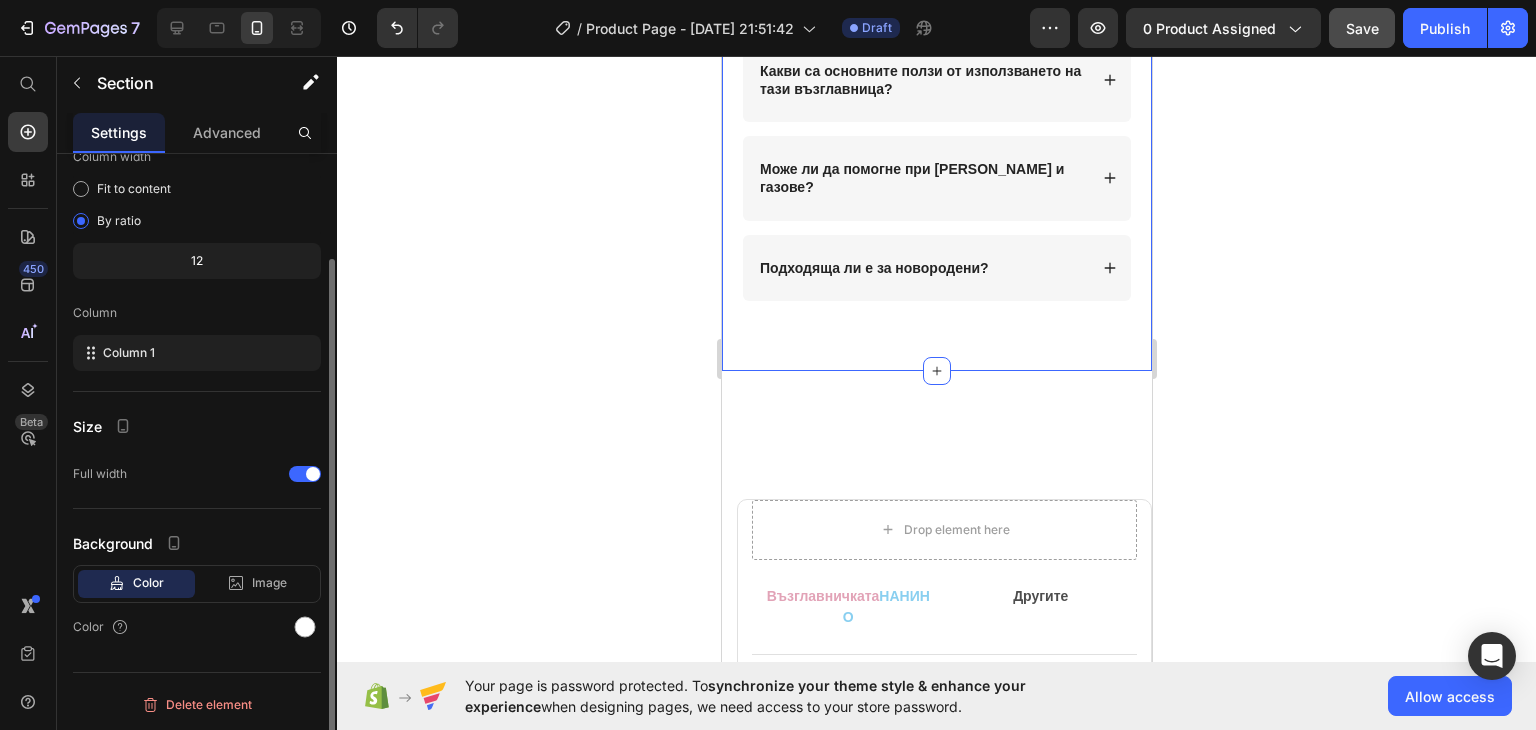 click on "[DEMOGRAPHIC_DATA] въпроси?  Ние имаме отговори Heading Row
Какво представлява възглавницата НАНИНО?
Какви са основните ползи от използването на тази възглавница? Accordion
Може ли да помогне при колики и газове?
Подходяща ли е за новородени? Accordion Row Section 5" at bounding box center (936, -27) 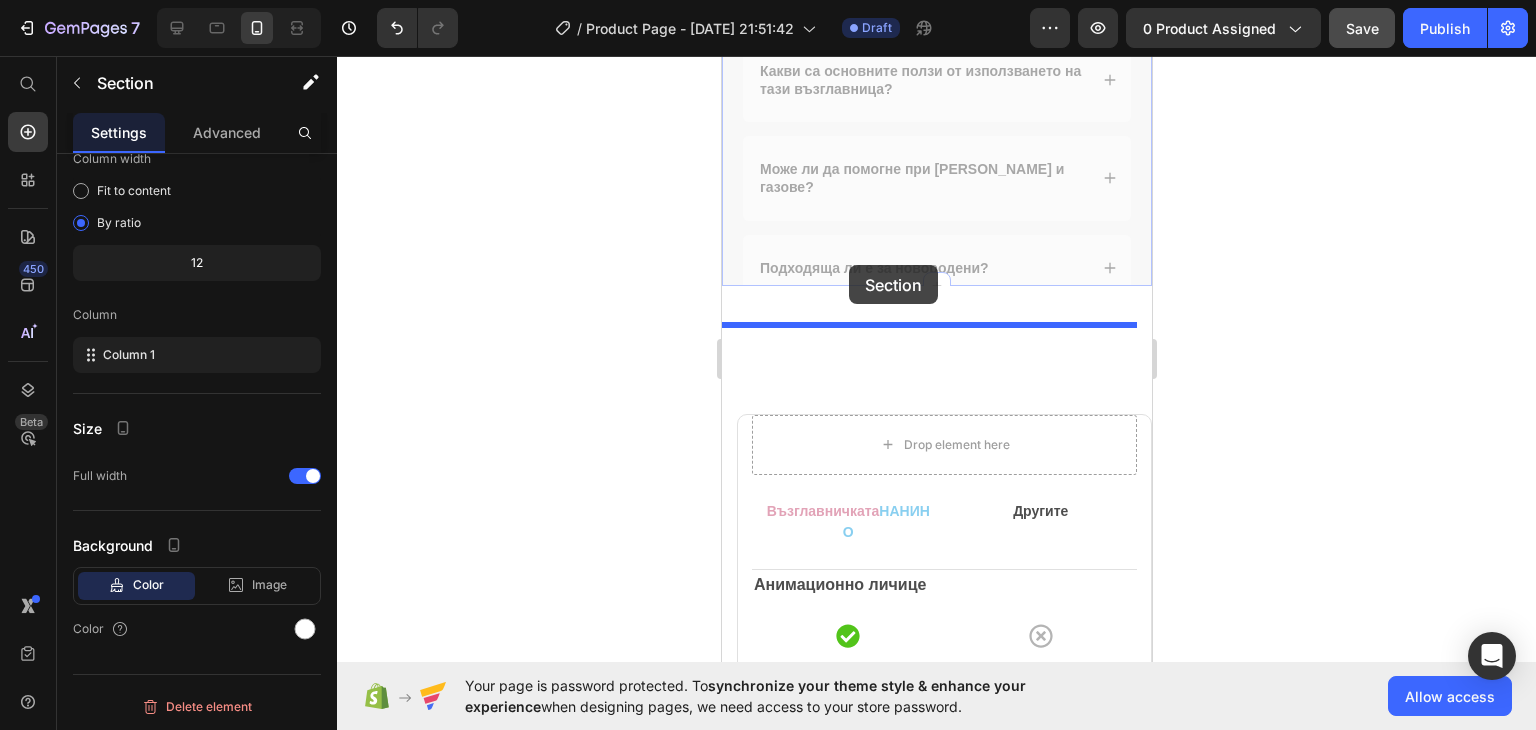 drag, startPoint x: 841, startPoint y: 382, endPoint x: 848, endPoint y: 265, distance: 117.20921 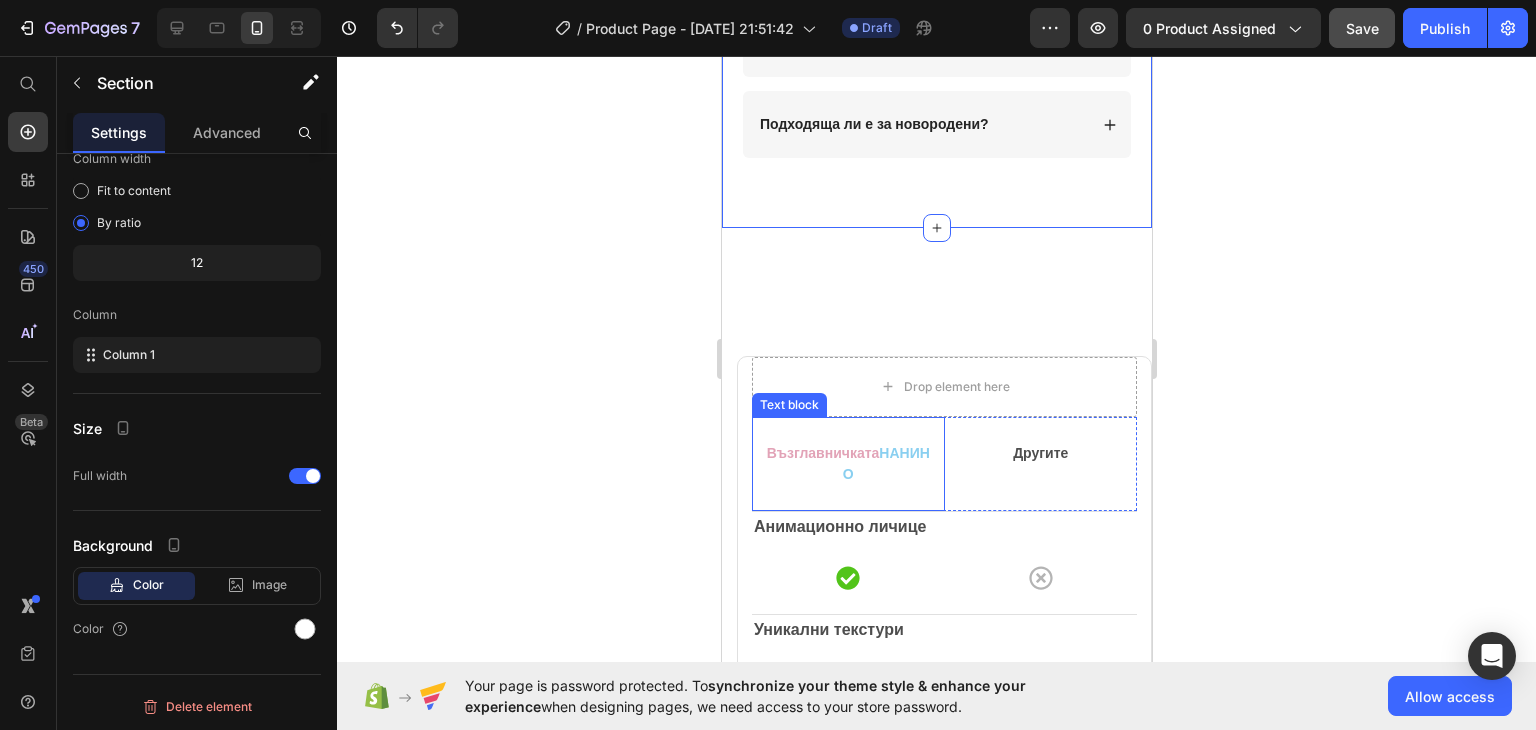 scroll, scrollTop: 5545, scrollLeft: 0, axis: vertical 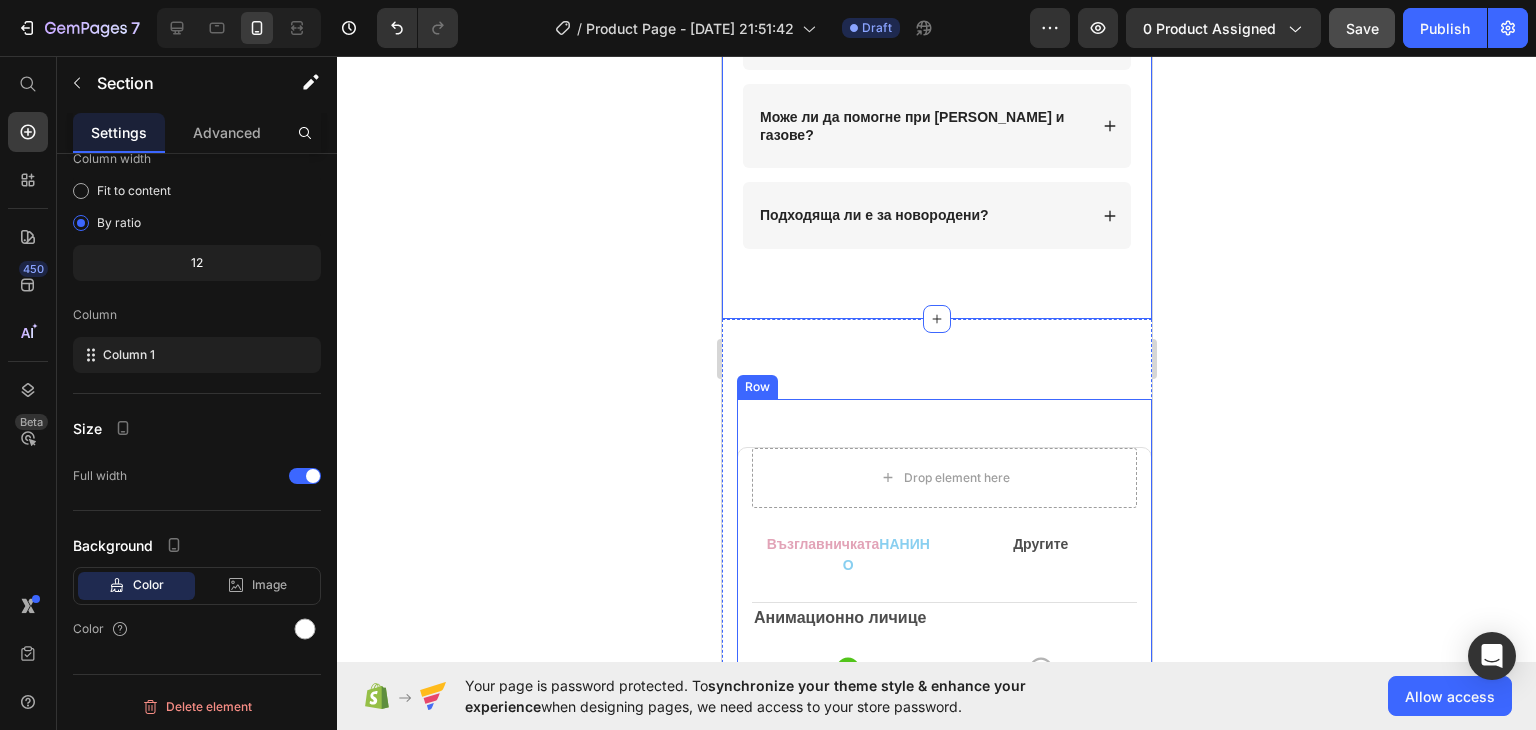 click on "Drop element here Възглавничката  НАНИНО Text block Другите Text block Row Row Анимационно личице  Text block
Icon
Icon Row Row Уникални текстури Text block
Icon
Icon Row Row Термотерапия Text block
Icon
Icon Row Row Музикални функции Text block
Icon
Icon Row Row Row" at bounding box center (943, 731) 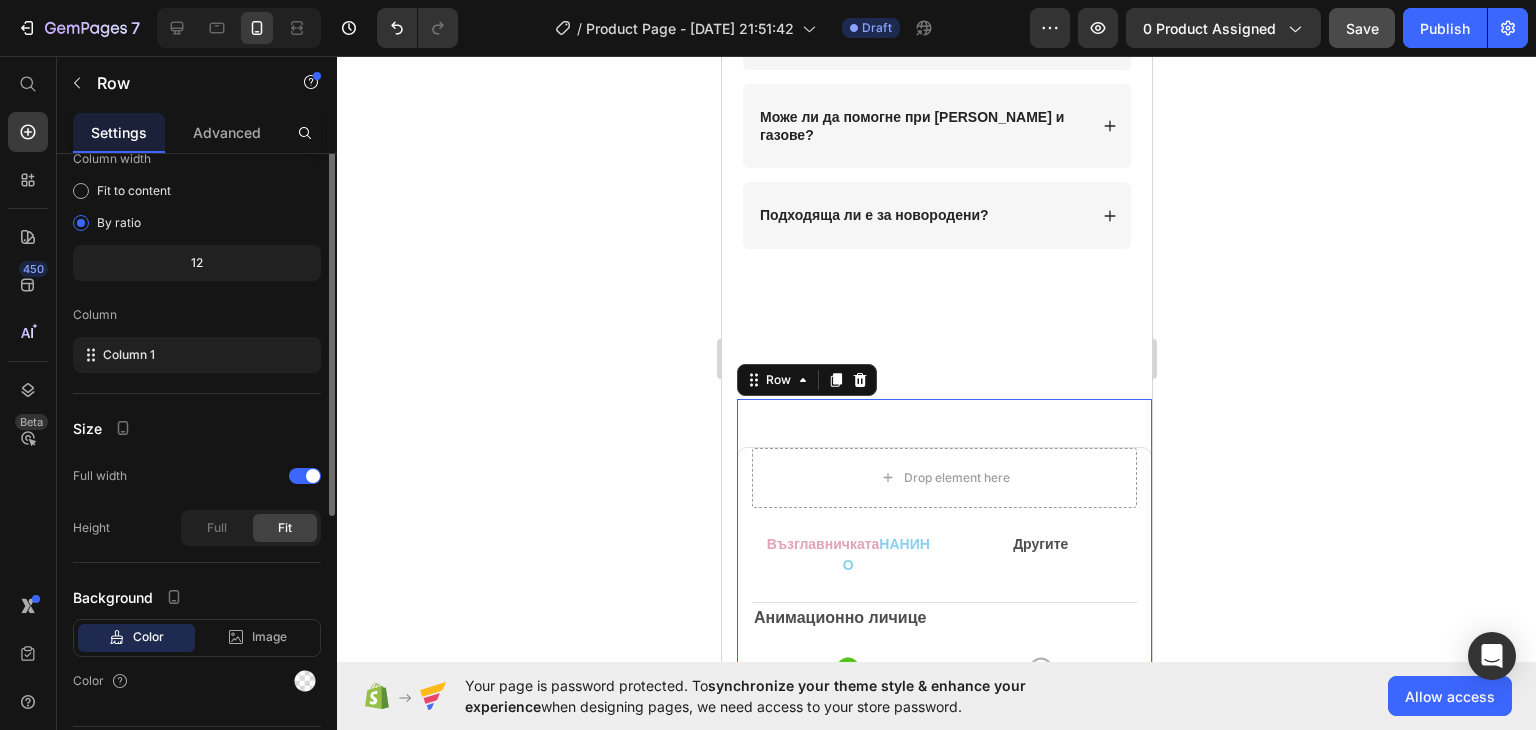 scroll, scrollTop: 0, scrollLeft: 0, axis: both 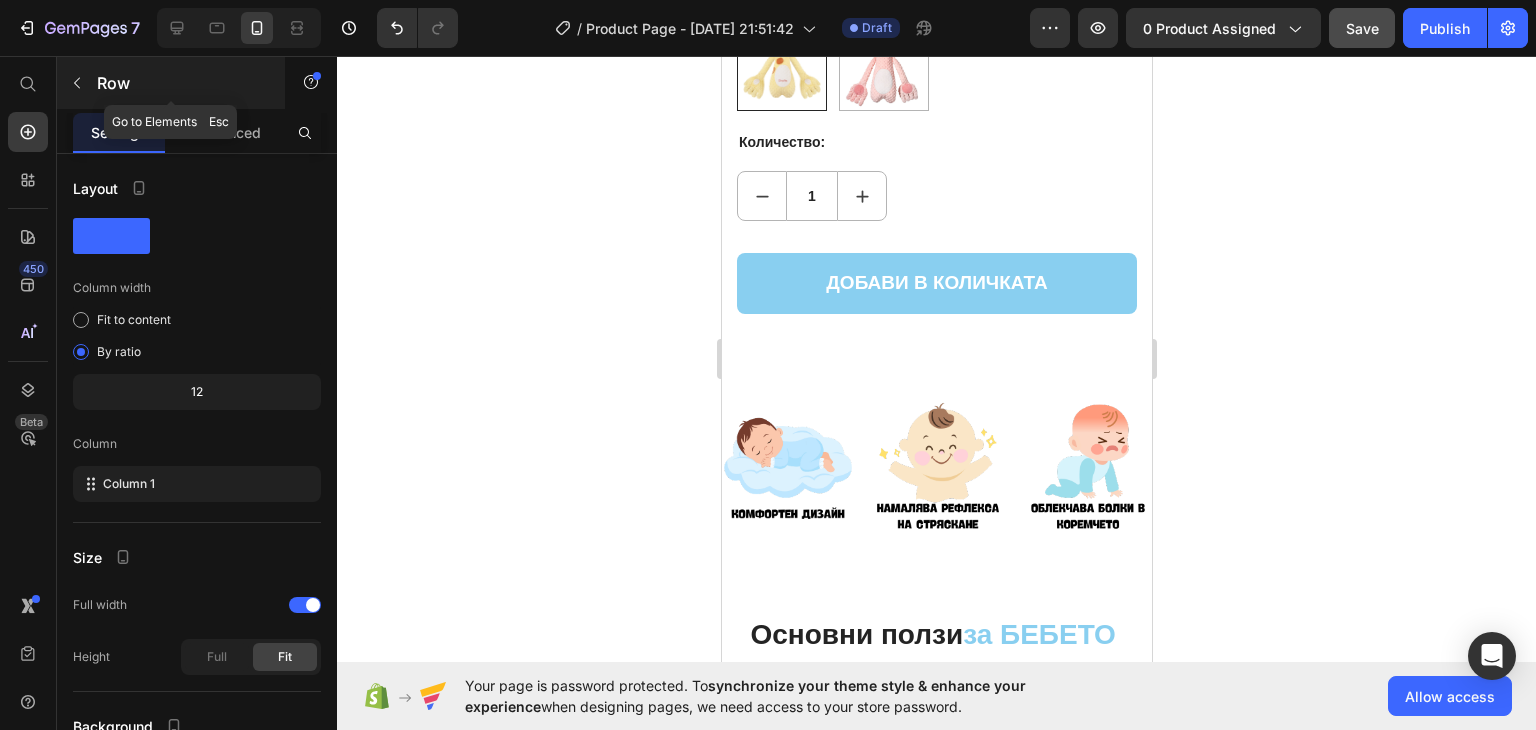 click 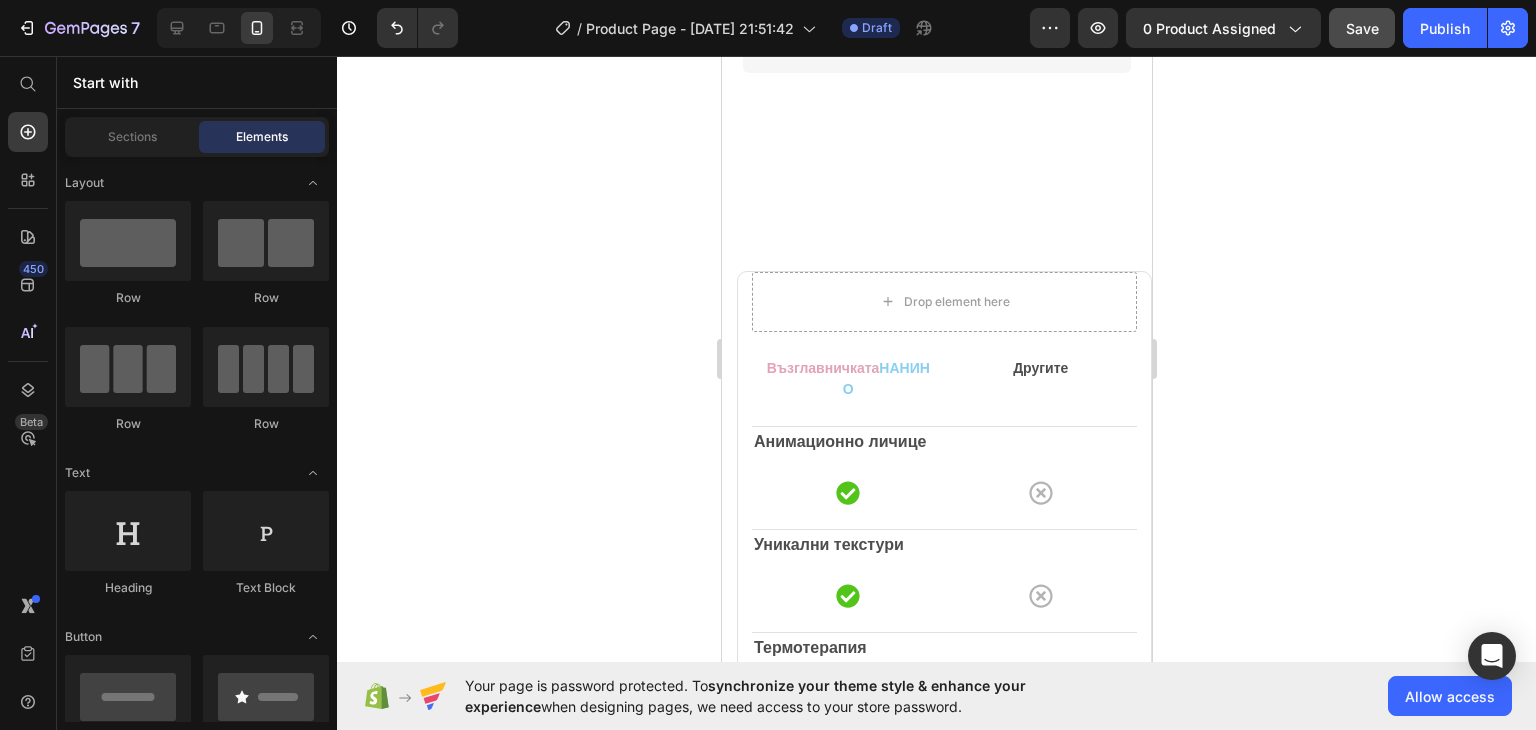 scroll, scrollTop: 6004, scrollLeft: 0, axis: vertical 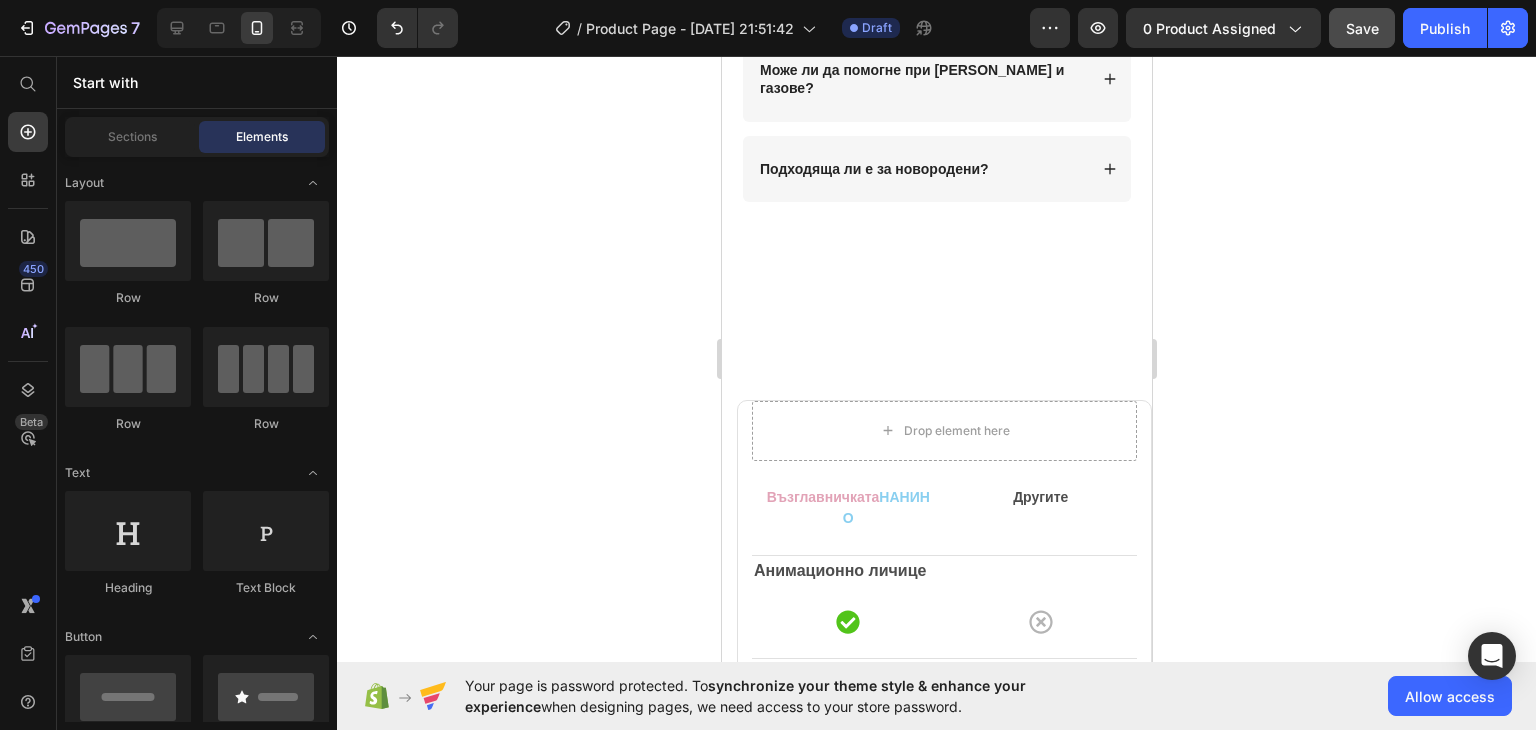 click on "Image Комфортен  дизайн Heading Очарователният дизайн с анимационно личице не само стимулира визуално, но и предлага успокояващо докосване, идеално за успокояване на бебетата по време на сън. Дългите ръце на възглавничката НАНИНО могат да се увиват около бебето, имитирайки прегръдка. Това създава усещане за сигурност и уют, особено когато бебето спи или почива.  Възглавничките са оборудвани с вградени приспивни песни или успокояващи звуци, съобразено с предпочитанията на бебето. Text block Row Row Намалява рефлекса  на стряскане Heading Text block Row Намалява рефлекса Heading Row" at bounding box center (936, -1747) 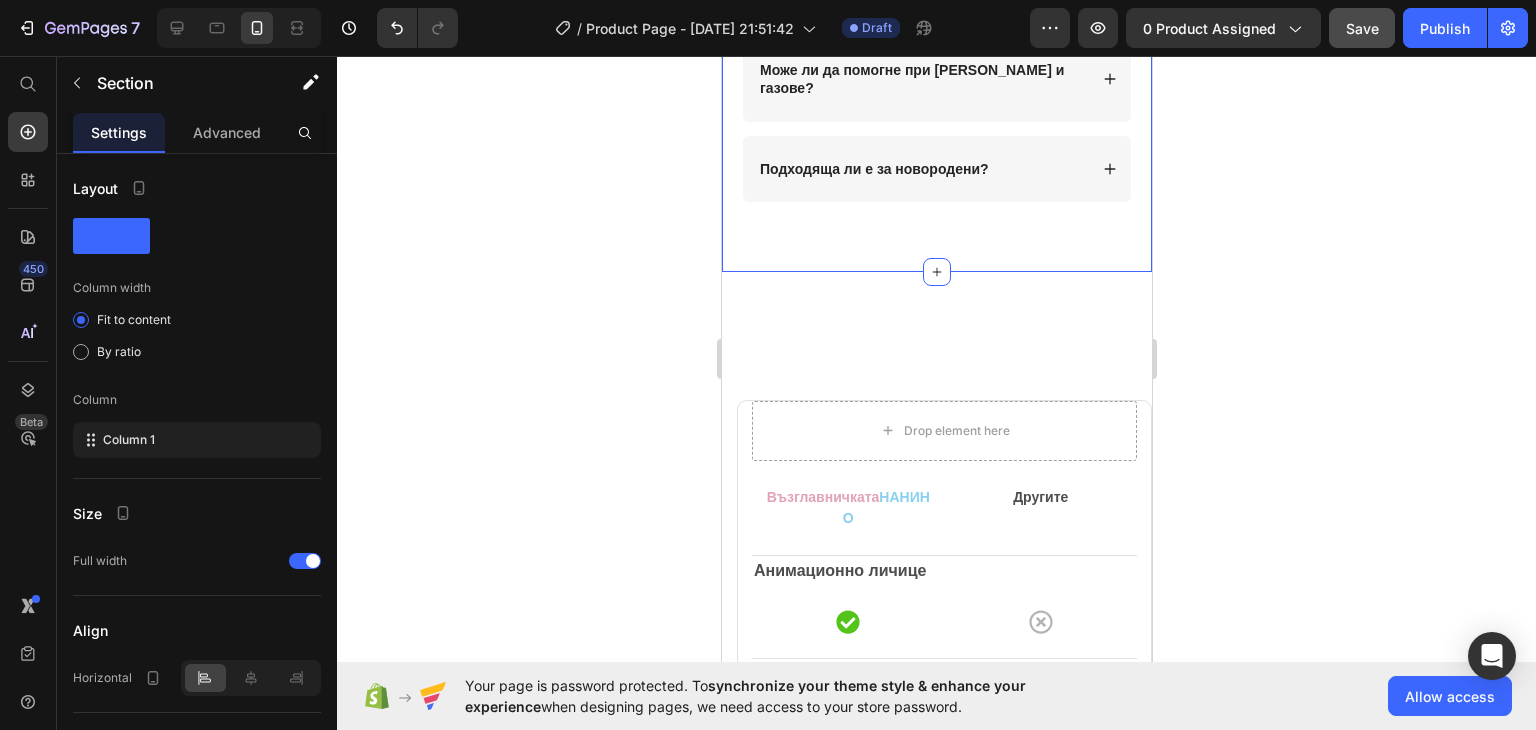 click on "[DEMOGRAPHIC_DATA] въпроси?  Ние имаме отговори Heading Row
Какво представлява възглавницата НАНИНО?
Какви са основните ползи от използването на тази възглавница? Accordion
Може ли да помогне при колики и газове?
Подходяща ли е за новородени? Accordion Row Section 5   You can create reusable sections Create Theme Section AI Content Write with GemAI What would you like to describe here? Tone and Voice Persuasive Product Интерактивна възглавница за бебета НАНИНО Show more Generate" at bounding box center [936, -126] 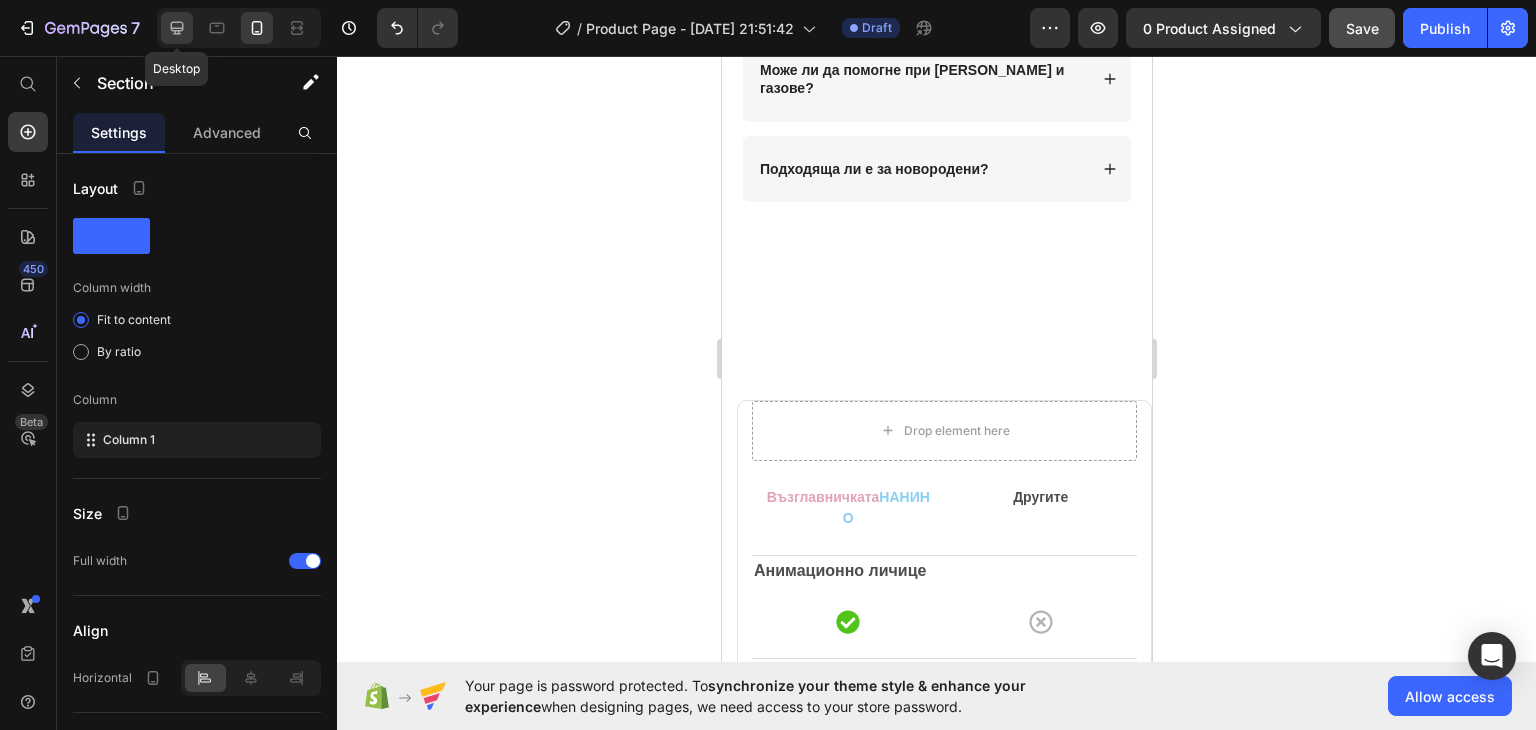 click 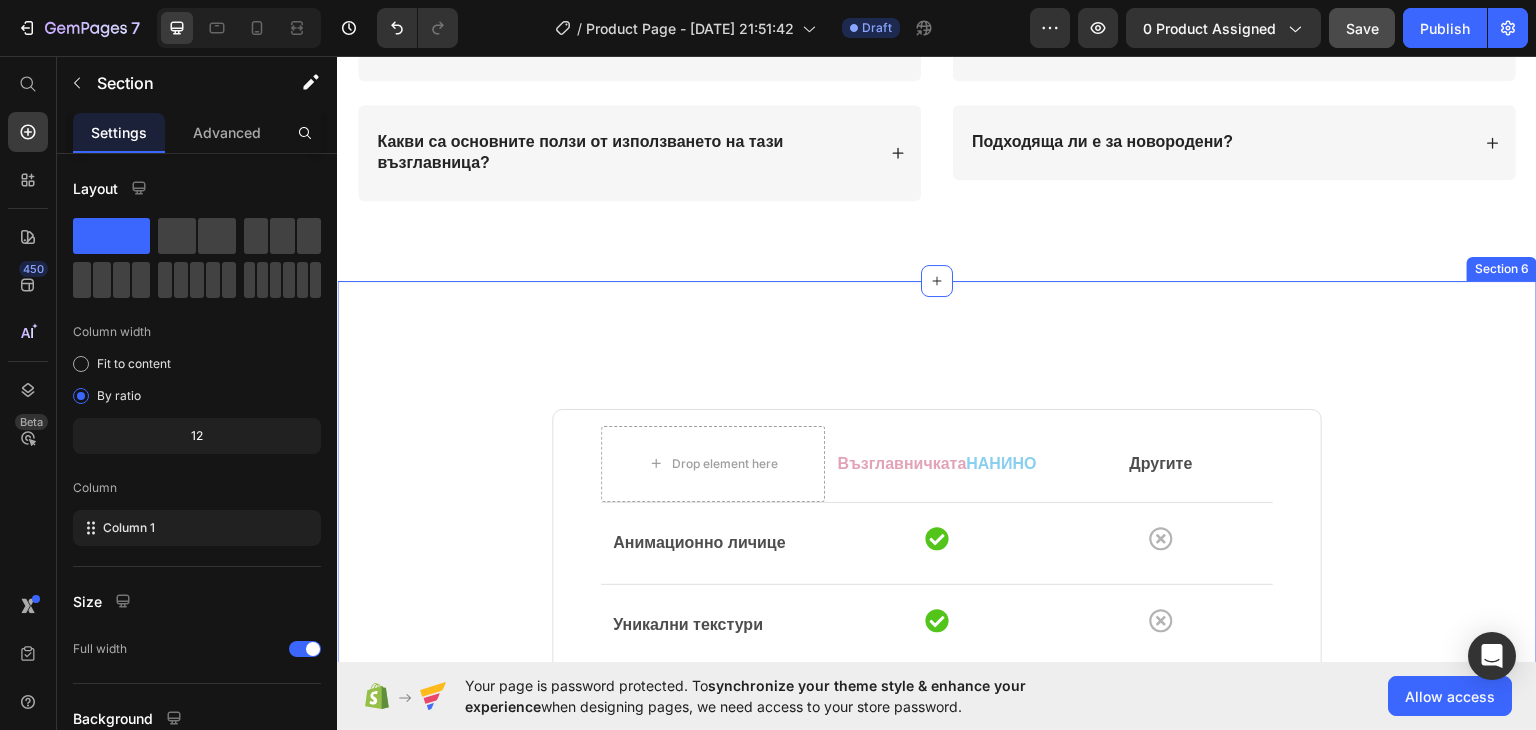 scroll, scrollTop: 4847, scrollLeft: 0, axis: vertical 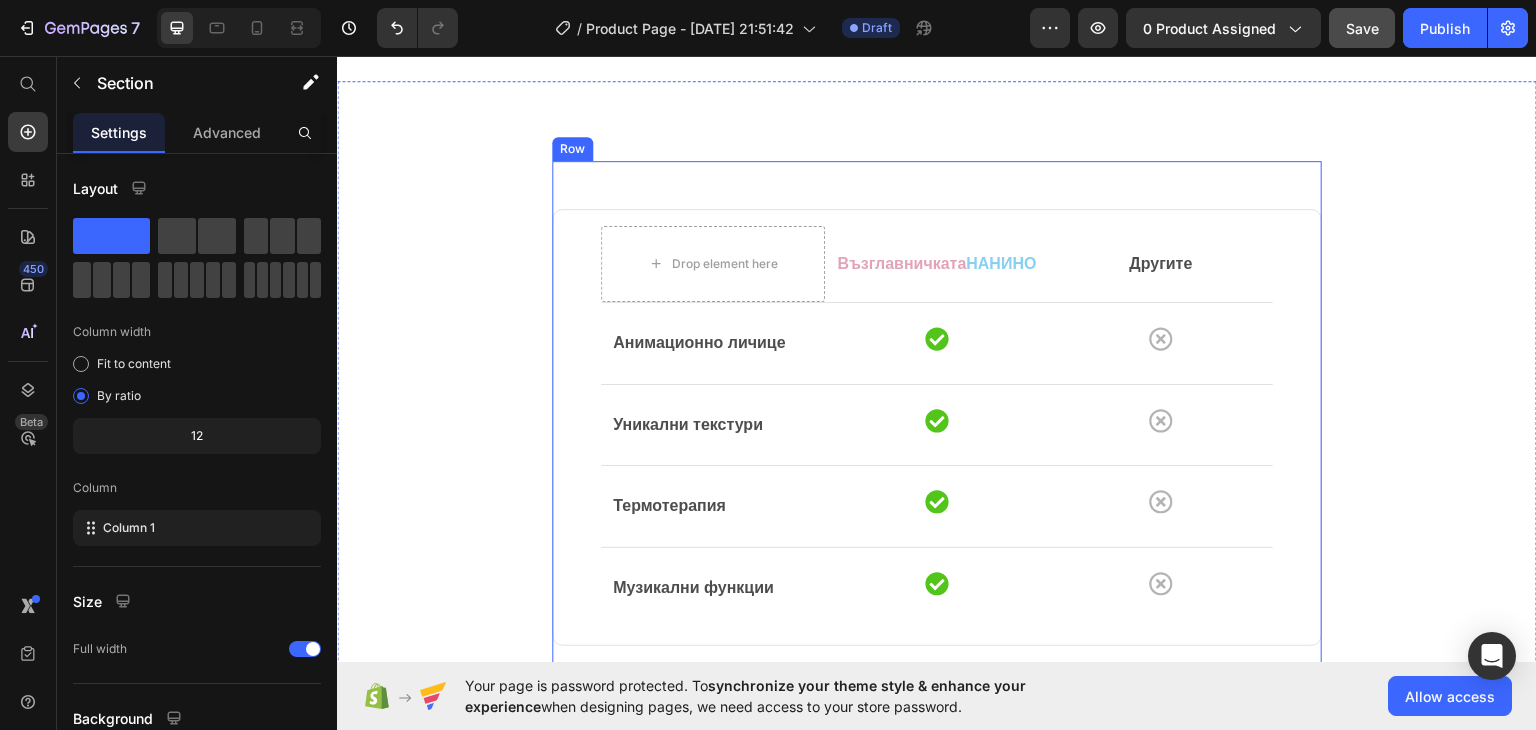 click on "Drop element here Възглавничката  НАНИНО Text block Другите Text block Row Row Анимационно личице  Text block
Icon
Icon Row Row Уникални текстури Text block
Icon
Icon Row Row Термотерапия Text block
Icon
Icon Row Row Музикални функции Text block
Icon
Icon Row Row Row" at bounding box center [937, 426] 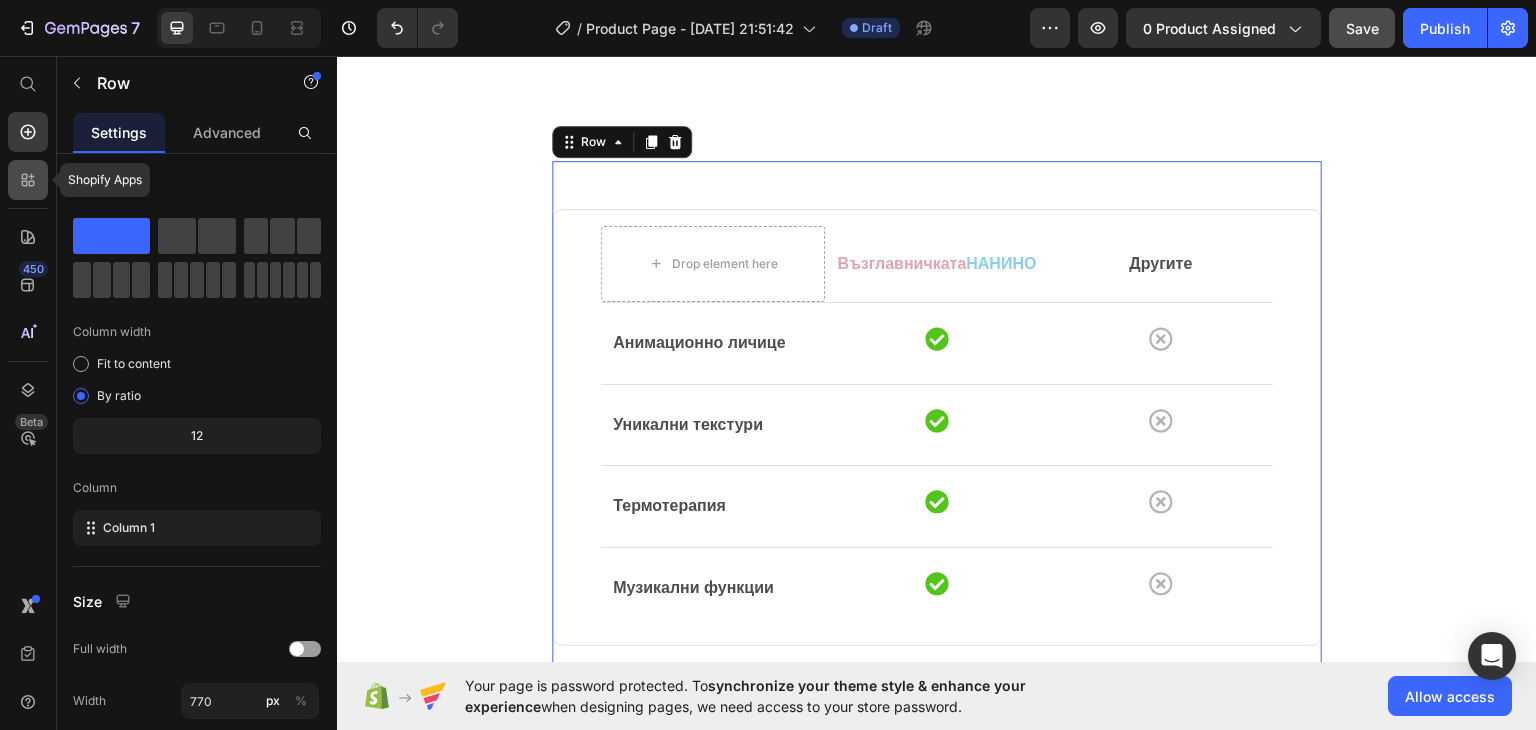 click 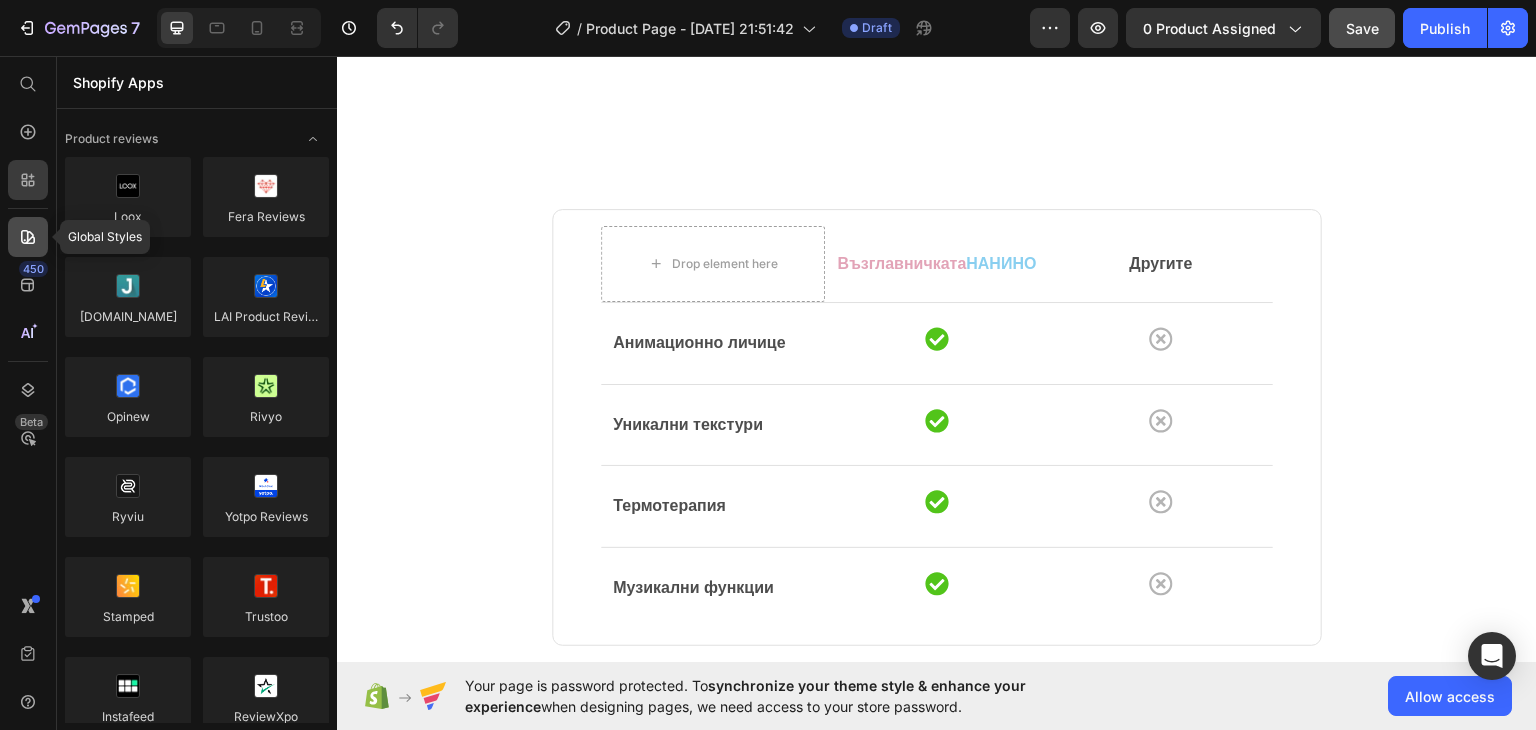 click 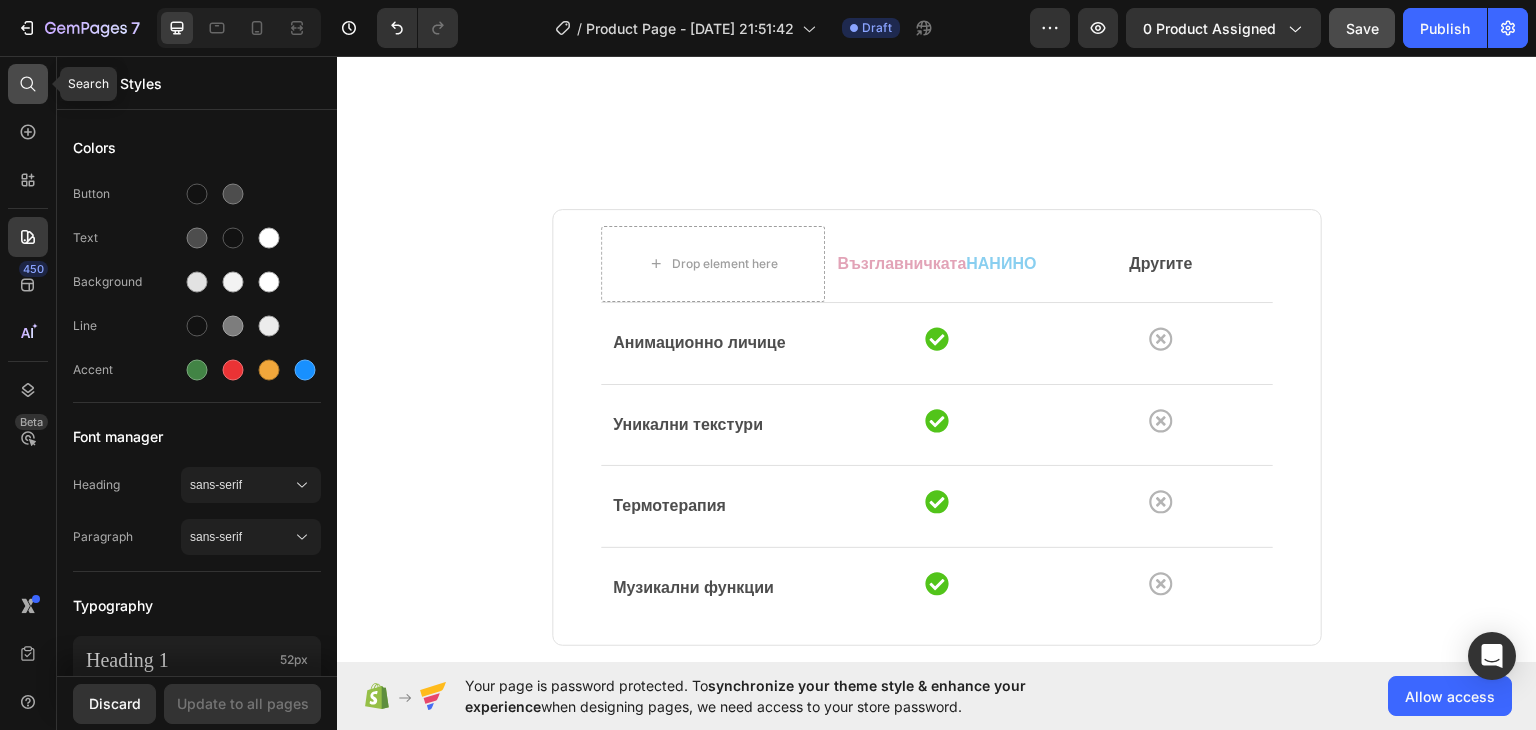 click 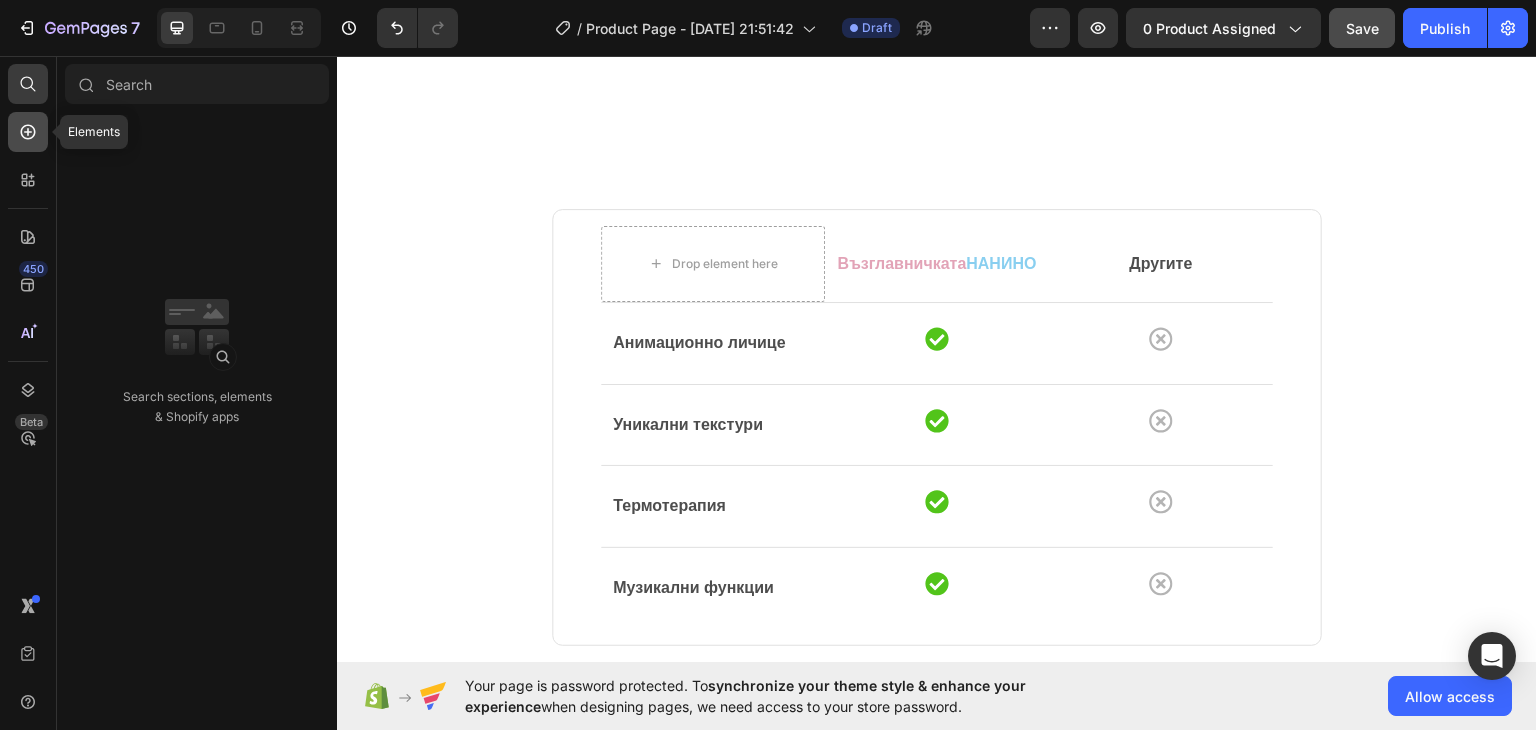 click 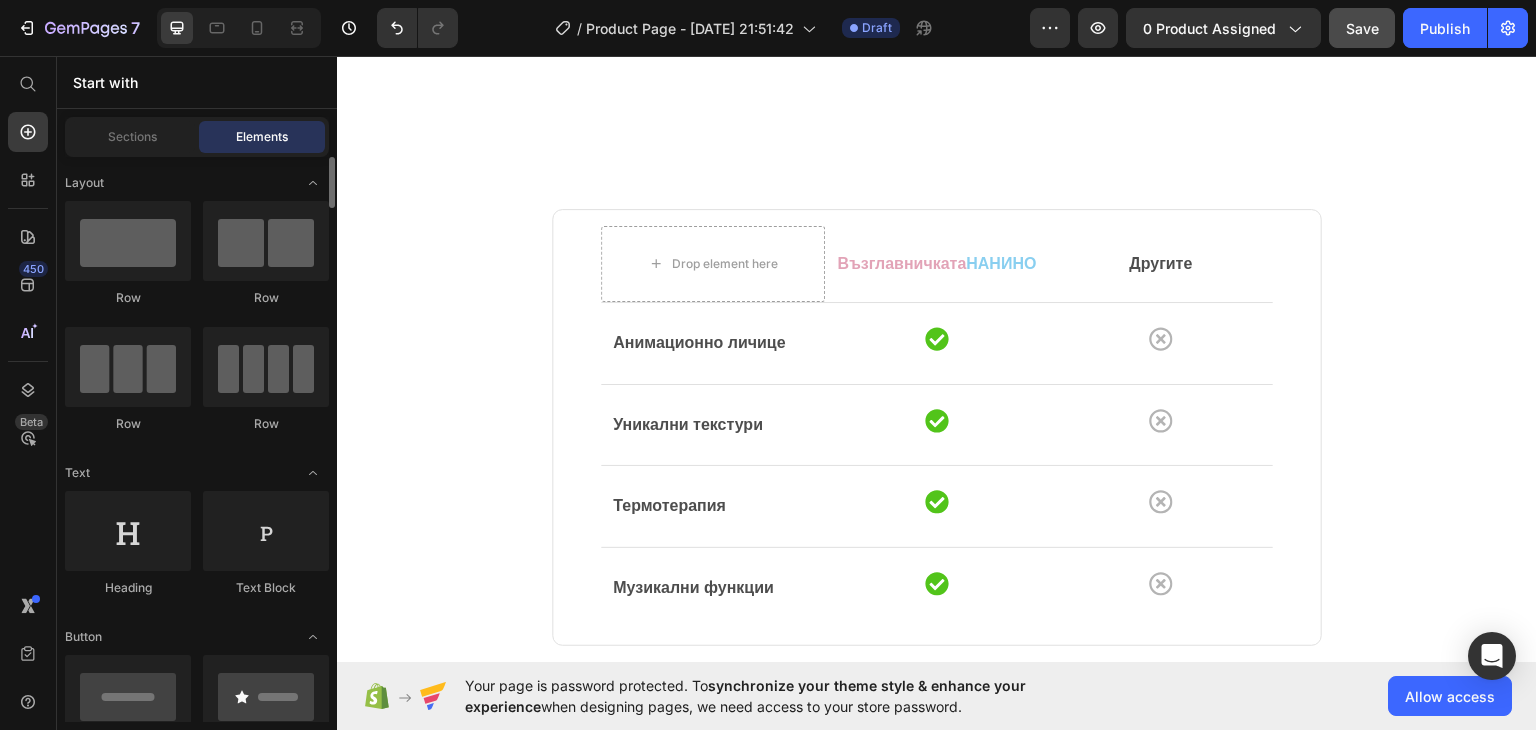 scroll, scrollTop: 100, scrollLeft: 0, axis: vertical 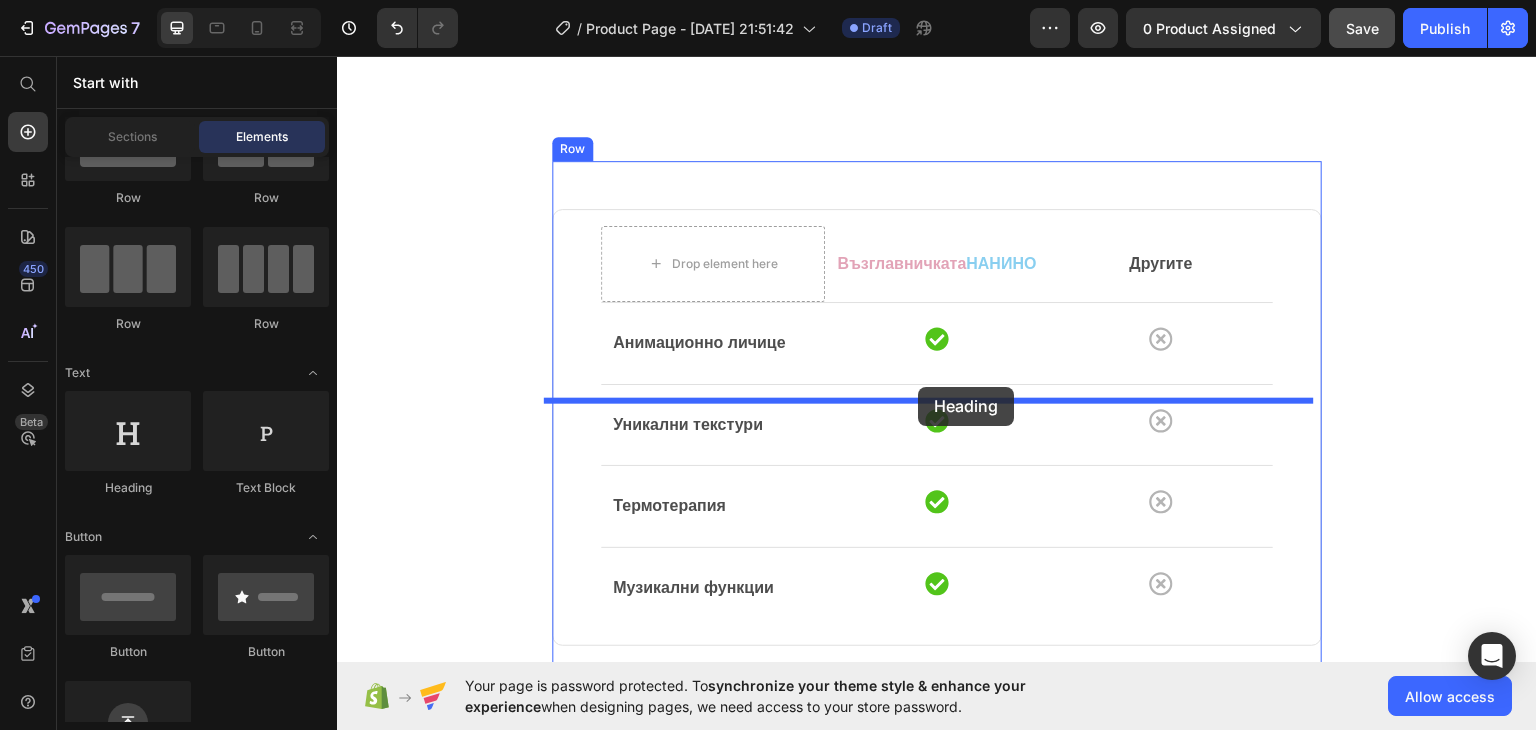 drag, startPoint x: 463, startPoint y: 500, endPoint x: 918, endPoint y: 386, distance: 469.06396 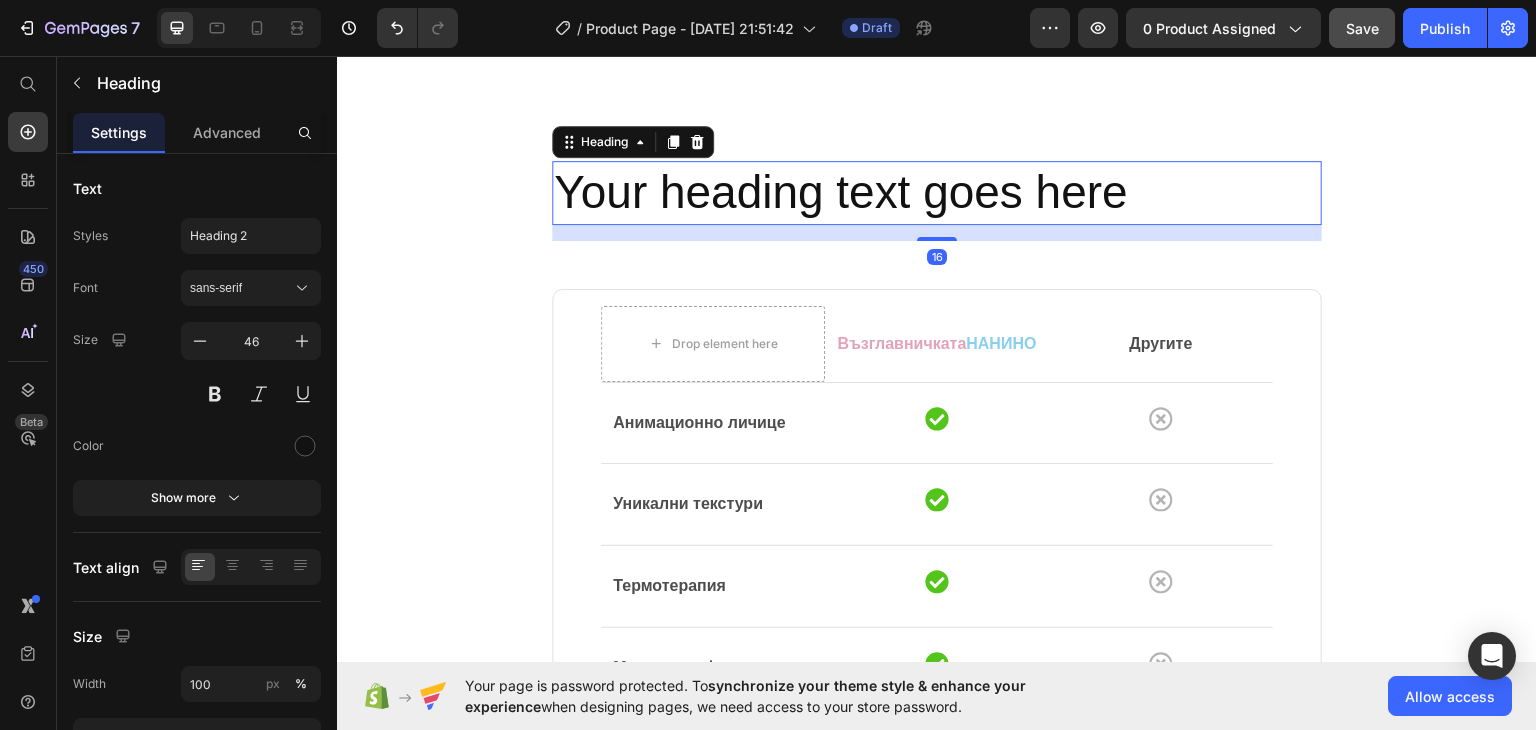 click on "Your heading text goes here" at bounding box center (937, 192) 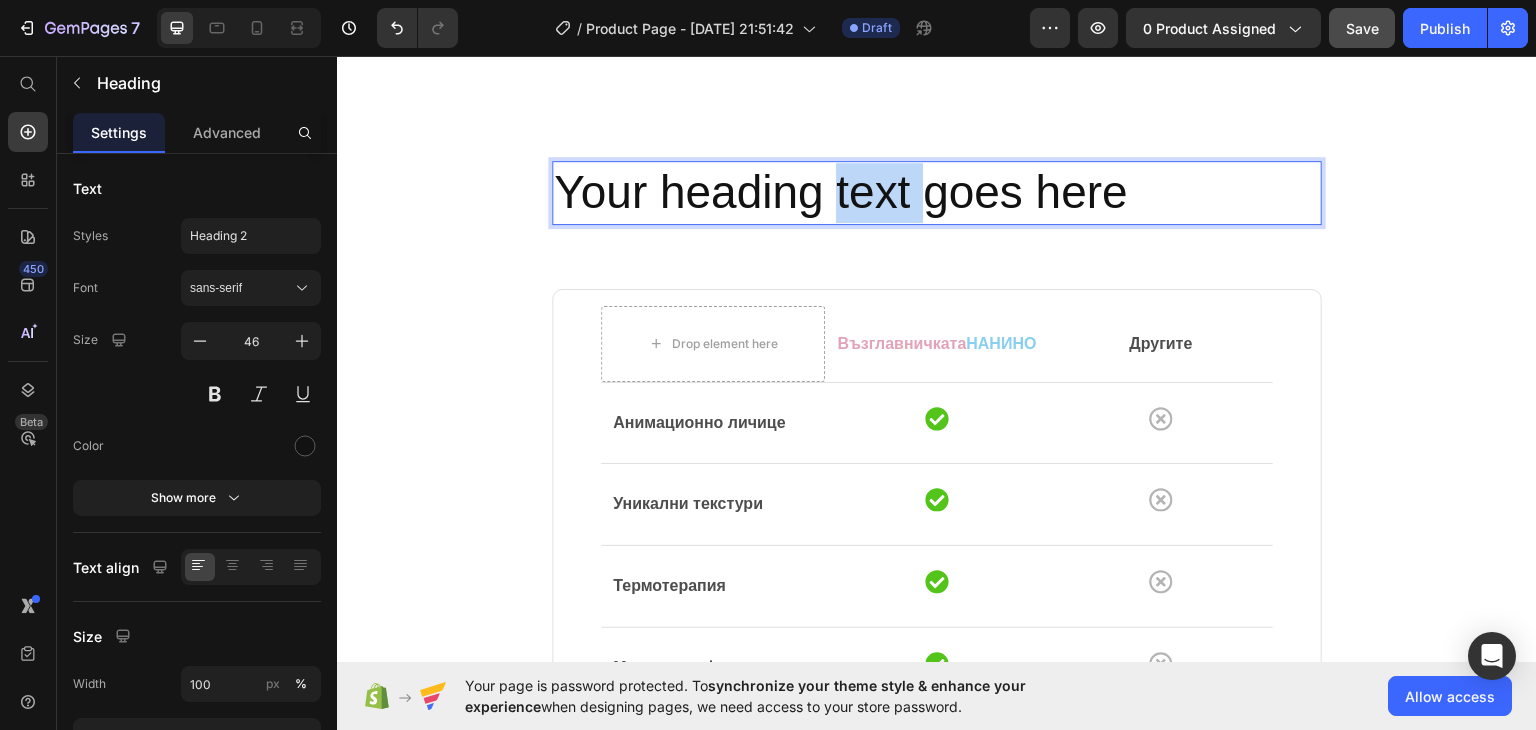 click on "Your heading text goes here" at bounding box center (937, 192) 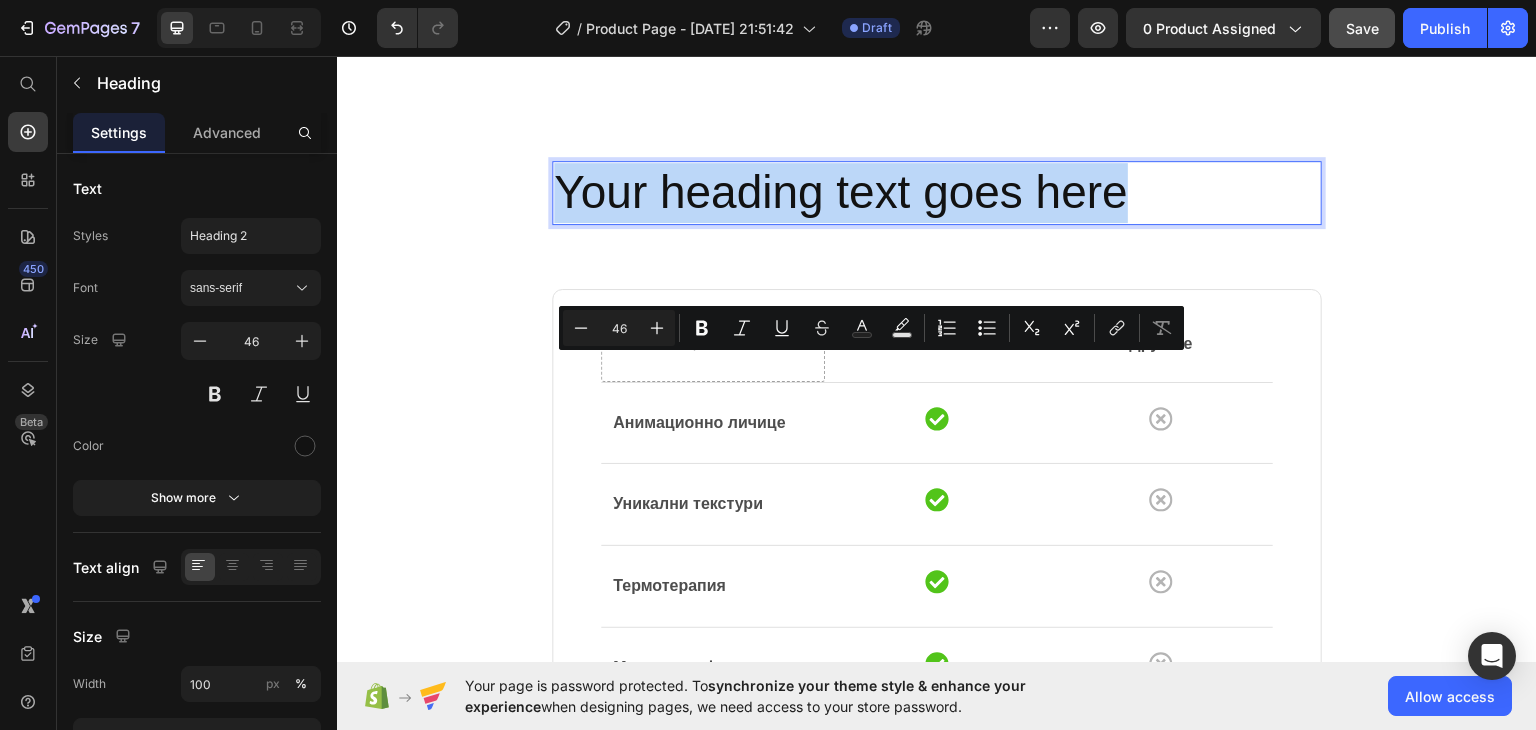 click on "Your heading text goes here" at bounding box center [937, 192] 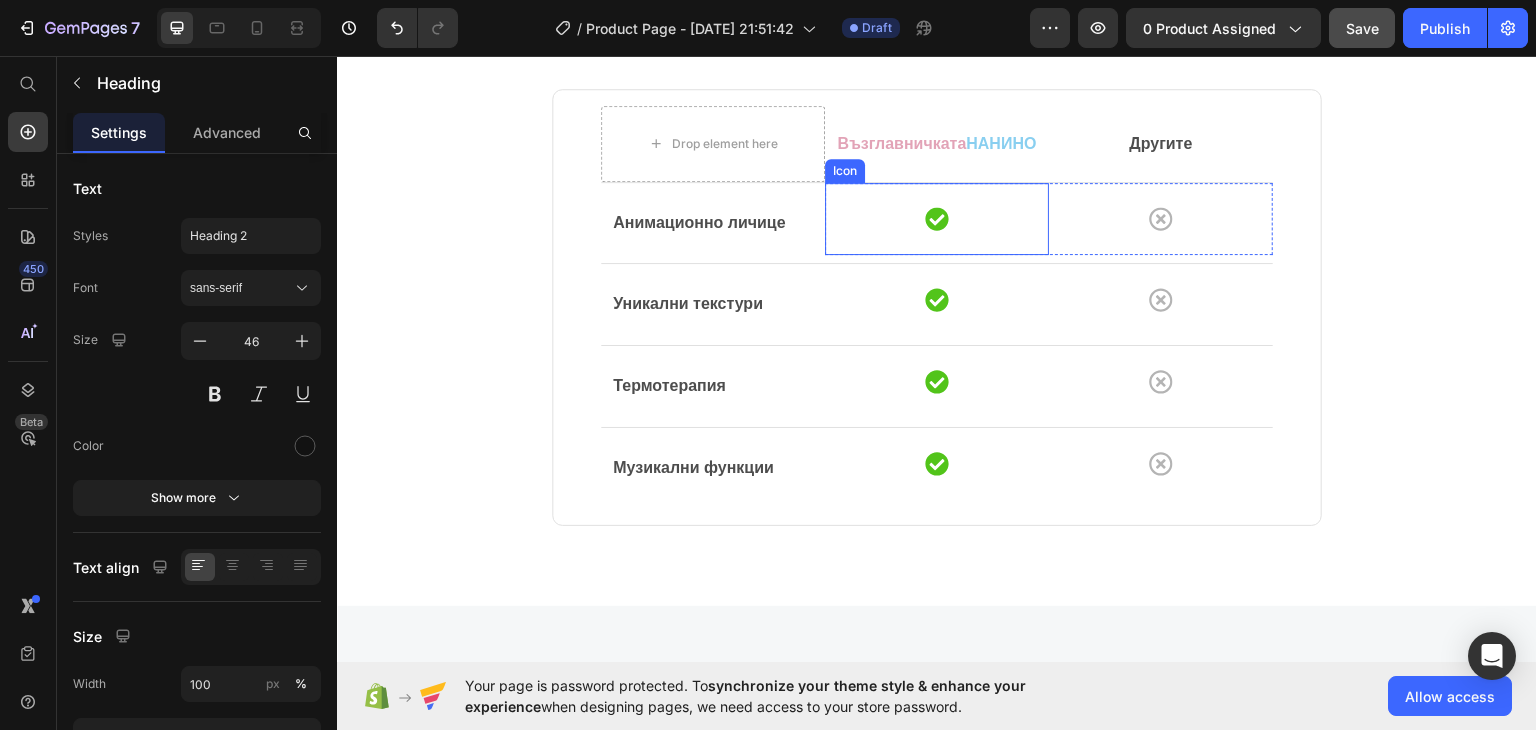 scroll, scrollTop: 4747, scrollLeft: 0, axis: vertical 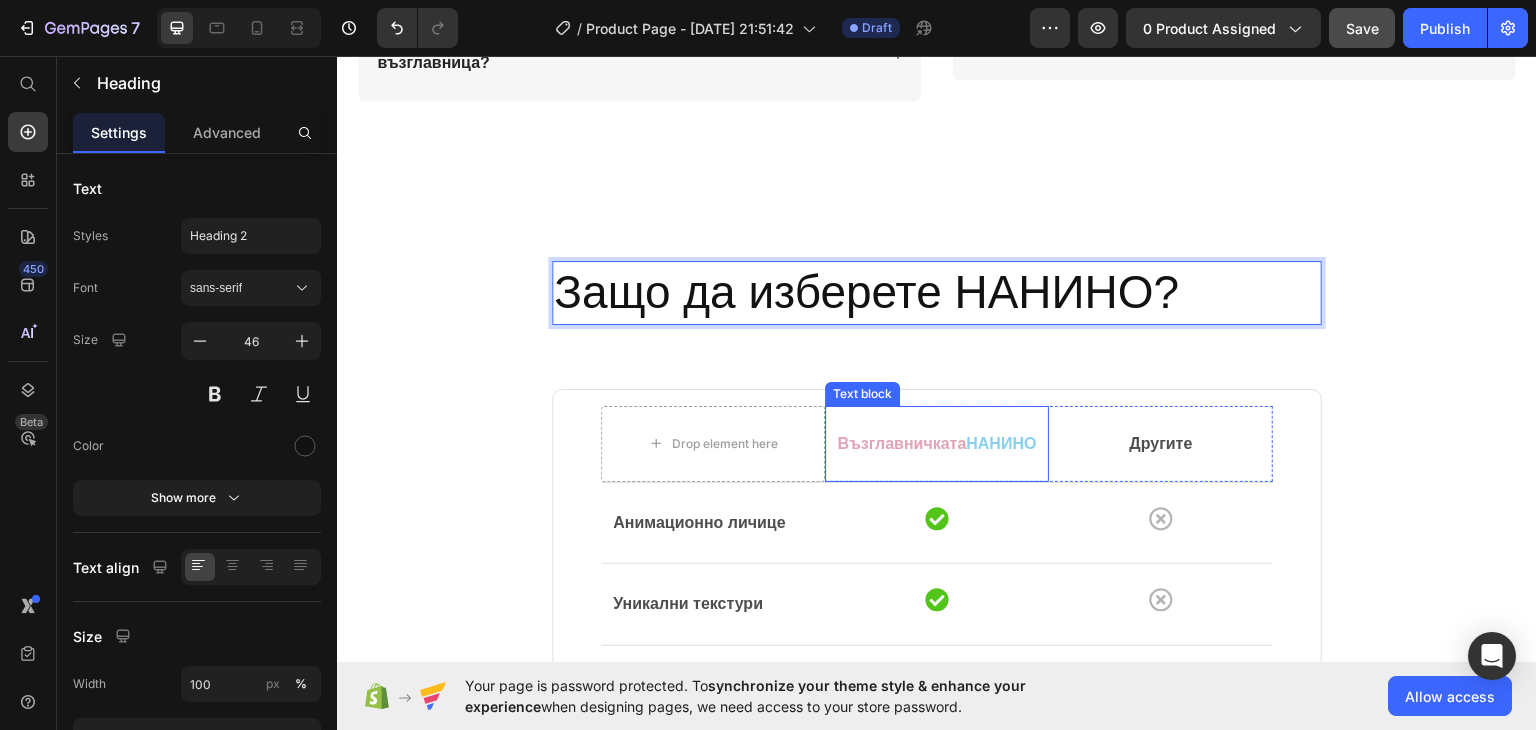 click on "Възглавничката" at bounding box center (902, 442) 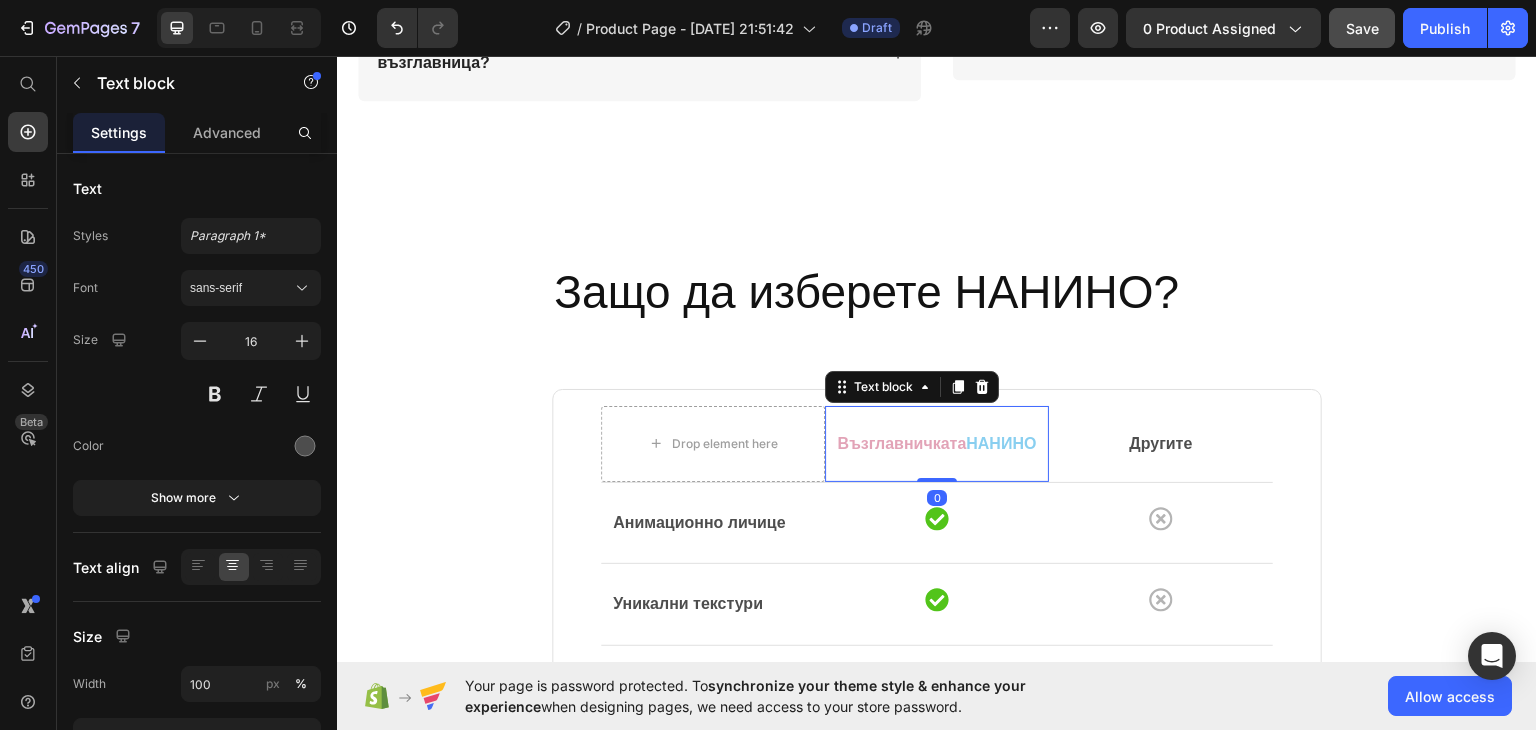 click on "Възглавничката" at bounding box center [902, 442] 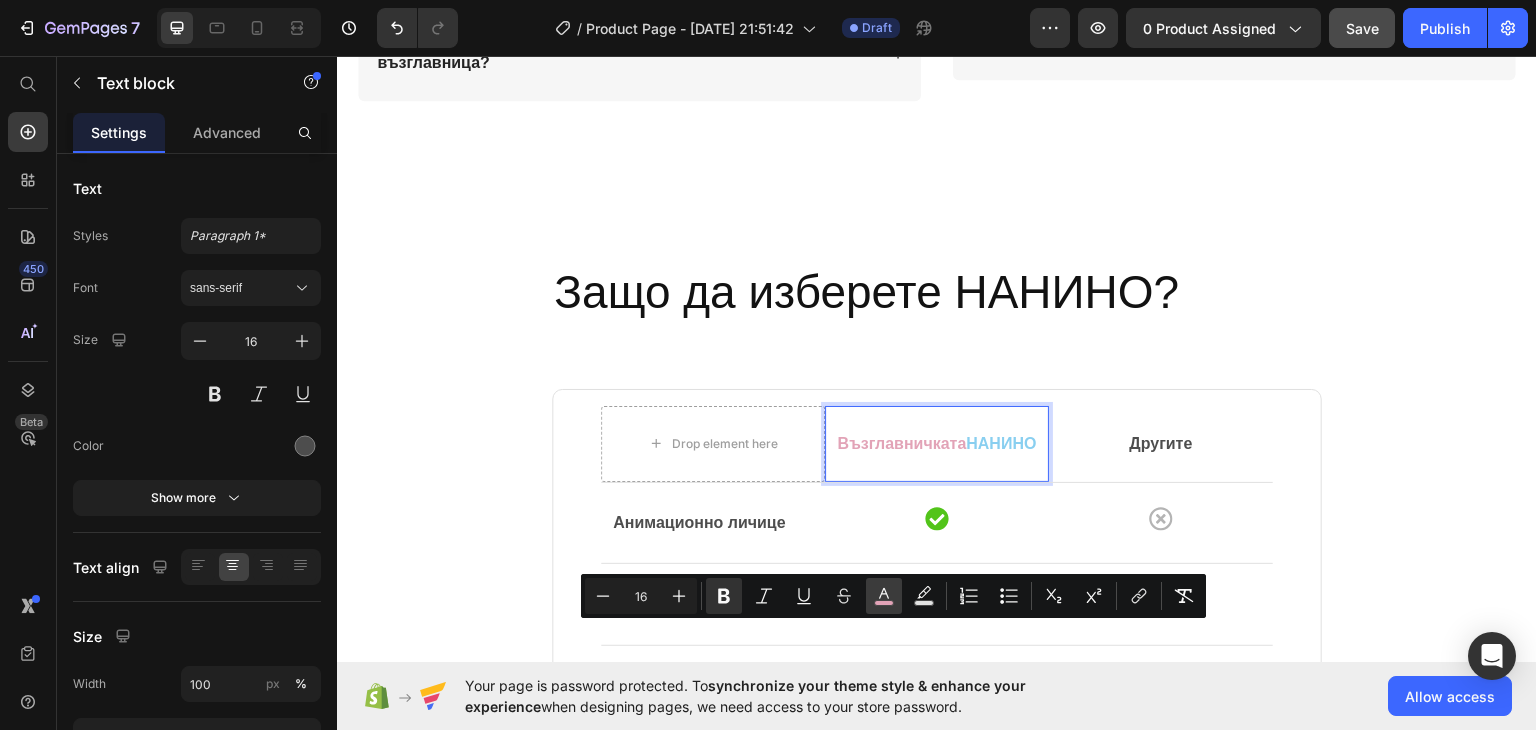 click 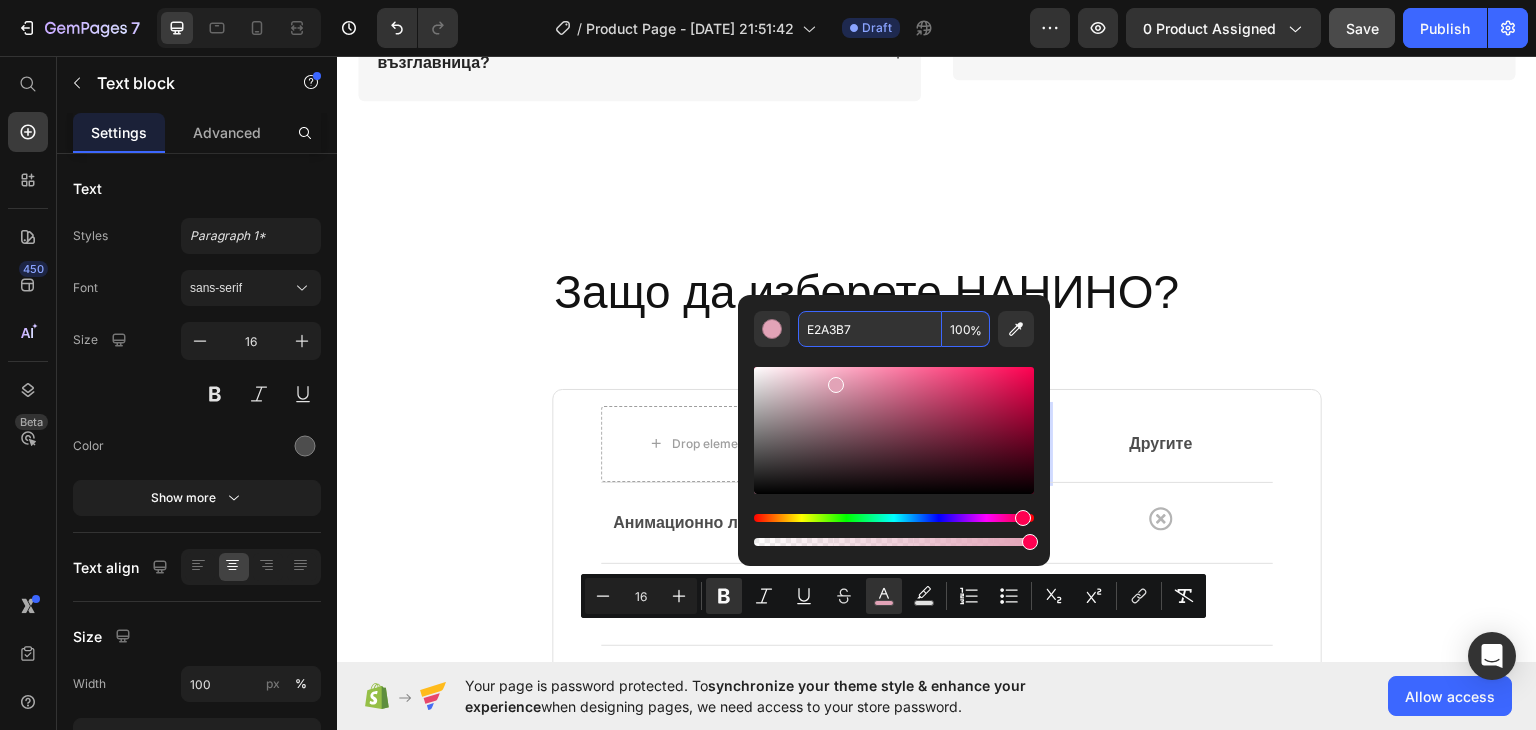 click on "E2A3B7" at bounding box center [870, 329] 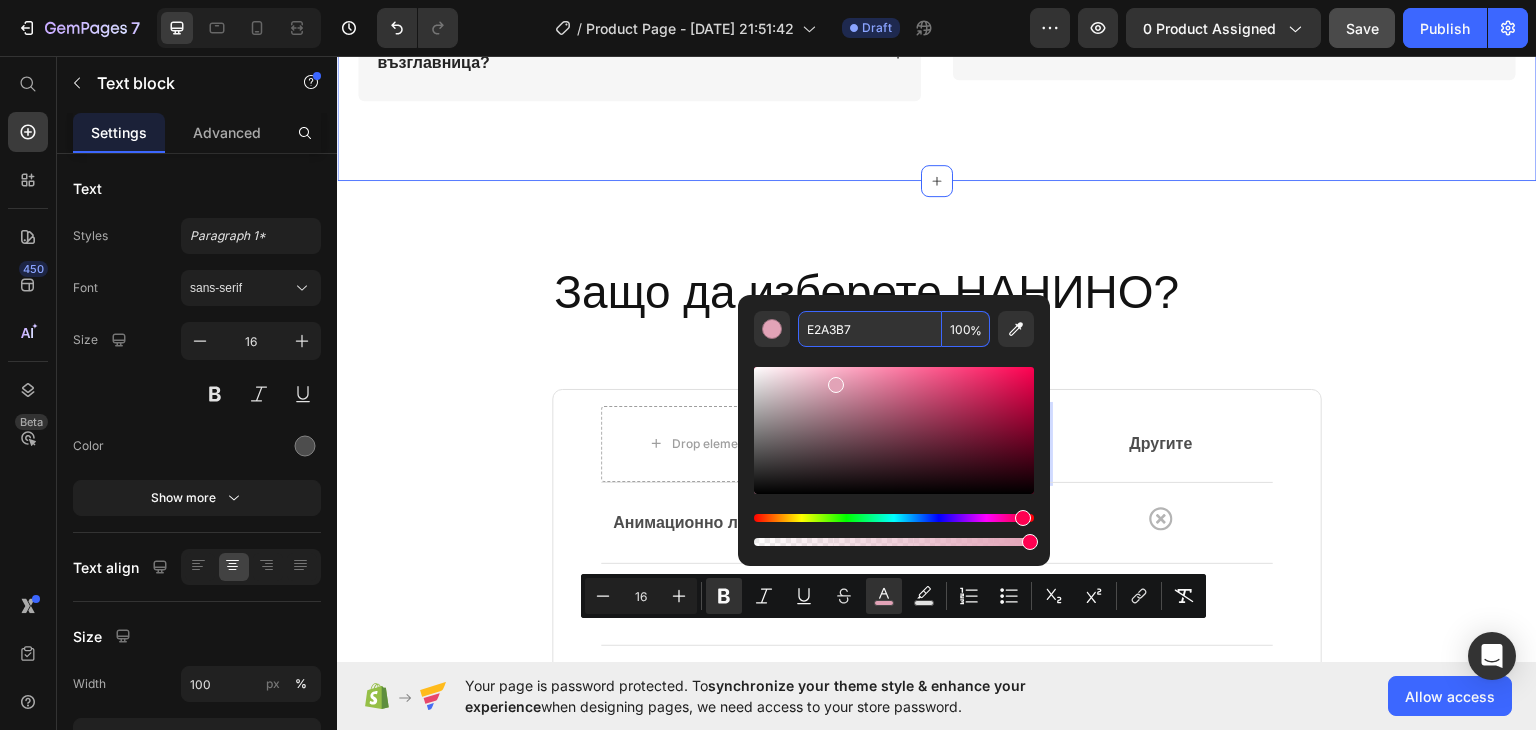 click on "Защо да изберете НАНИНО? Heading
Drop element here Възглавничката  НАНИНО Text block   0 Другите Text block Row Row Анимационно личице  Text block
Icon
Icon Row Row Уникални текстури Text block
Icon
Icon Row Row Термотерапия Text block
Icon
Icon Row Row Музикални функции Text block
Icon
Icon Row Row Row Row Section 6" at bounding box center (937, 542) 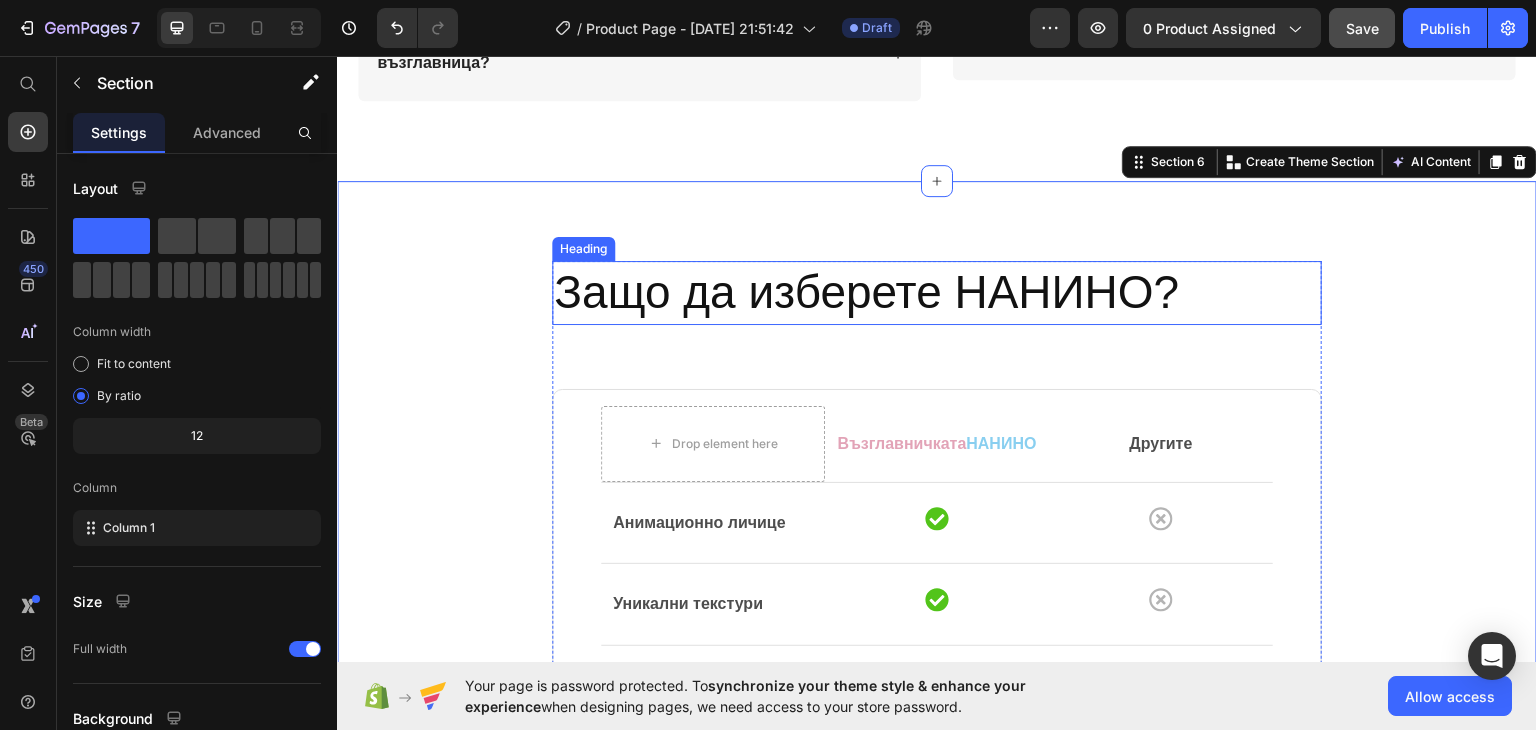click on "Защо да изберете НАНИНО?" at bounding box center [937, 292] 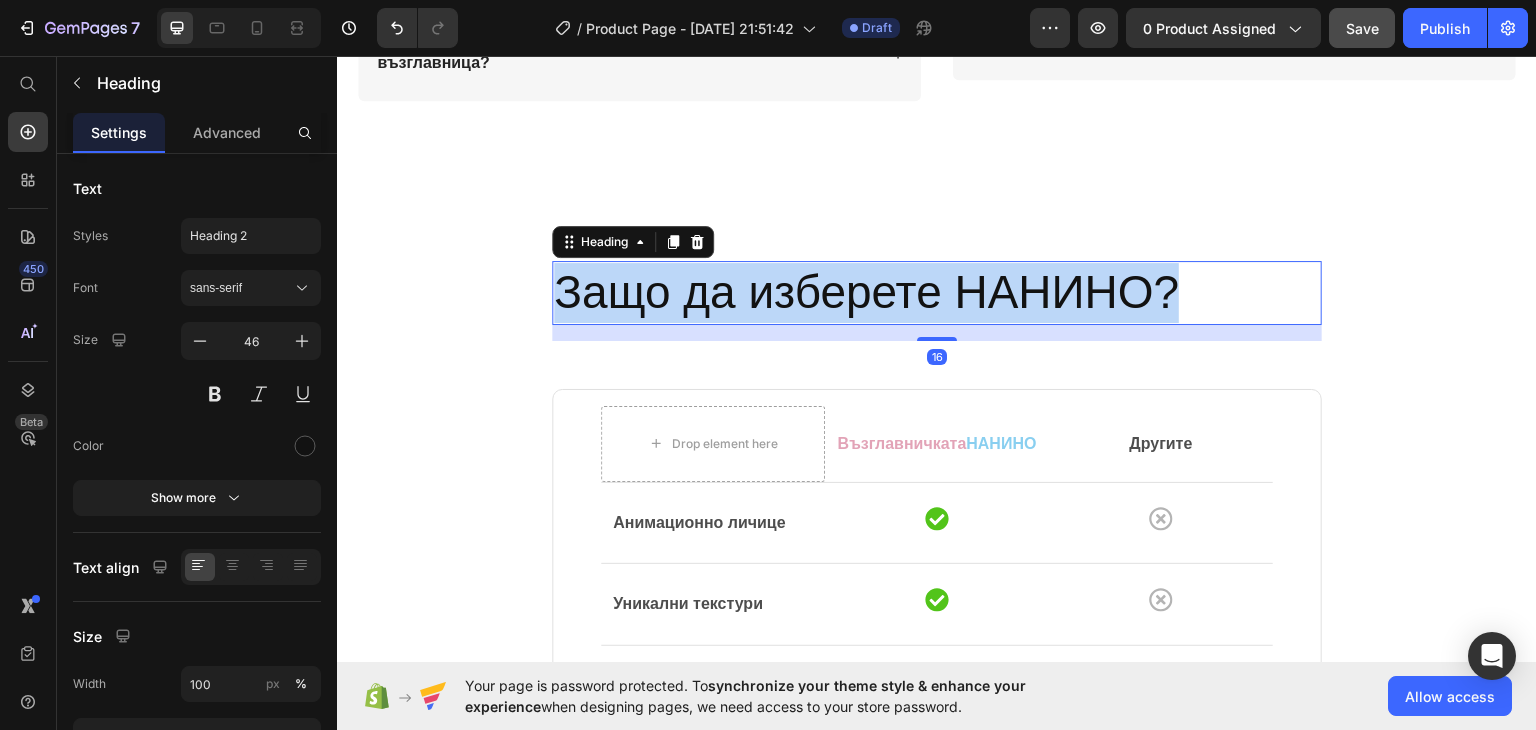 click on "Защо да изберете НАНИНО?" at bounding box center (937, 292) 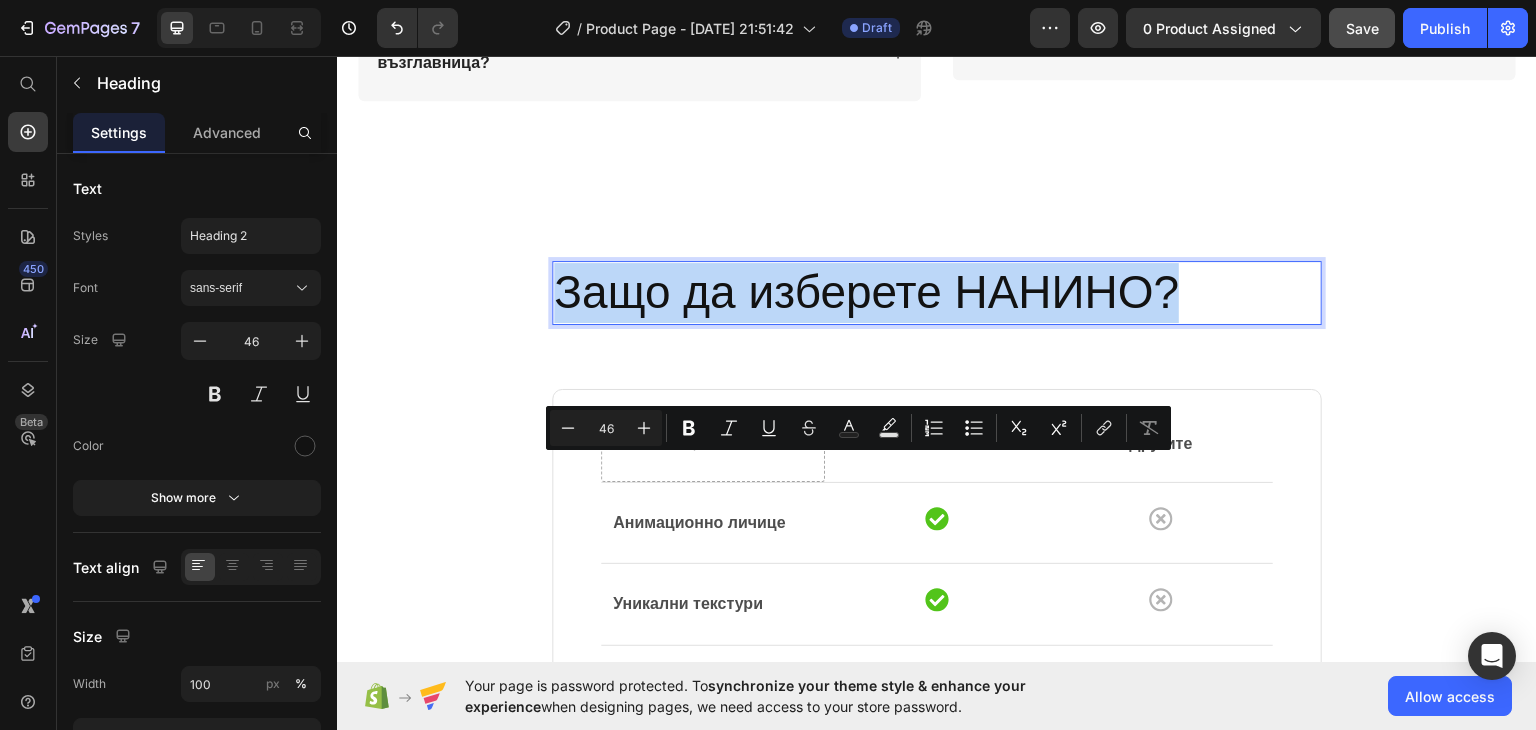 click on "Защо да изберете НАНИНО?" at bounding box center (937, 292) 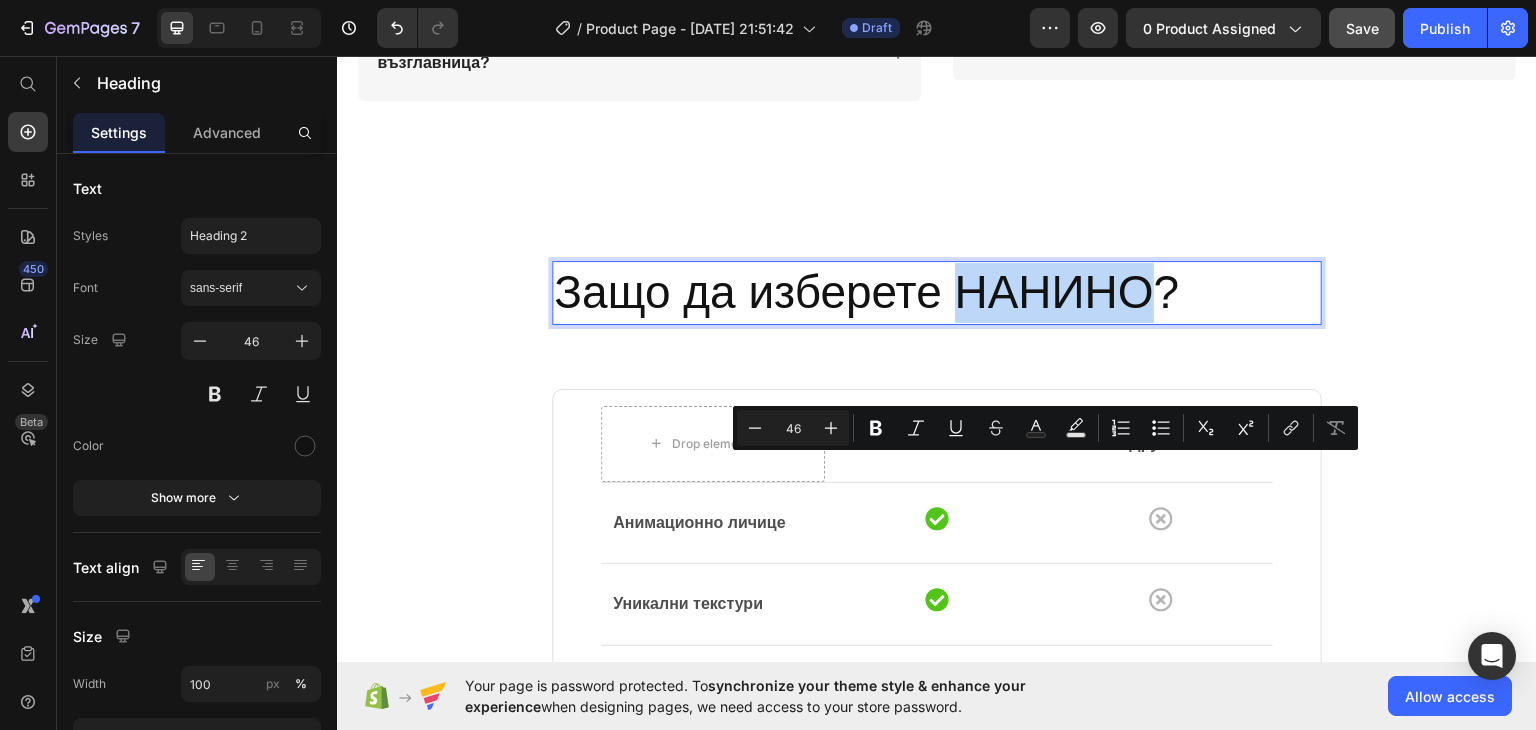 drag, startPoint x: 951, startPoint y: 481, endPoint x: 1141, endPoint y: 481, distance: 190 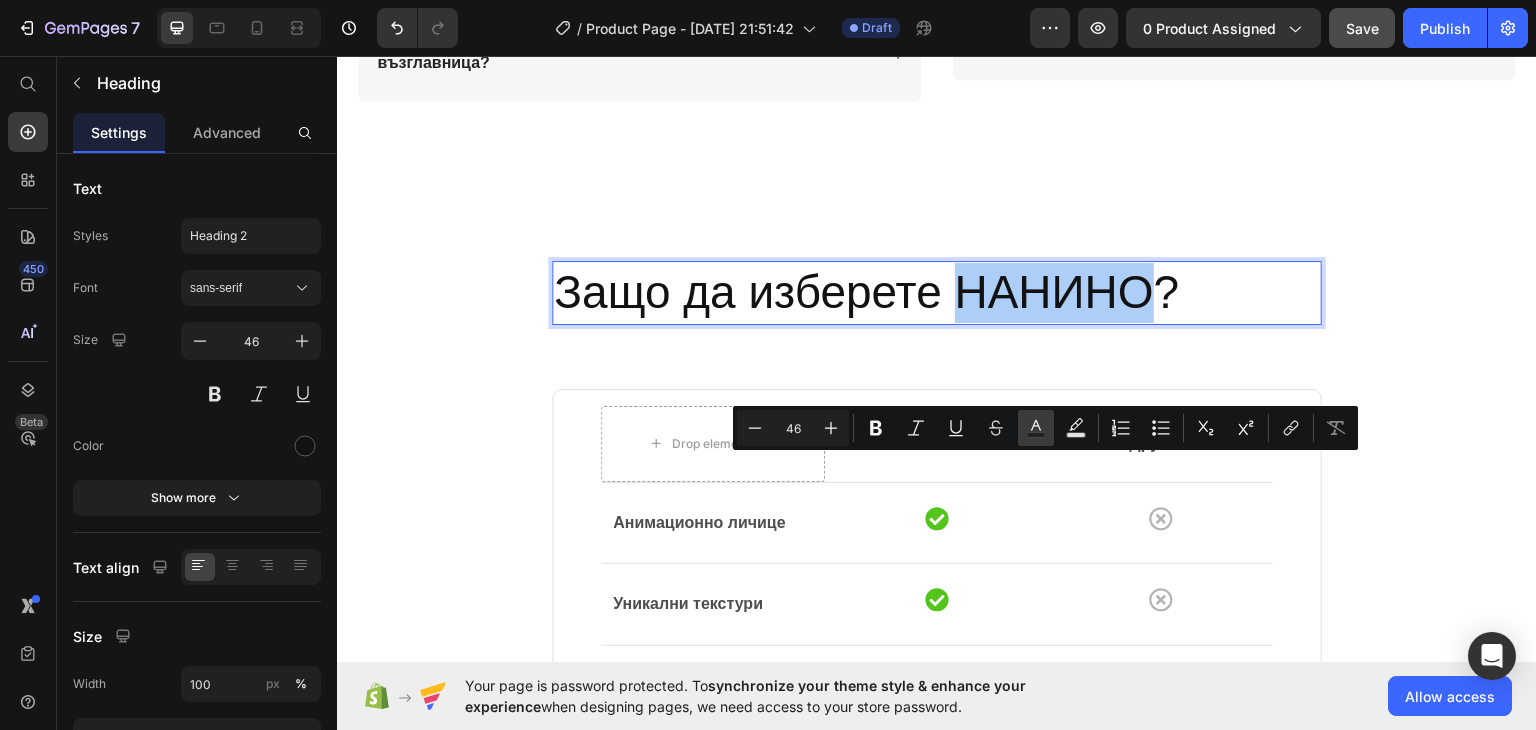click 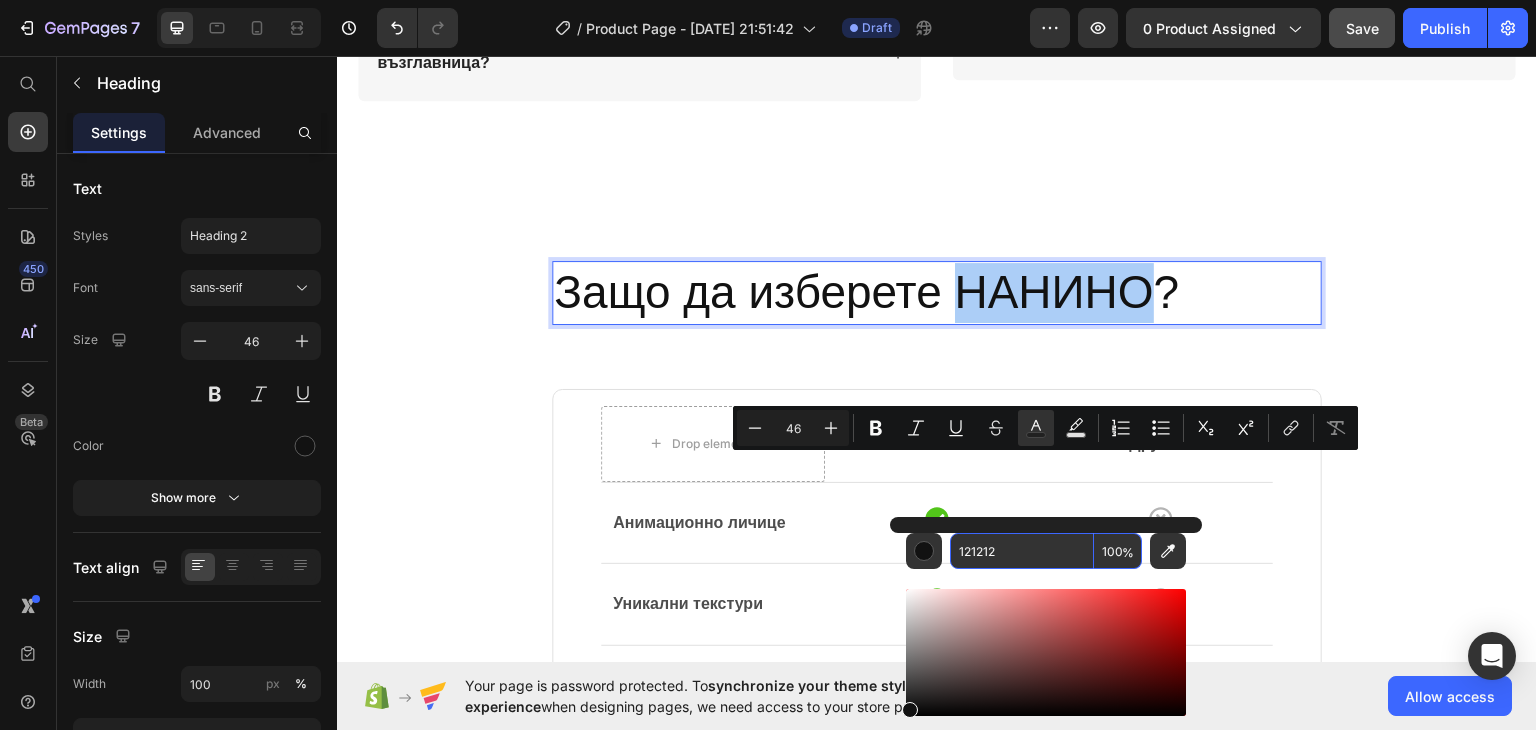 click on "121212" at bounding box center (1022, 551) 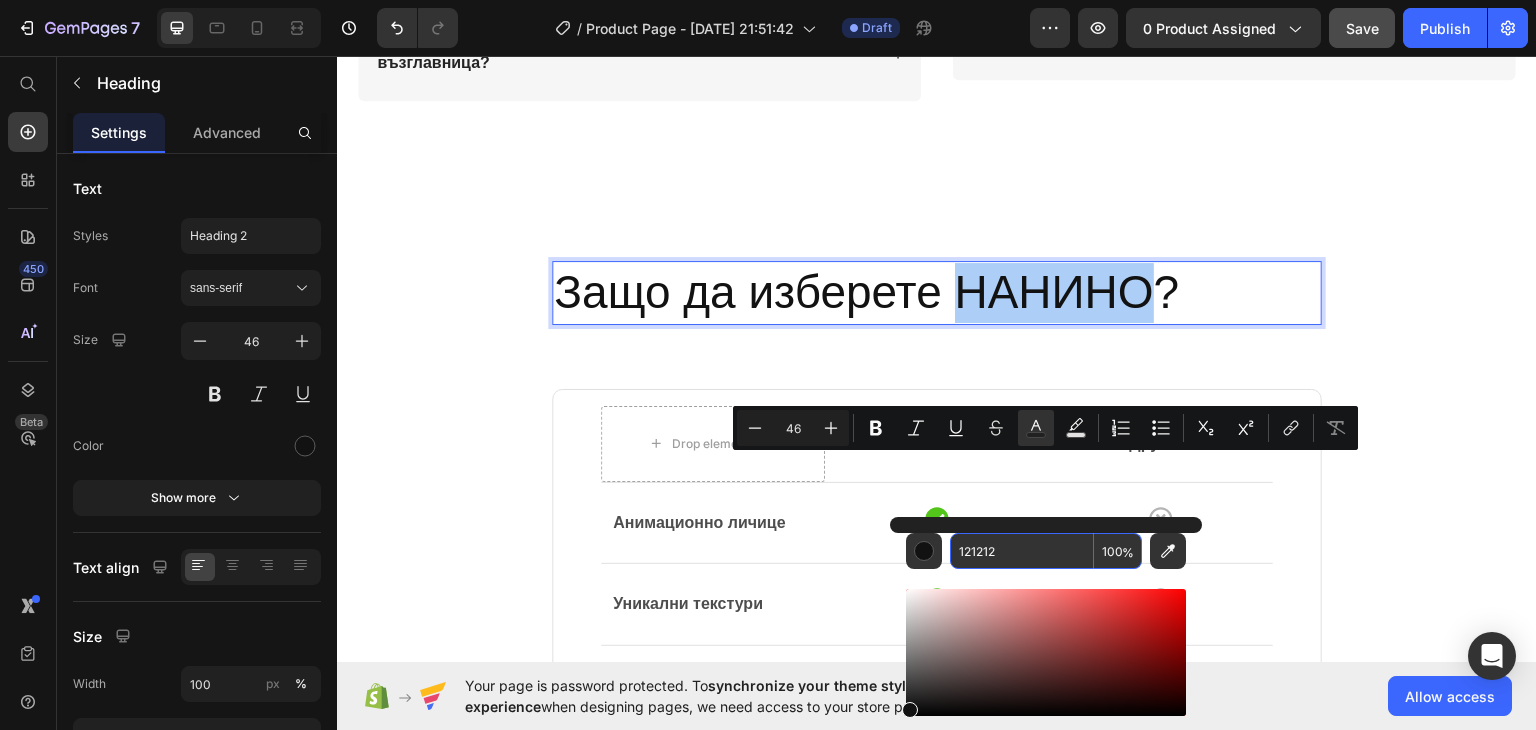 paste on "E2A3B7" 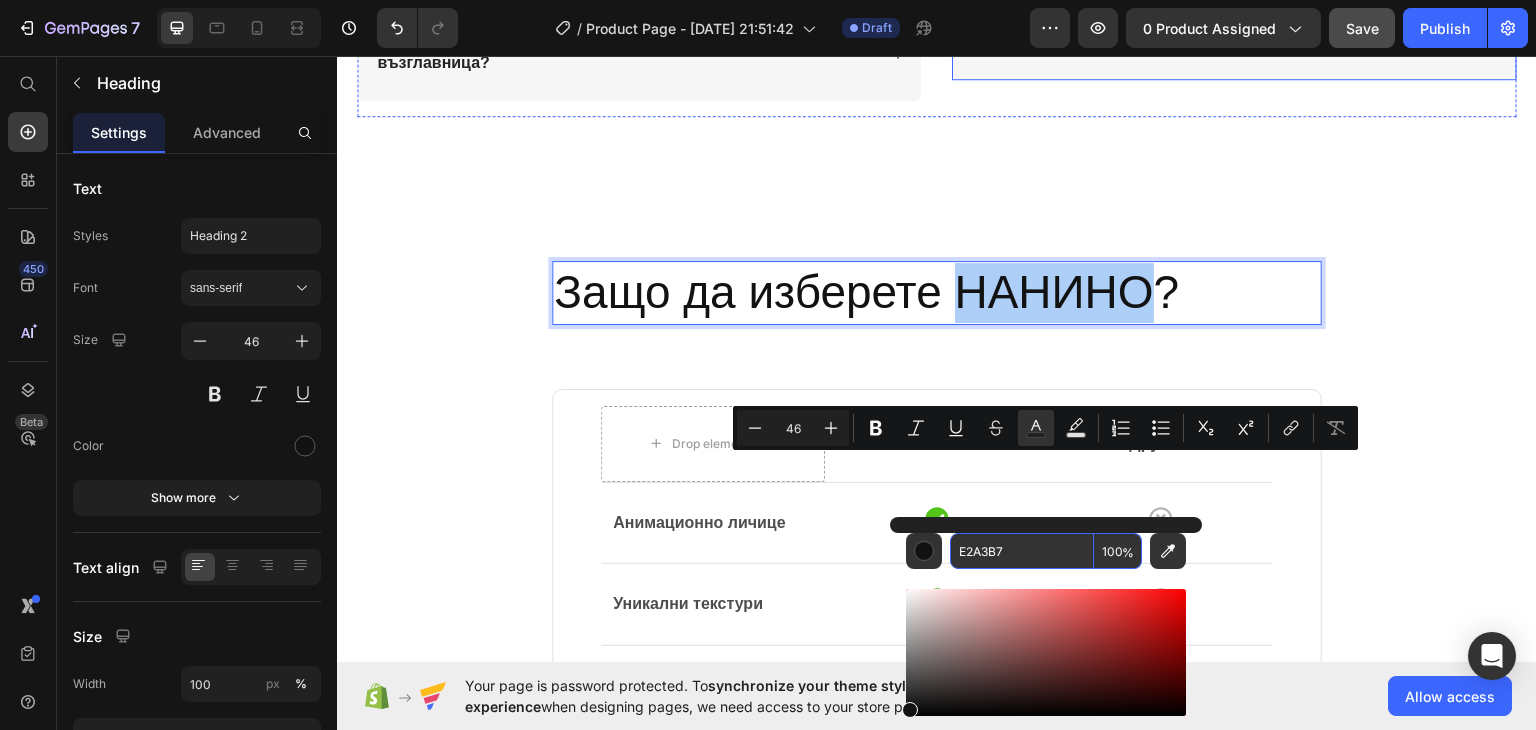 type on "E2A3B7" 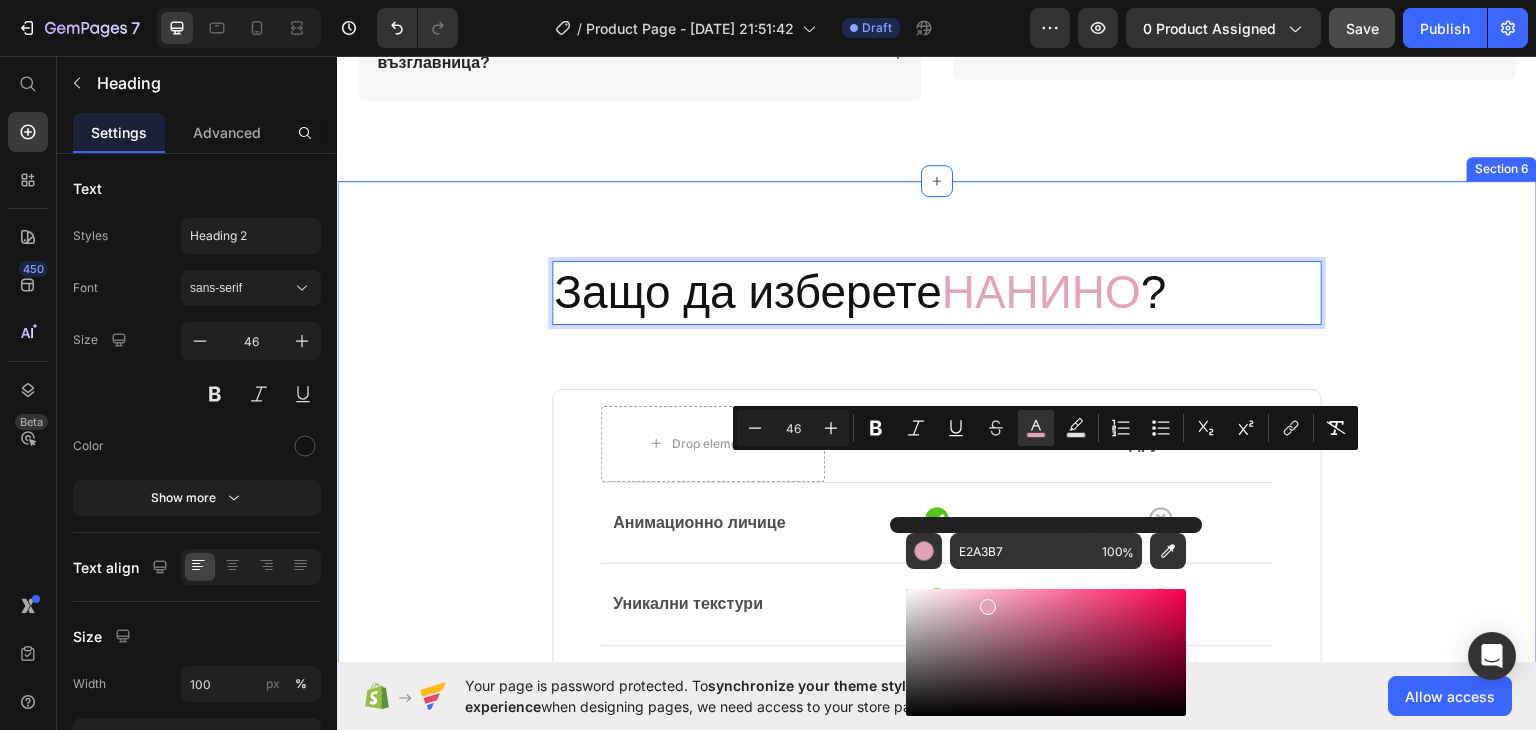 click on "Защо да изберете  НАНИНО ? Heading   16
Drop element here Възглавничката  НАНИНО Text block Другите Text block Row Row Анимационно личице  Text block
Icon
Icon Row Row Уникални текстури Text block
Icon
Icon Row Row Термотерапия Text block
Icon
Icon Row Row Музикални функции Text block
Icon
Icon Row Row Row Row" at bounding box center [937, 566] 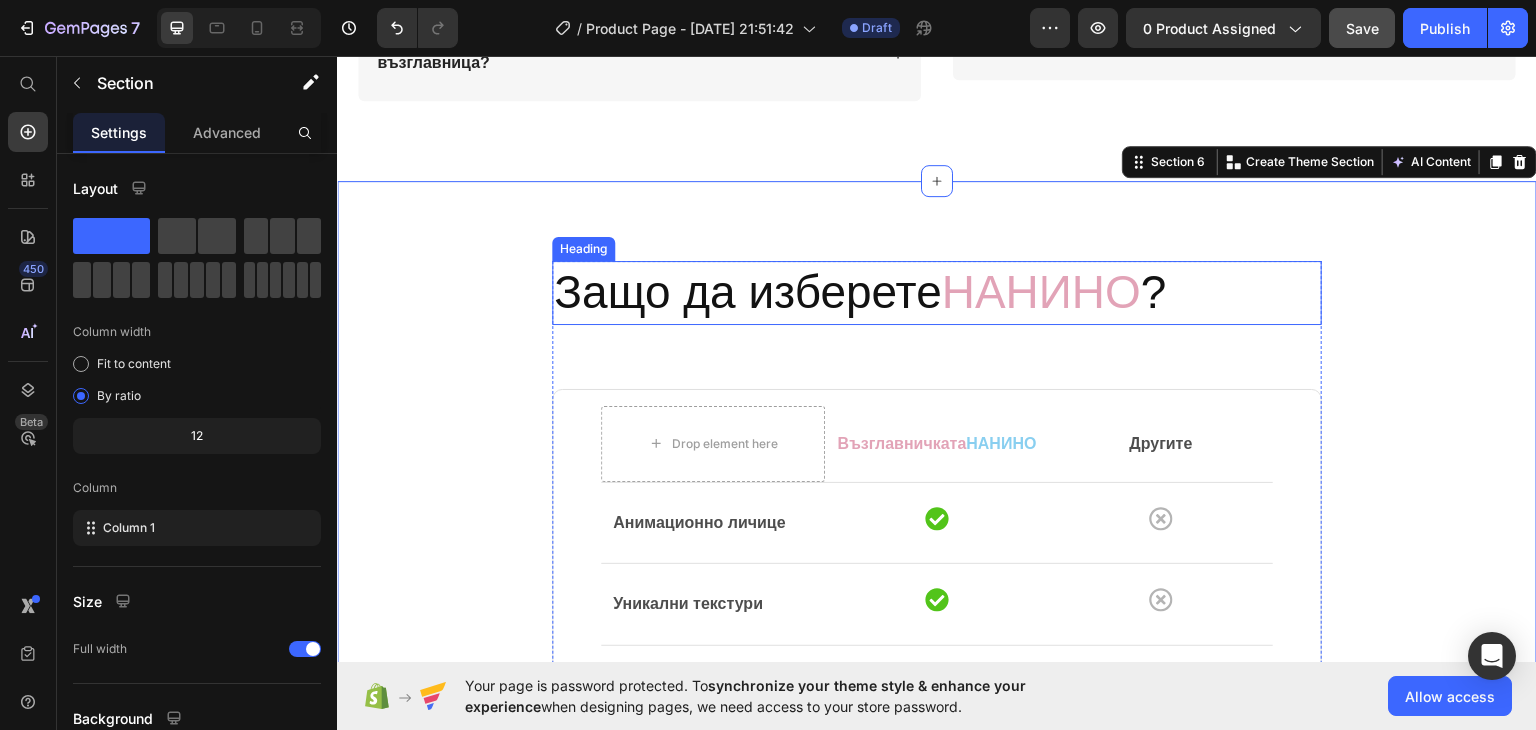 click on "Защо да изберете  НАНИНО ?" at bounding box center [937, 292] 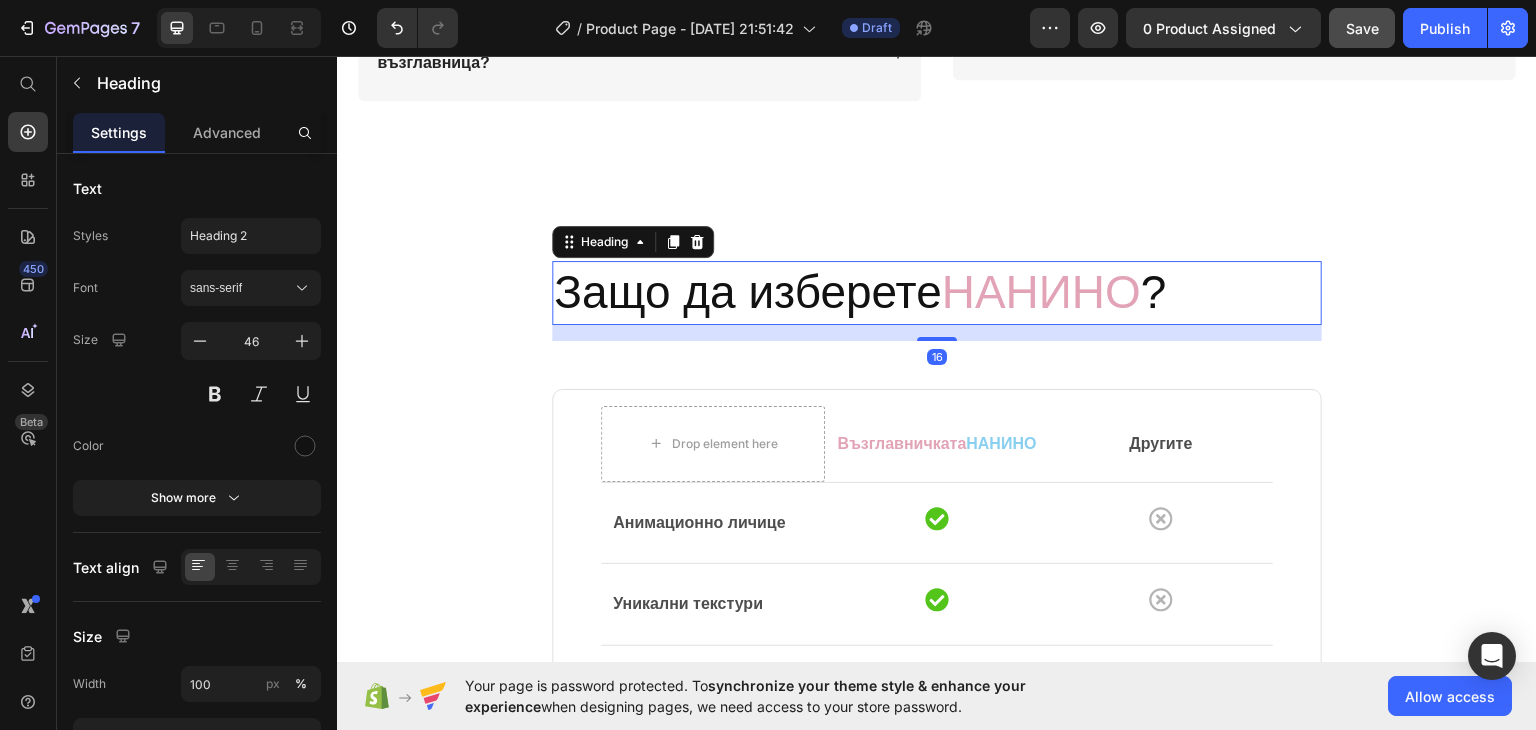 click on "Защо да изберете  НАНИНО ?" at bounding box center (937, 292) 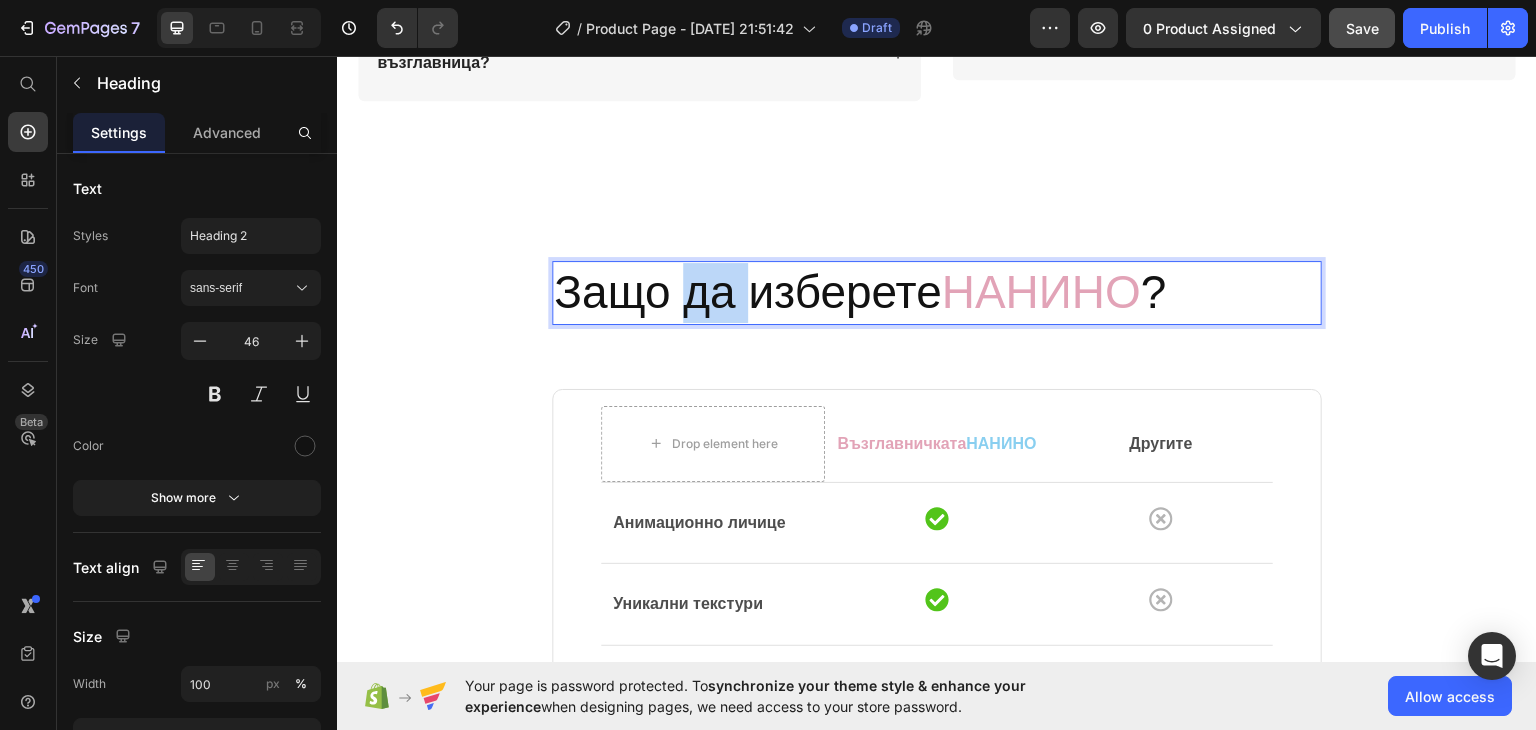 click on "Защо да изберете  НАНИНО ?" at bounding box center [937, 292] 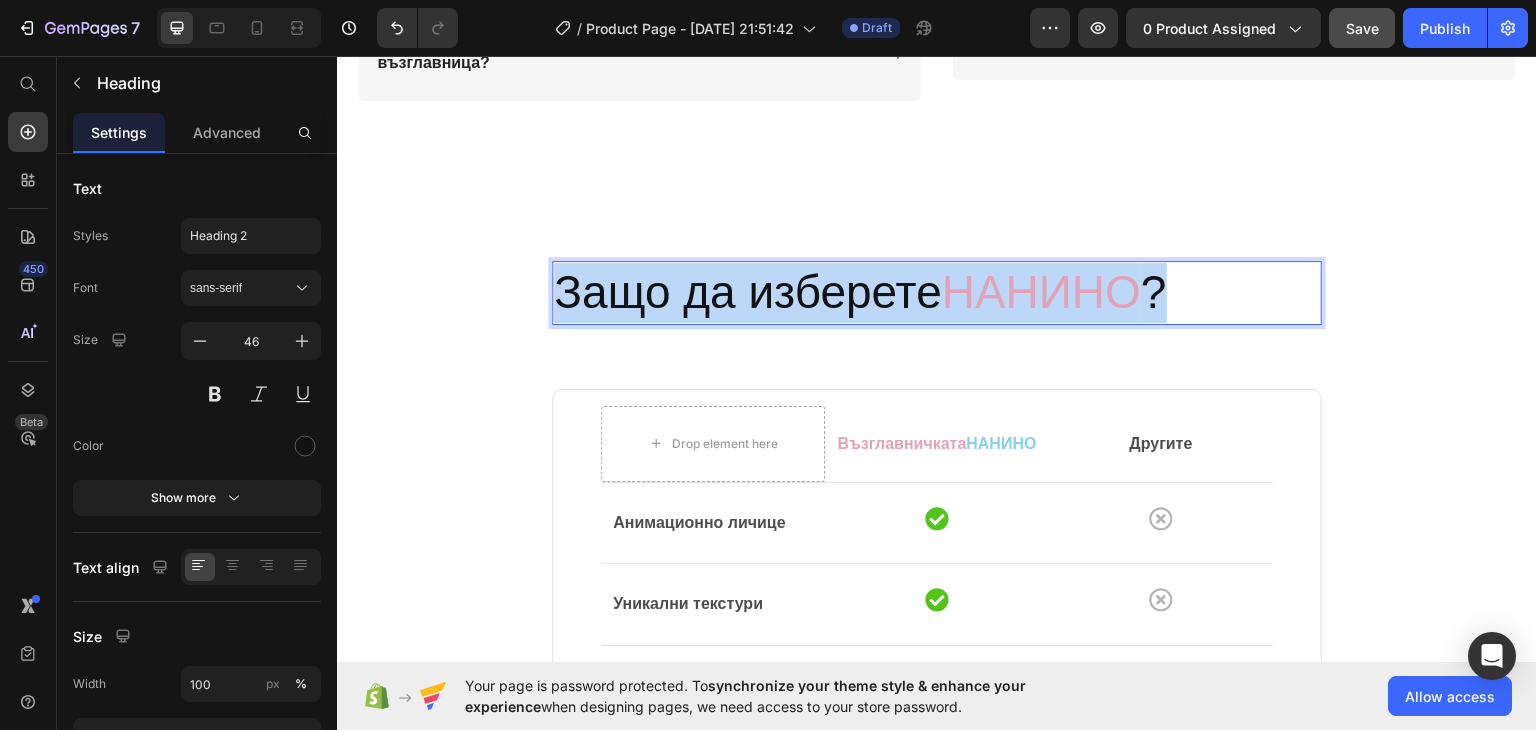 click on "Защо да изберете  НАНИНО ?" at bounding box center (937, 292) 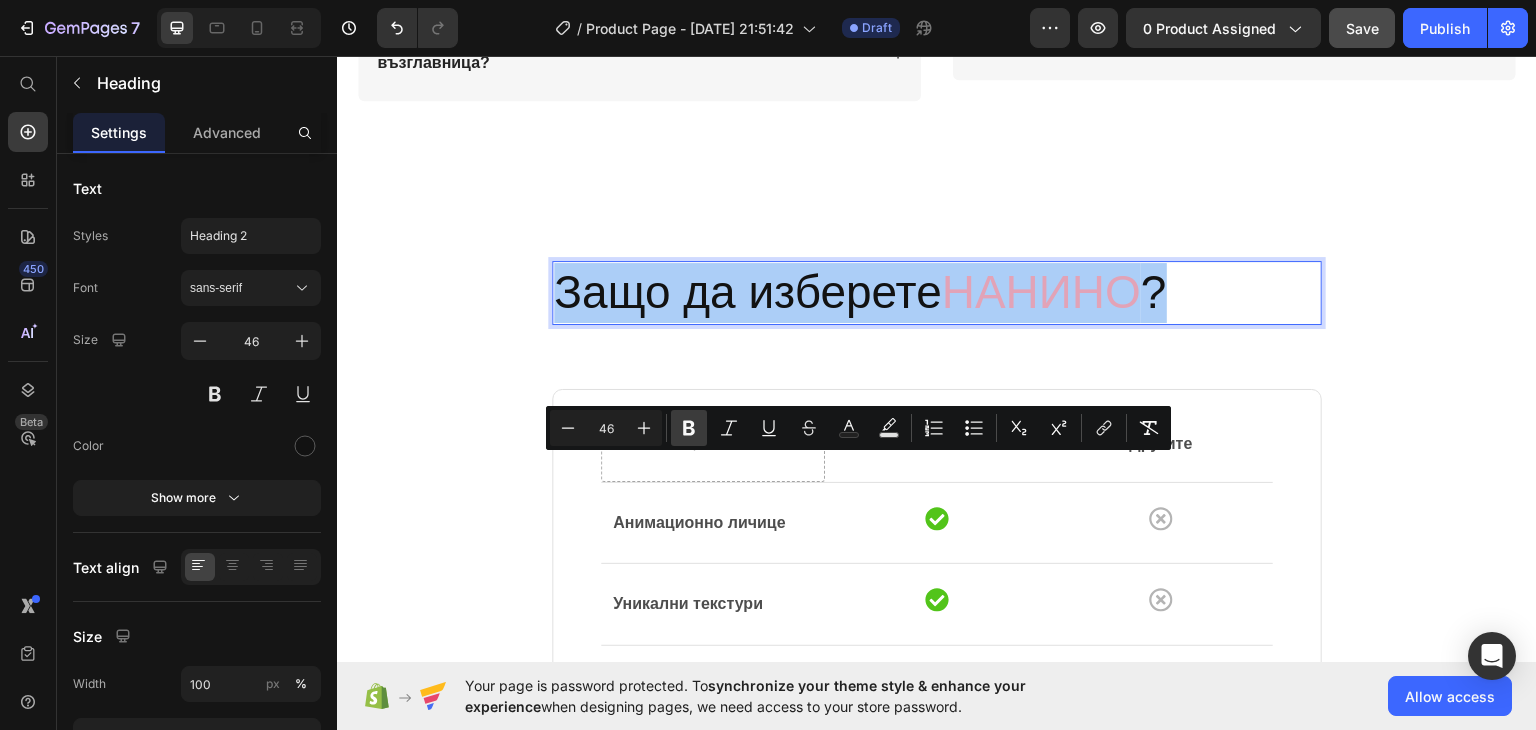 click 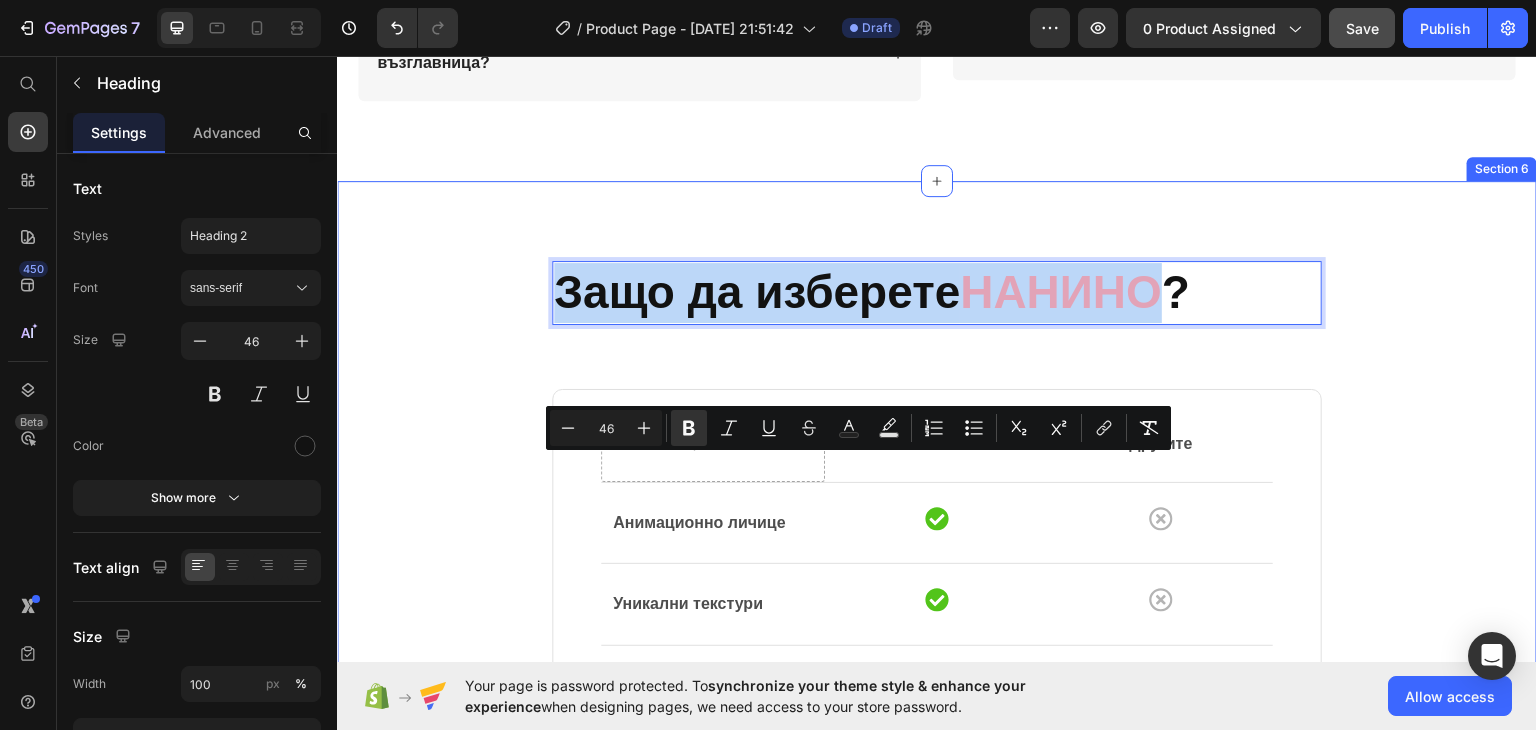 click on "Защо да изберете  НАНИНО ? Heading   16
Drop element here Възглавничката  НАНИНО Text block Другите Text block Row Row Анимационно личице  Text block
Icon
Icon Row Row Уникални текстури Text block
Icon
Icon Row Row Термотерапия Text block
Icon
Icon Row Row Музикални функции Text block
Icon
Icon Row Row Row Row Section 6" at bounding box center [937, 542] 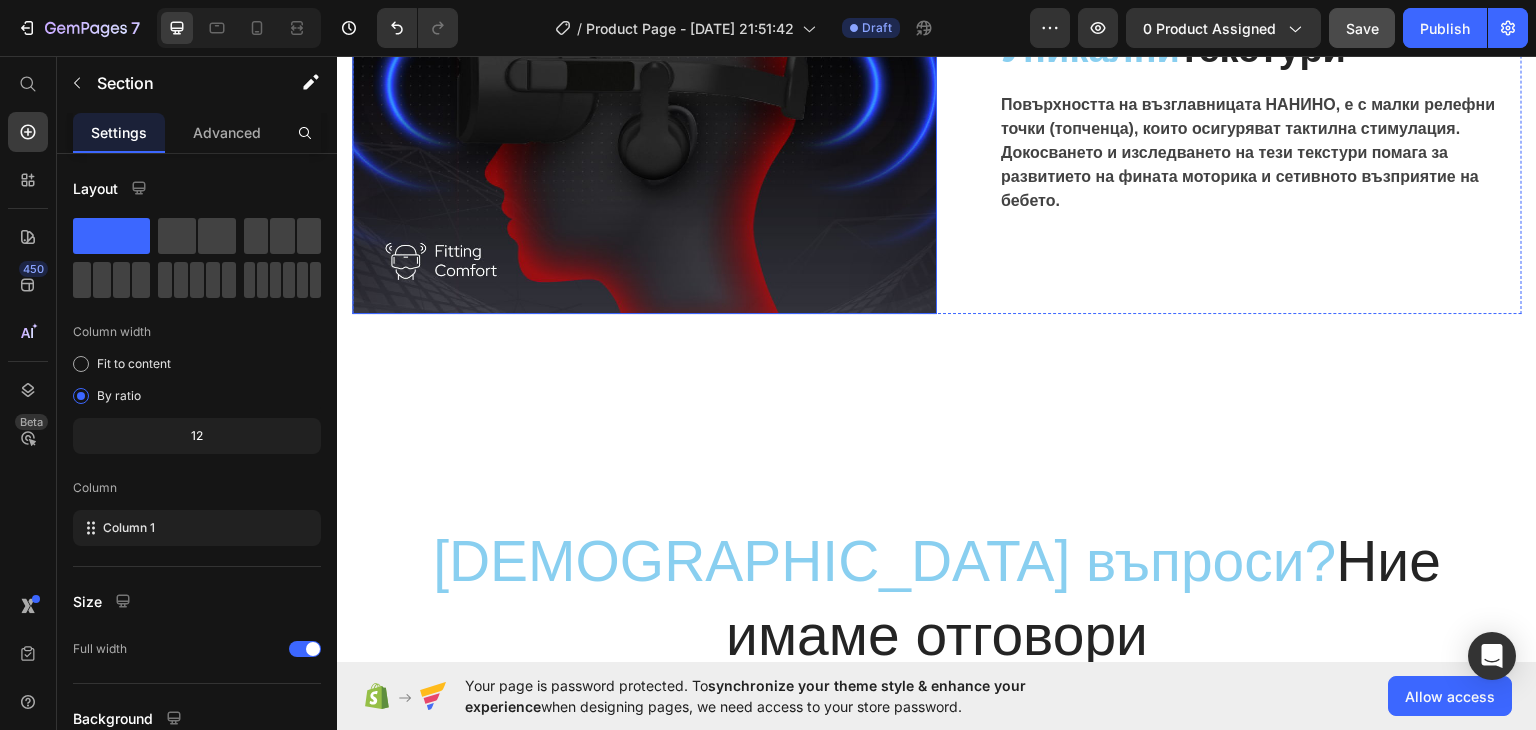 scroll, scrollTop: 4347, scrollLeft: 0, axis: vertical 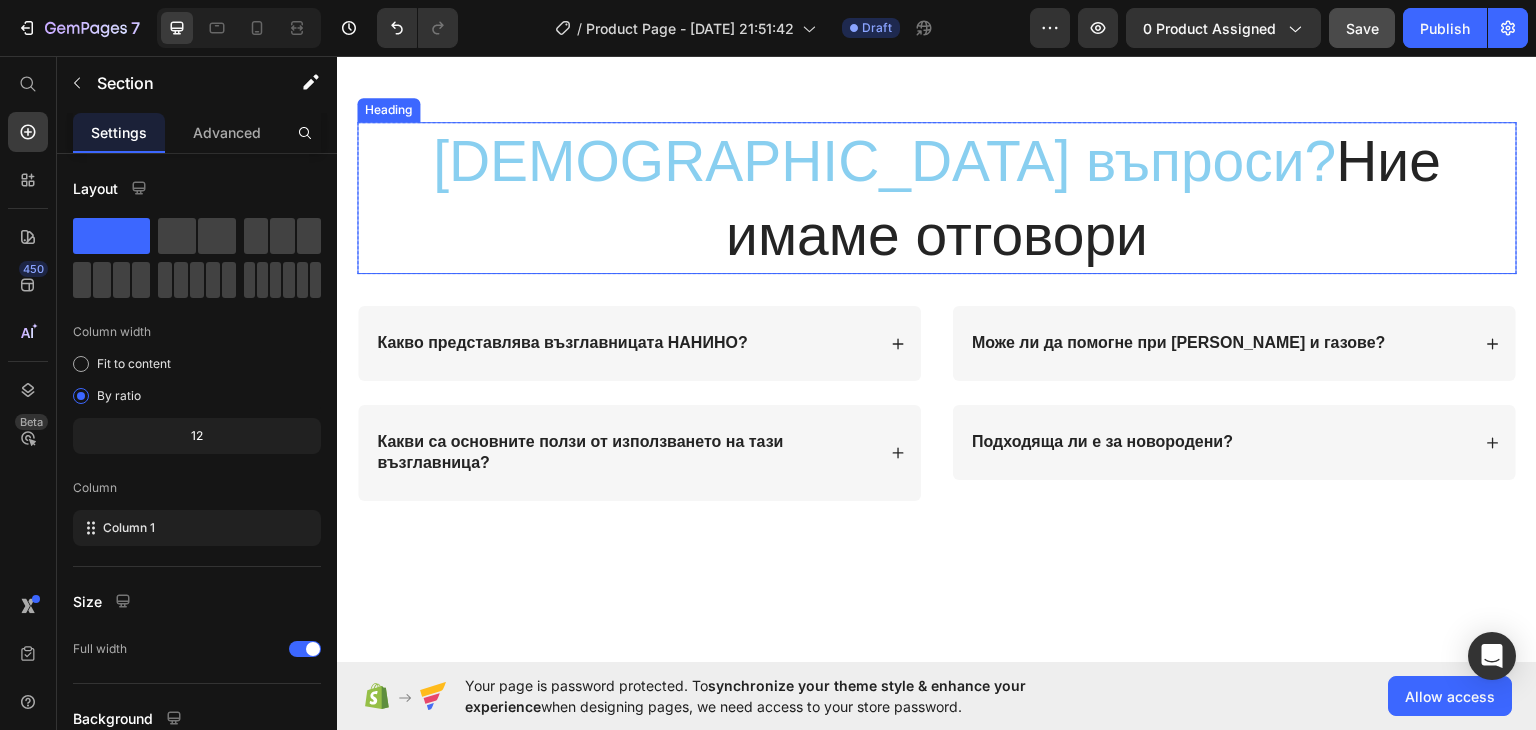 click on "[DEMOGRAPHIC_DATA] въпроси?" at bounding box center (885, 160) 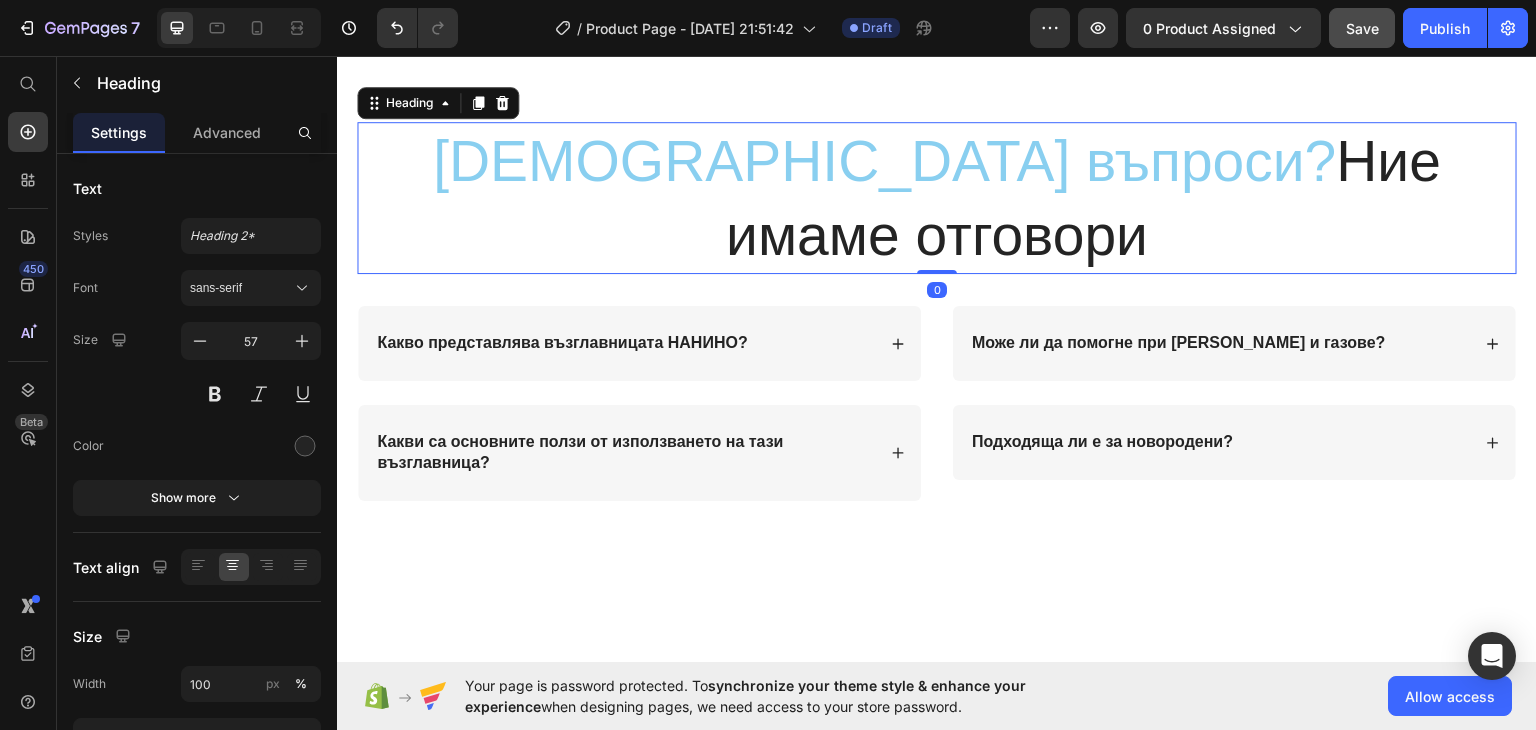 click on "[DEMOGRAPHIC_DATA] въпроси?" at bounding box center [885, 160] 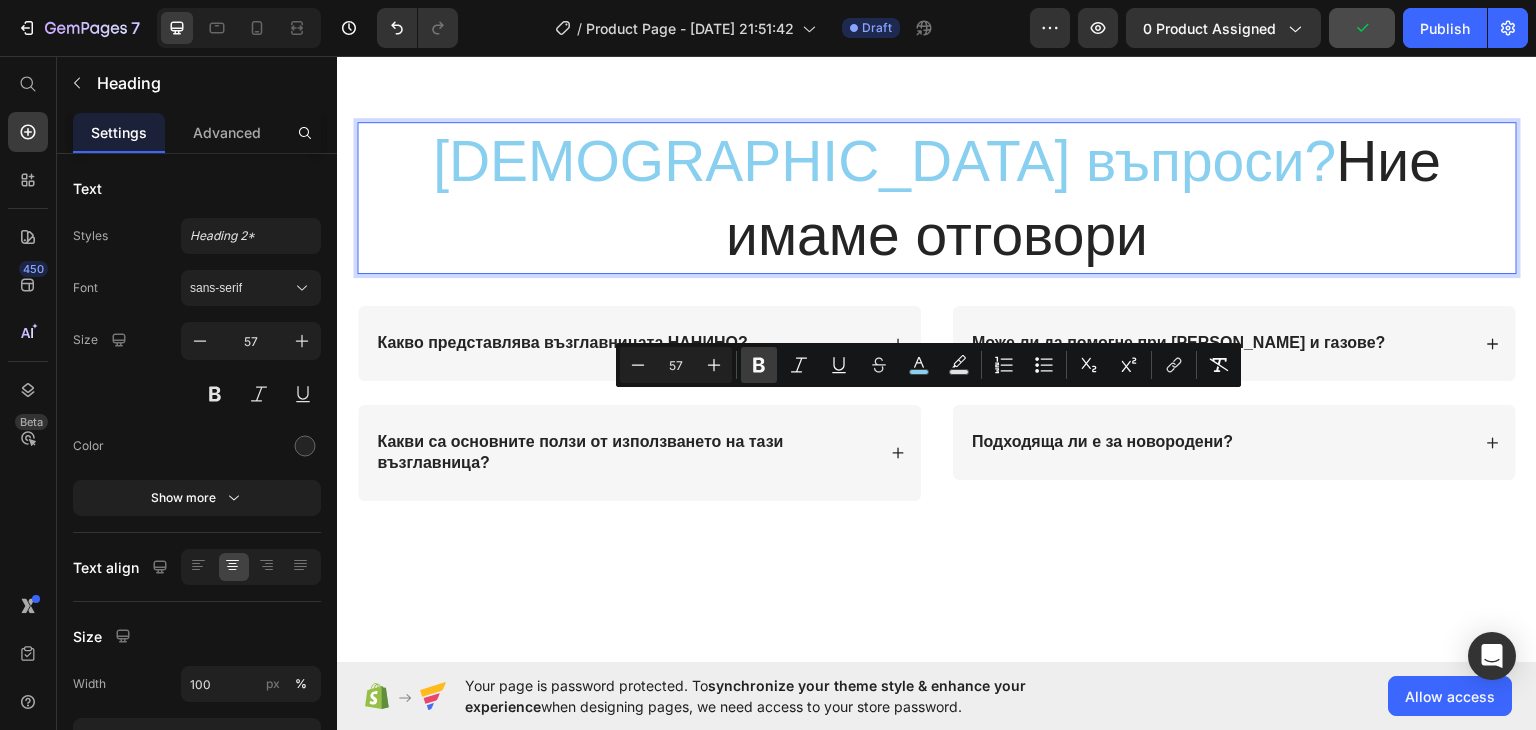 click 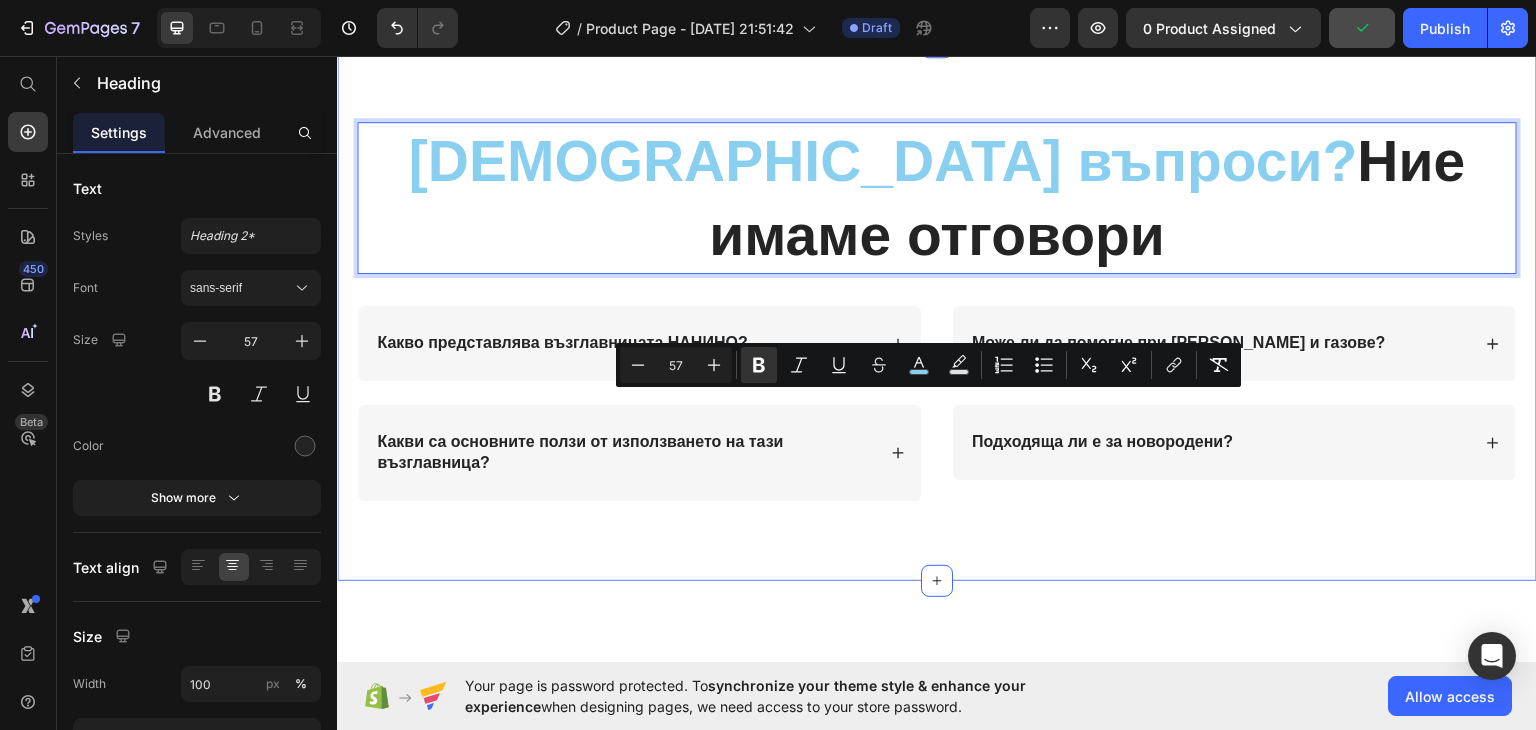 click on "[DEMOGRAPHIC_DATA] въпроси?  Ние имаме отговори Heading   0 Row
Какво представлява възглавницата НАНИНО?
Какви са основните ползи от използването на тази възглавница? Accordion
Може ли да помогне при колики и газове?
Подходяща ли е за новородени? Accordion Row Section 5" at bounding box center [937, 310] 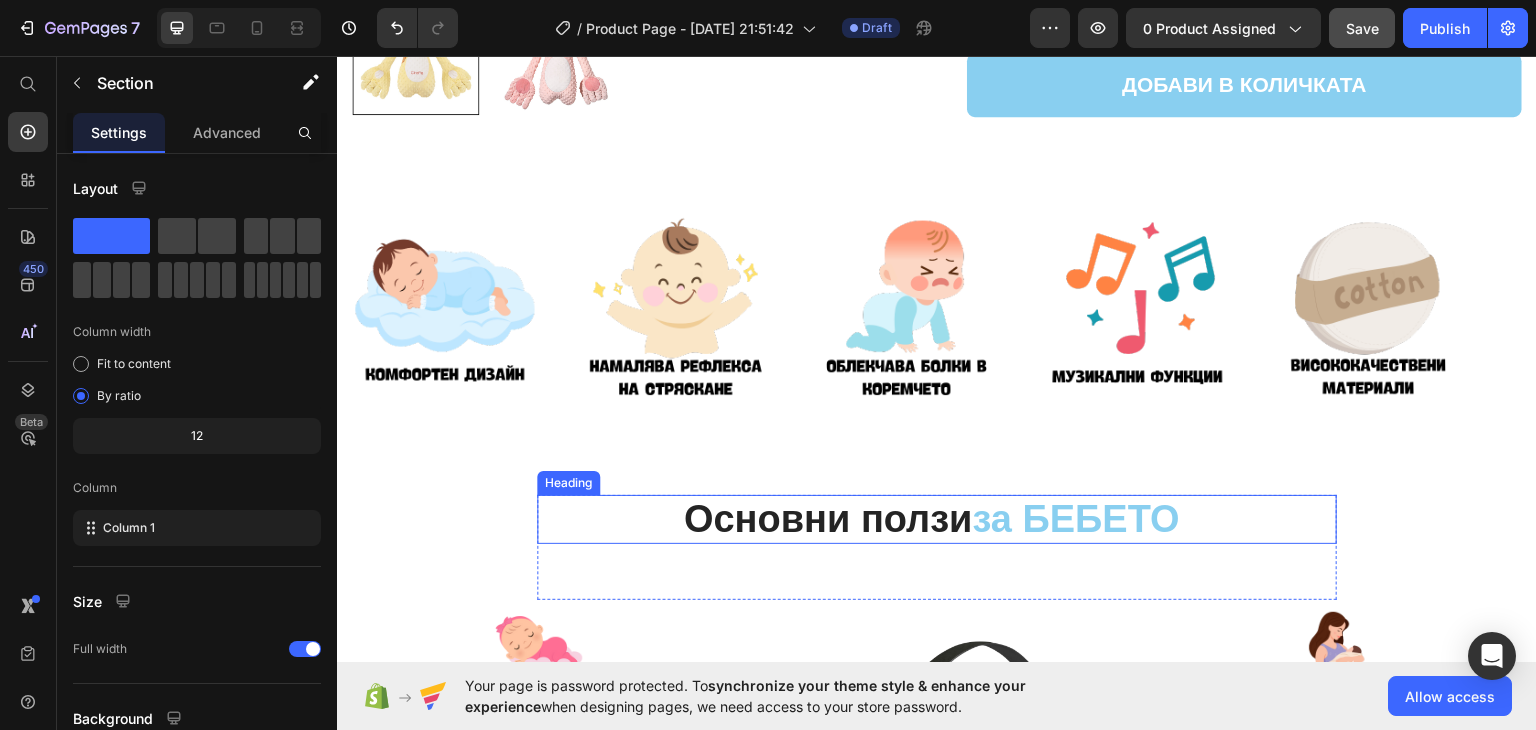 scroll, scrollTop: 848, scrollLeft: 0, axis: vertical 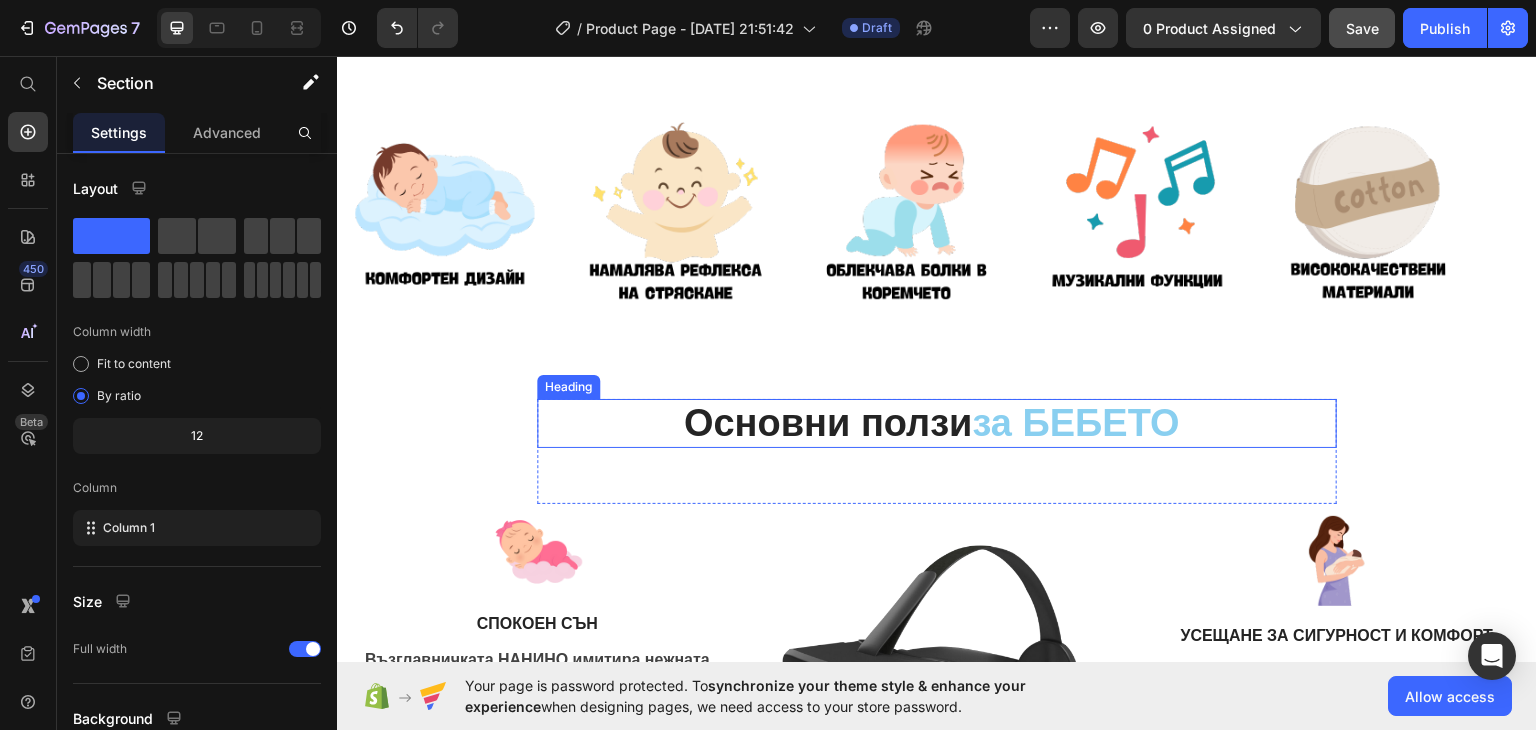 click on "Основни ползи  за БЕБЕТО" at bounding box center (937, 423) 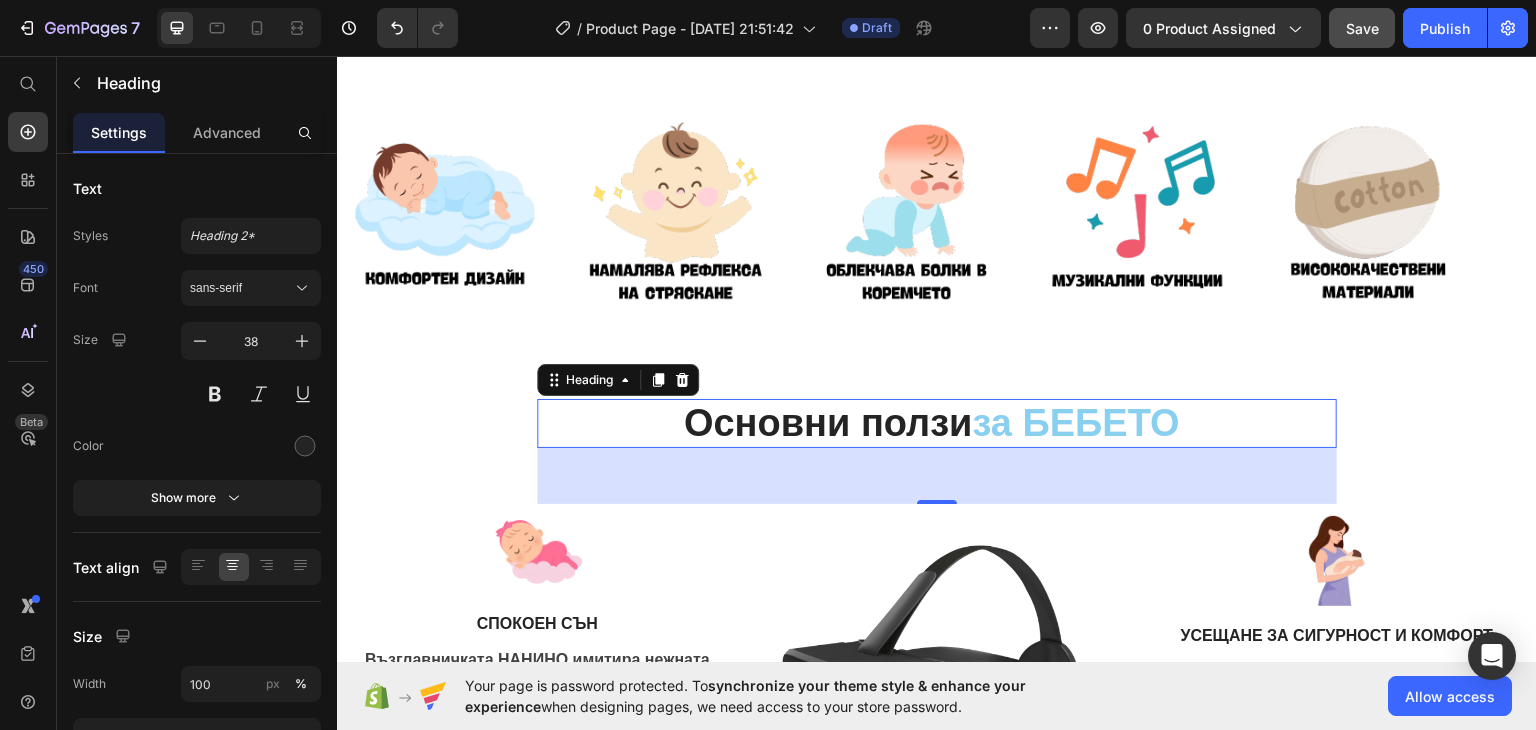 click on "Основни ползи  за БЕБЕТО" at bounding box center [937, 423] 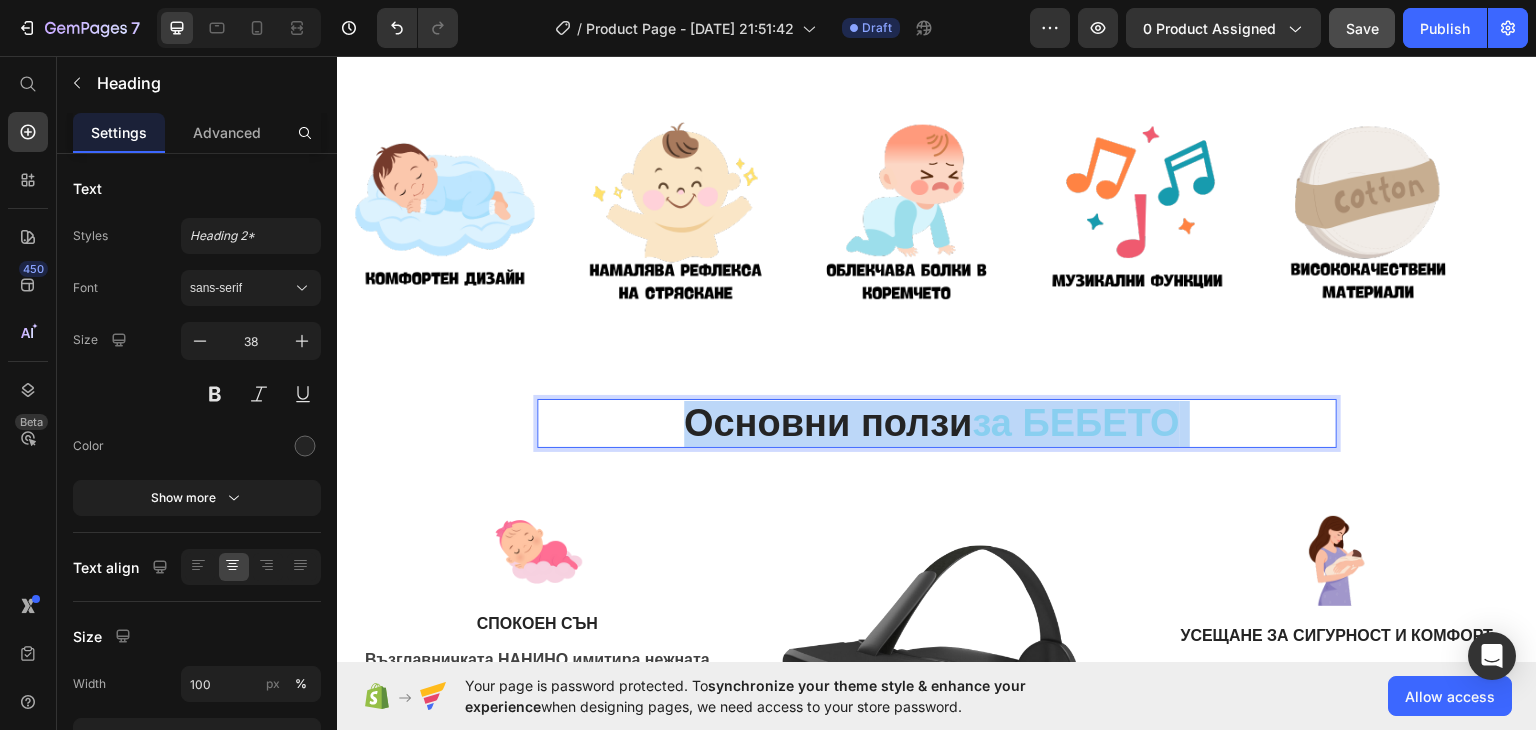 click on "Основни ползи  за БЕБЕТО" at bounding box center [937, 423] 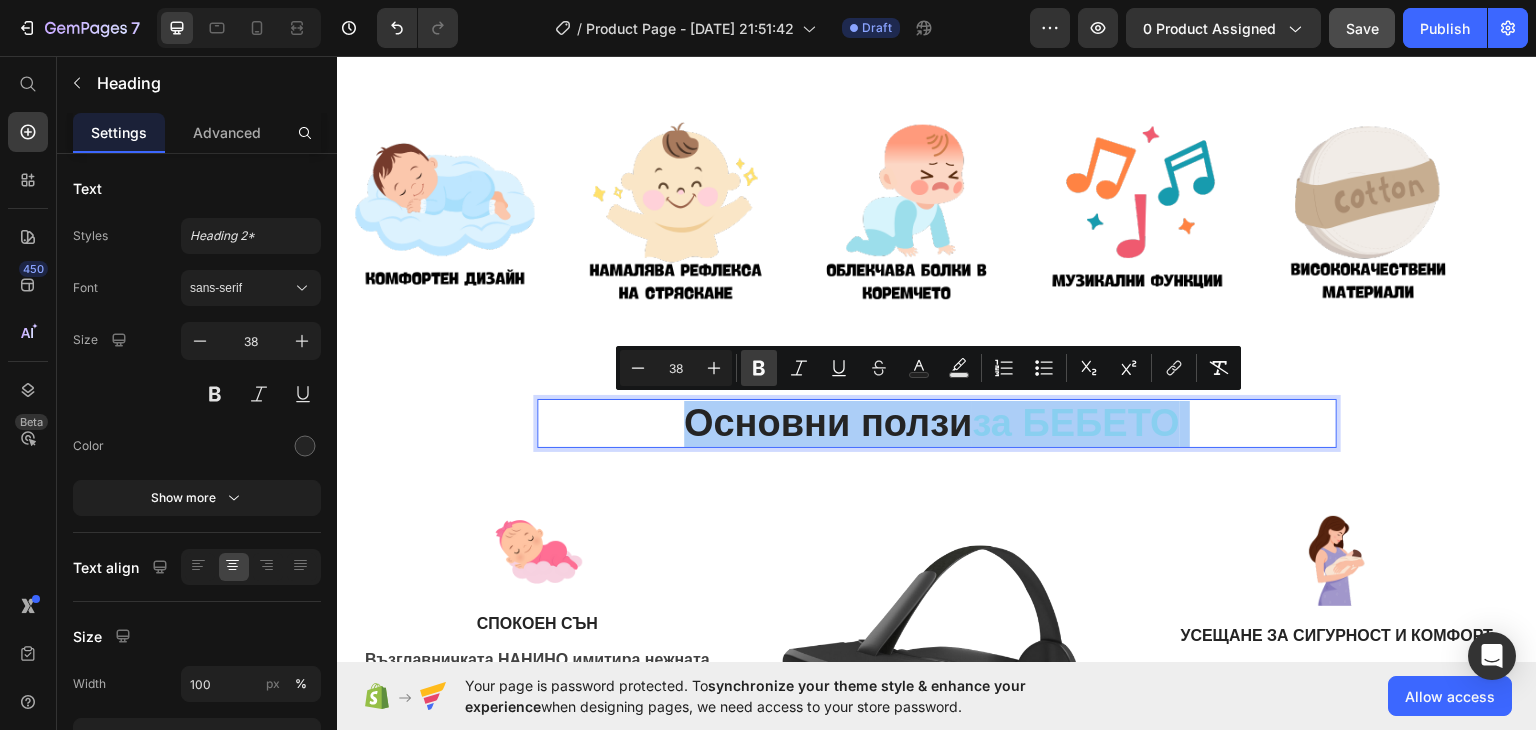 click 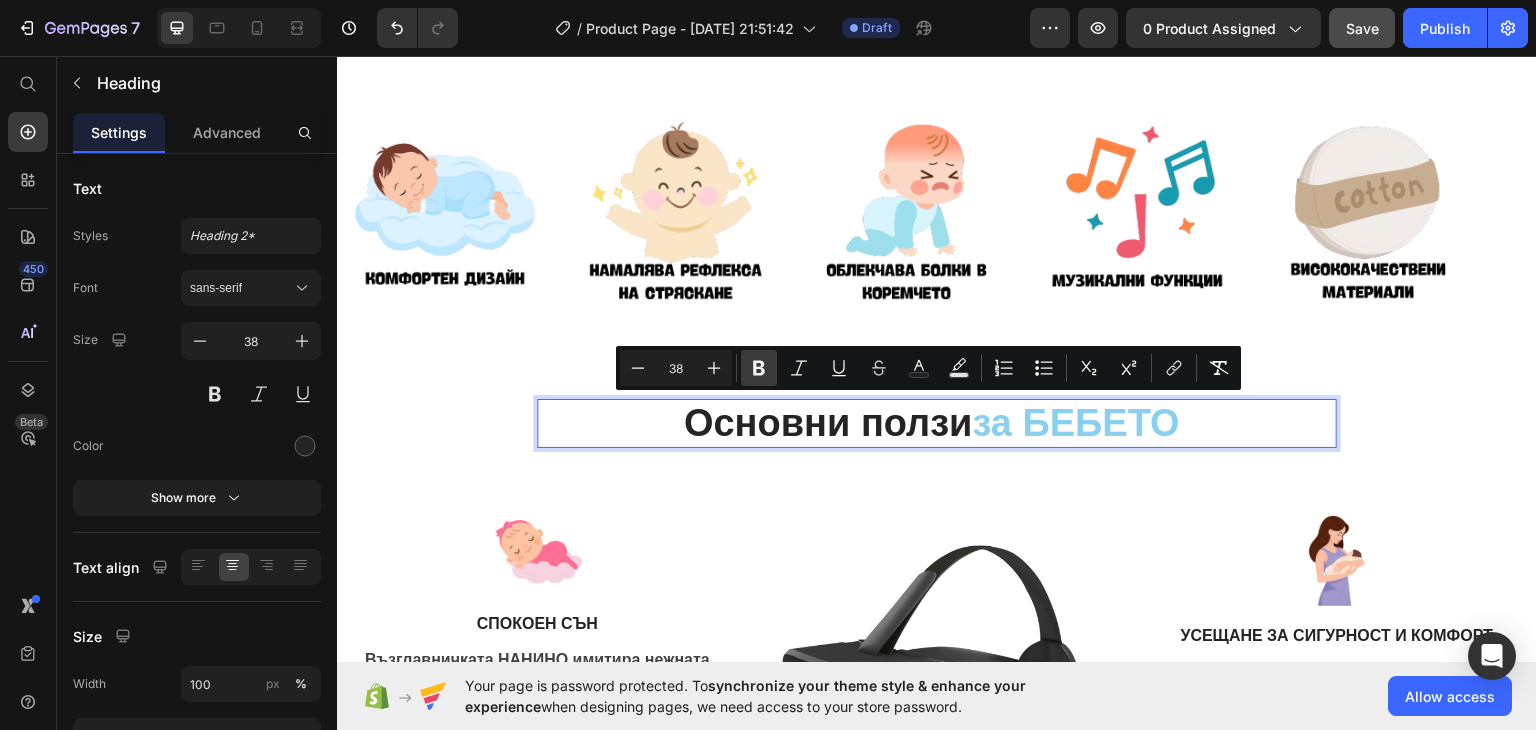 click 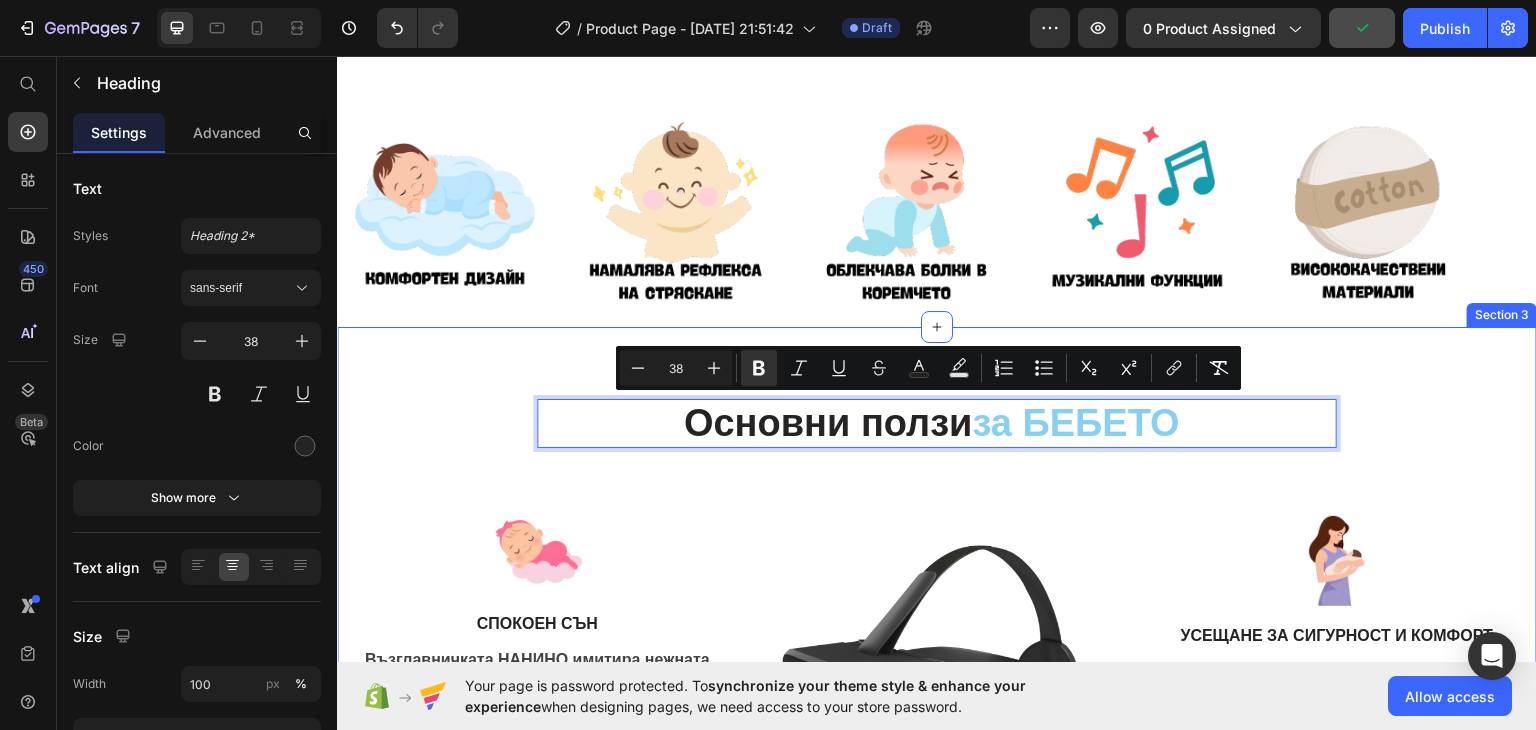 click on "Основни ползи  за БЕБЕТО   Heading   56 Row Image СПОКОЕН СЪН Text block Възглавничката НАНИНО имитира нежната прегръдка на родител, осигурявайки усещане за сигурност и спокойствие Text block Row Image ТЕРМОТЕРАПИЯ Text block Пълнежът от естествени зърна може да се затопля, топлата възглавничка може да бъде поставена върху коремчето на бебето, за да облекчи болки, свързани с колики. Text block Row Image Image УСЕЩАНЕ ЗА СИГУРНОСТ И КОМФОРТ Text block Създават успокояваща среда, която може да помогне на бебето да се отпусне и да заспи по-лесно и да спи по-дълго. Text block Row Image Text block Text block Row Row Section 3" at bounding box center (937, 652) 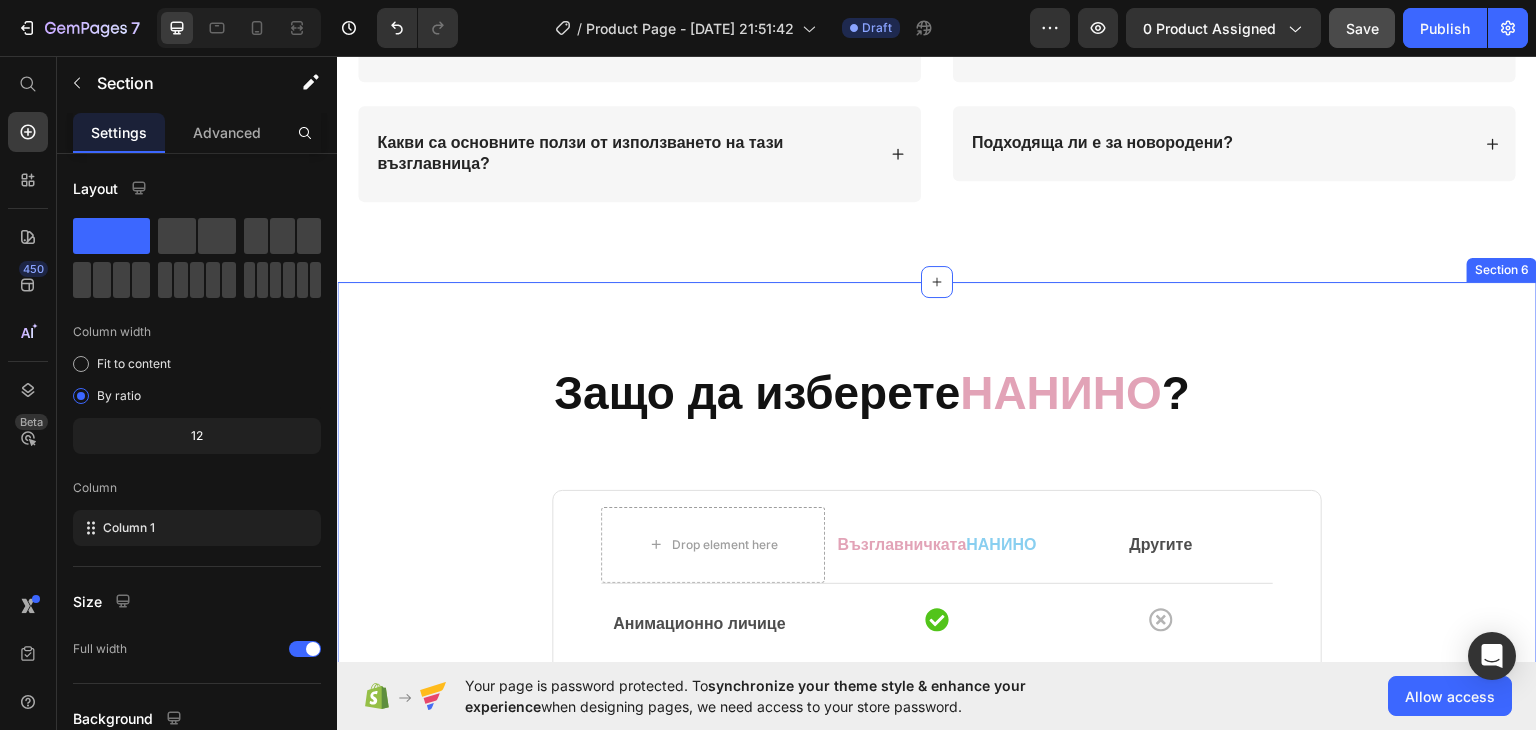 scroll, scrollTop: 4448, scrollLeft: 0, axis: vertical 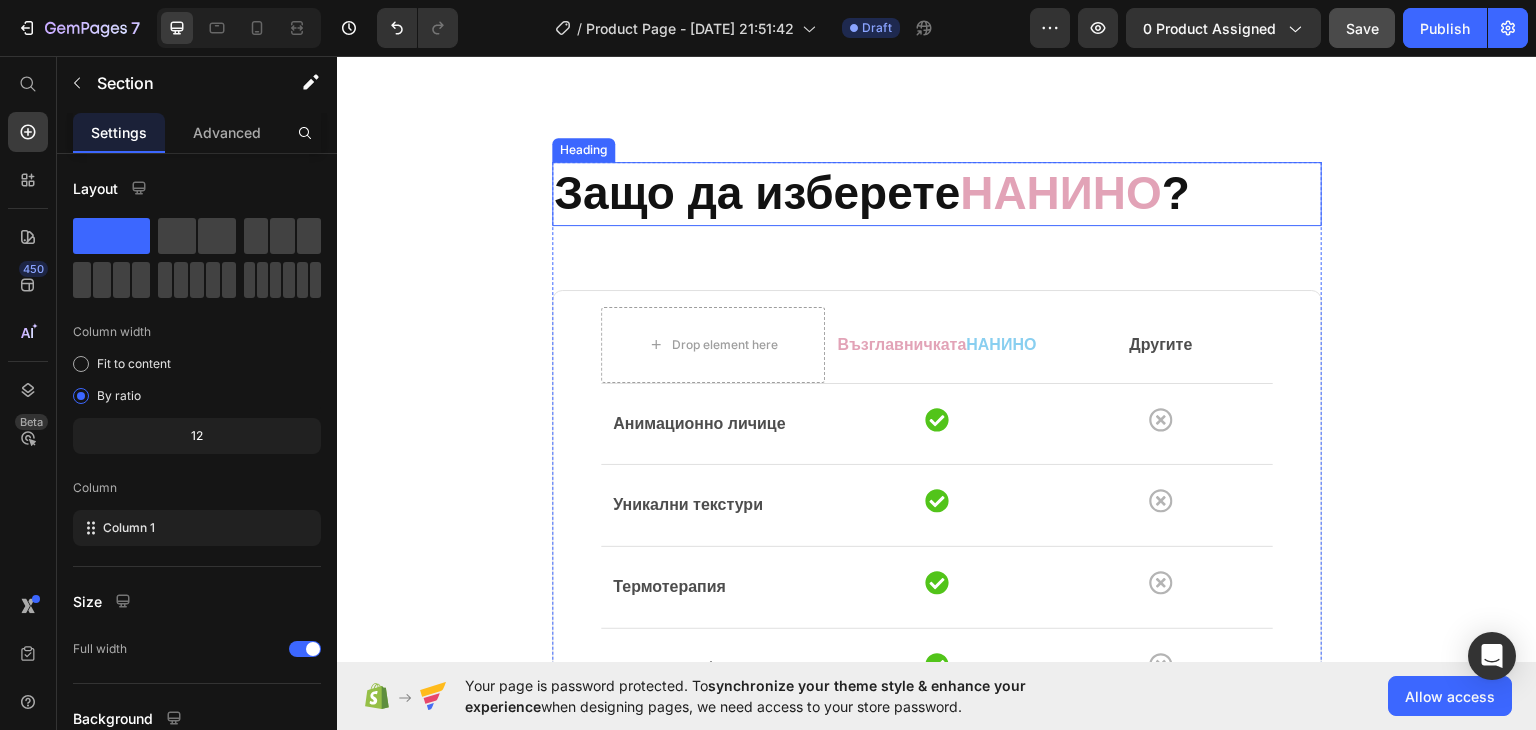 click on "НАНИНО" at bounding box center [1061, 192] 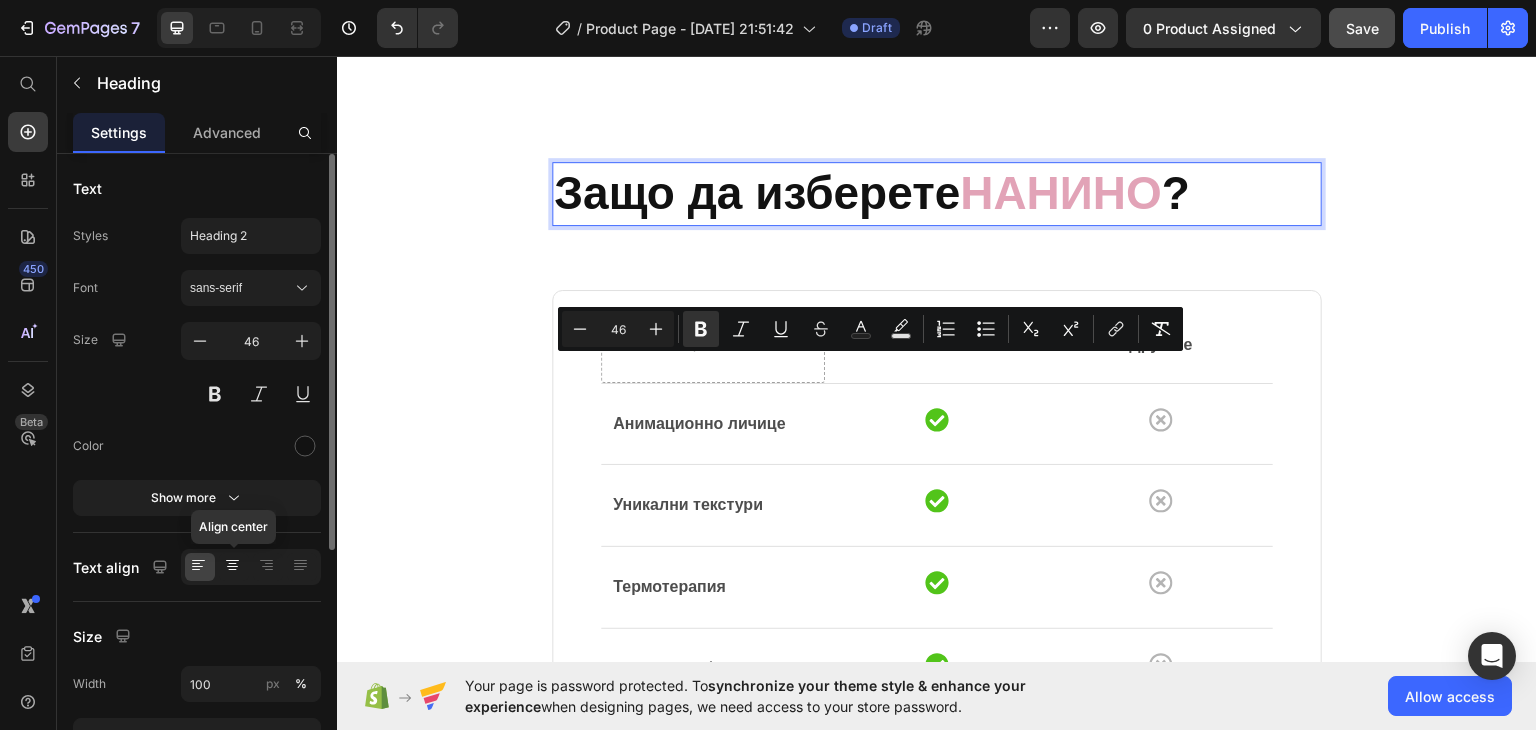 click 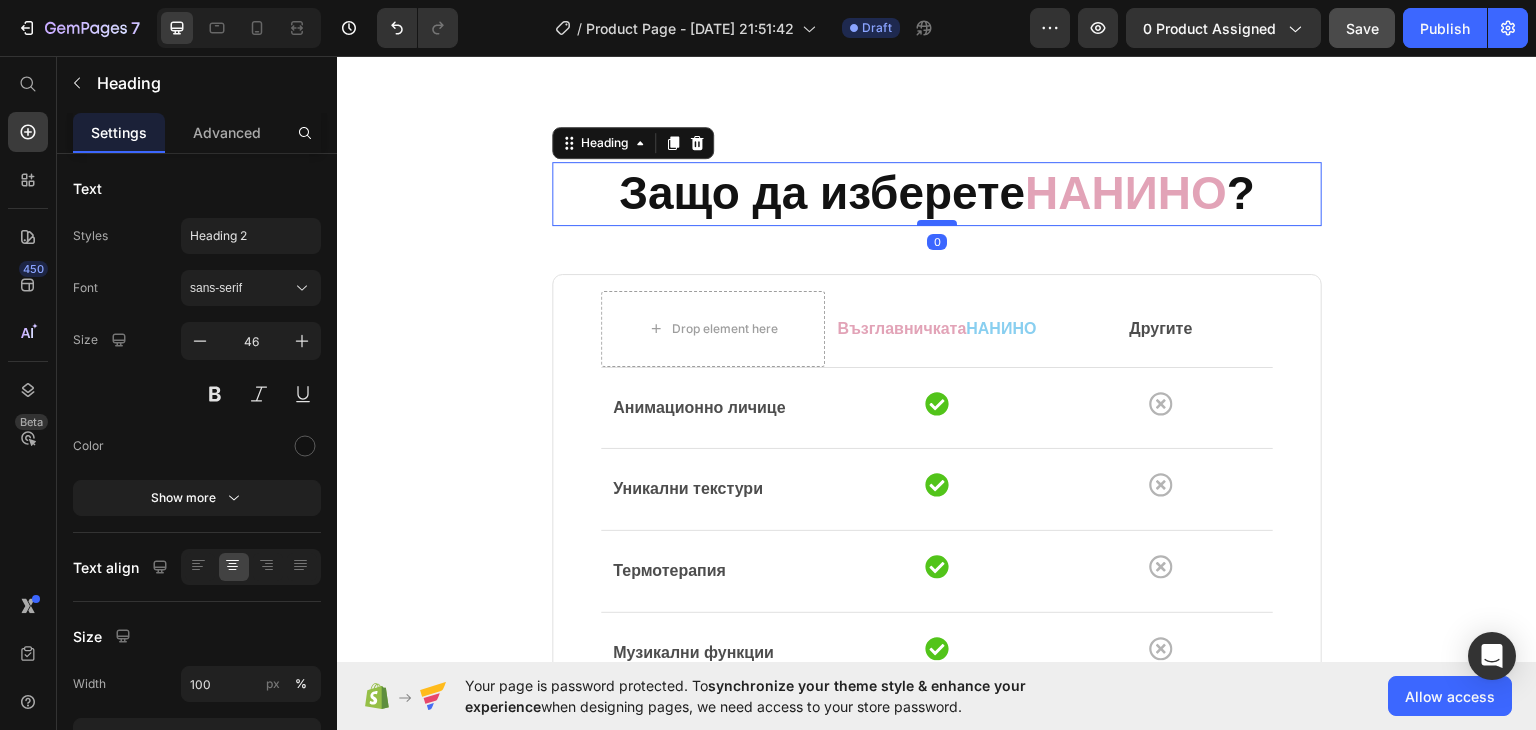 drag, startPoint x: 926, startPoint y: 431, endPoint x: 928, endPoint y: 415, distance: 16.124516 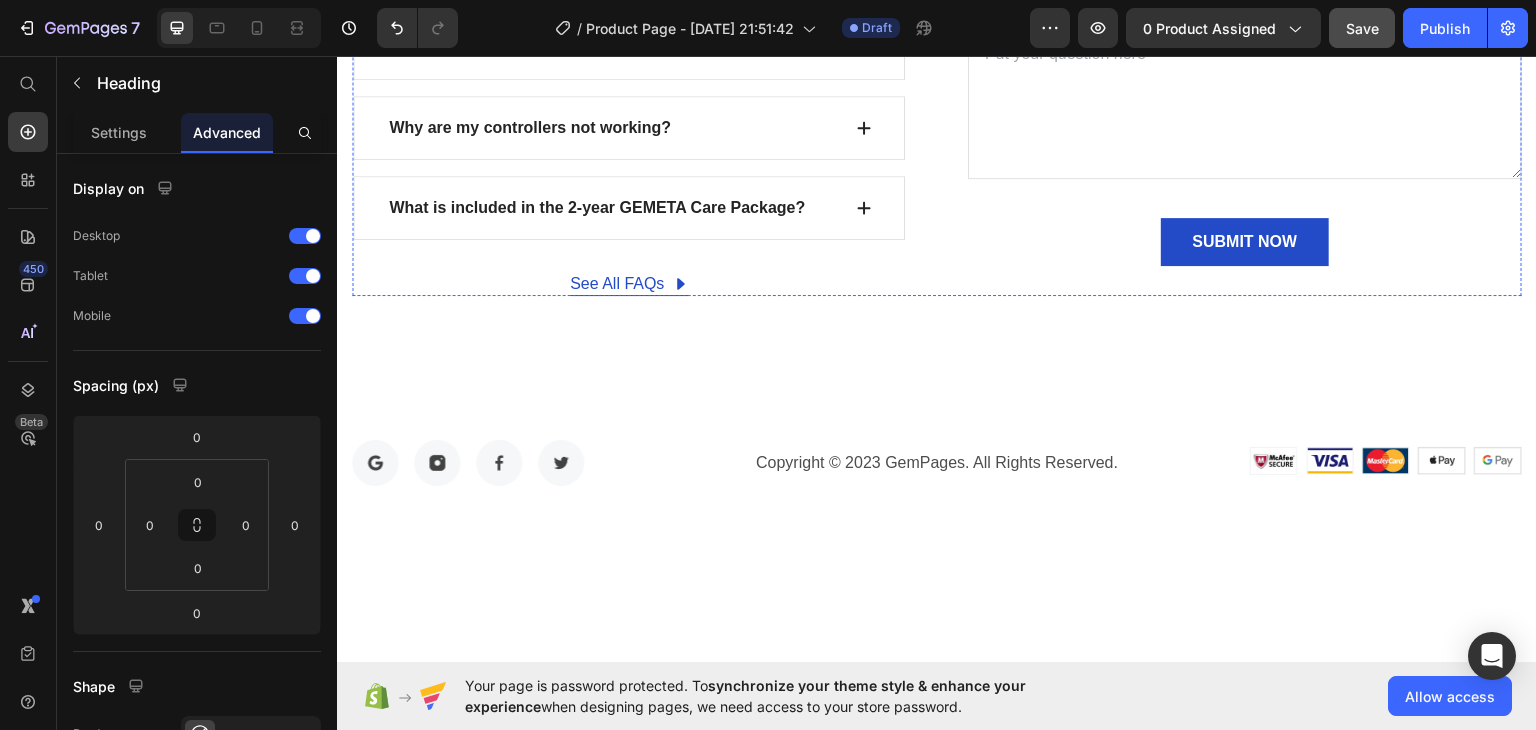 scroll, scrollTop: 8934, scrollLeft: 0, axis: vertical 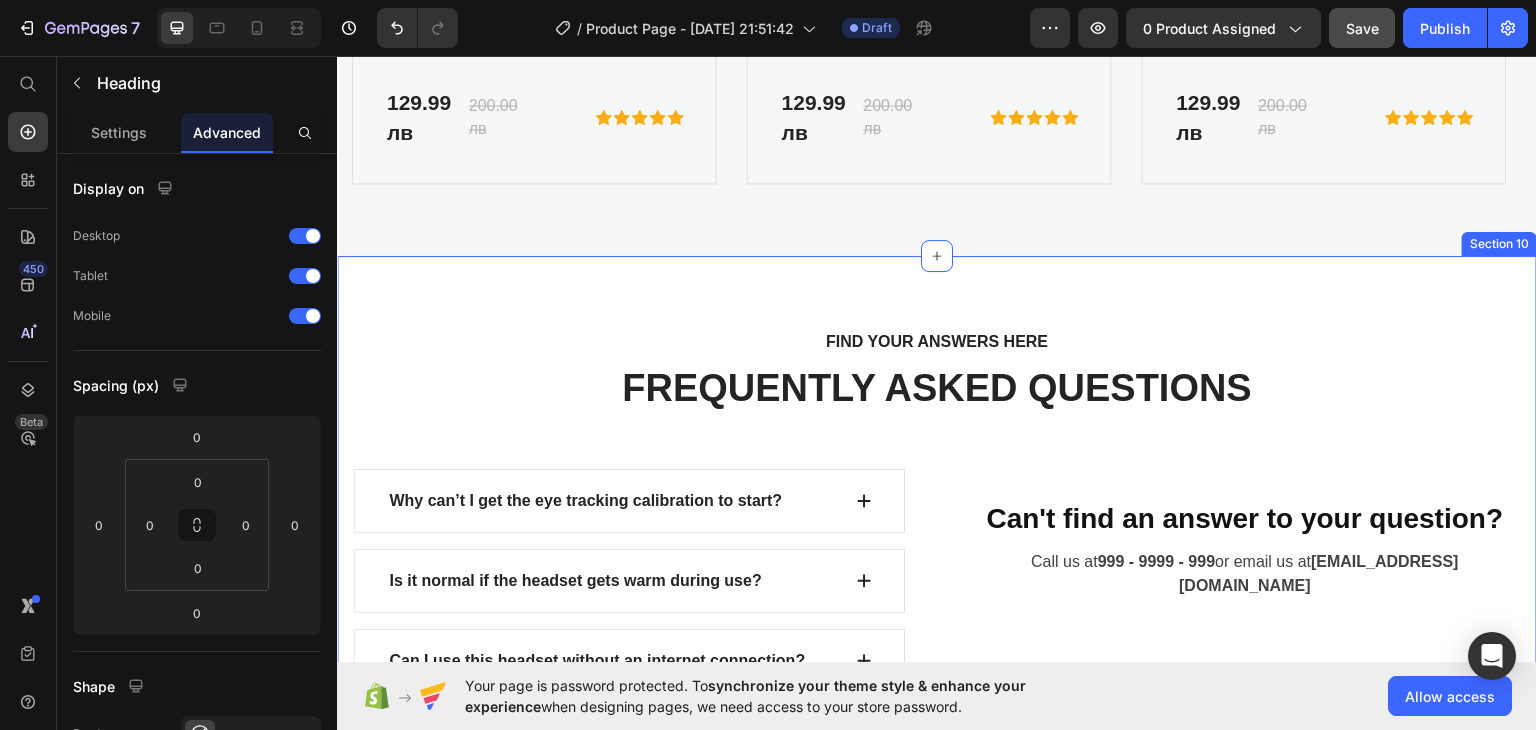 click on "FIND YOUR ANSWERS HERE Text block FREQUENTLY ASKED QUESTIONS Heading Row Why can’t I get the eye tracking calibration to start? Is it normal if the headset gets warm during use? Can I use this headset without an internet connection? How can I reset my position in VR? Why doesn't the headset image update when I move? Why are my controllers not working? What is included in the 2-year GEMETA Care Package? Accordion
See All FAQs Button Row Can't find an answer to your question? Heading Call us at  999 - 9999 - 999  or email us at  [EMAIL_ADDRESS][DOMAIN_NAME] Text block Email address* Text block Email Field Your question* Text block Text Area SUBMIT NOW Submit Button Contact Form Row Section 10" at bounding box center (937, 698) 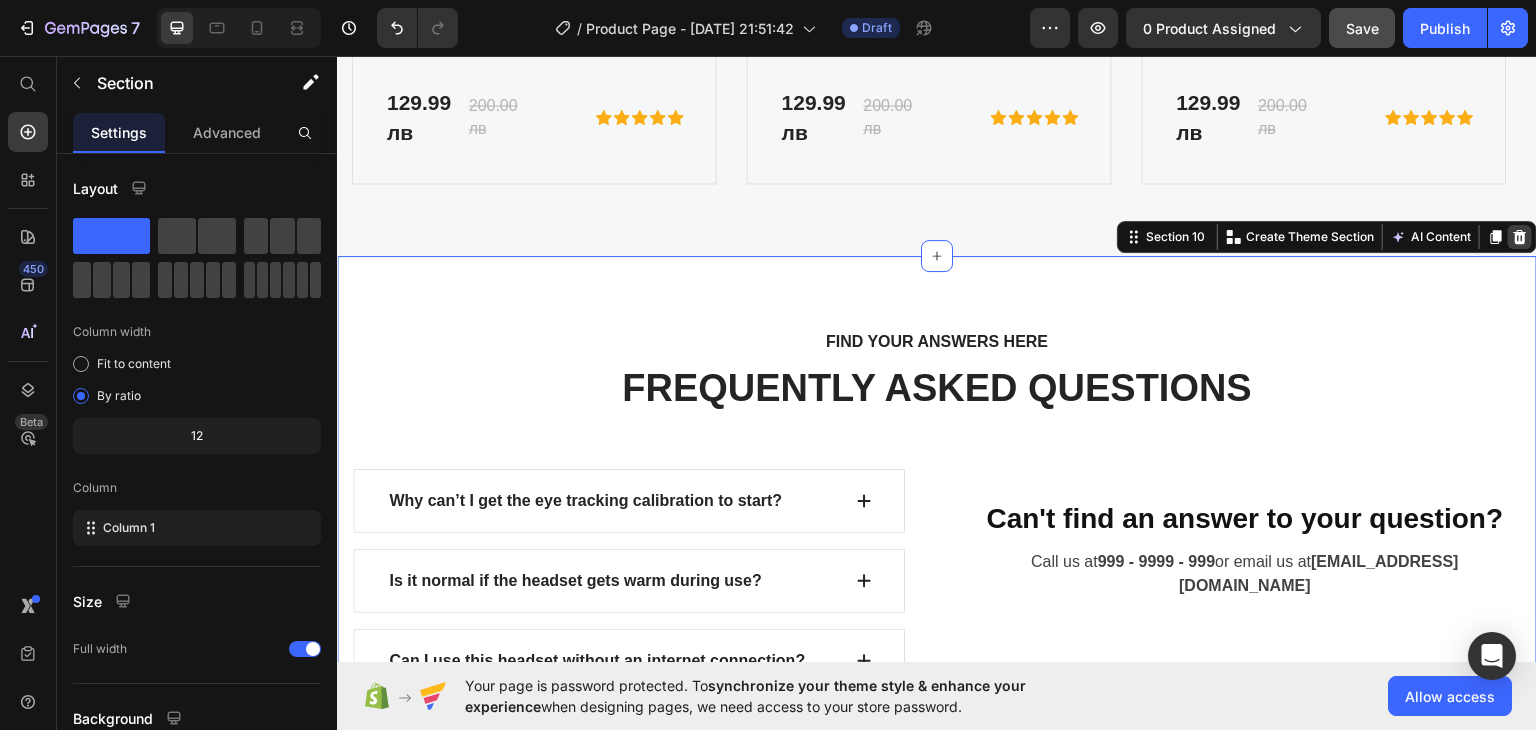 click 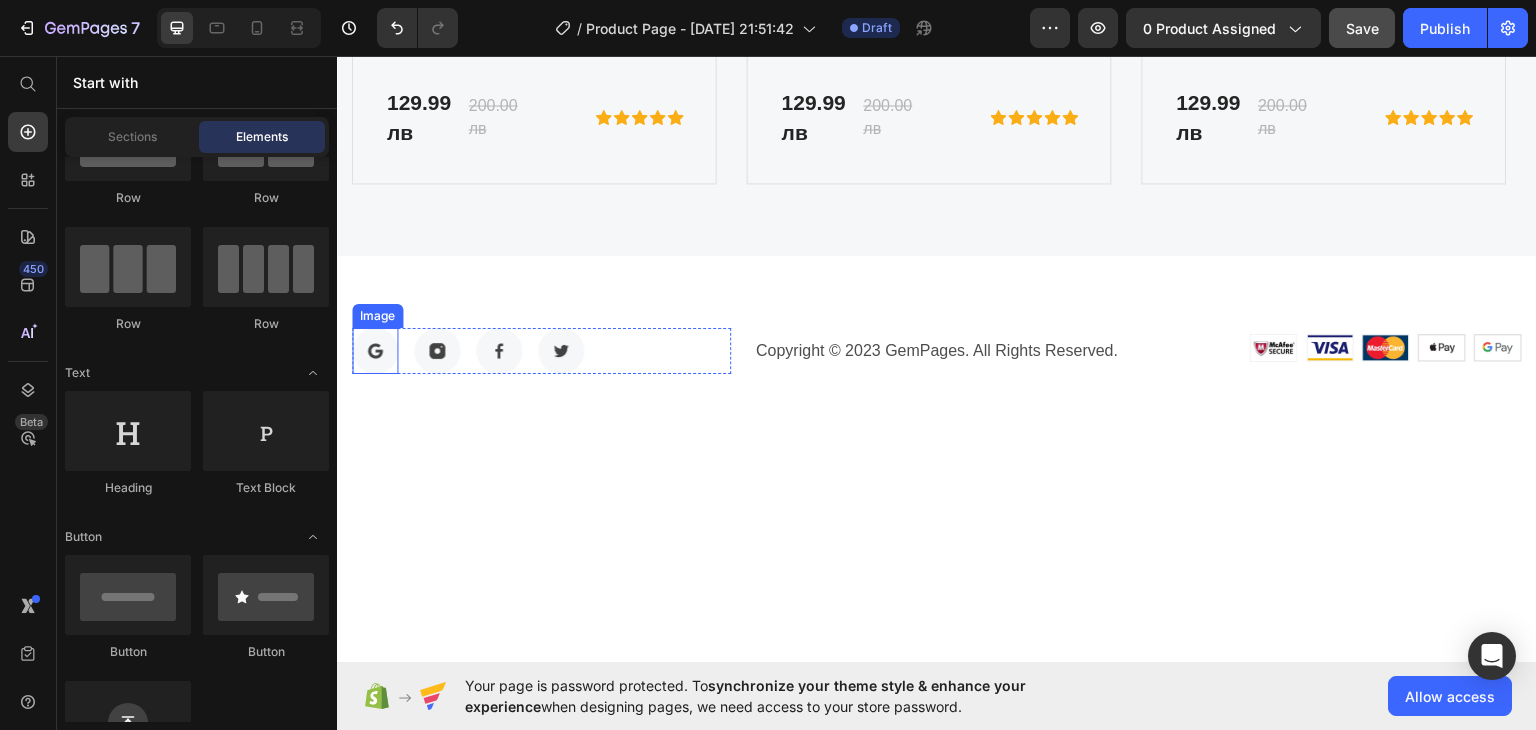 click at bounding box center (375, 350) 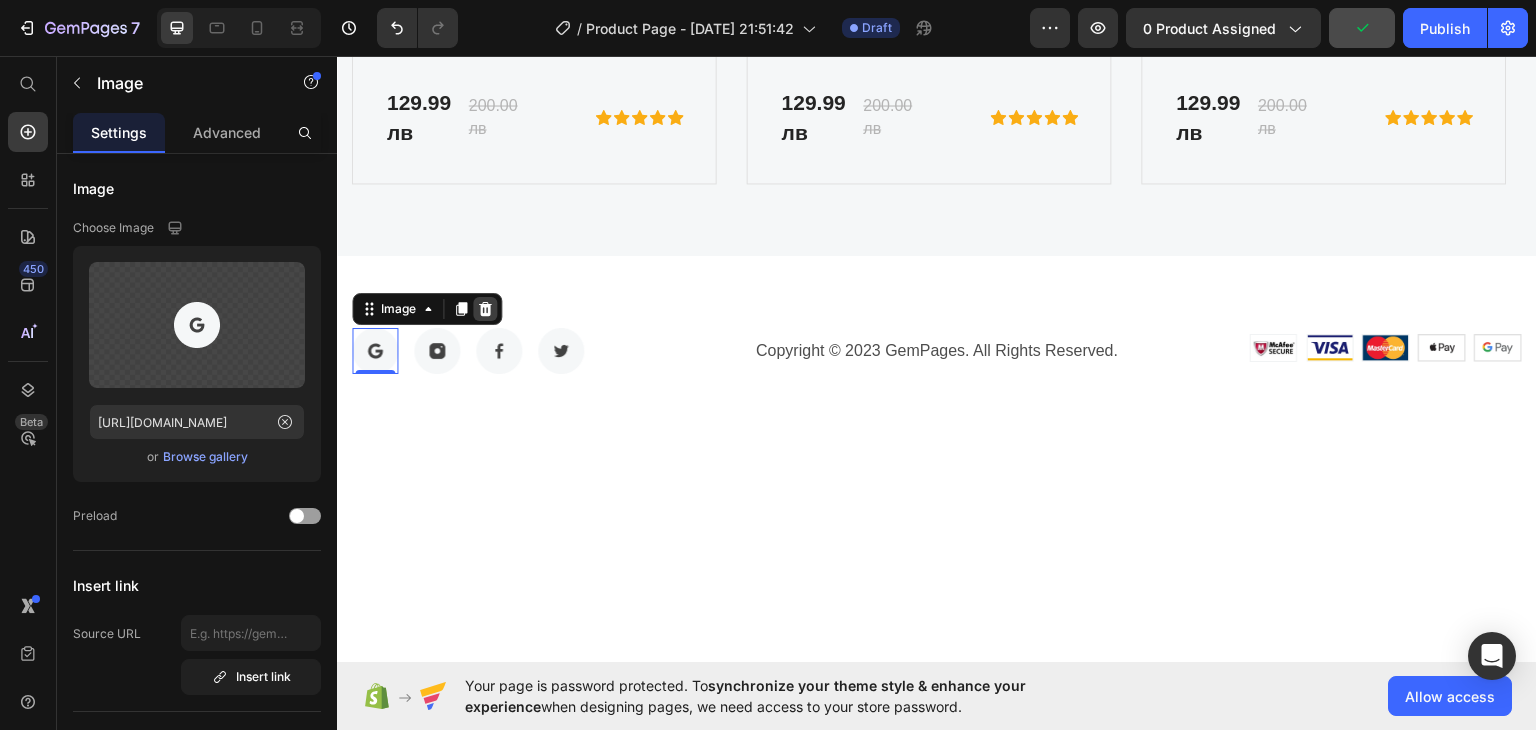 click 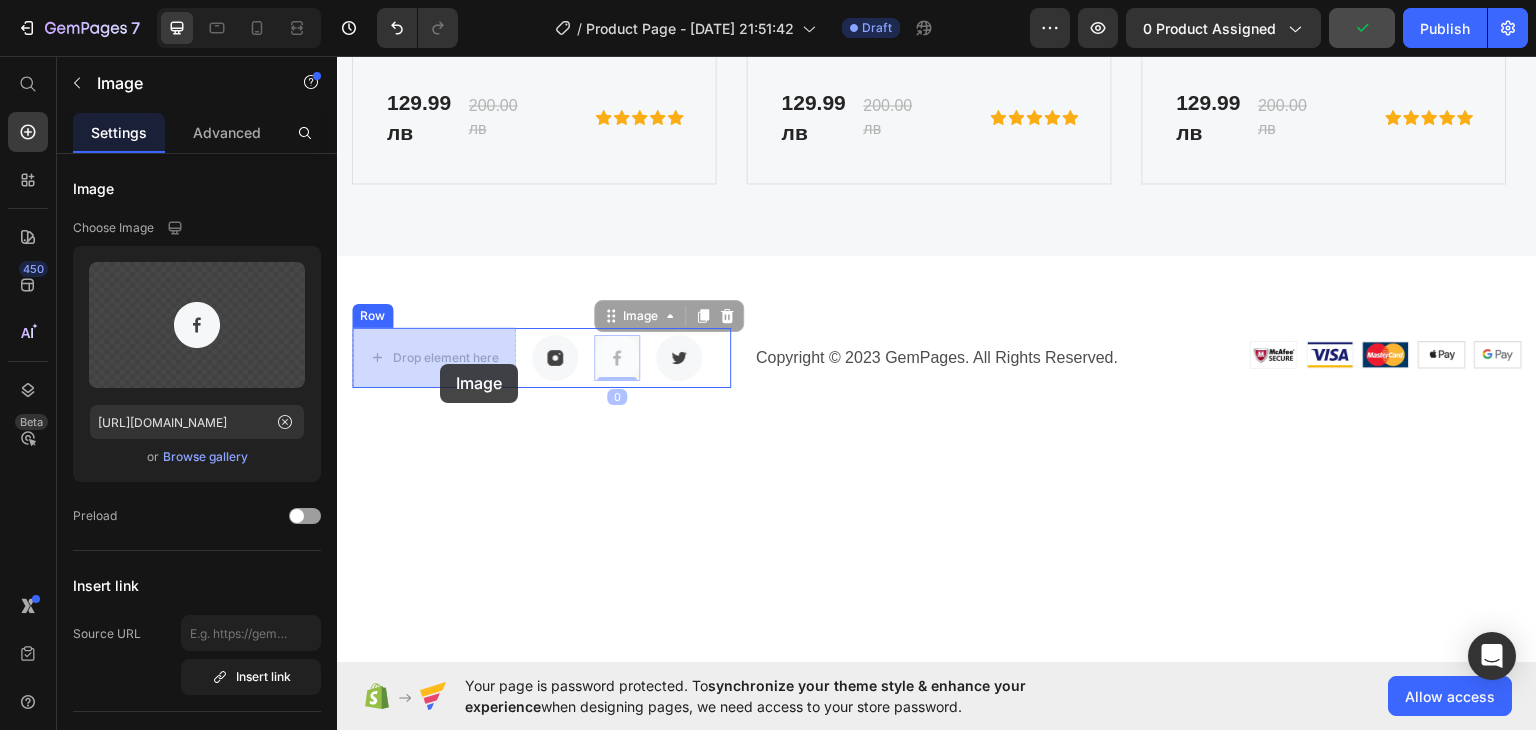 drag, startPoint x: 612, startPoint y: 366, endPoint x: 440, endPoint y: 363, distance: 172.02615 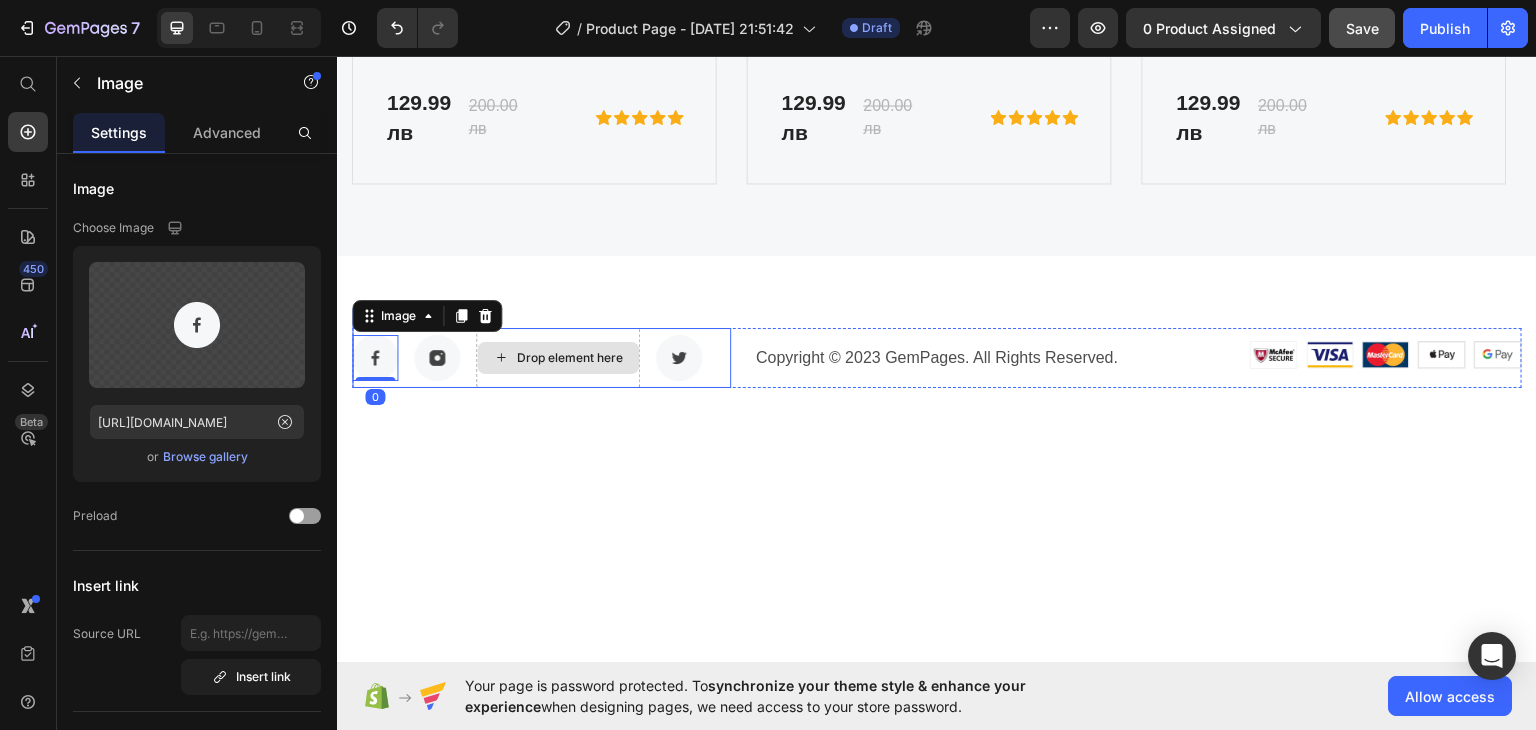 click on "Image   0 Image
Drop element here Image Row" at bounding box center [541, 357] 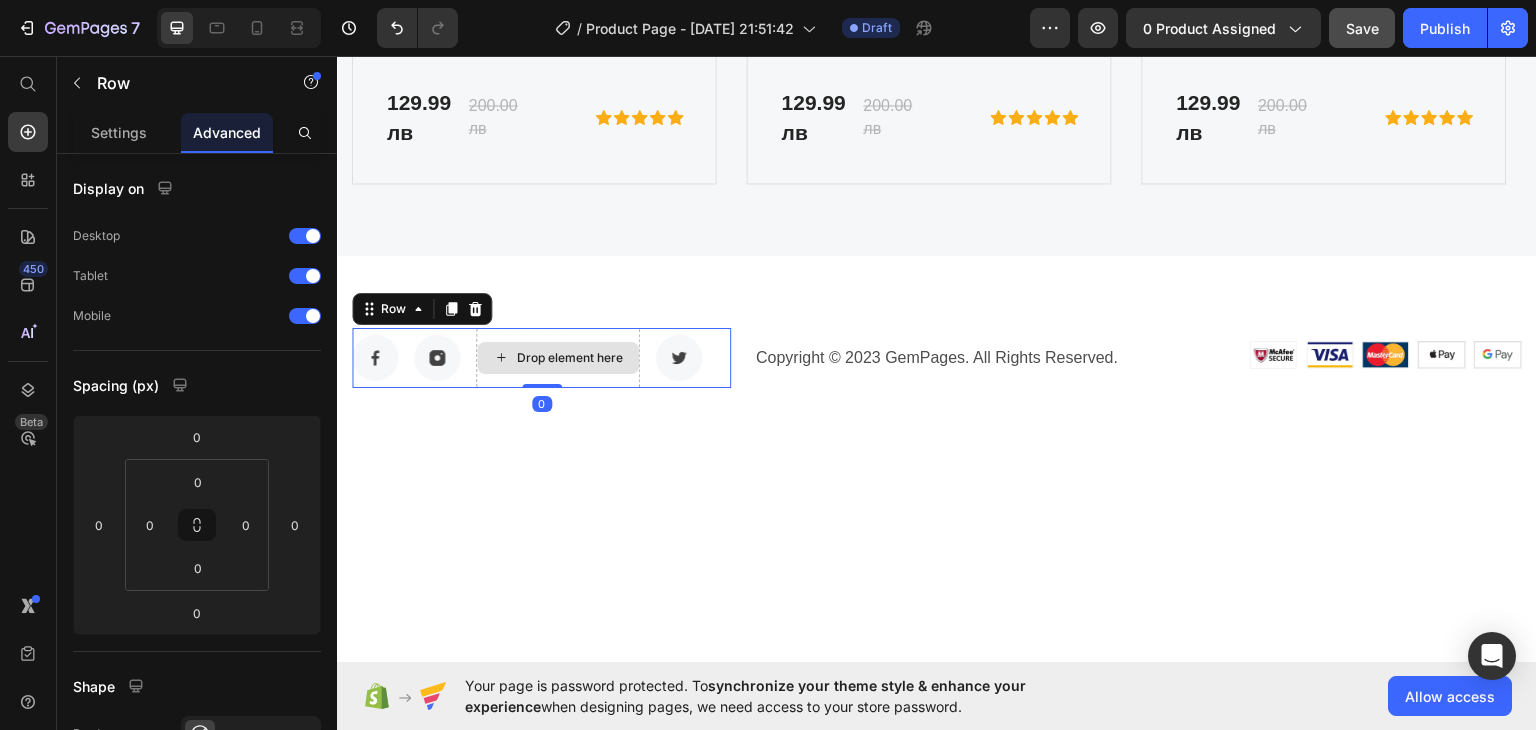click on "Drop element here" at bounding box center (558, 357) 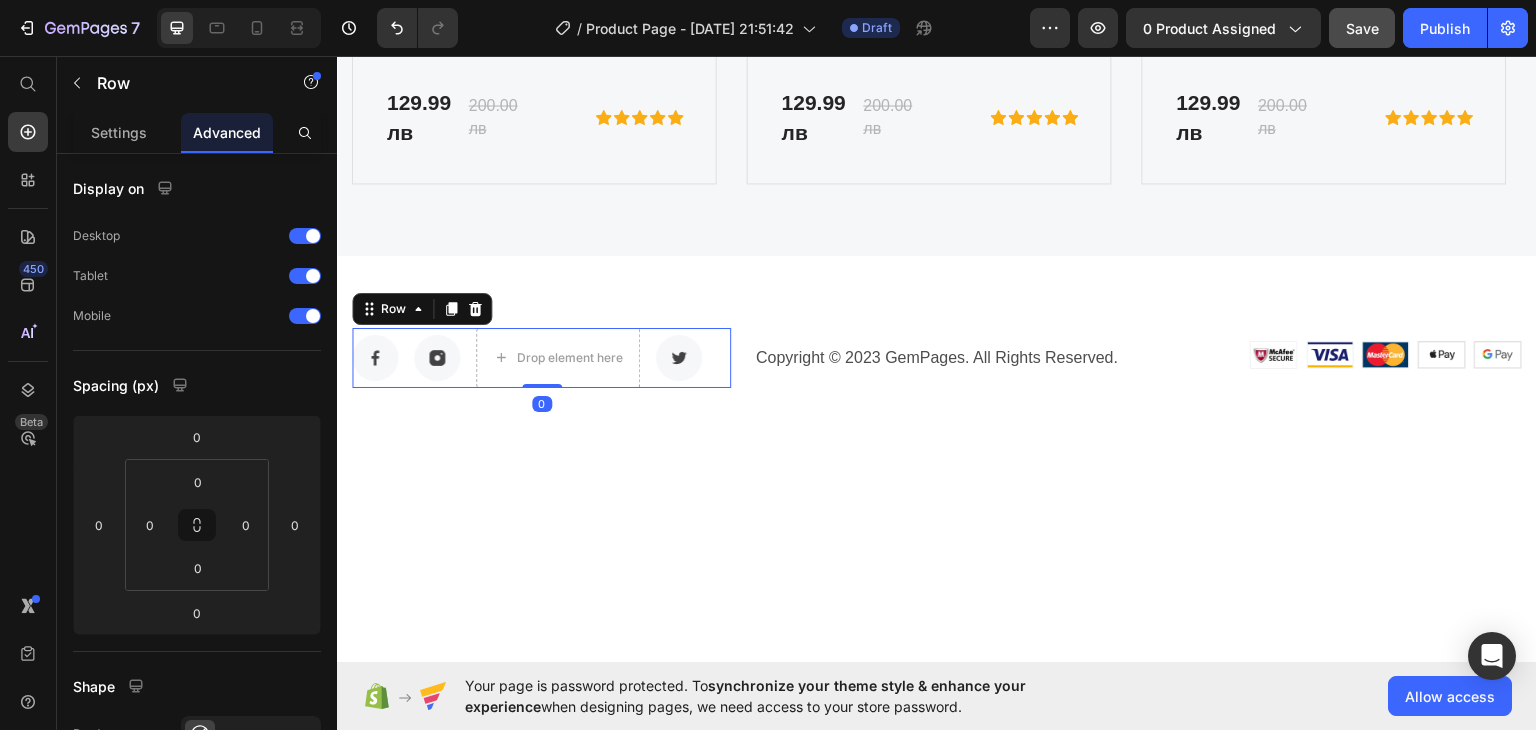 click 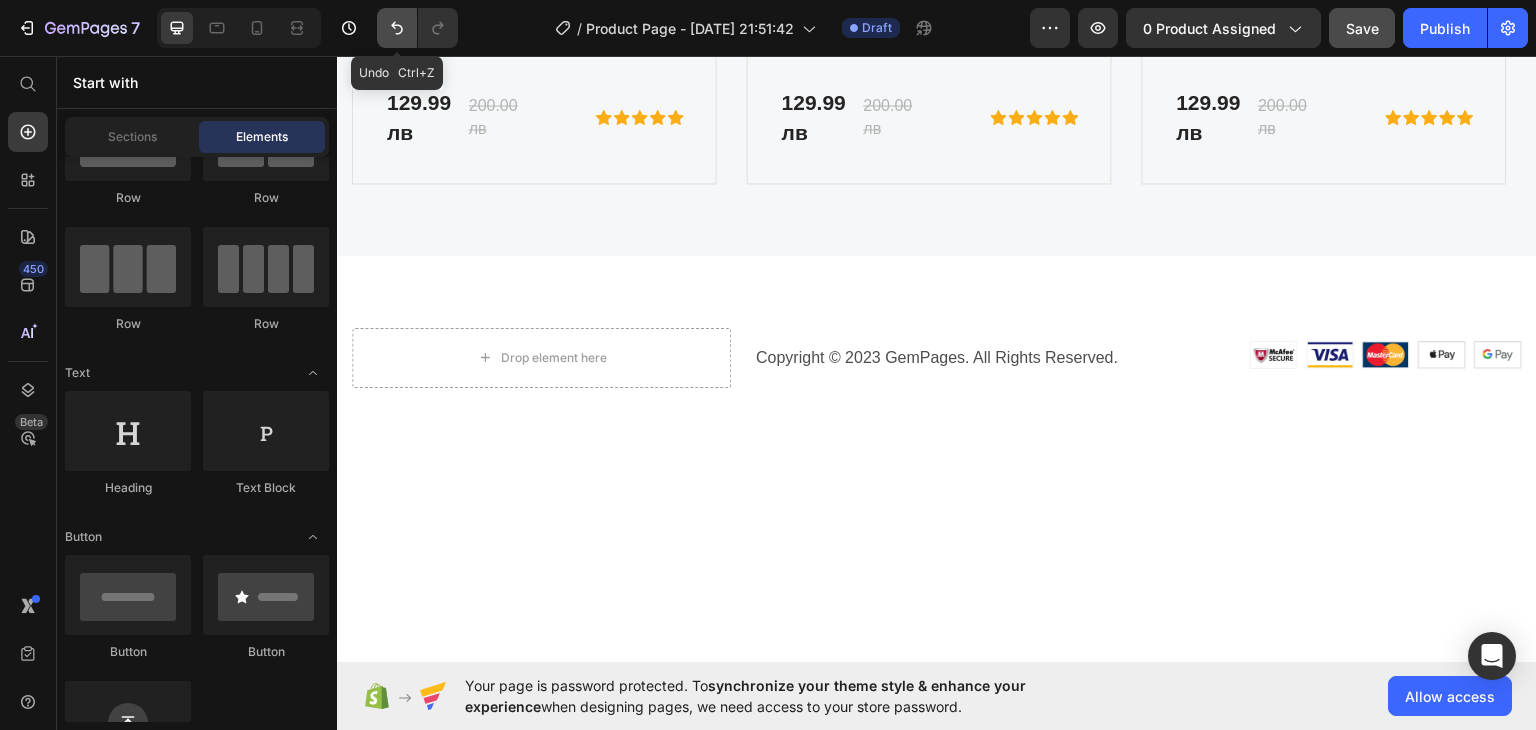 click 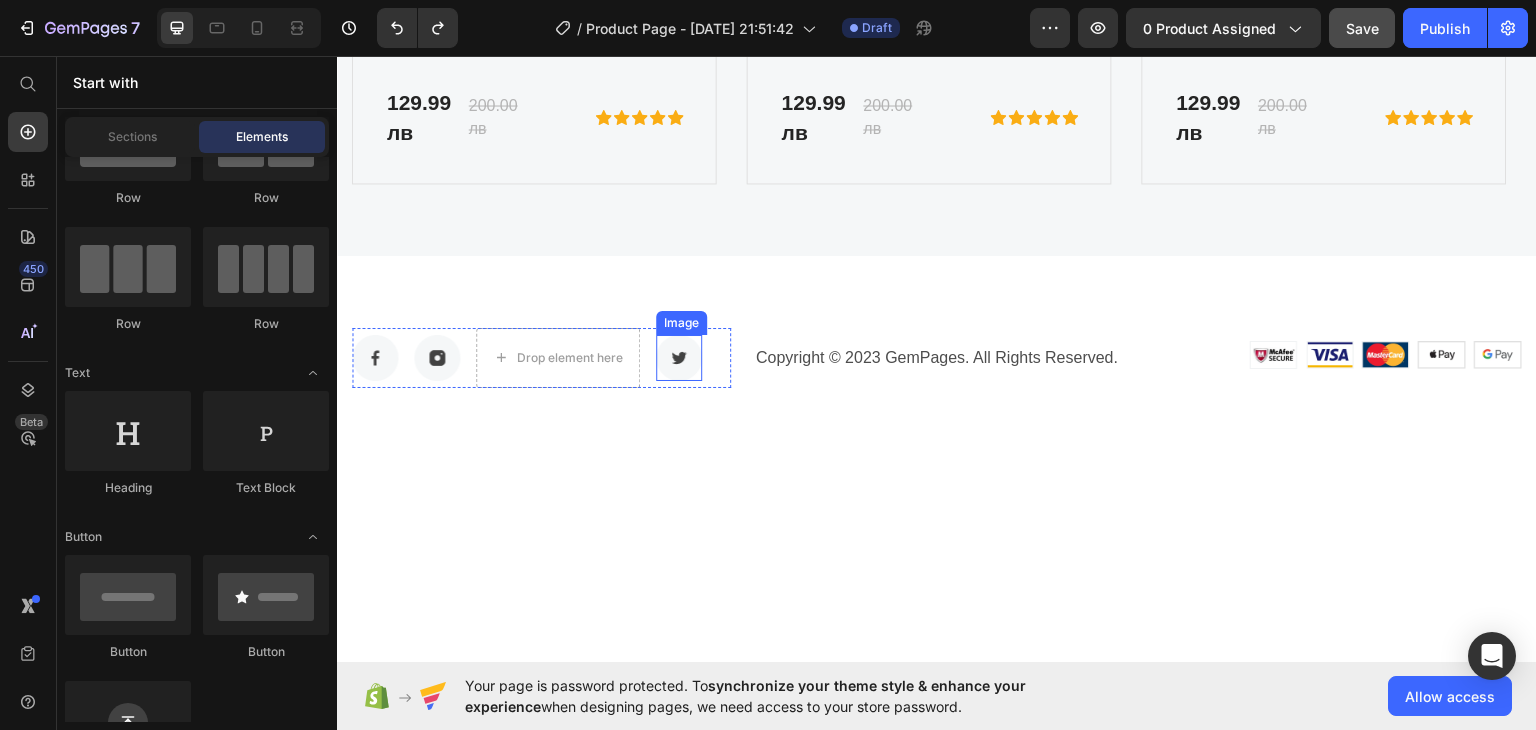 click at bounding box center (679, 357) 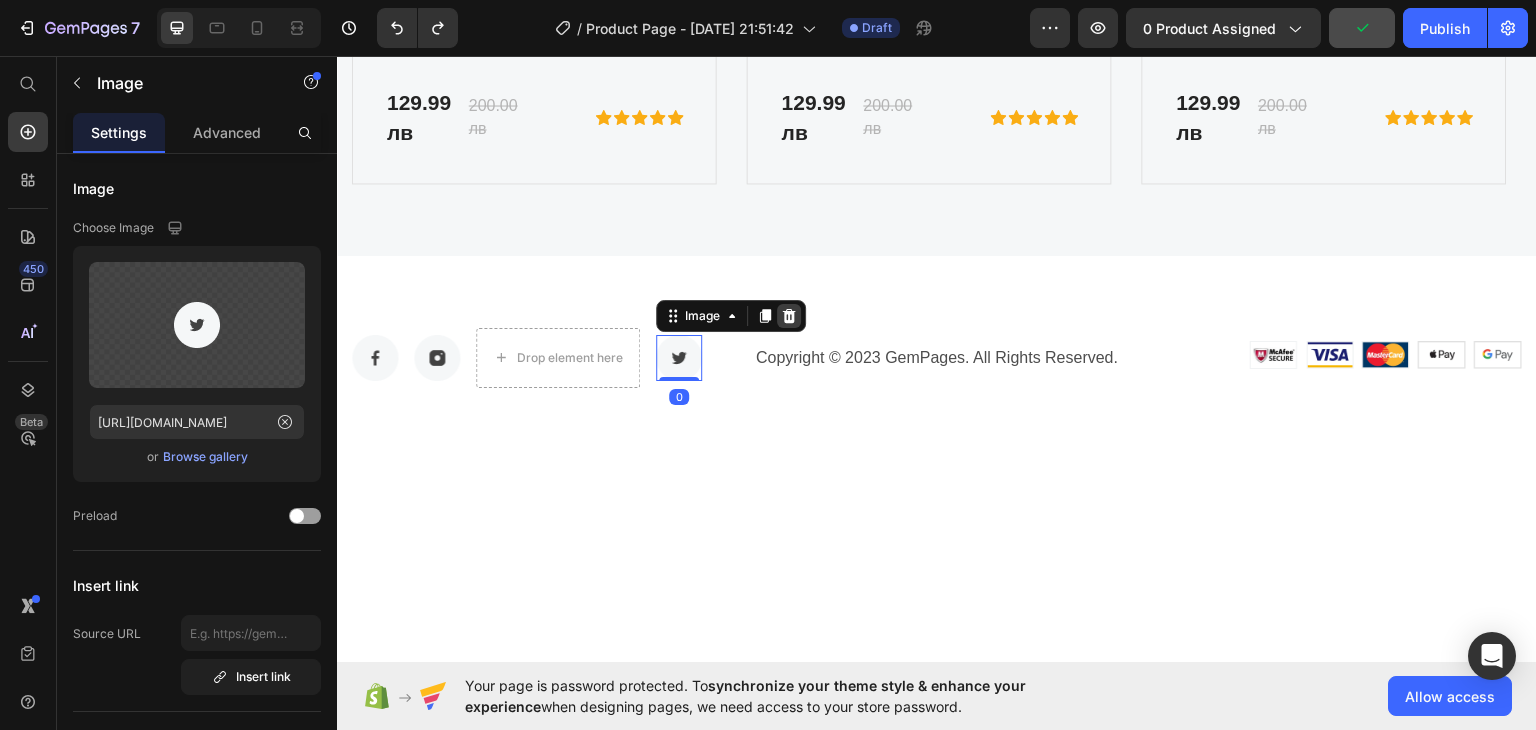 click 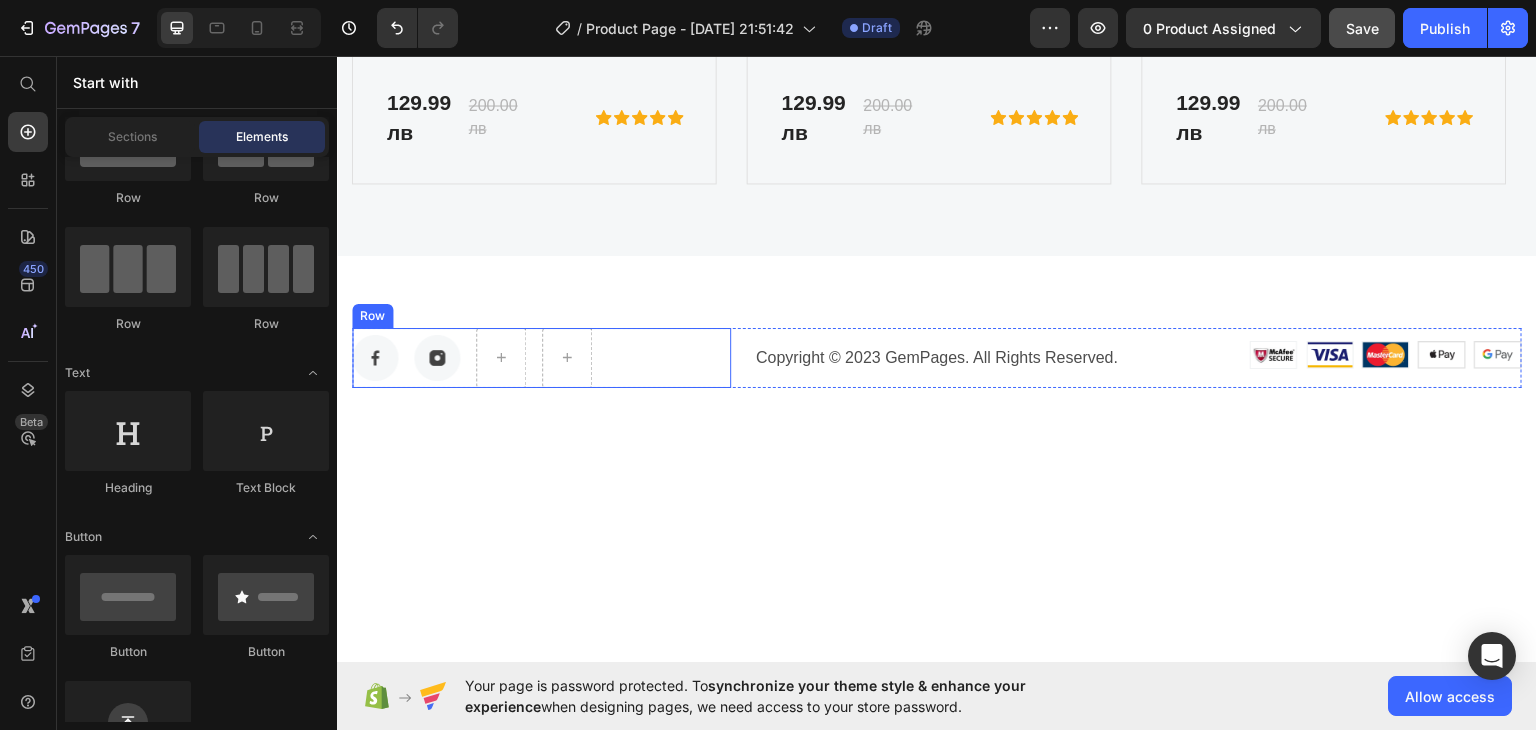 click on "Image Image
Row" at bounding box center [541, 357] 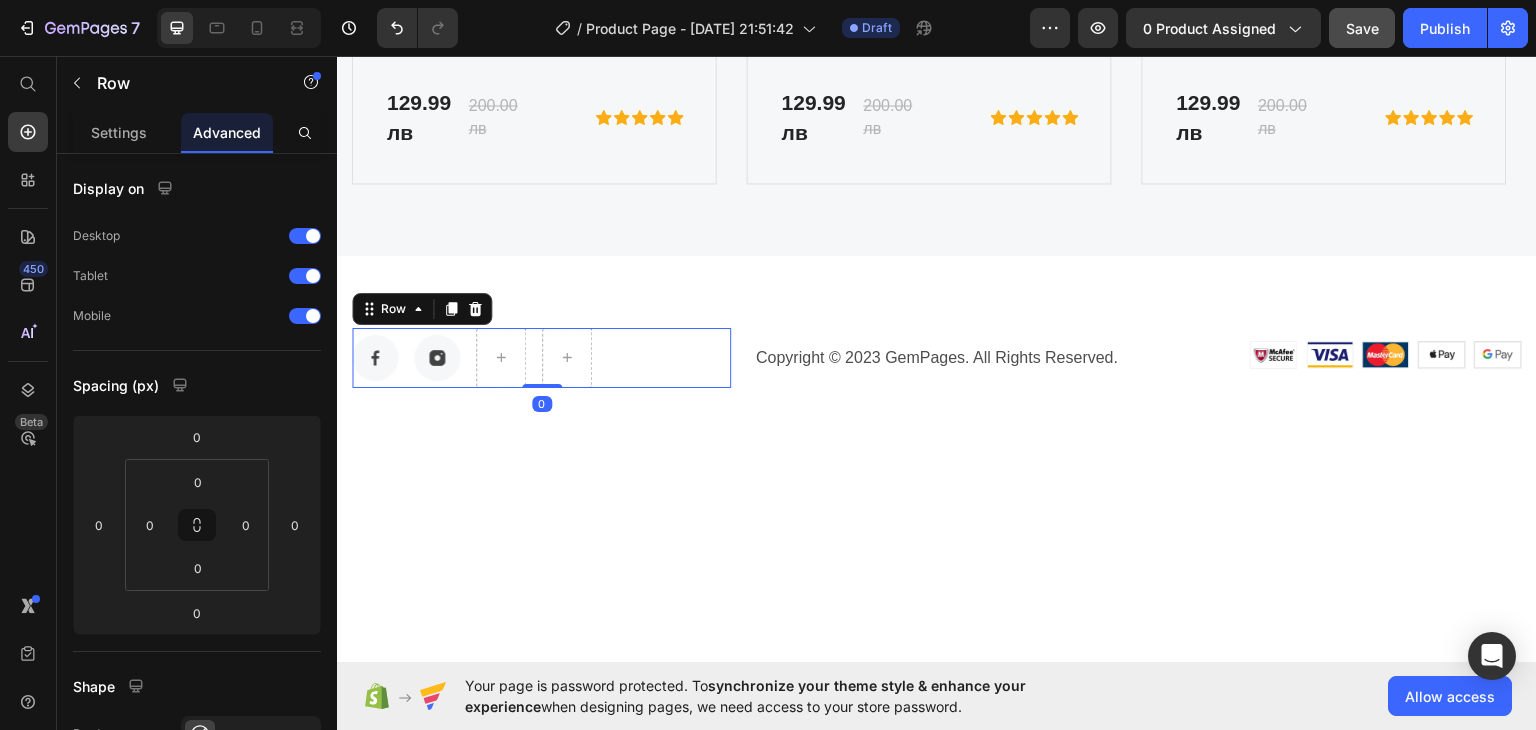 click on "Image Image
Row   0" at bounding box center (541, 357) 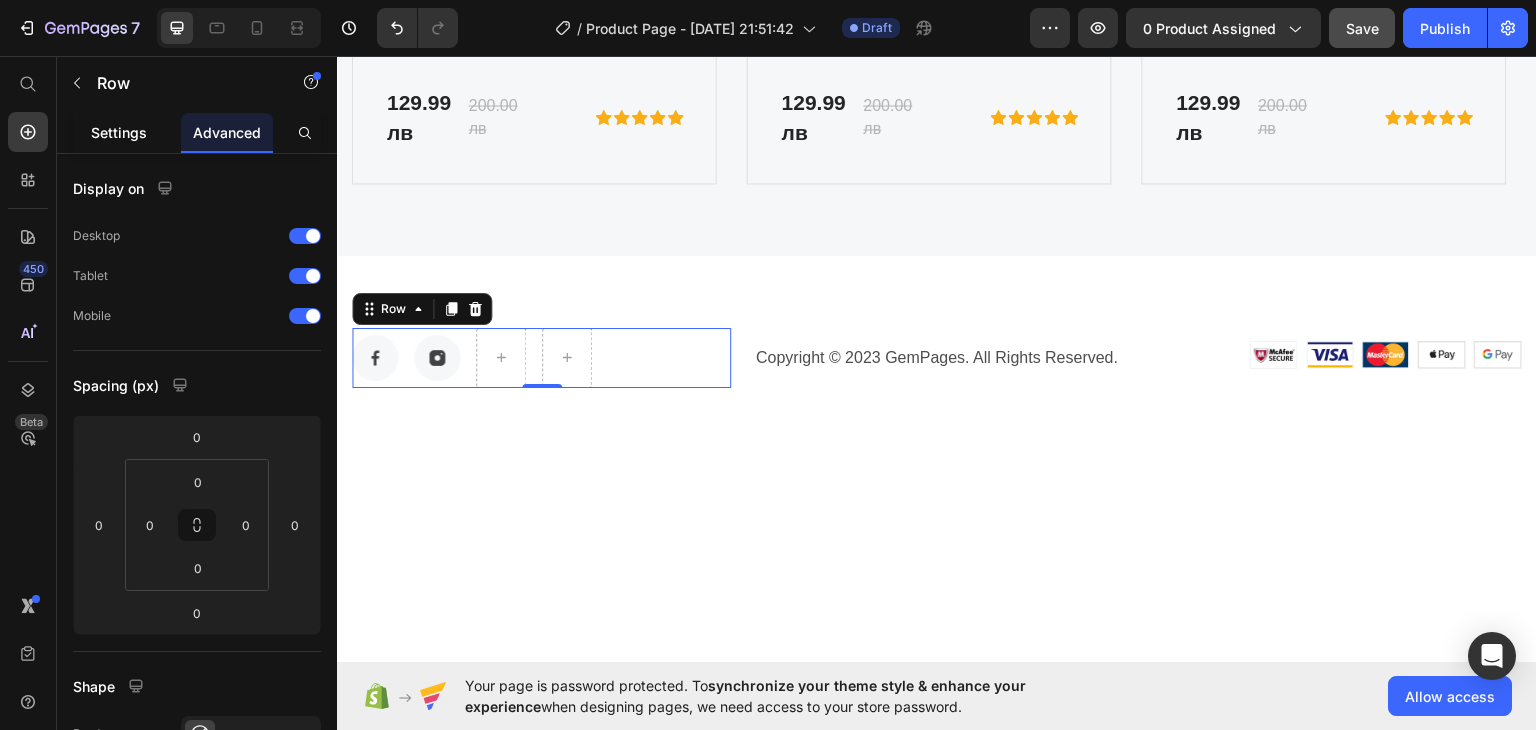 click on "Settings" at bounding box center [119, 132] 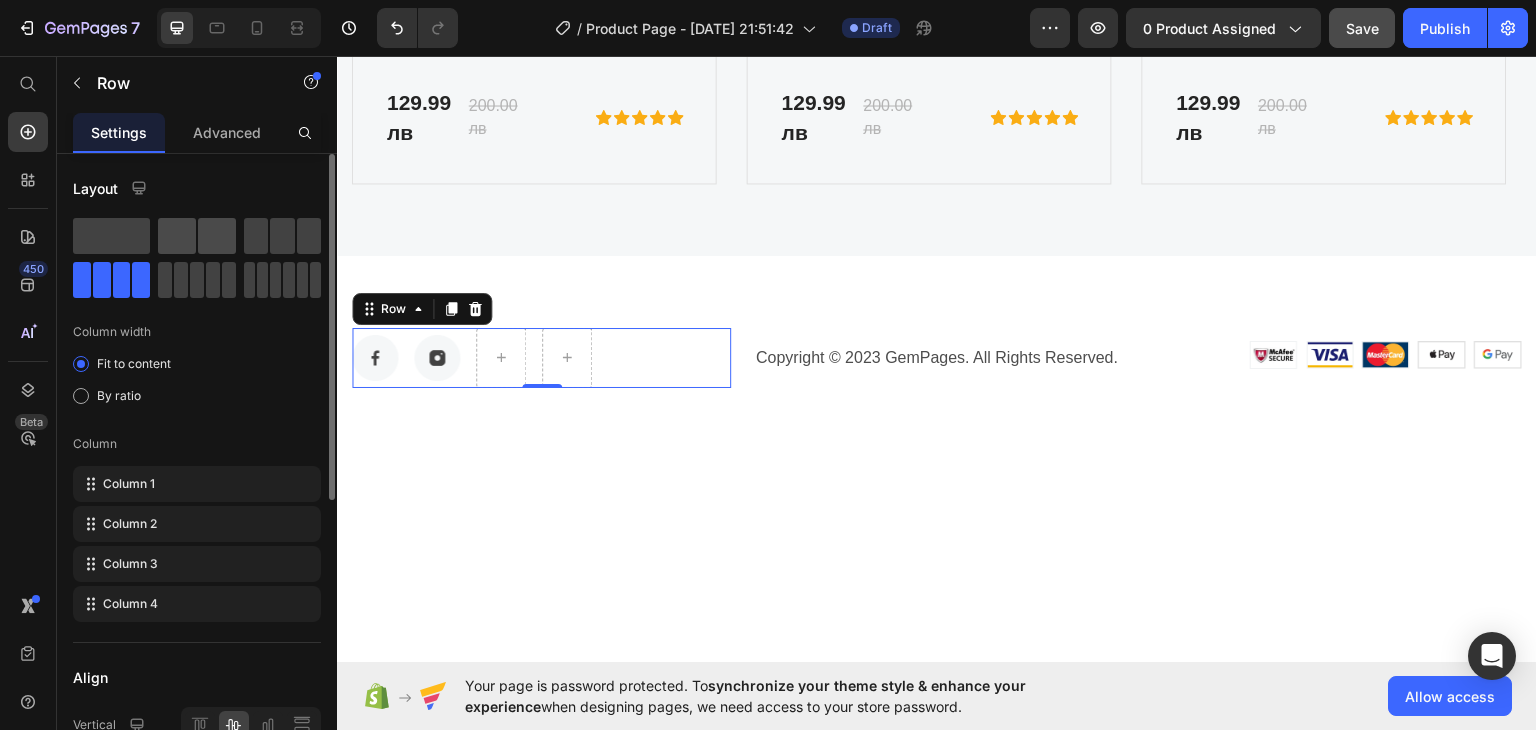 click 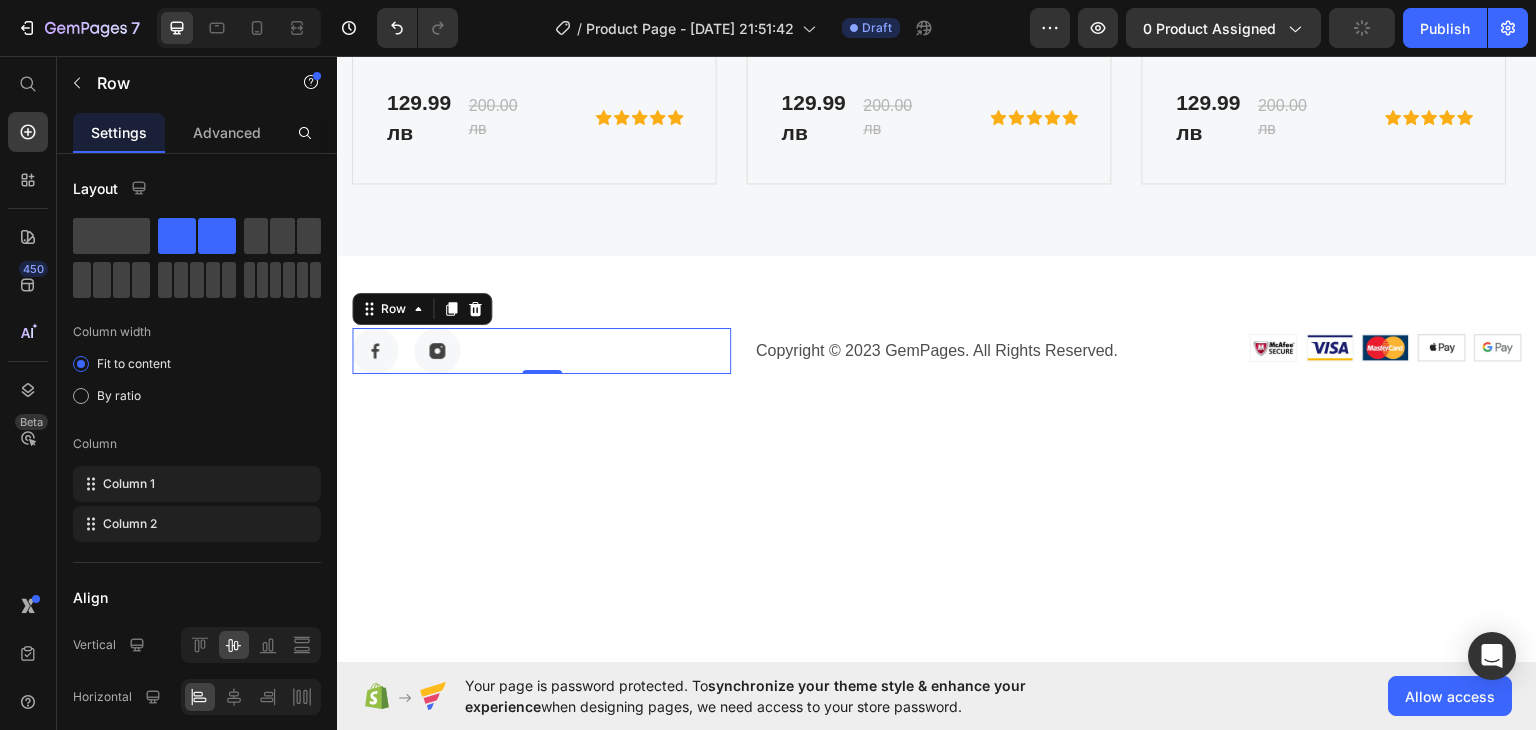 click at bounding box center (937, 673) 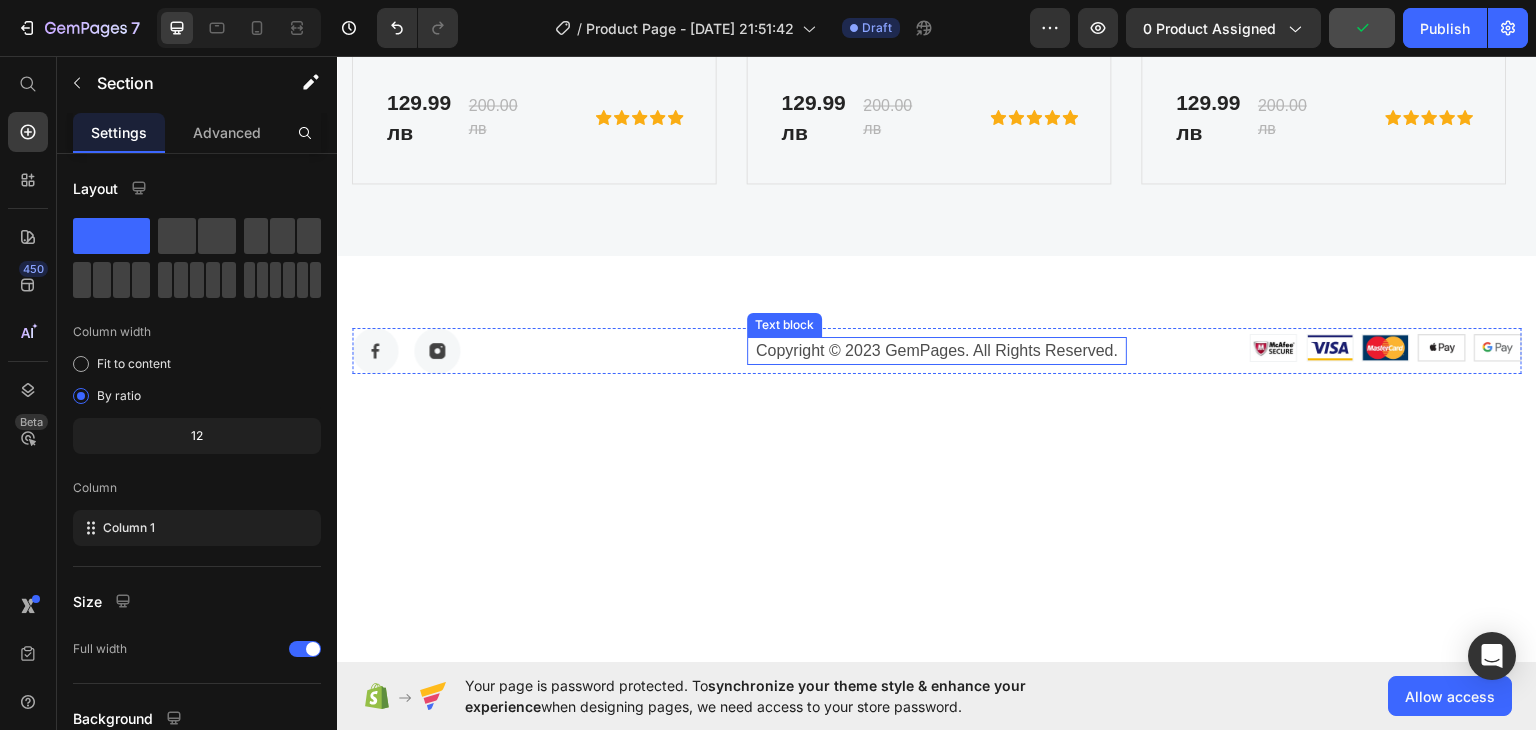 click on "Copyright © 2023 GemPages. All Rights Reserved." at bounding box center (936, 350) 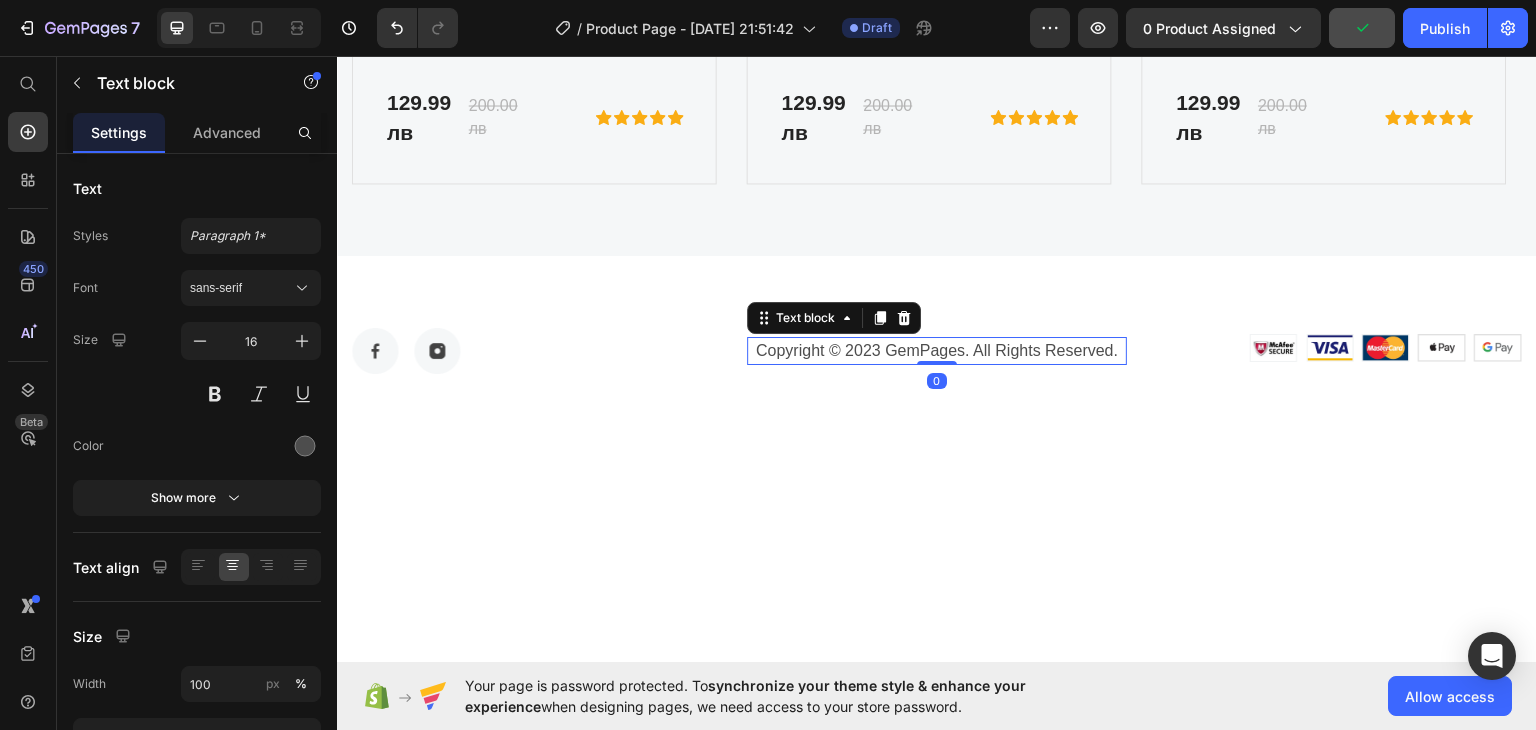 click on "Copyright © 2023 GemPages. All Rights Reserved." at bounding box center (936, 350) 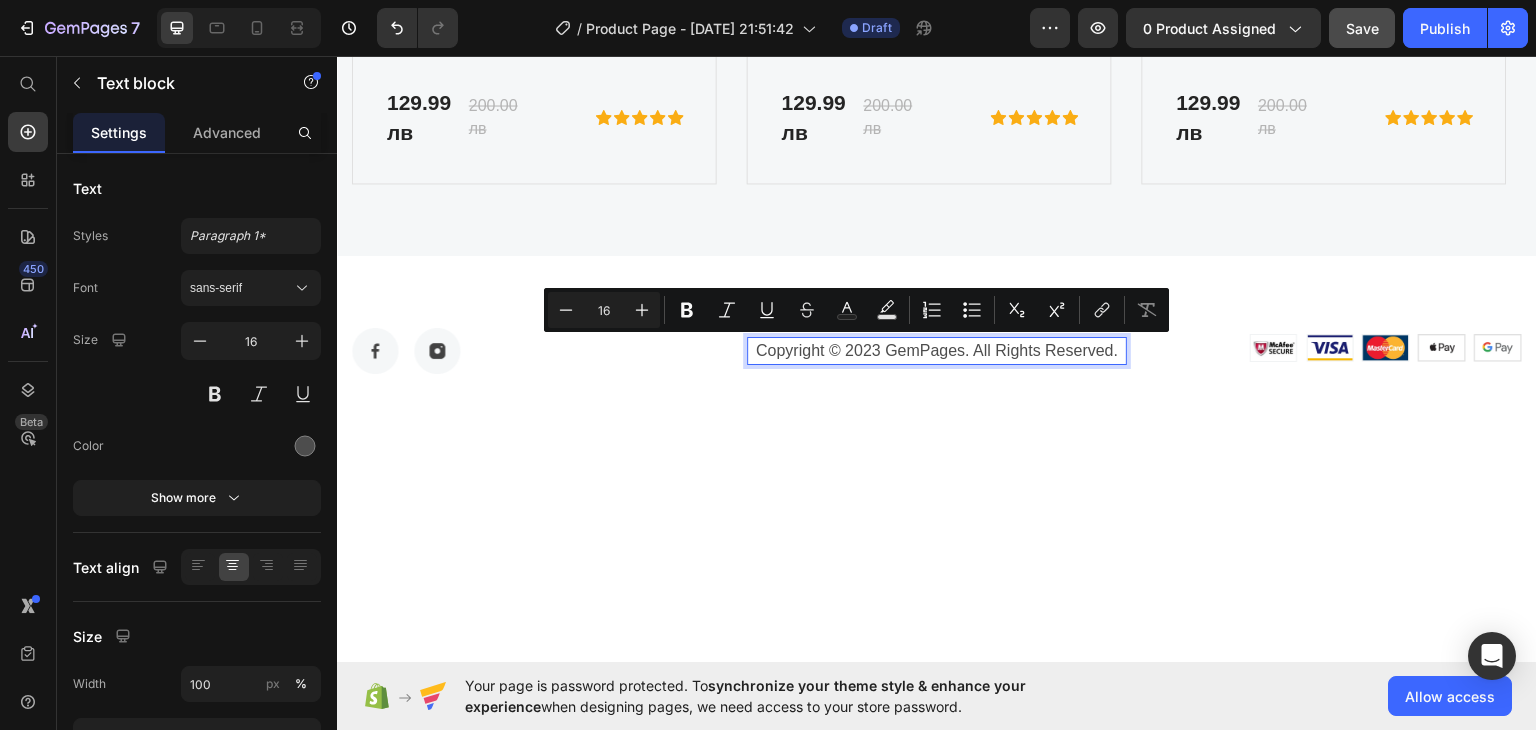 click on "Copyright © 2023 GemPages. All Rights Reserved." at bounding box center (936, 350) 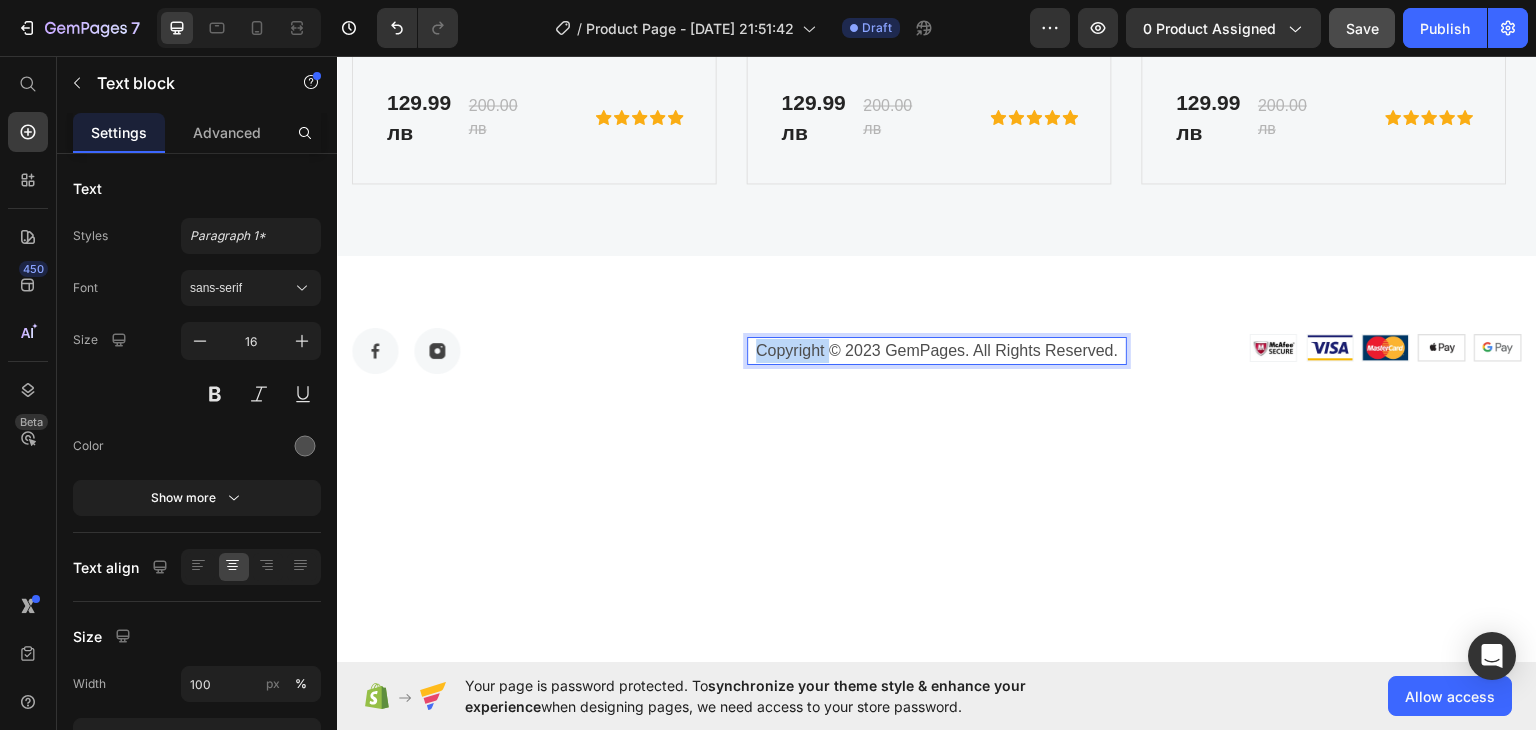 click on "Copyright © 2023 GemPages. All Rights Reserved." at bounding box center [936, 350] 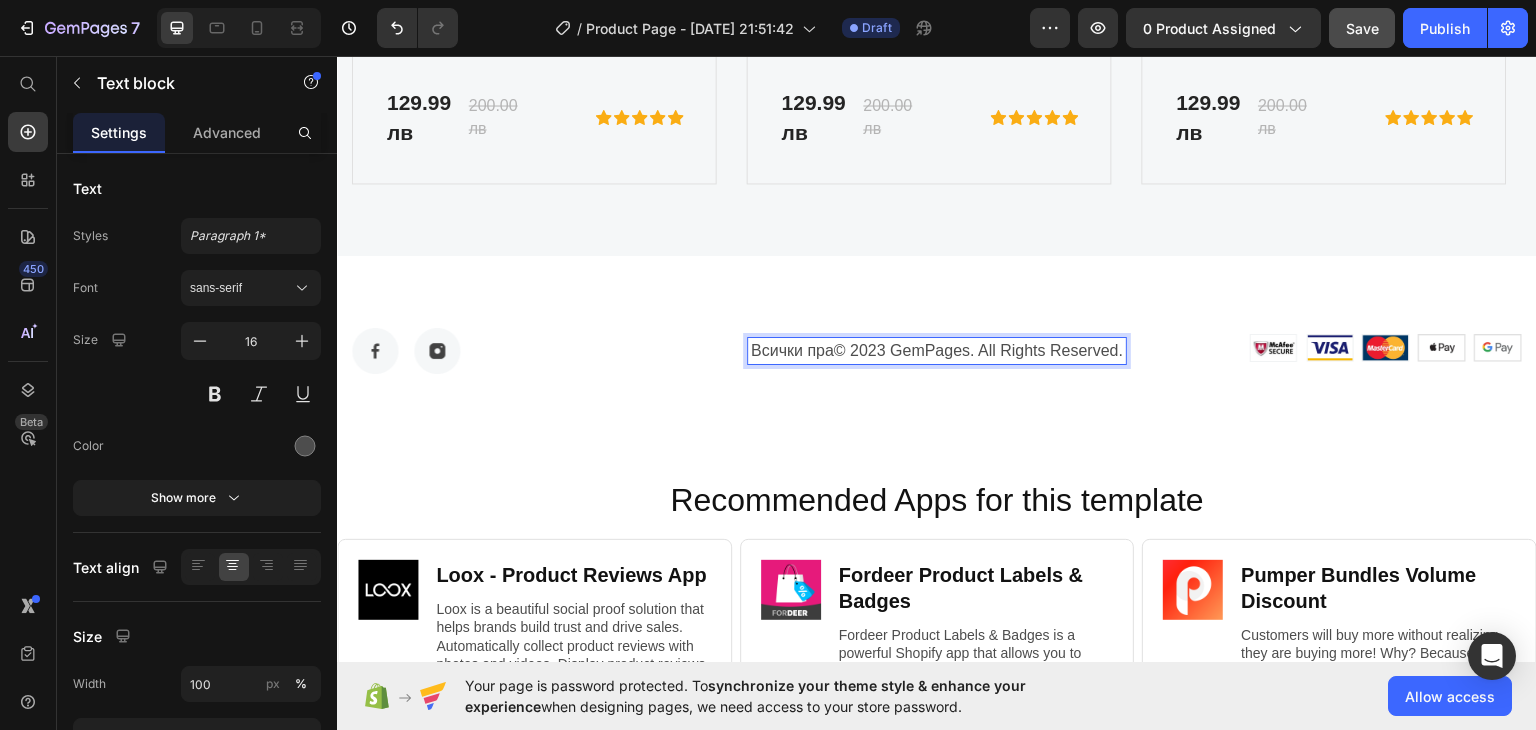 scroll, scrollTop: 8925, scrollLeft: 0, axis: vertical 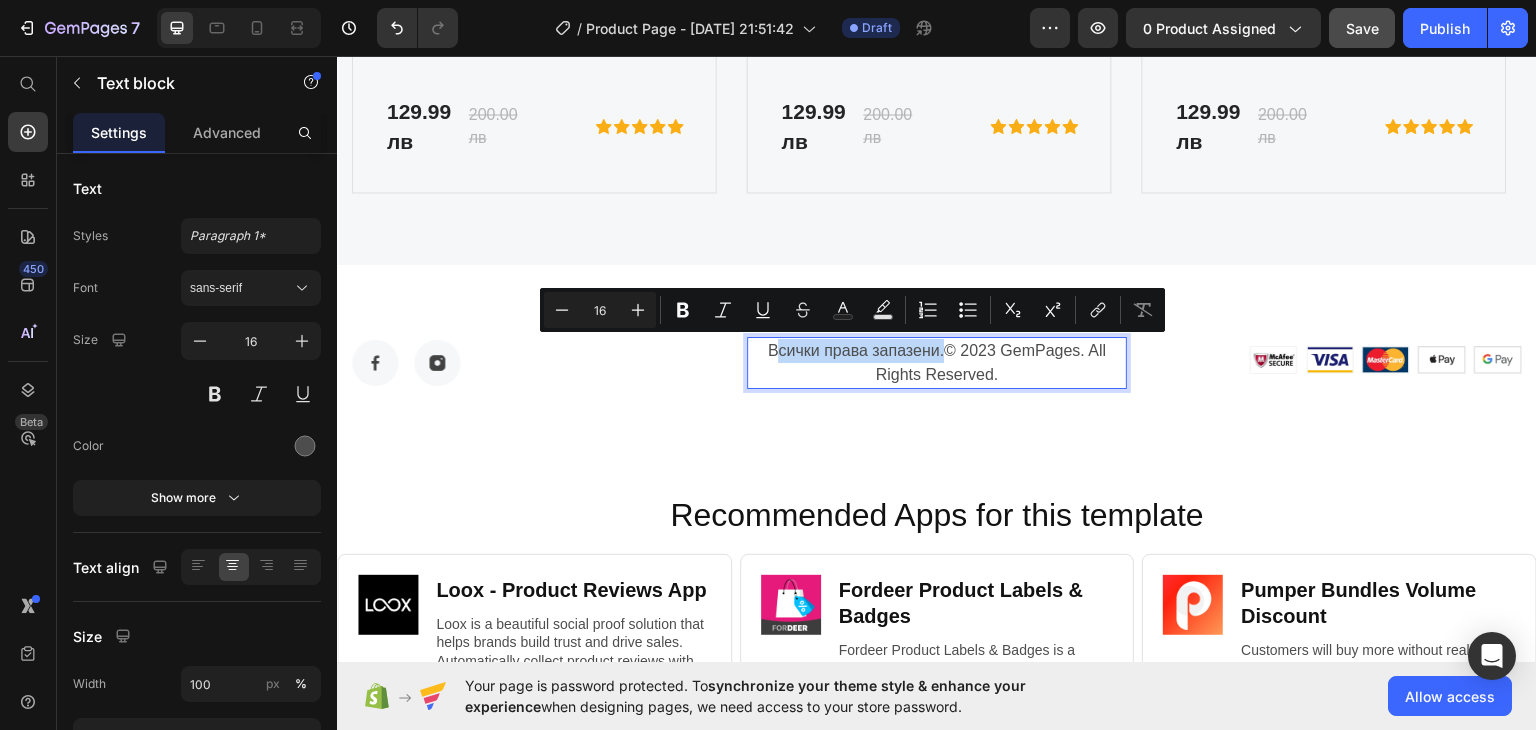 drag, startPoint x: 935, startPoint y: 351, endPoint x: 767, endPoint y: 346, distance: 168.07439 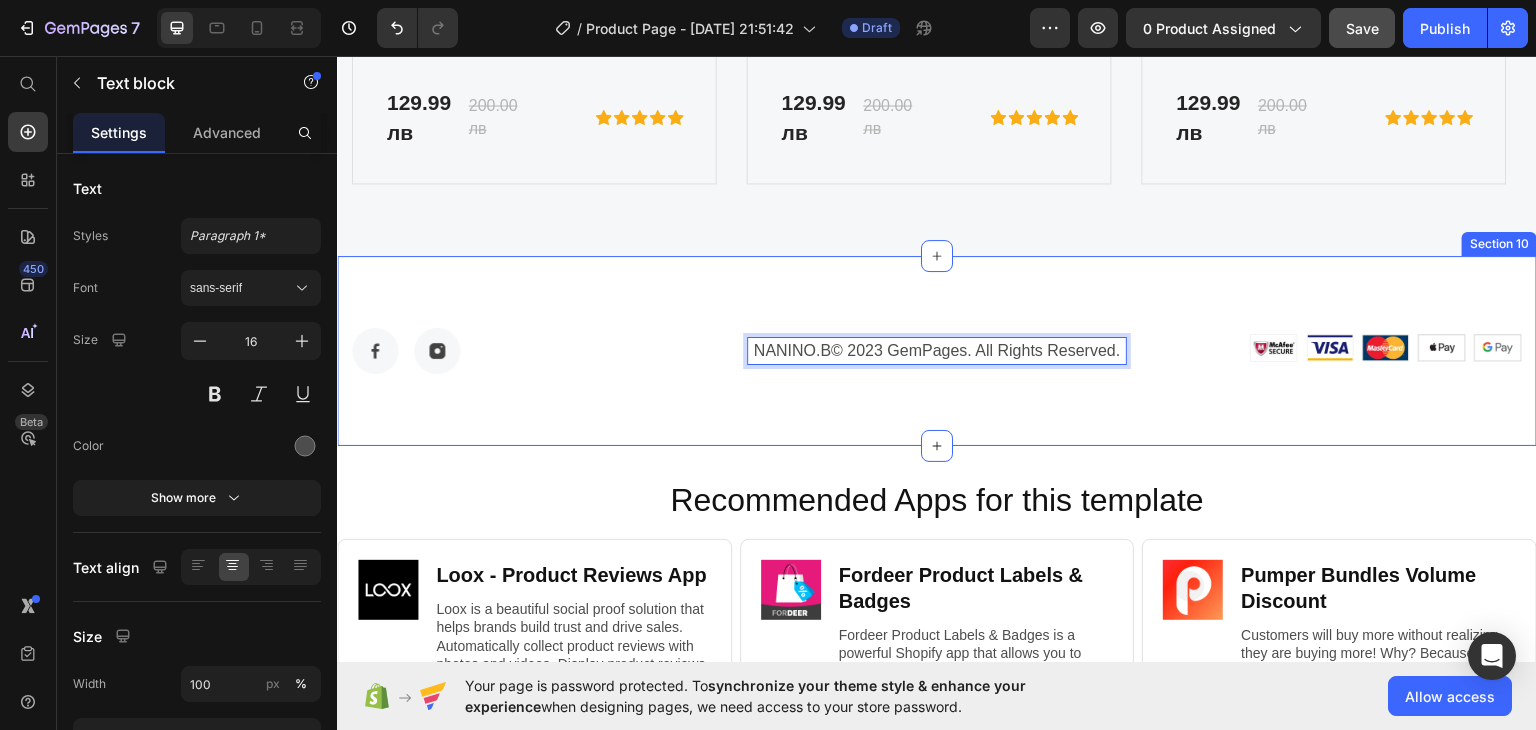 scroll, scrollTop: 8925, scrollLeft: 0, axis: vertical 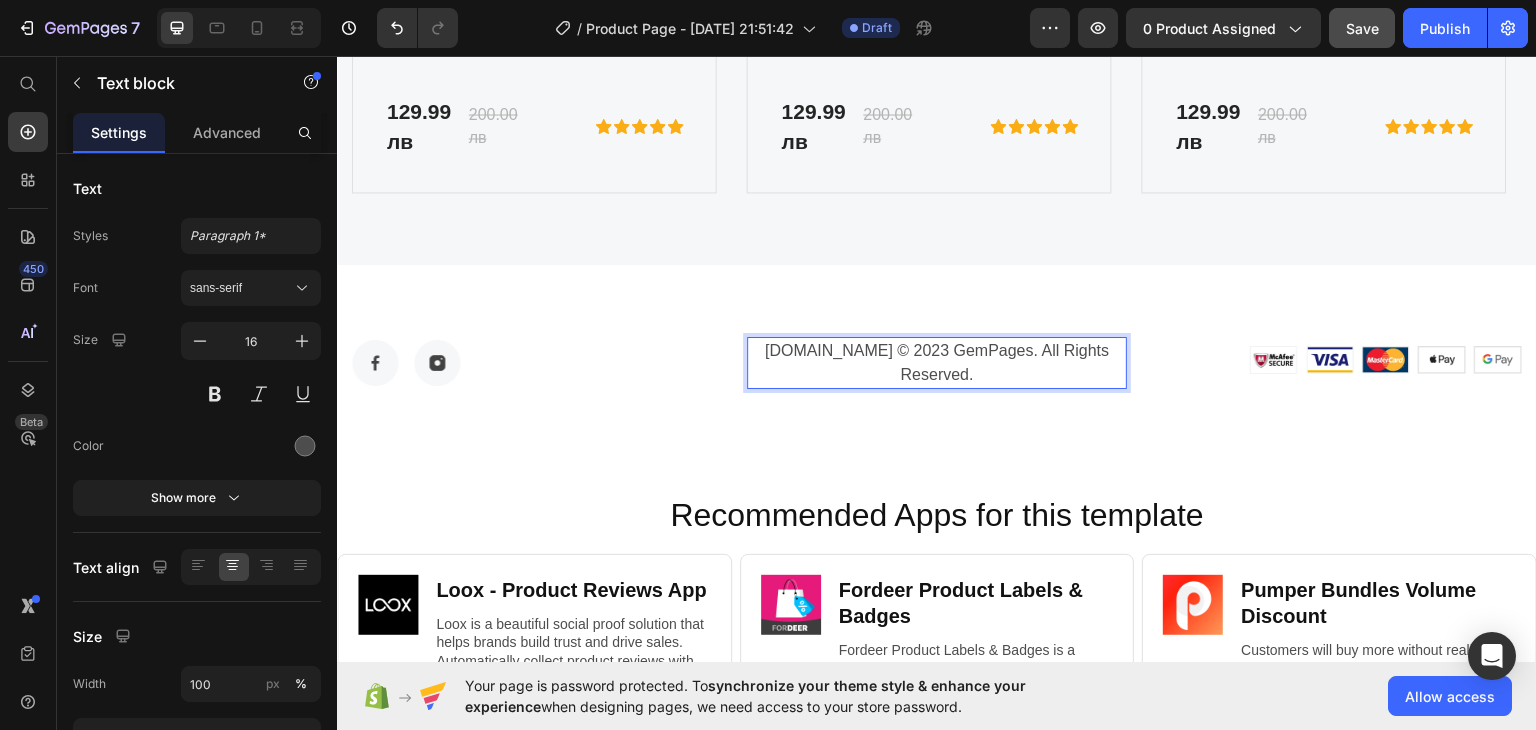 click on "[DOMAIN_NAME] © 2023 GemPages. All Rights Reserved." at bounding box center (936, 362) 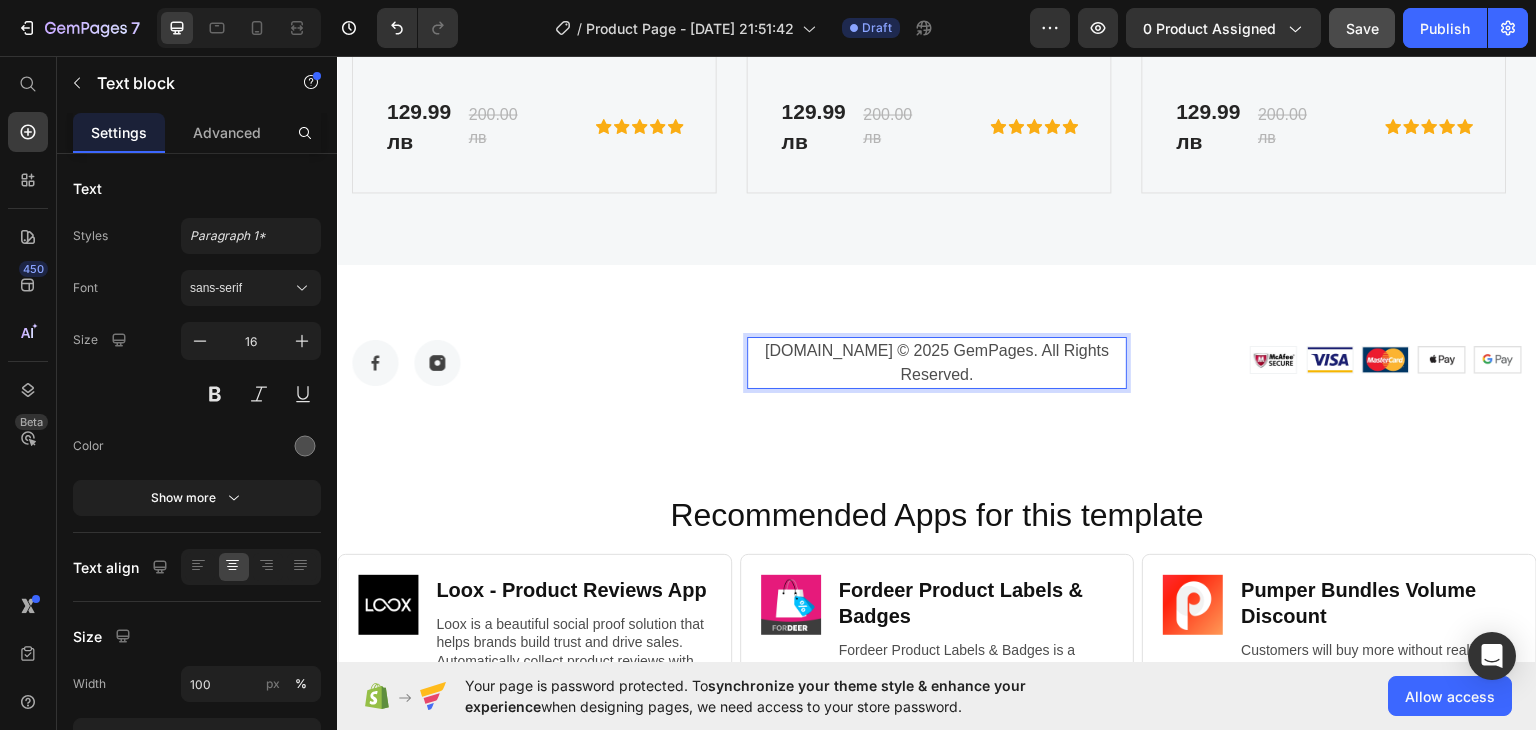 drag, startPoint x: 933, startPoint y: 349, endPoint x: 1007, endPoint y: 350, distance: 74.00676 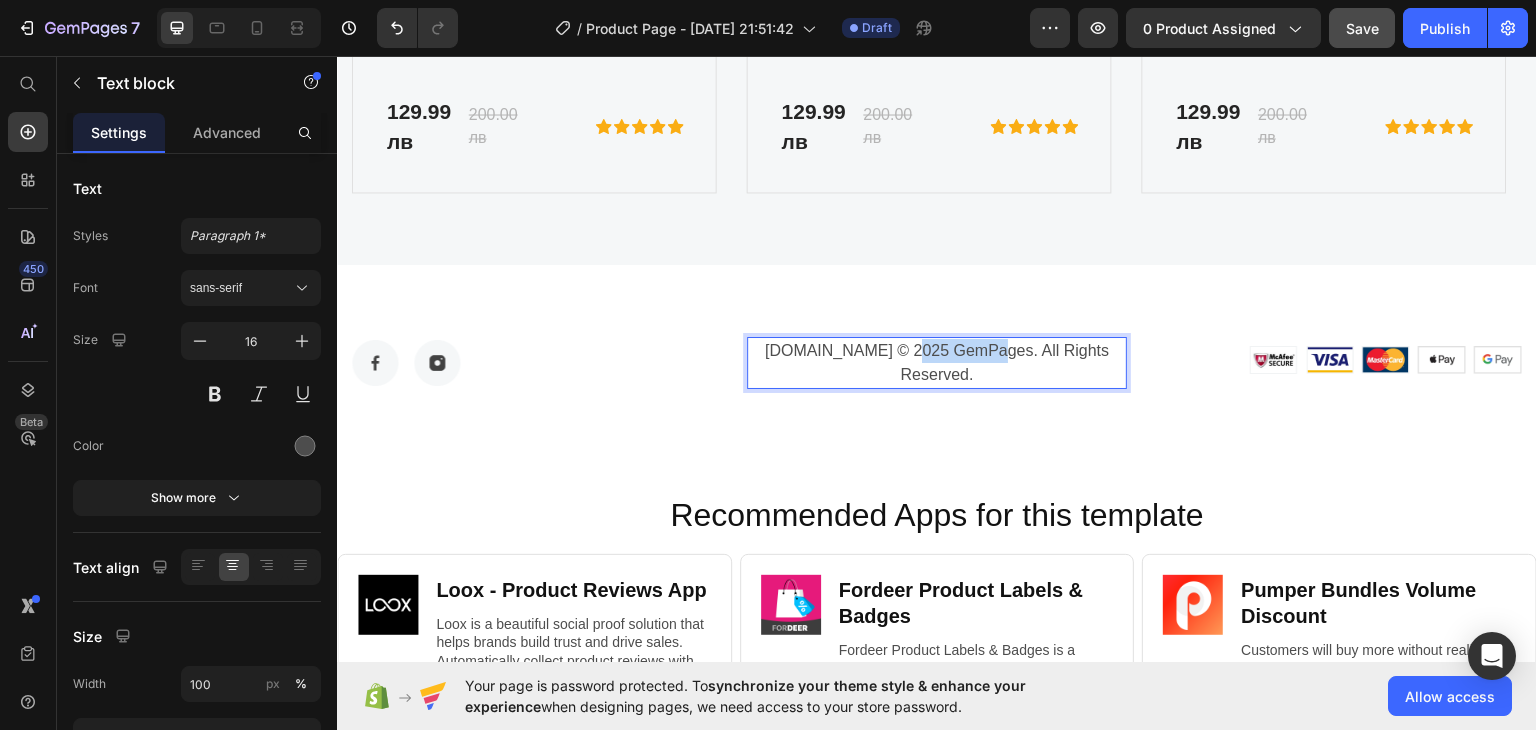 drag, startPoint x: 1010, startPoint y: 353, endPoint x: 932, endPoint y: 349, distance: 78.10249 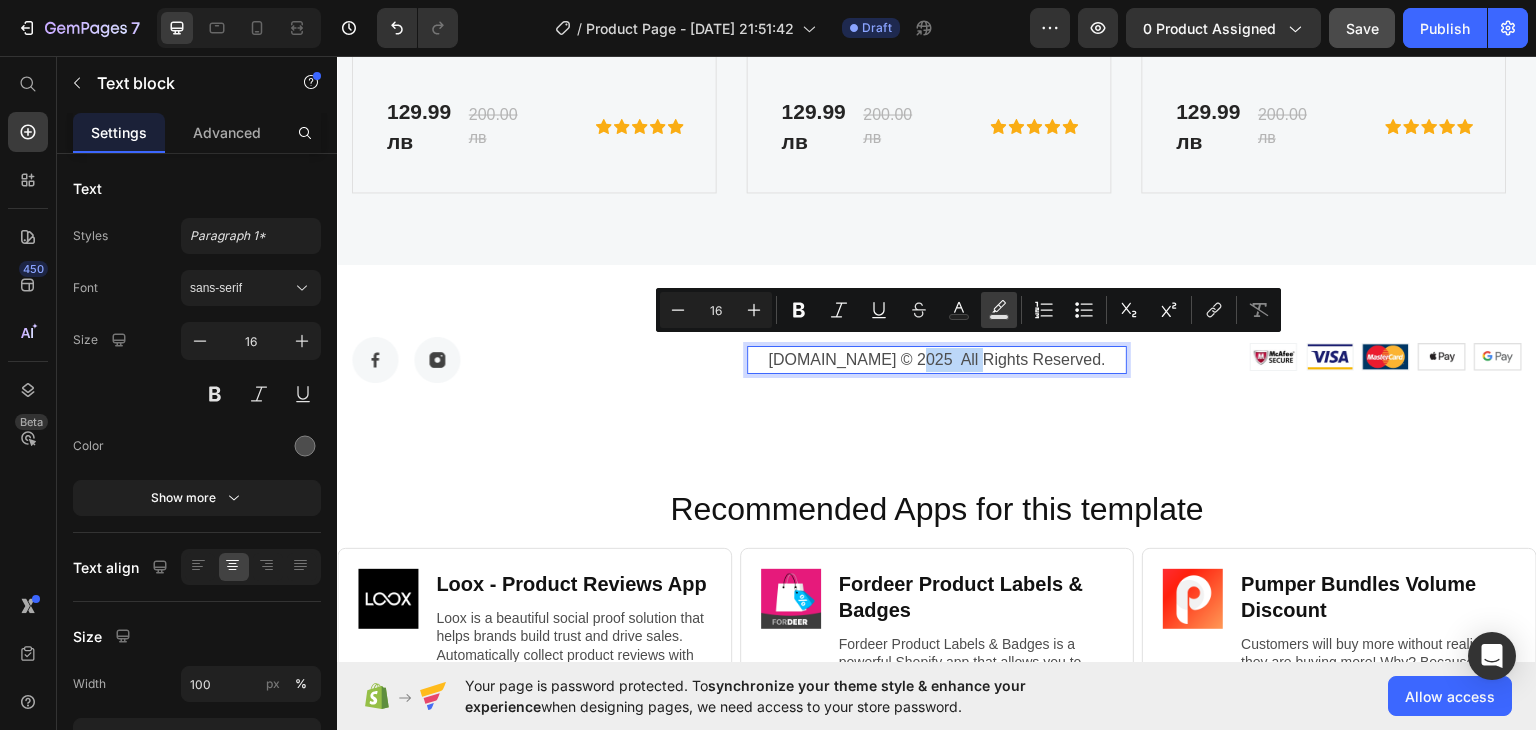 scroll, scrollTop: 8934, scrollLeft: 0, axis: vertical 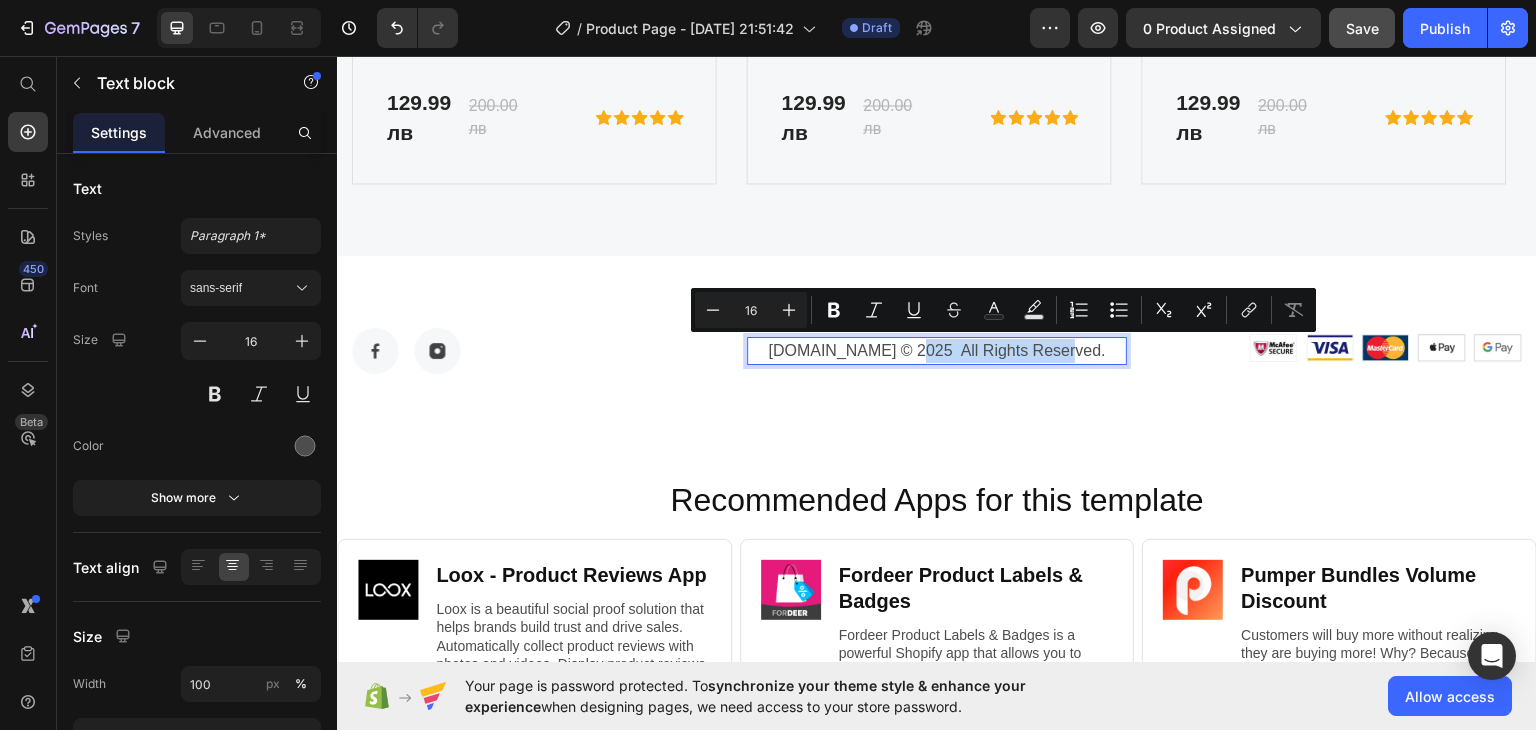 drag, startPoint x: 931, startPoint y: 353, endPoint x: 1081, endPoint y: 352, distance: 150.00333 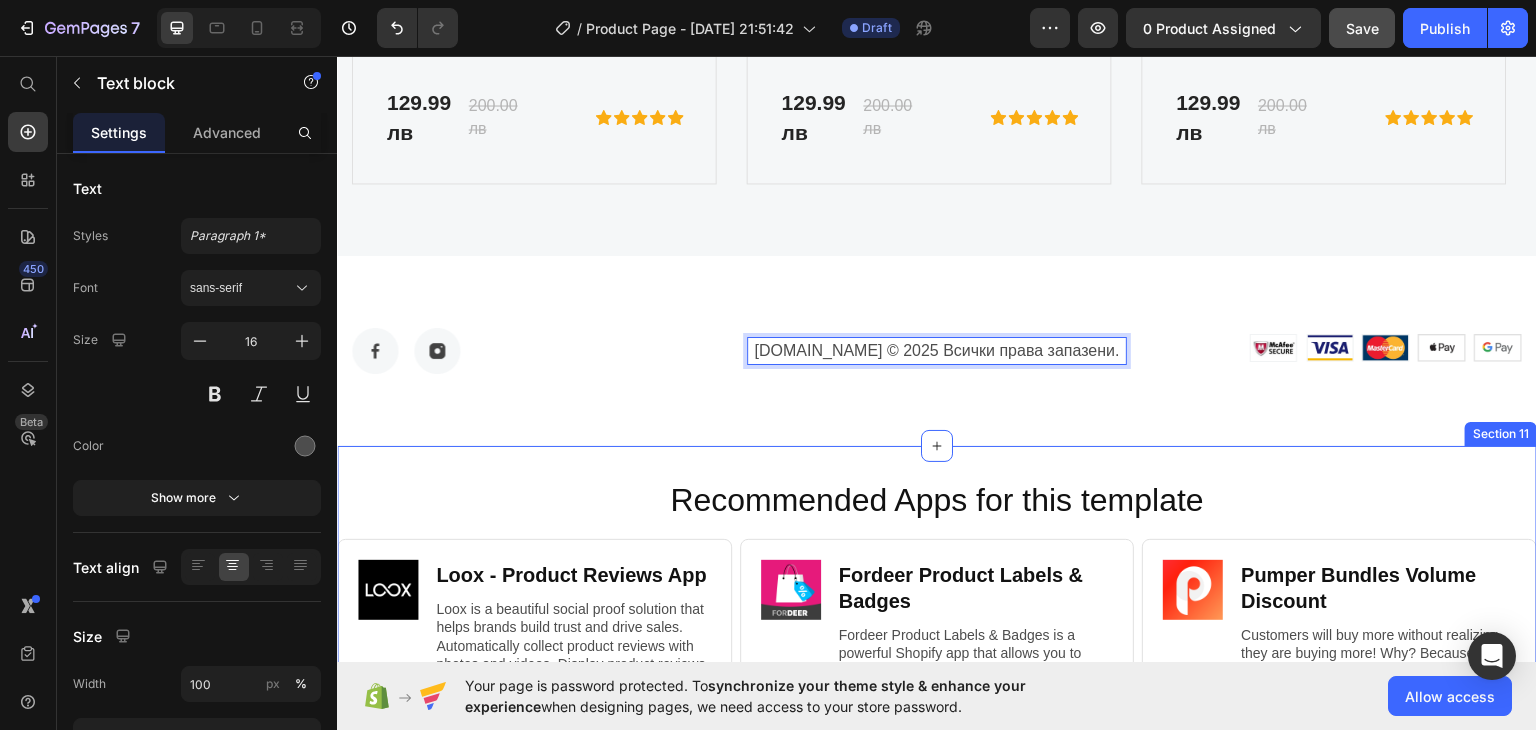 click on "Recommended Apps for this template Heading Image Loox ‑ Product Reviews App Heading Loox is a beautiful social proof solution that helps brands build trust and drive sales. Automatically collect product reviews with photos and videos. Display product reviews on fully customizable widgets without slowing down your site. Reach new customers with one-click referrals. Text Block [URL][DOMAIN_NAME] Text Block Row Row Image Fordeer Product Labels & Badges Heading Fordeer Product Labels & Badges is a powerful Shopify app that allows you to create eye-catching labels and badges to highlight key product information such as discounts, stock status, new arrivals, and more. Helps you stand out from the competition. Text Block [URL][DOMAIN_NAME] Text Block Row Row Image Pumper Bundles Volume Discount Heading Text Block [URL][DOMAIN_NAME] Text Block Row Row Row Section 11" at bounding box center [937, 664] 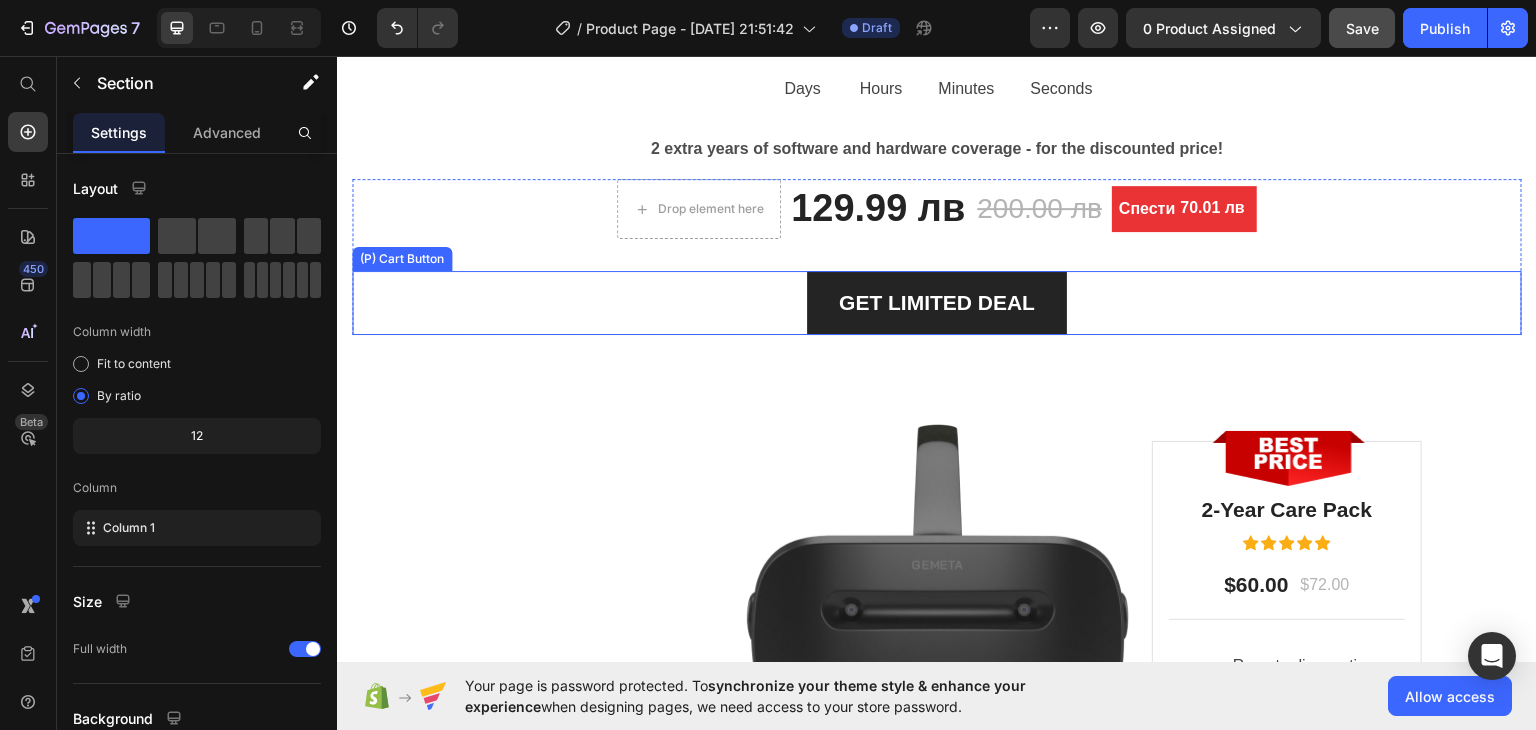scroll, scrollTop: 6946, scrollLeft: 0, axis: vertical 